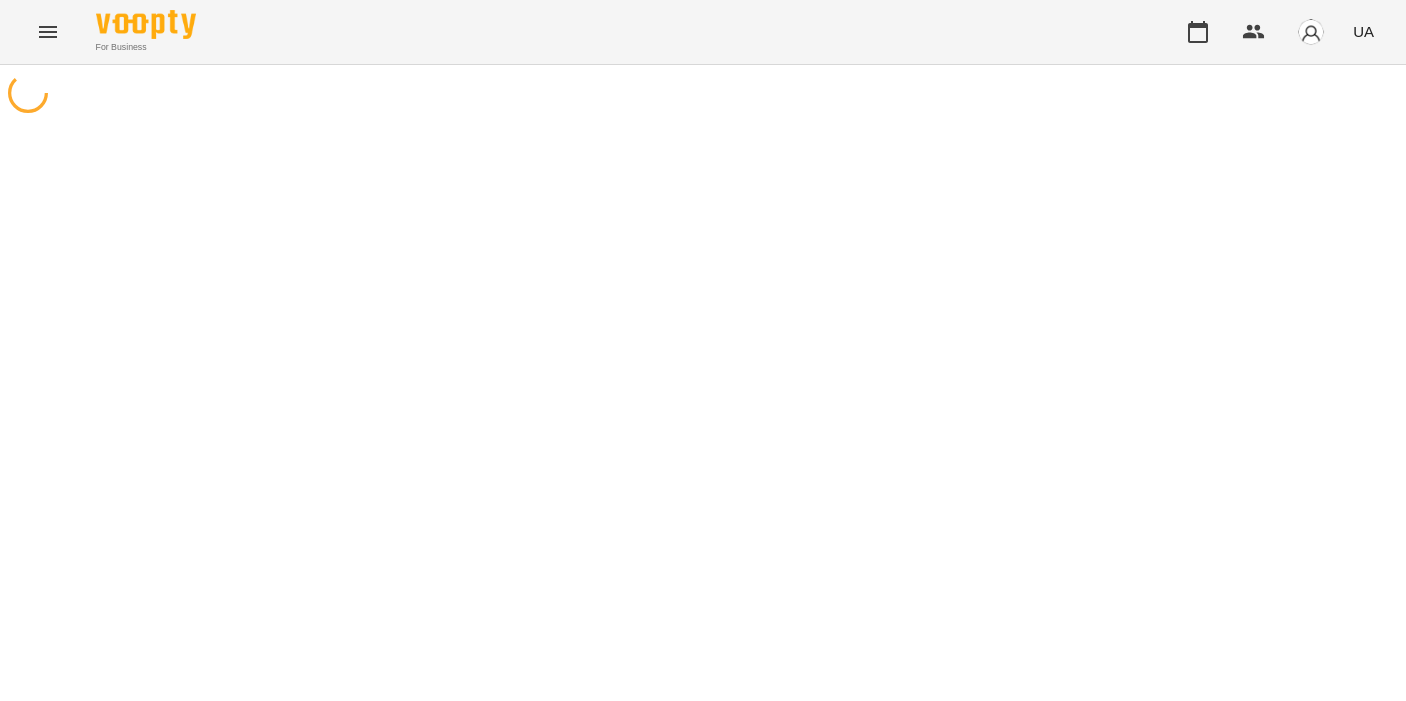 scroll, scrollTop: 0, scrollLeft: 0, axis: both 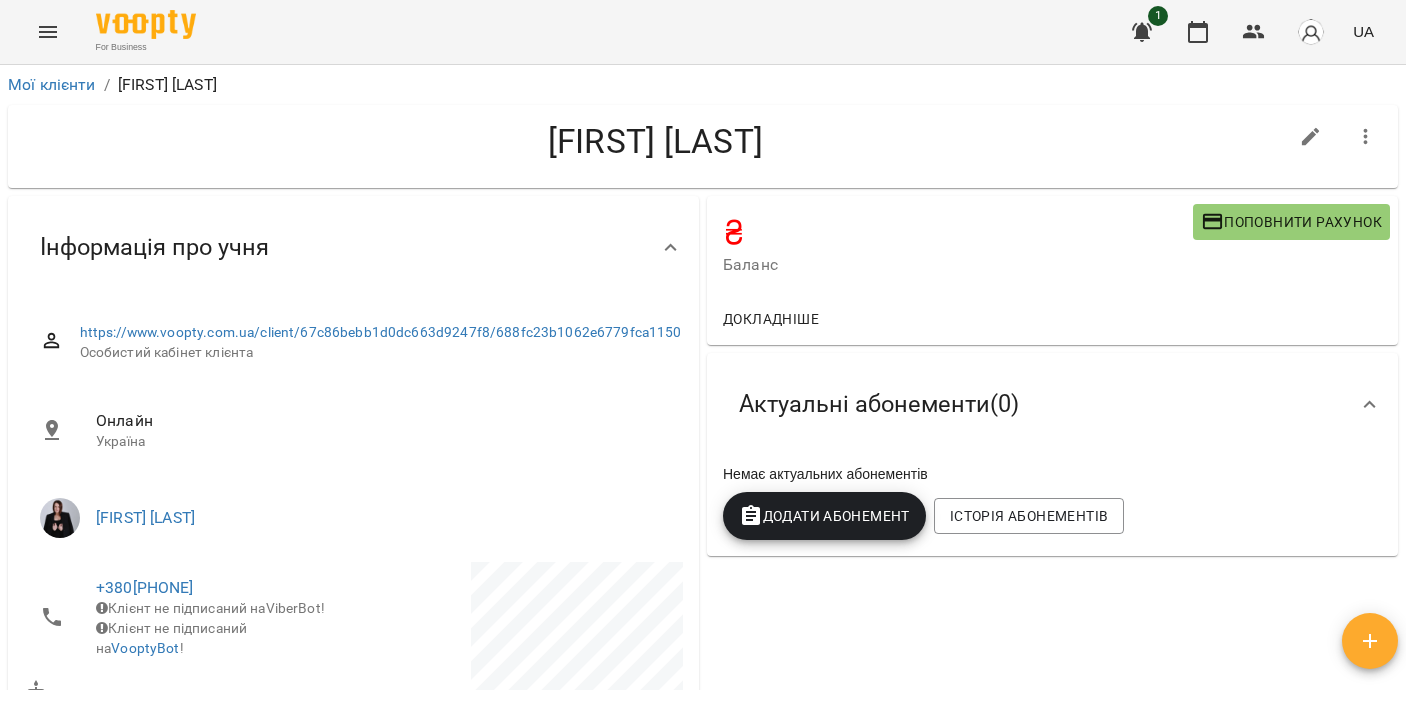 click on "Поповнити рахунок" at bounding box center (1291, 222) 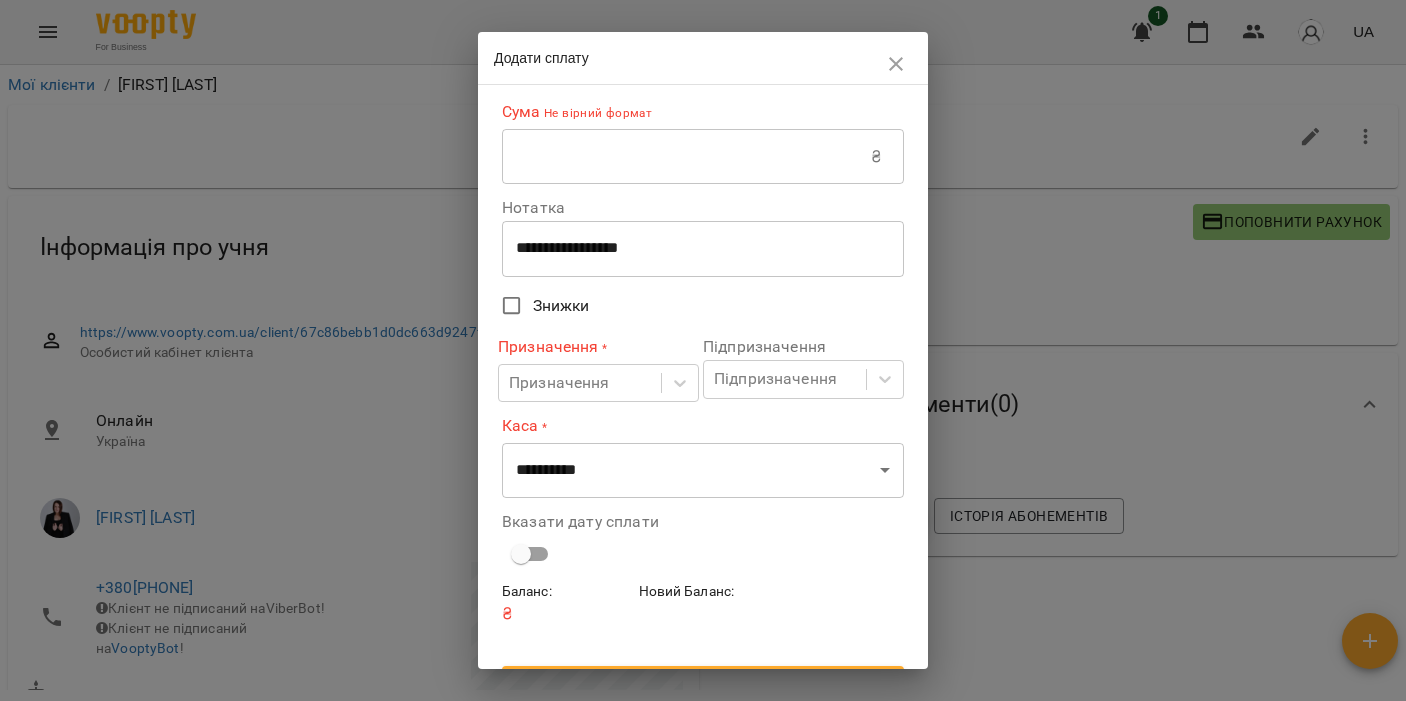 click at bounding box center [686, 157] 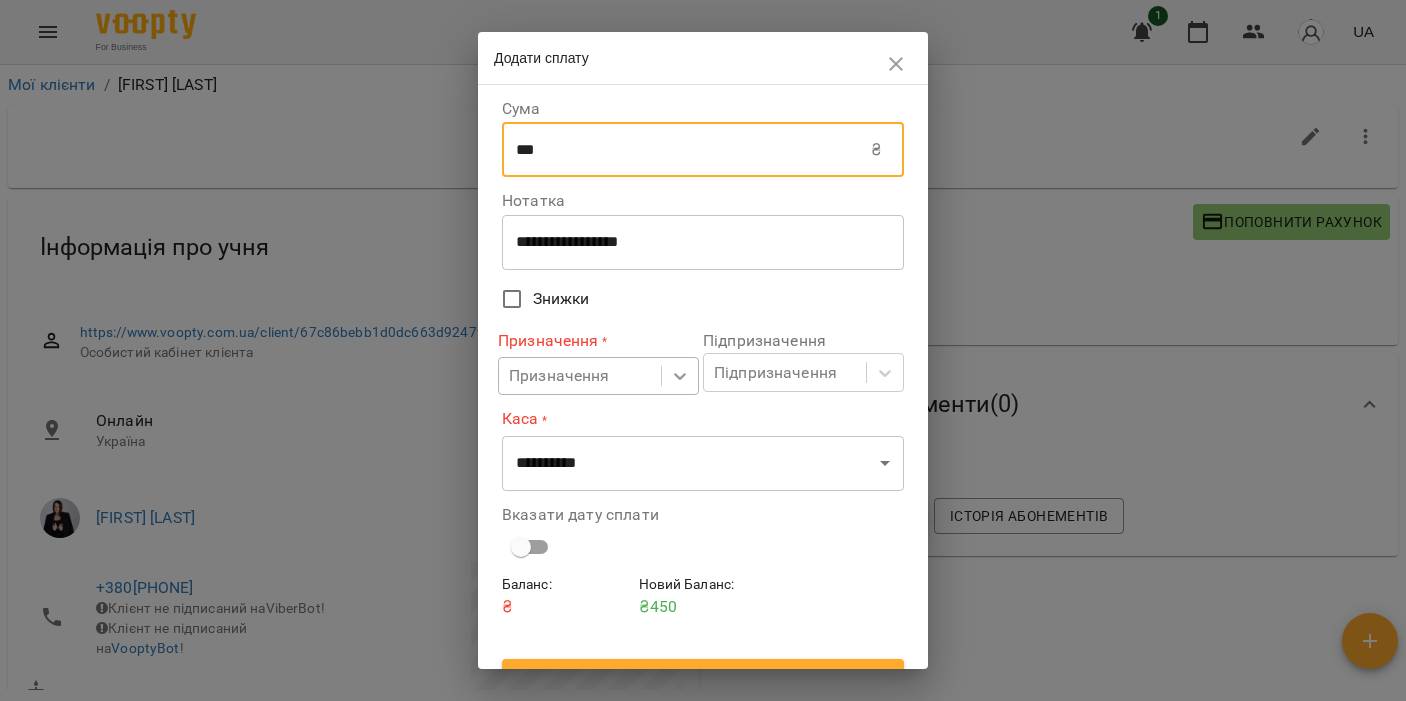 type on "***" 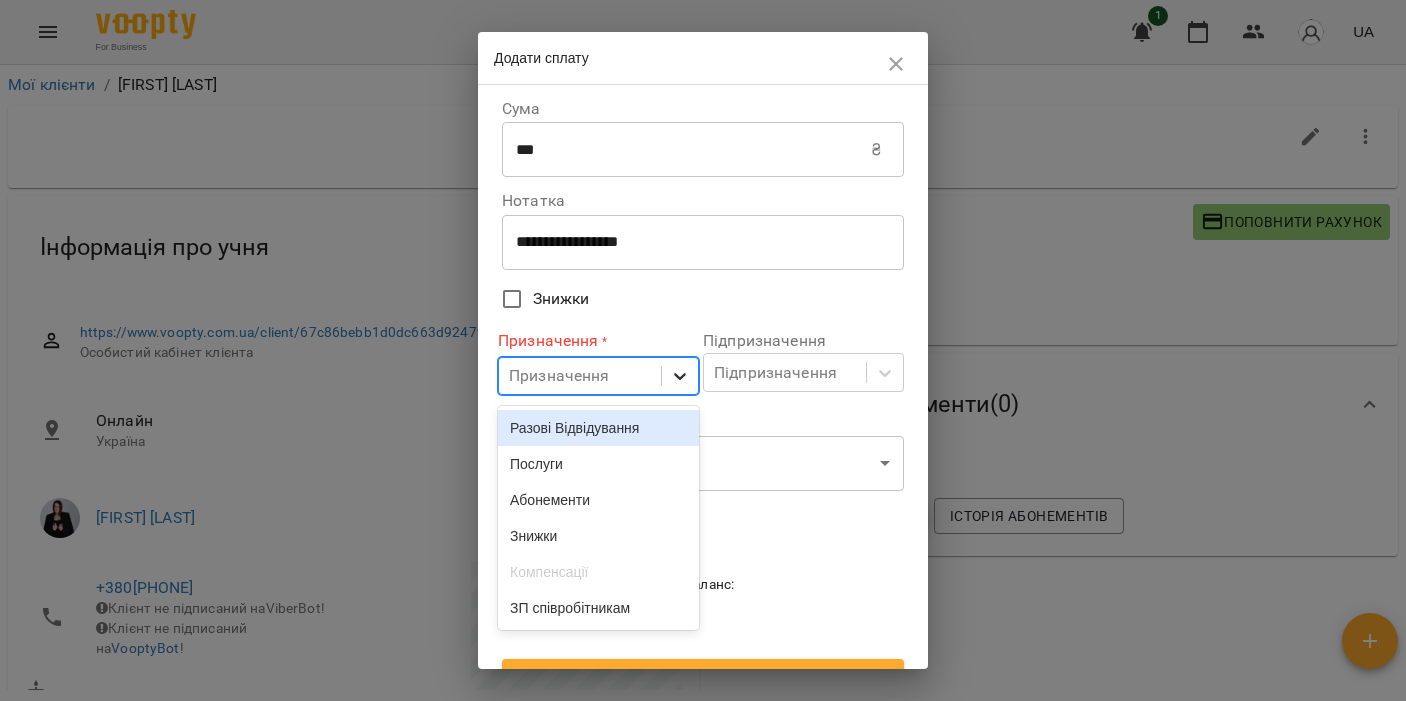 click 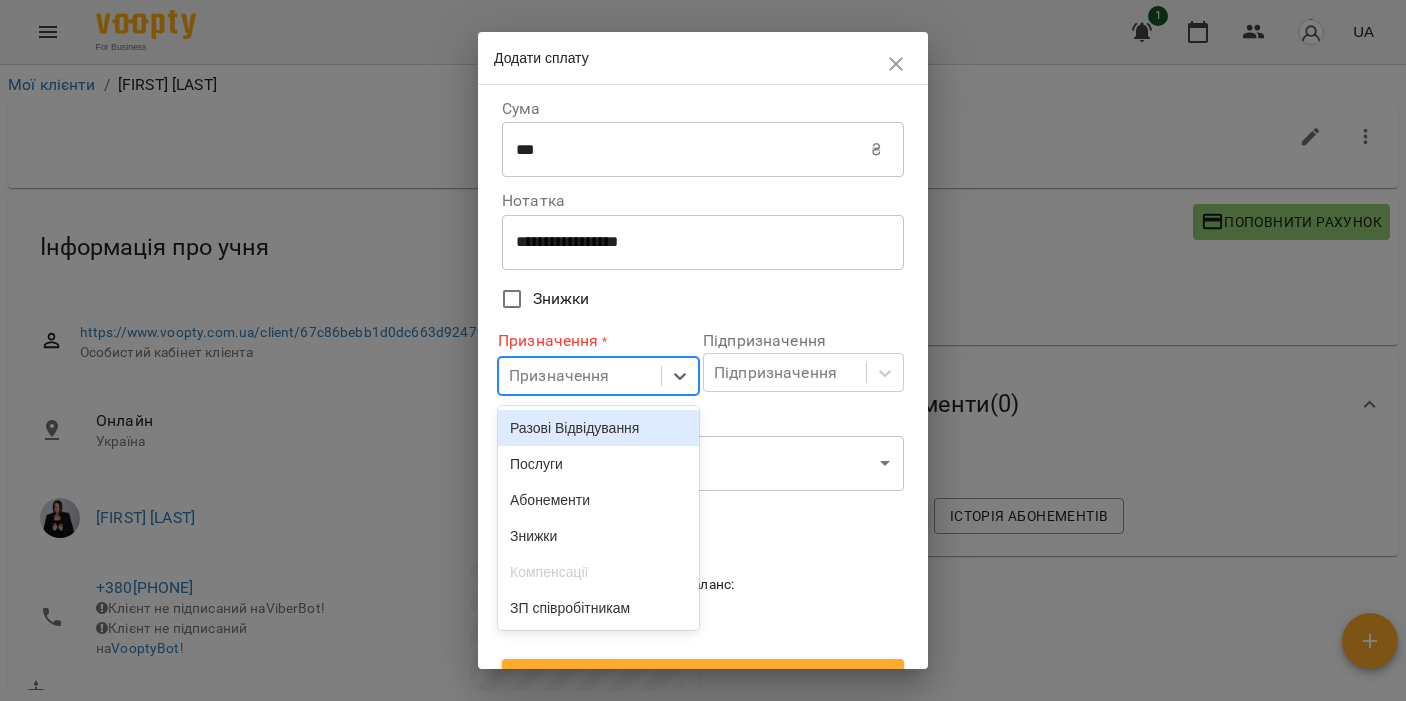 click on "Разові Відвідування" at bounding box center [598, 428] 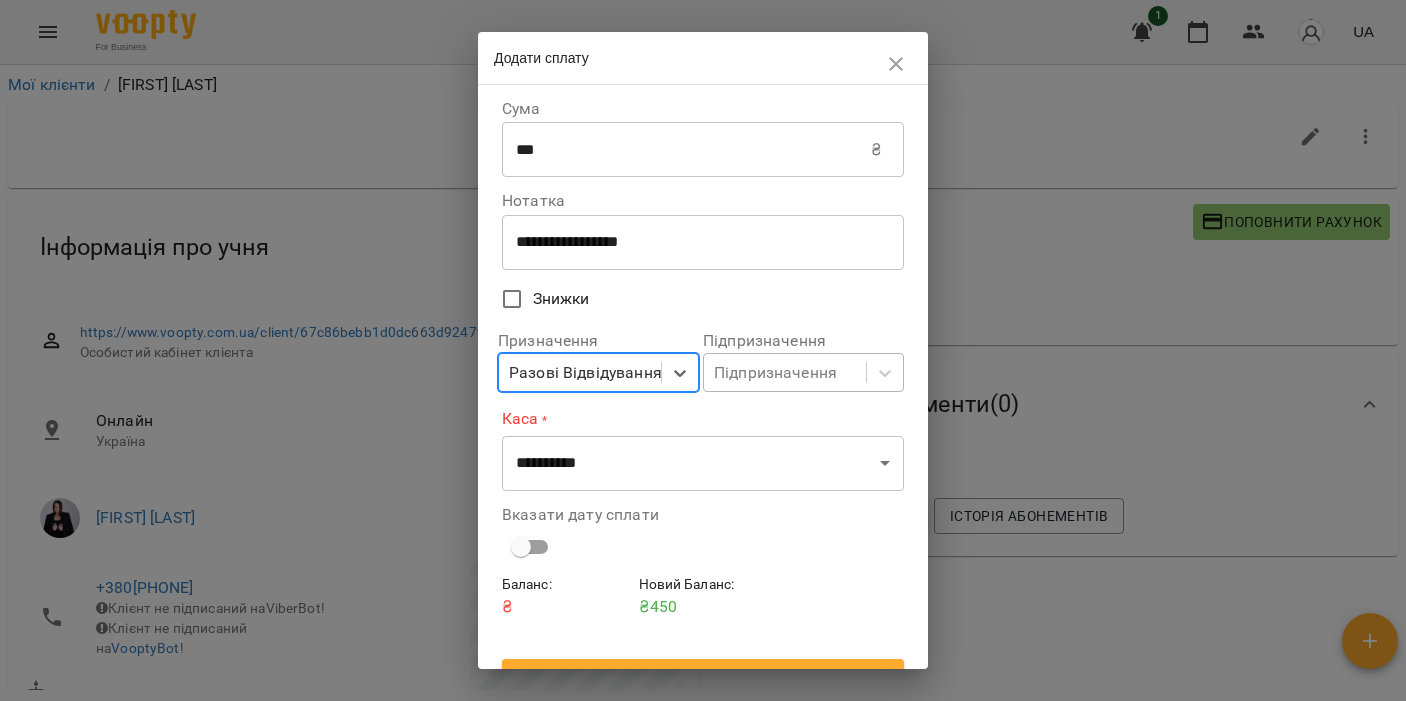 click on "Підпризначення" at bounding box center [775, 373] 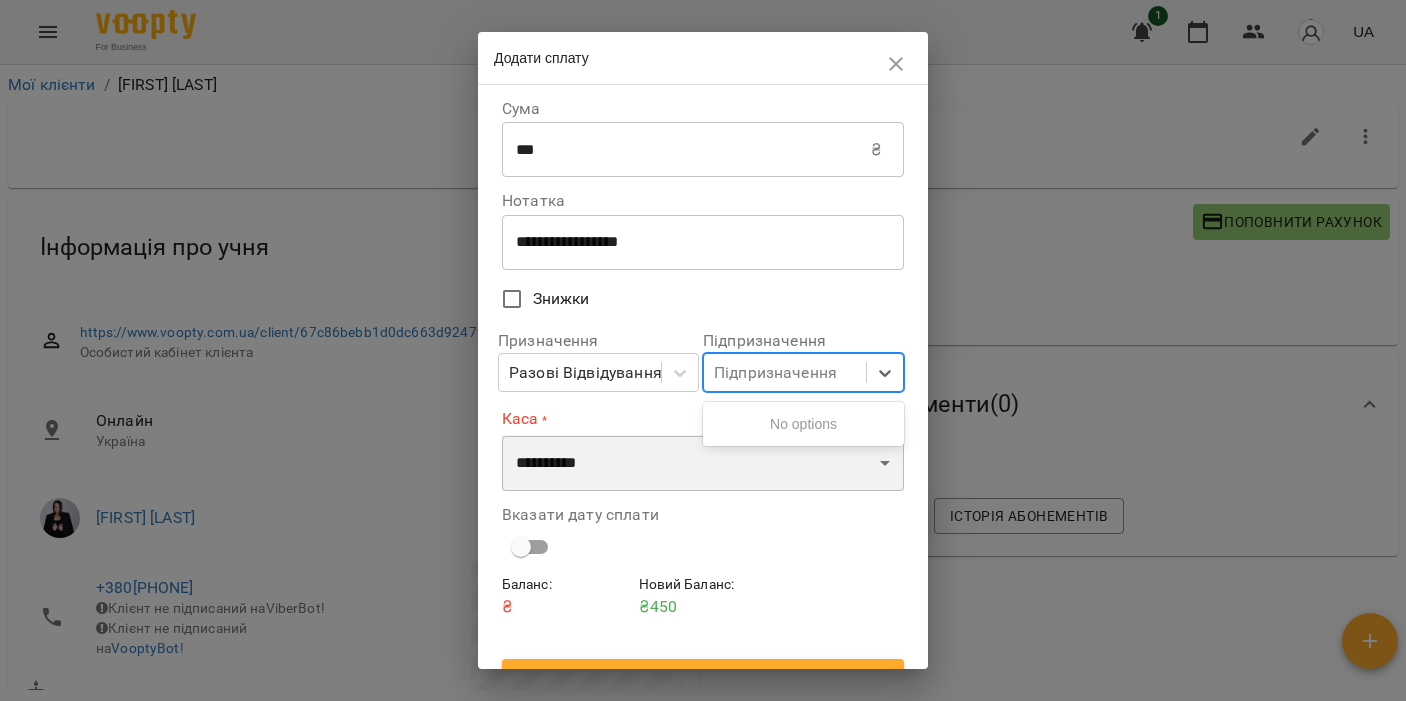 click on "**********" at bounding box center (703, 463) 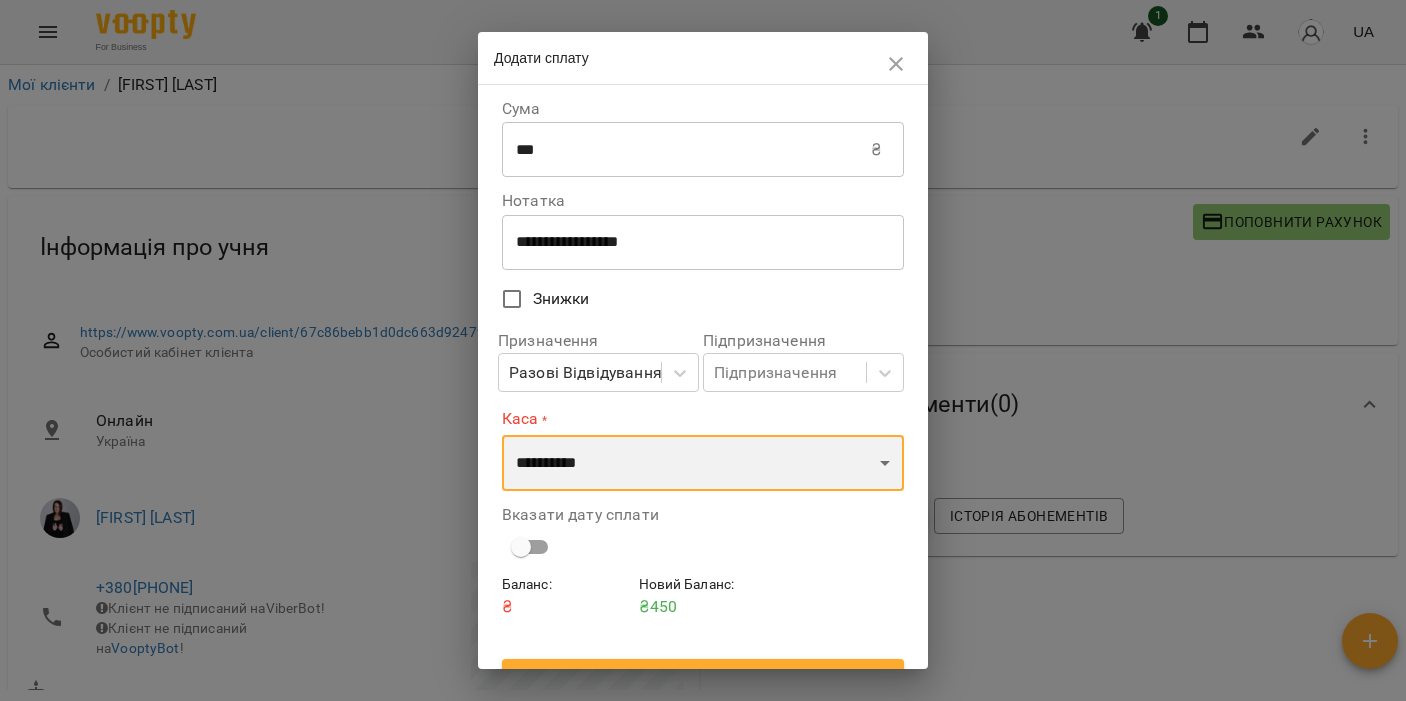 select on "****" 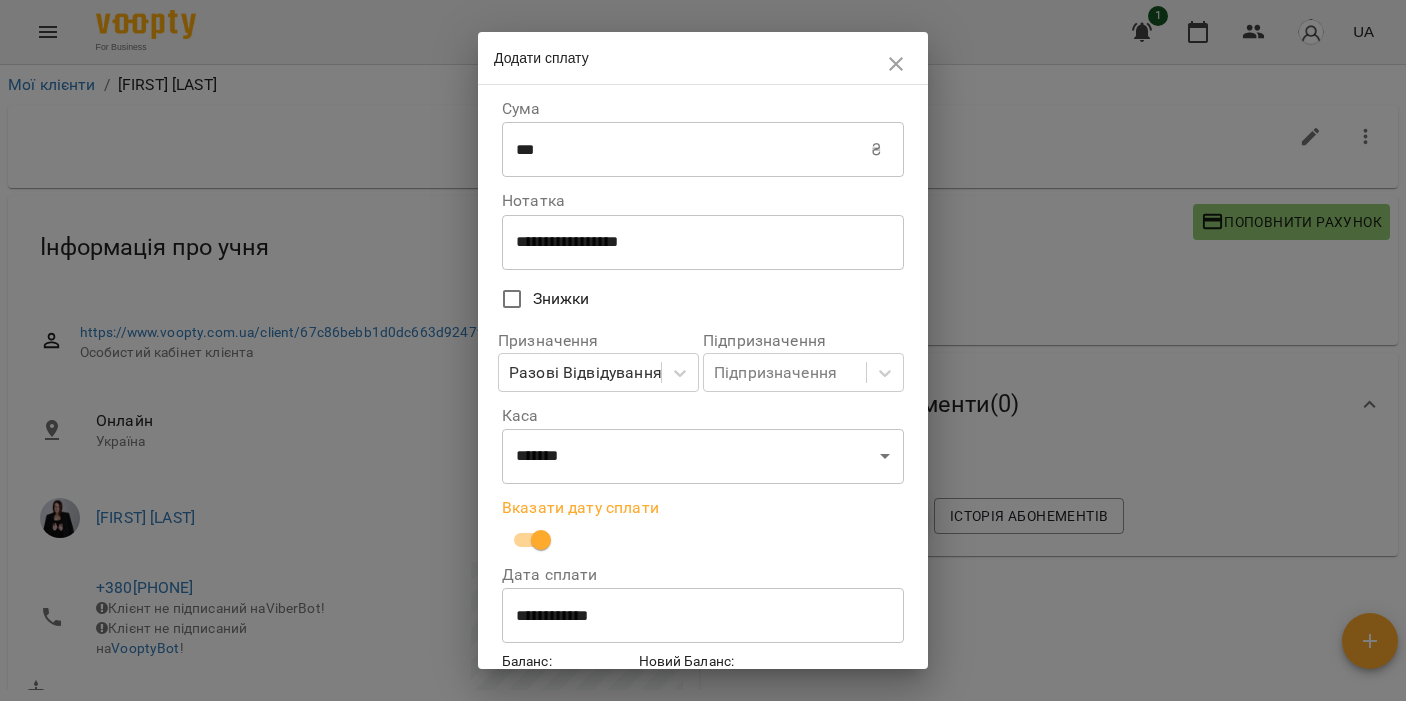 scroll, scrollTop: 114, scrollLeft: 0, axis: vertical 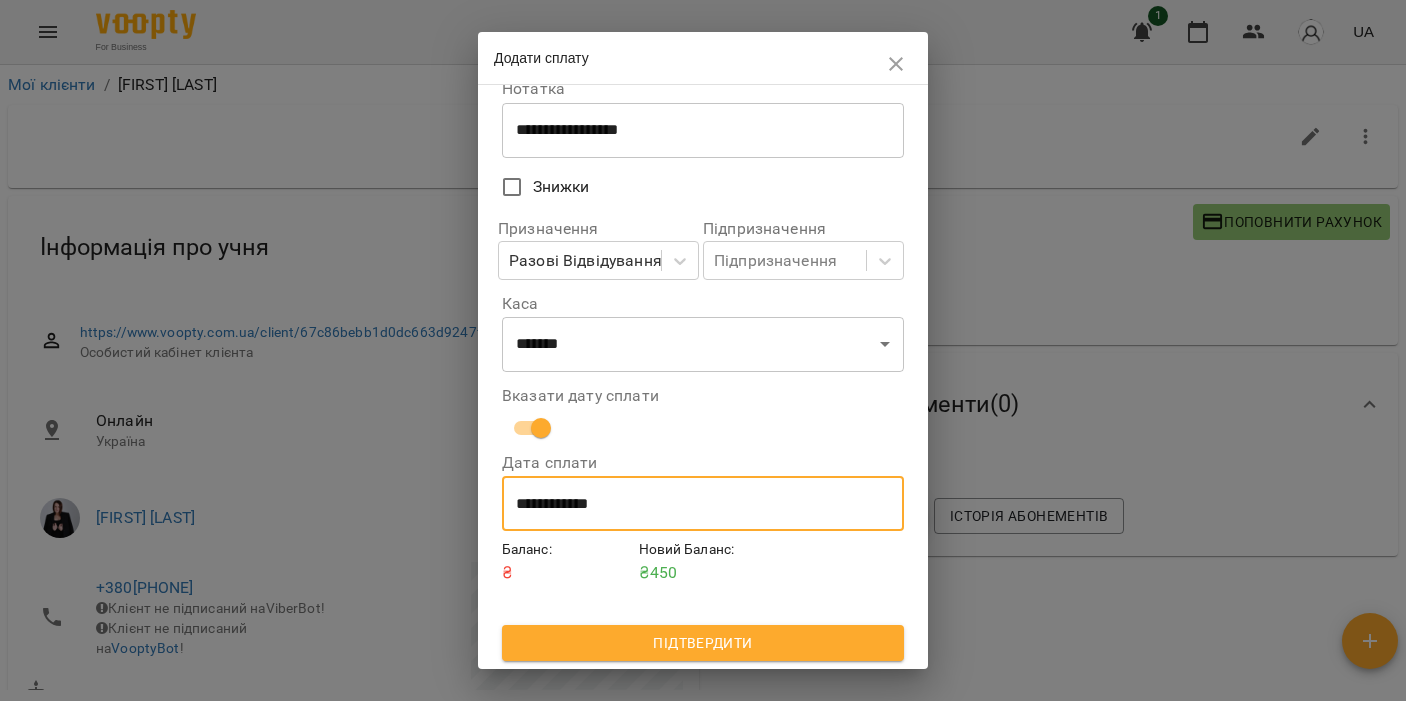 click on "**********" at bounding box center [703, 504] 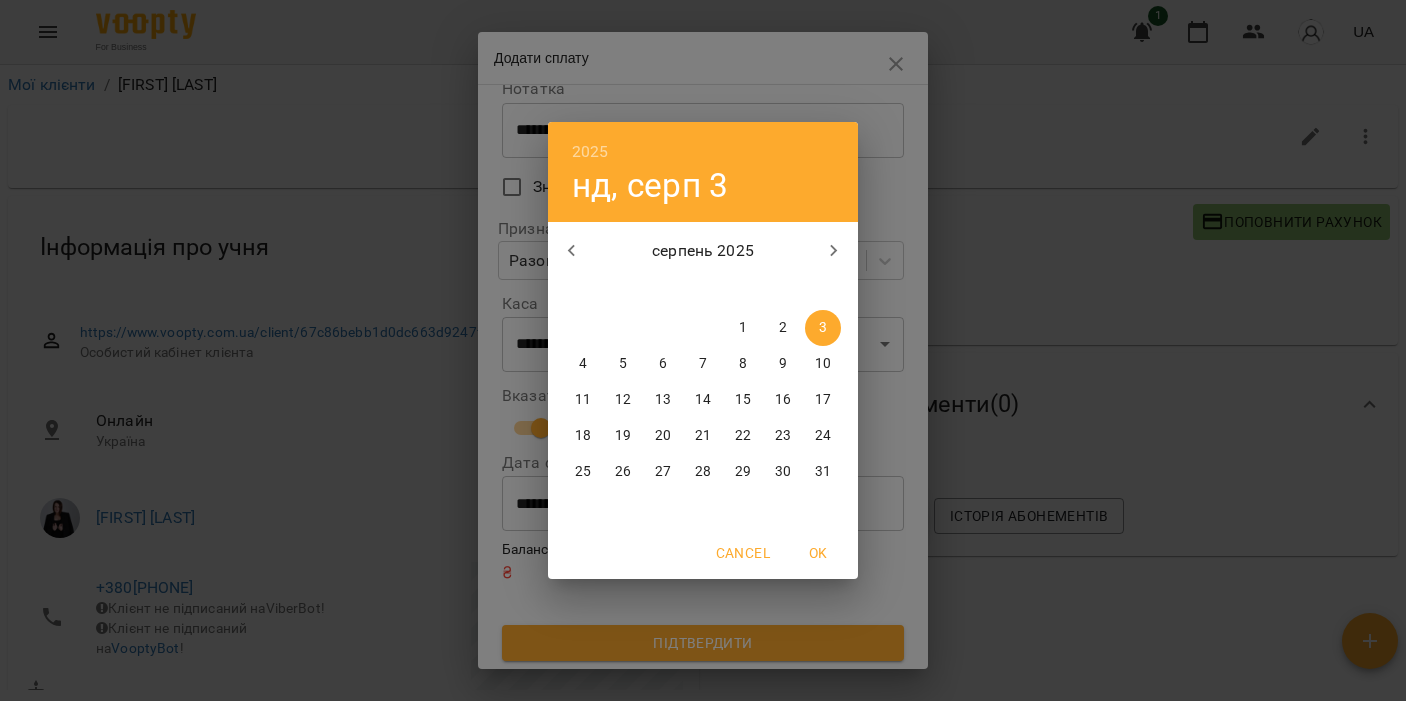 click on "2" at bounding box center [783, 328] 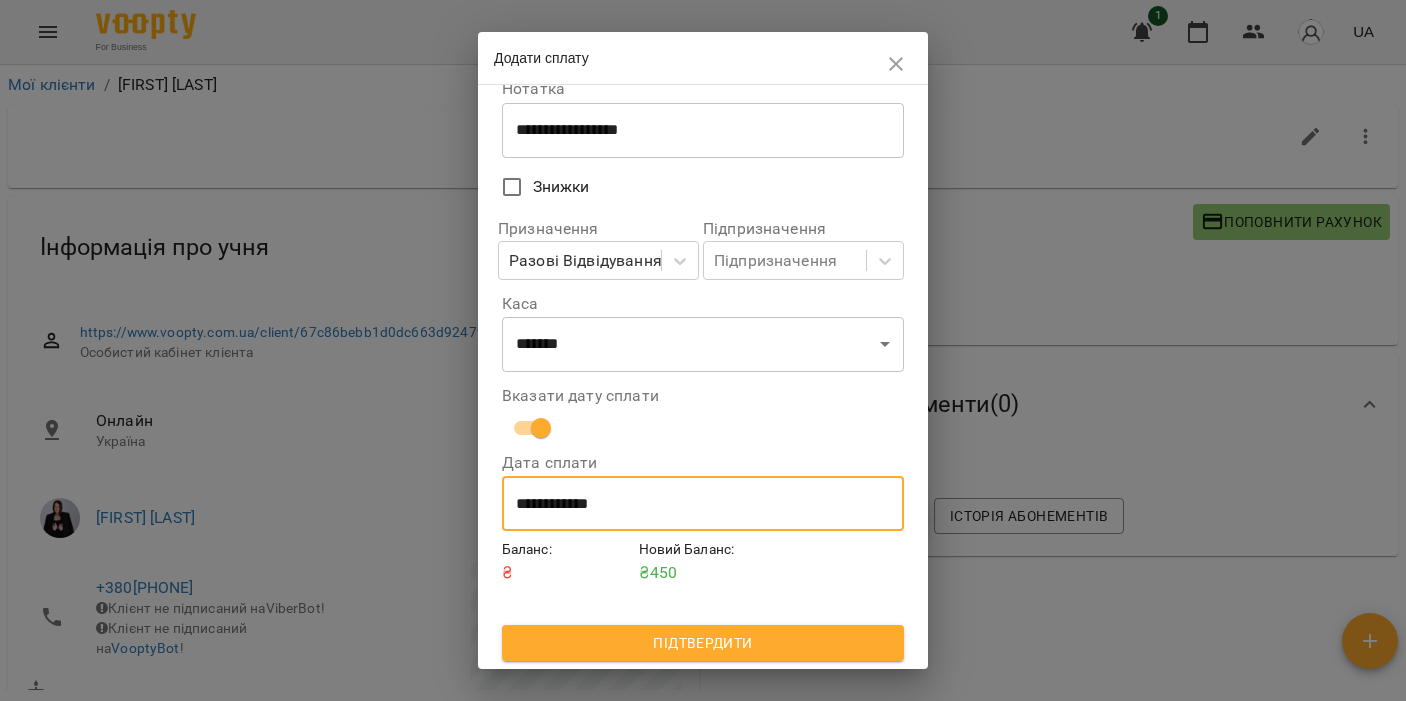 click on "Підтвердити" at bounding box center [703, 643] 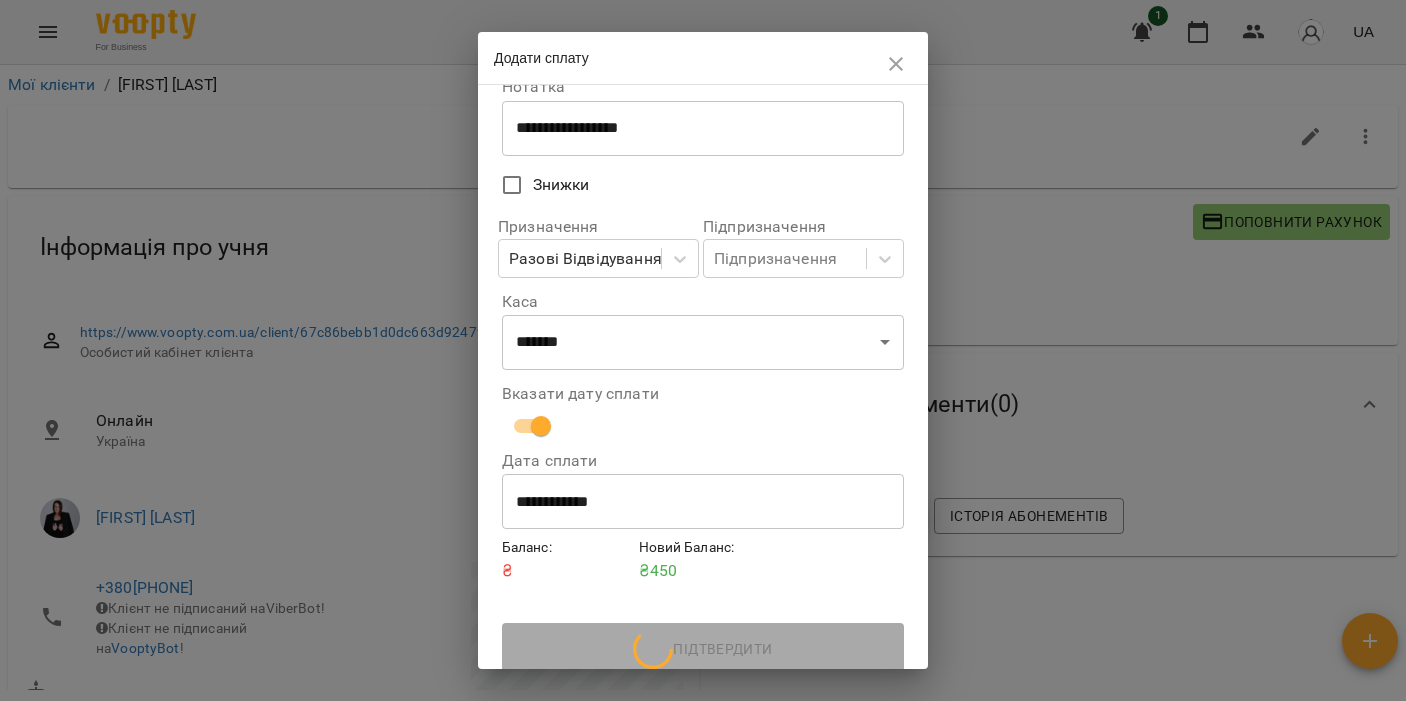 scroll, scrollTop: 130, scrollLeft: 0, axis: vertical 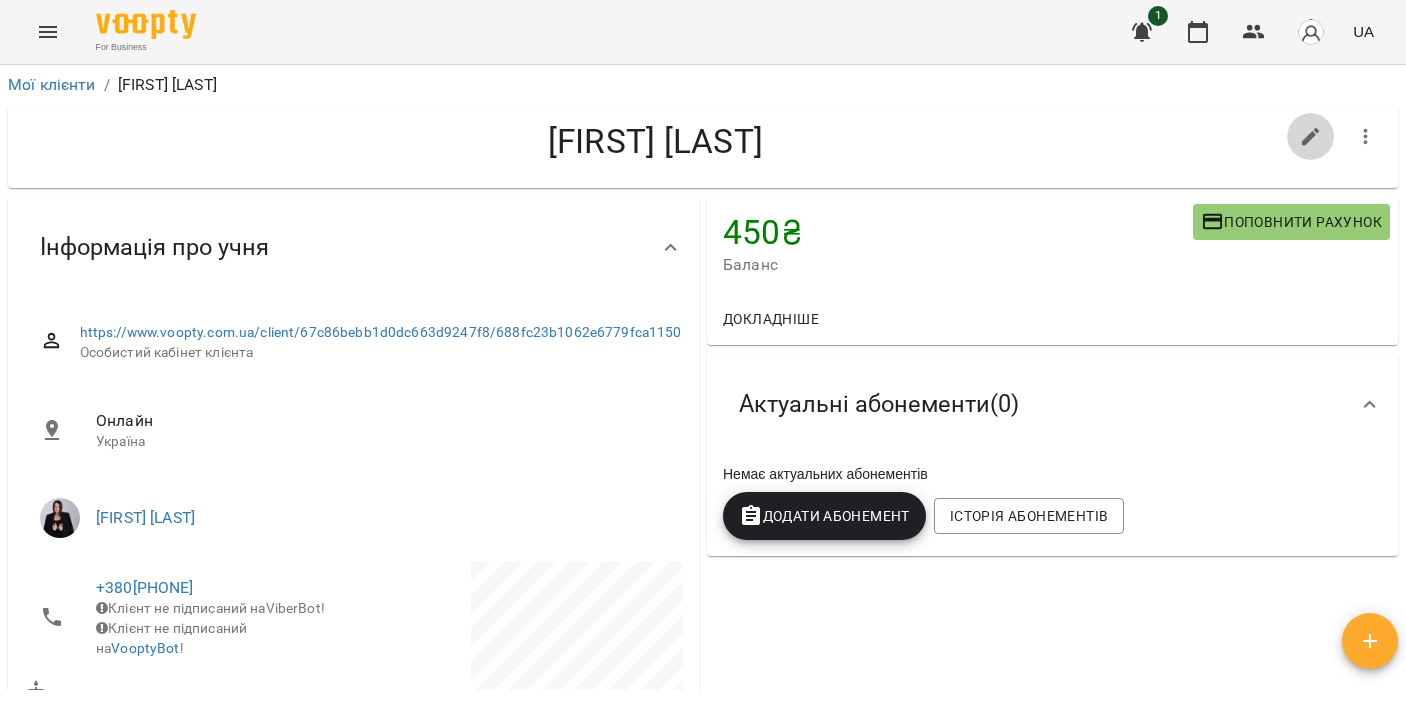 click at bounding box center (1311, 137) 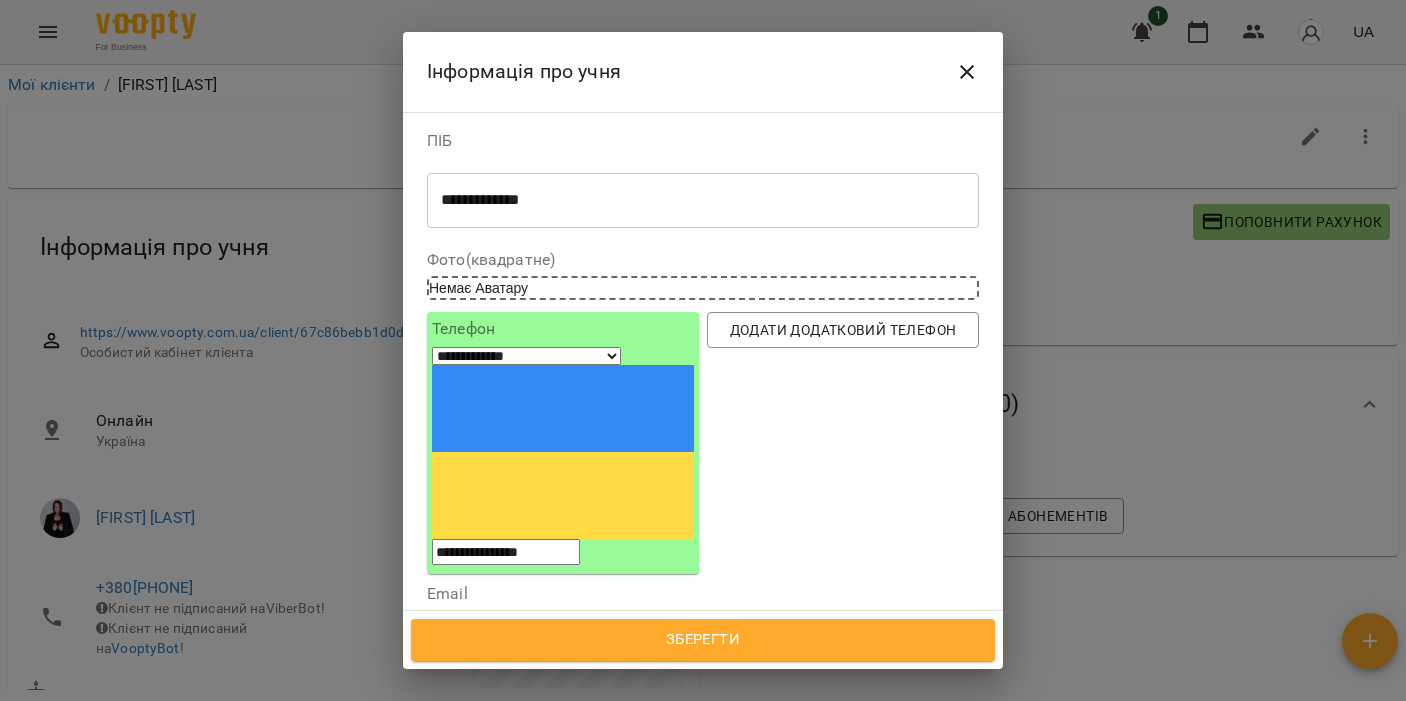 click 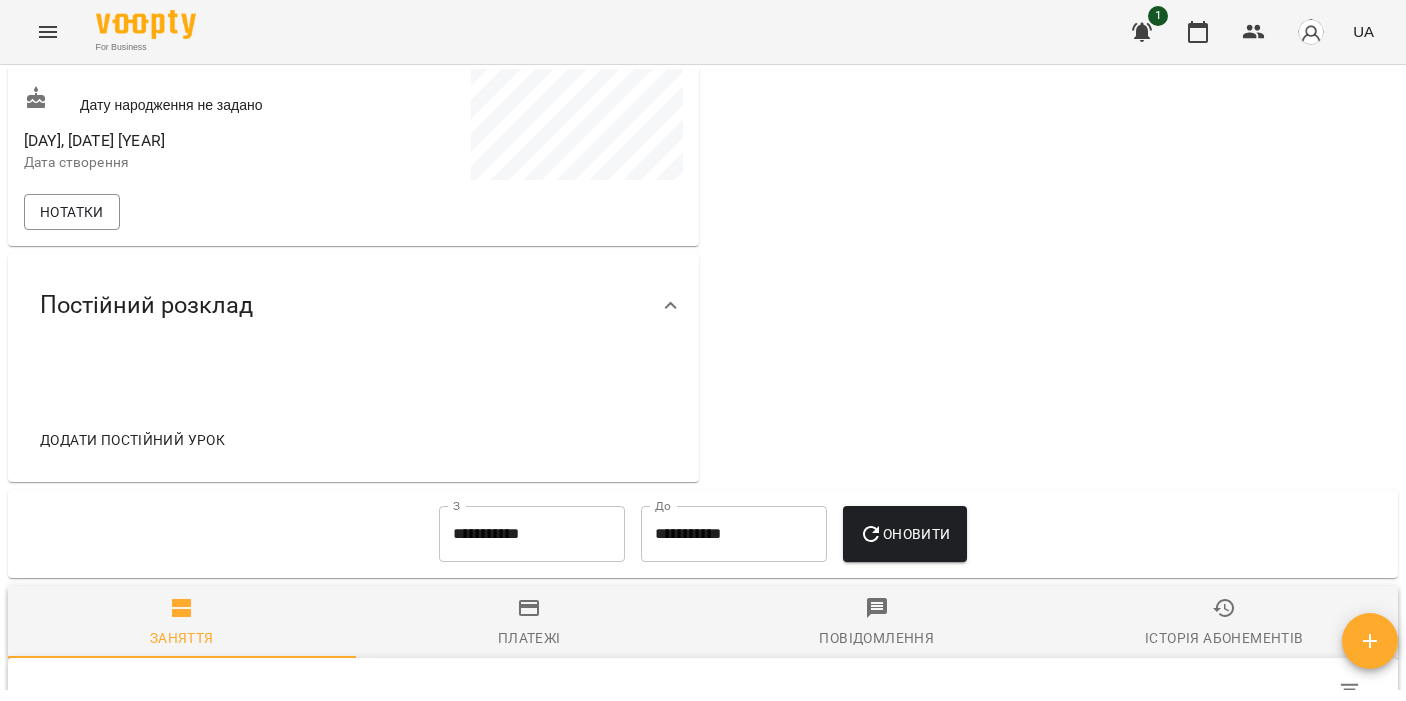 scroll, scrollTop: 596, scrollLeft: 0, axis: vertical 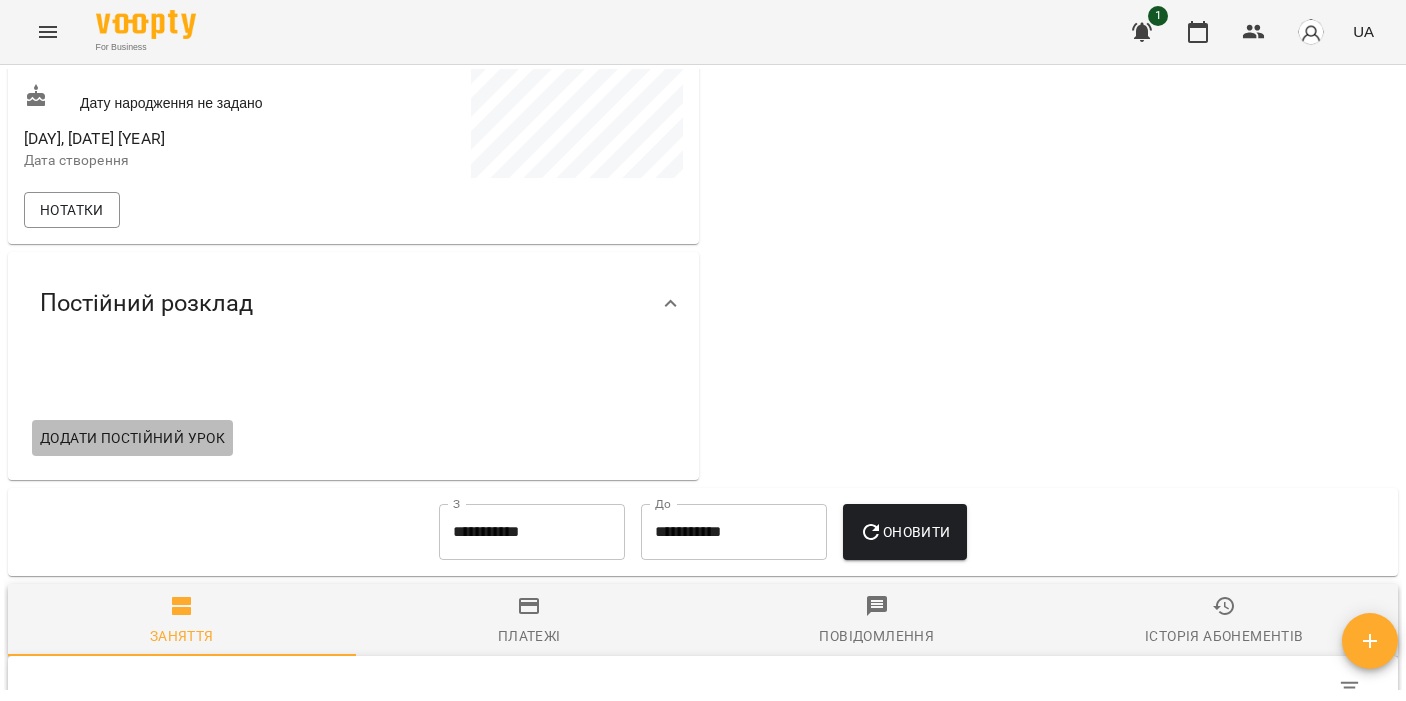click on "Додати постійний урок" at bounding box center (132, 438) 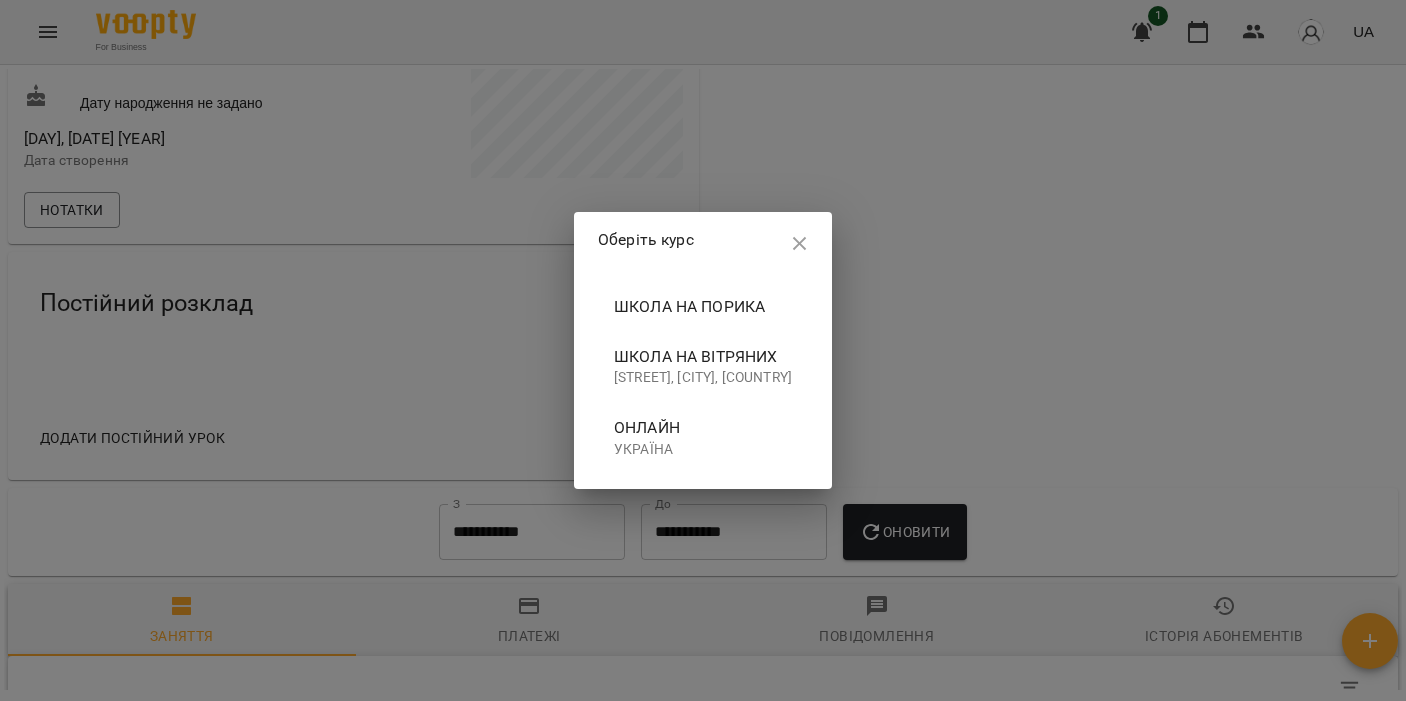 click on "Онлайн" at bounding box center [703, 428] 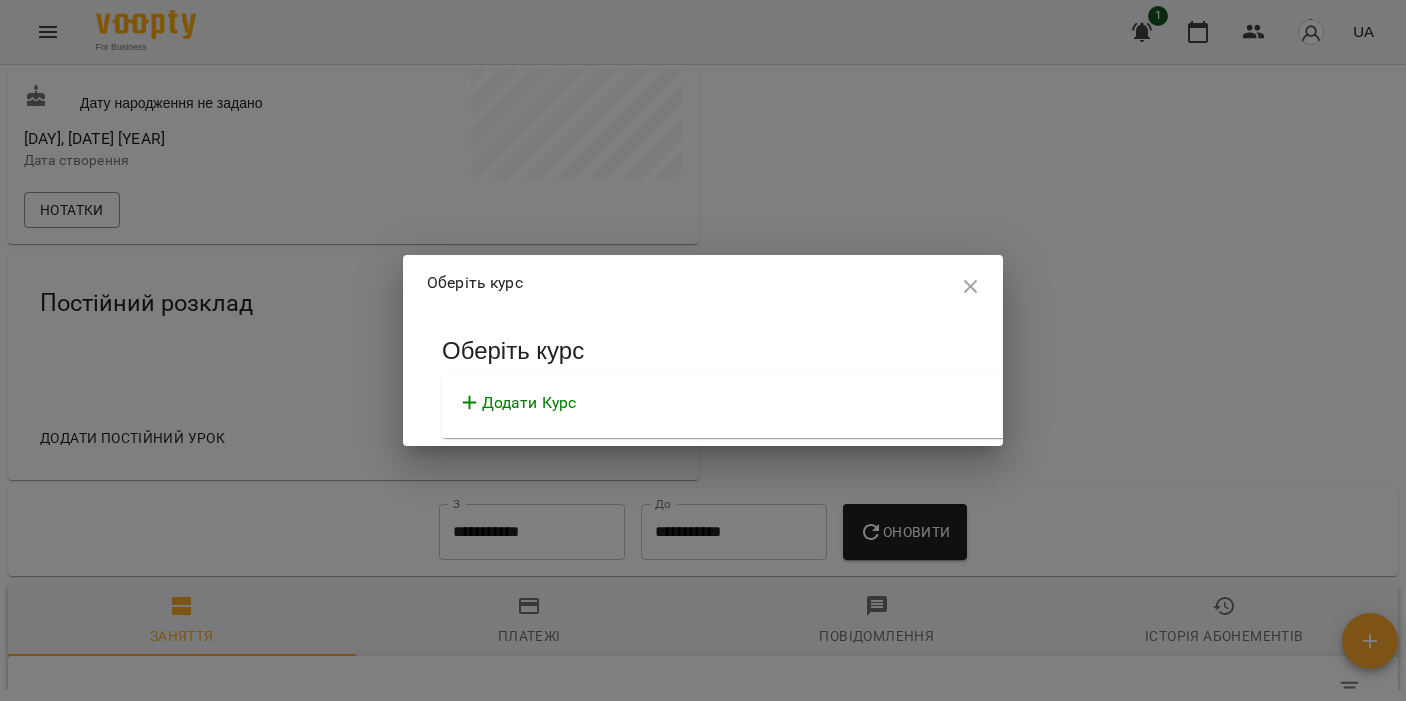 click on "Додати Курс" at bounding box center (529, 403) 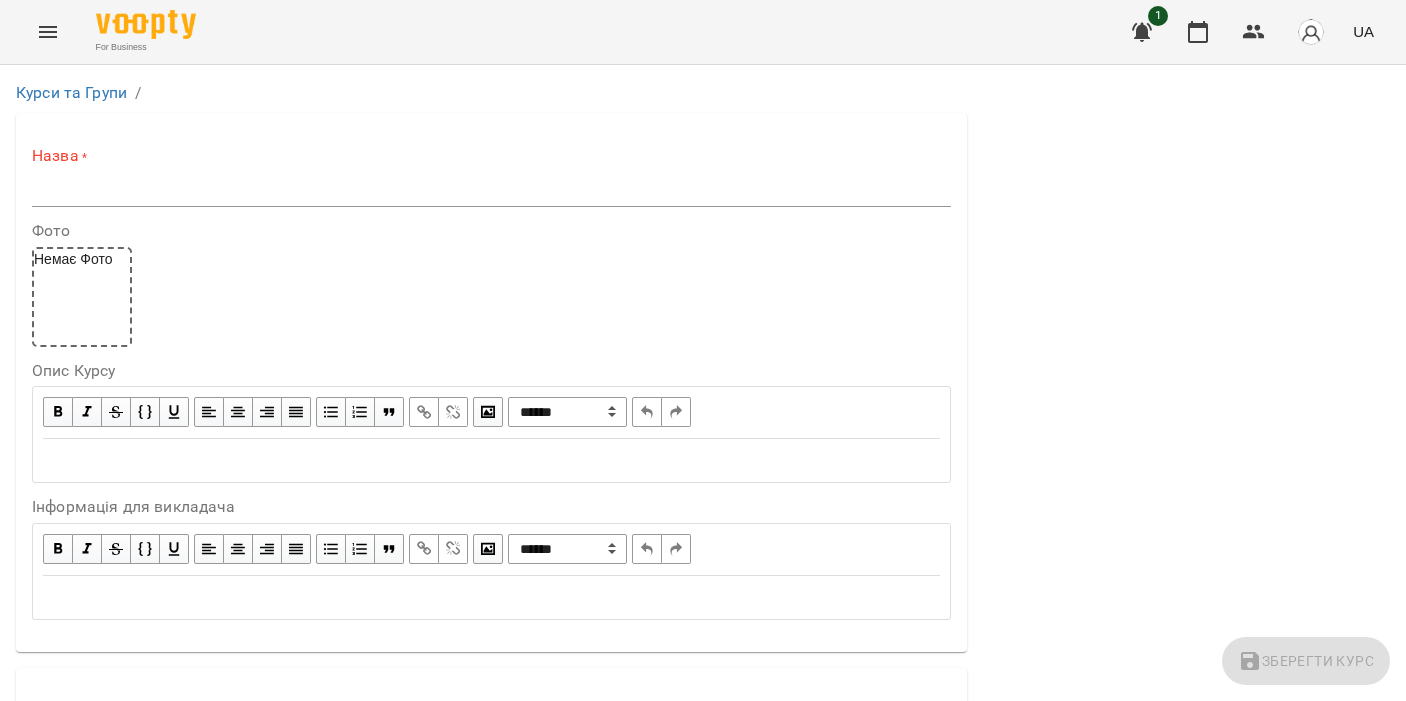 click at bounding box center (491, 191) 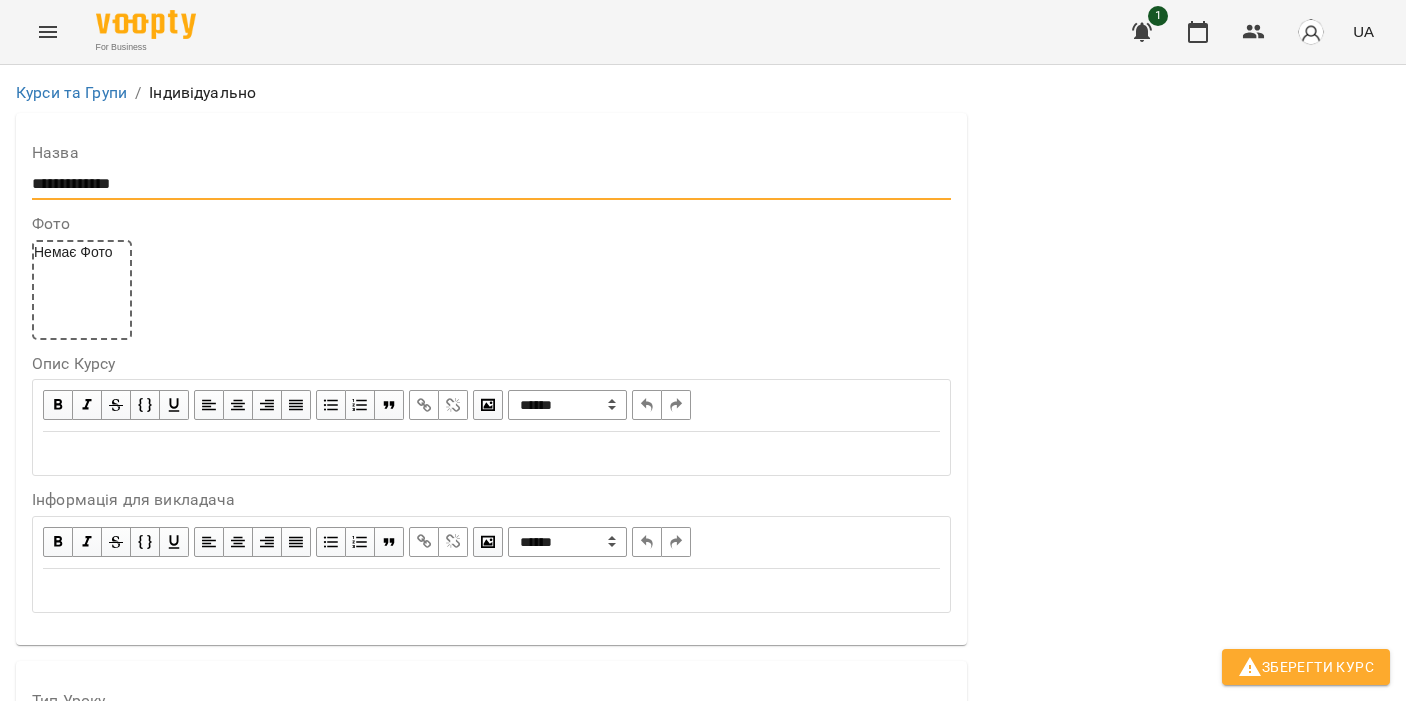 scroll, scrollTop: 276, scrollLeft: 0, axis: vertical 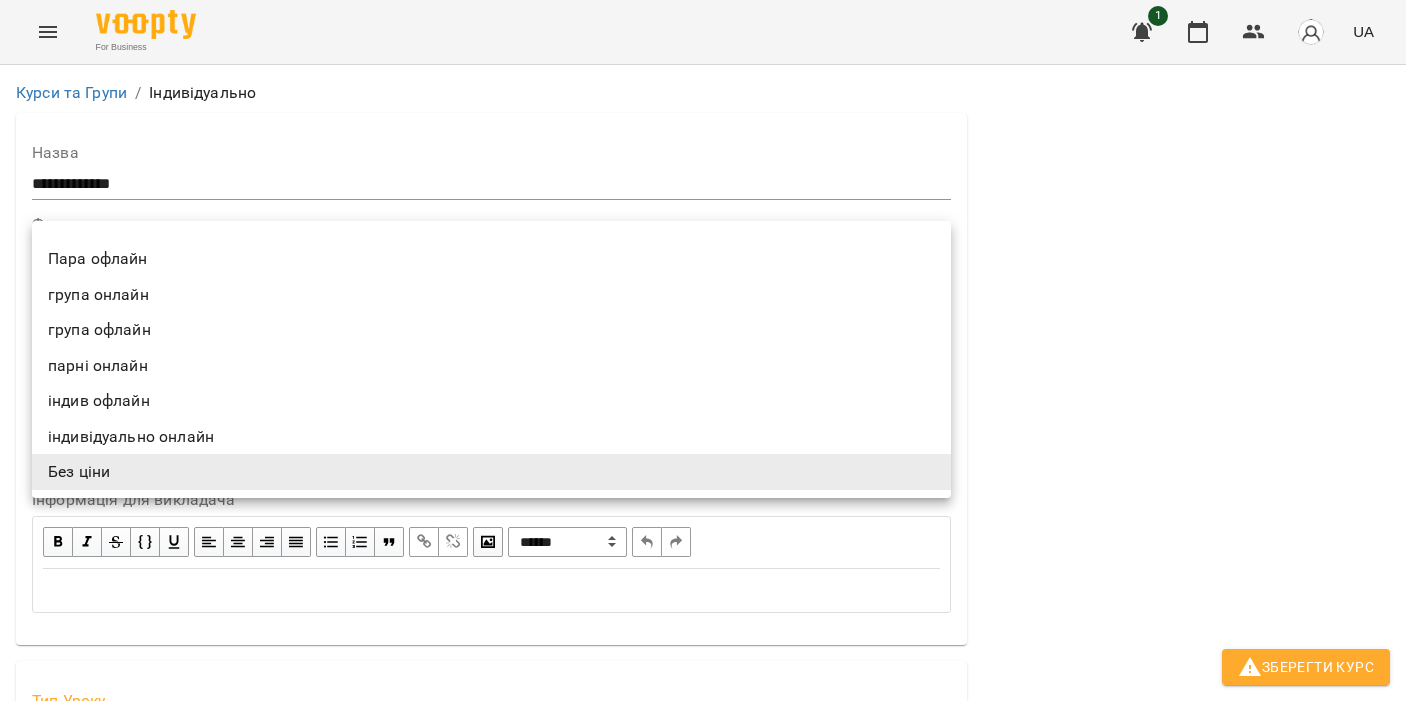 click on "**********" at bounding box center [703, 1156] 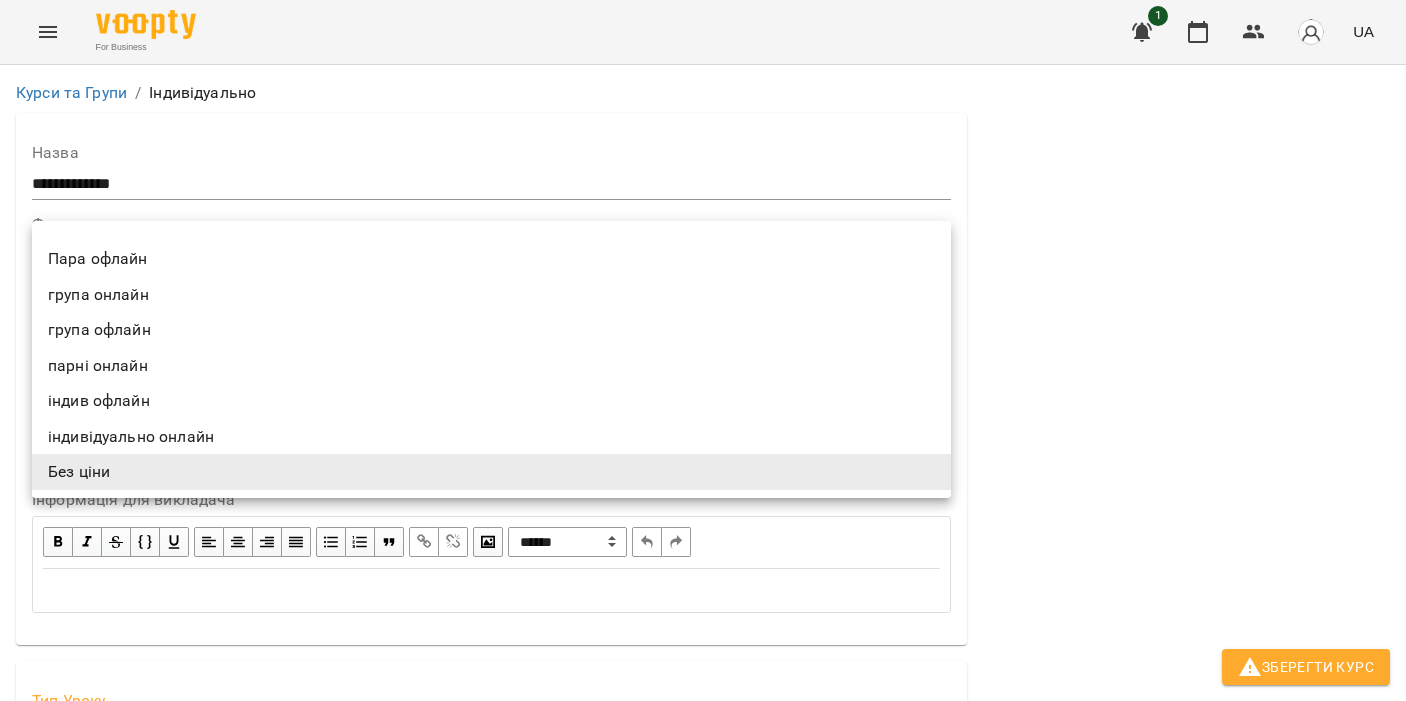 click on "індивідуально онлайн" at bounding box center [491, 437] 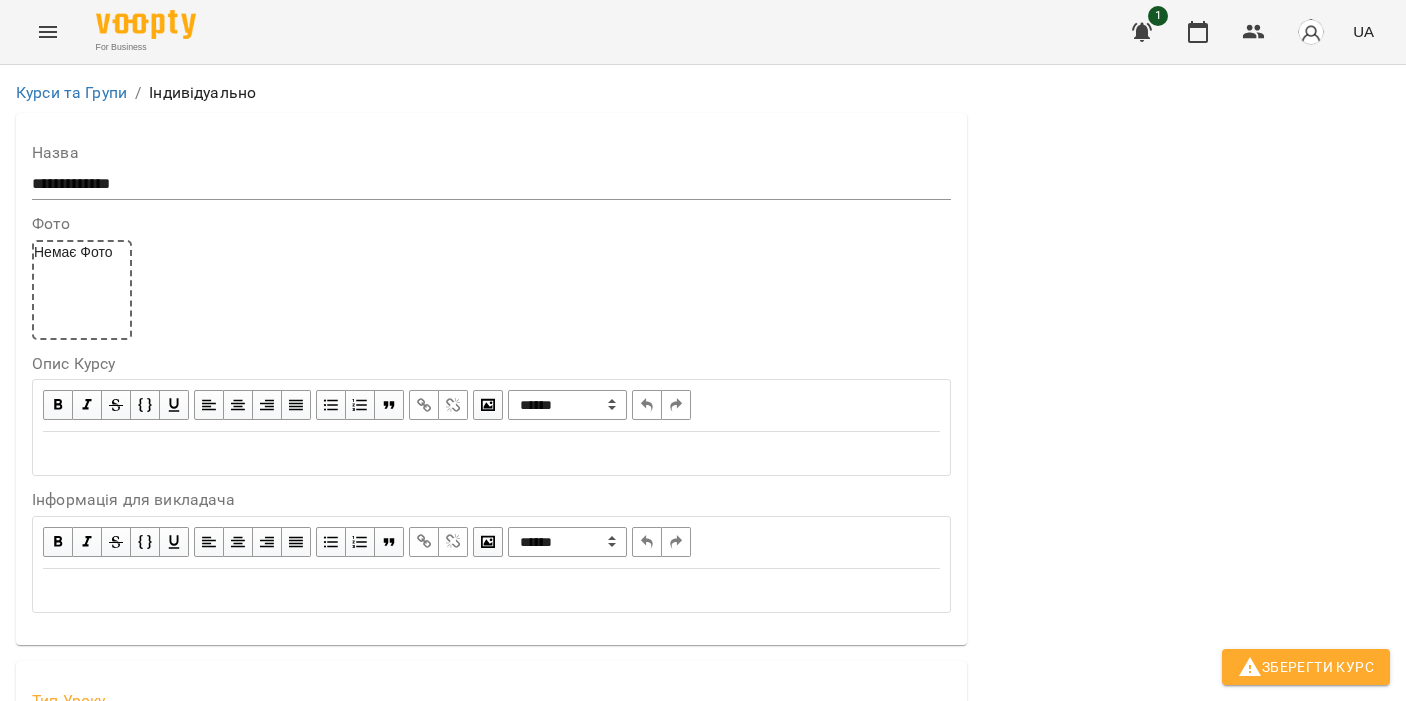 scroll, scrollTop: 437, scrollLeft: 0, axis: vertical 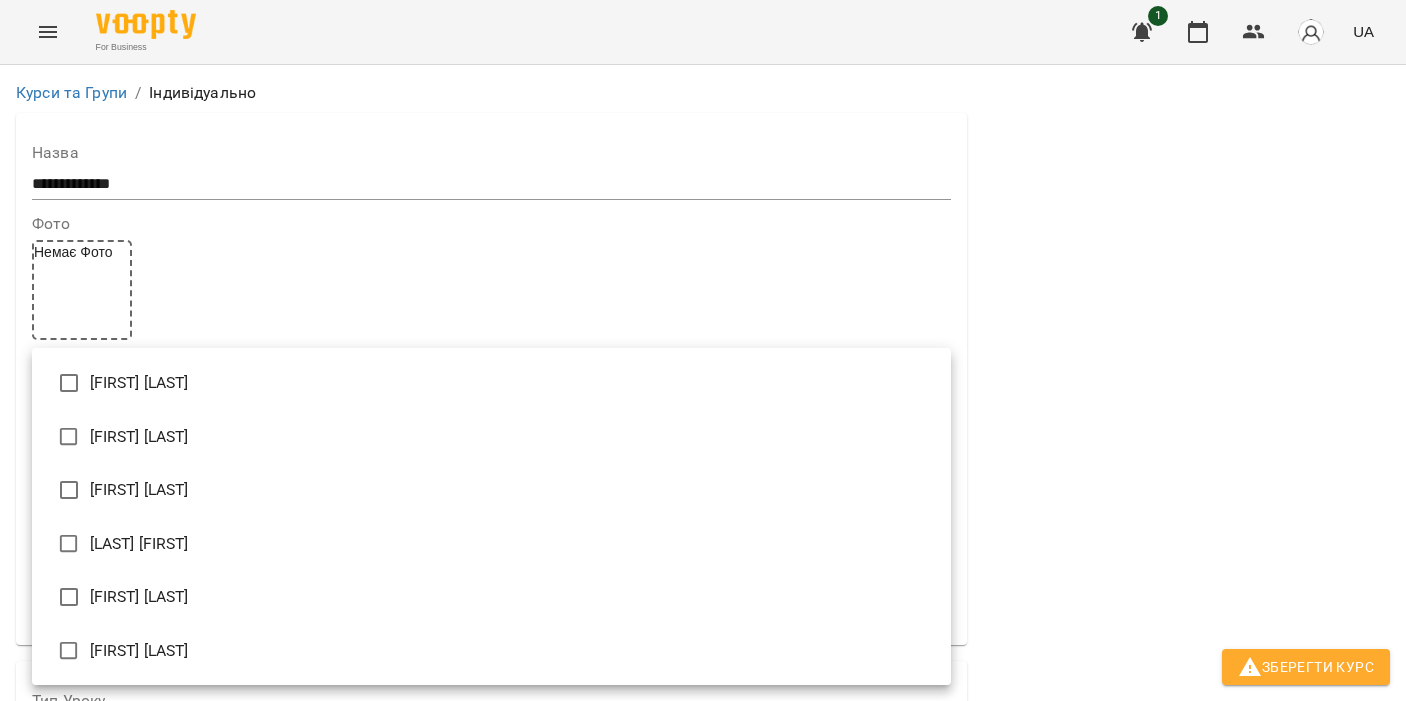 click on "**********" at bounding box center (703, 1156) 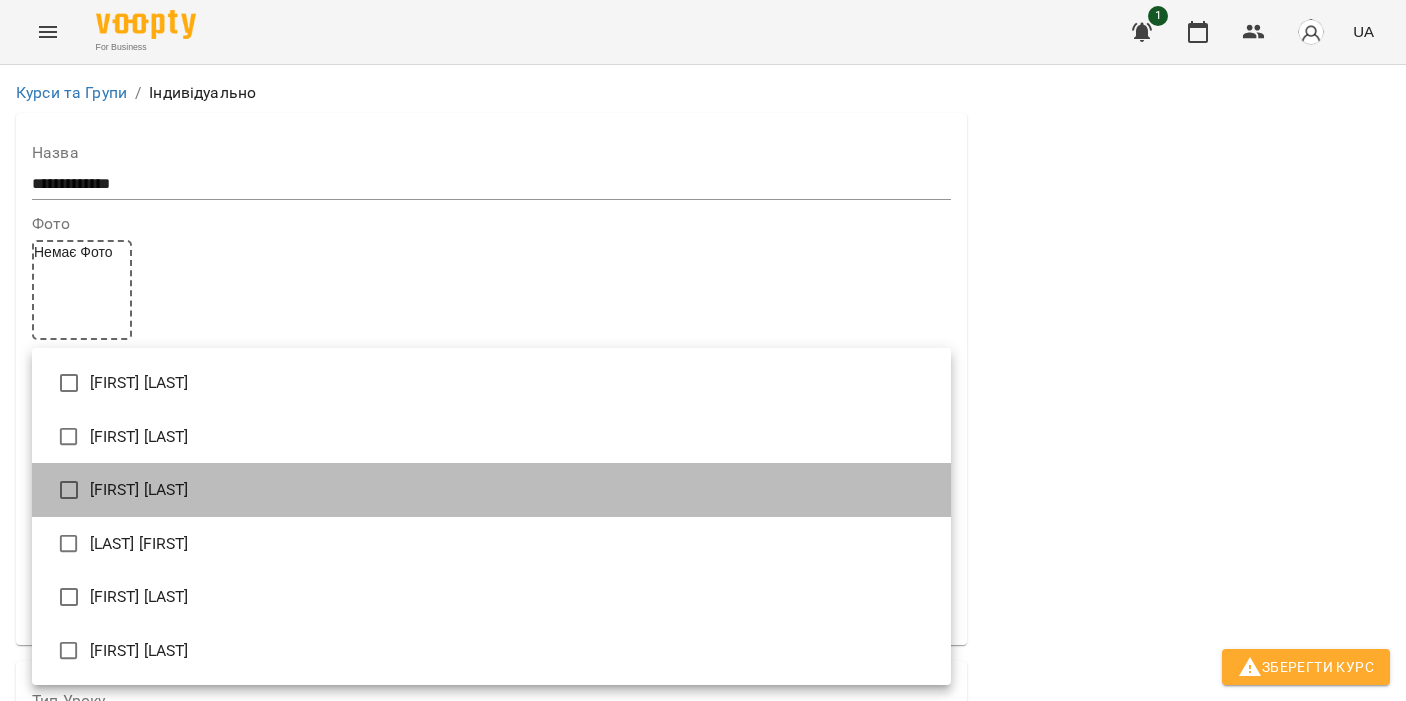 click on "[FIRST] [LAST]" at bounding box center (491, 490) 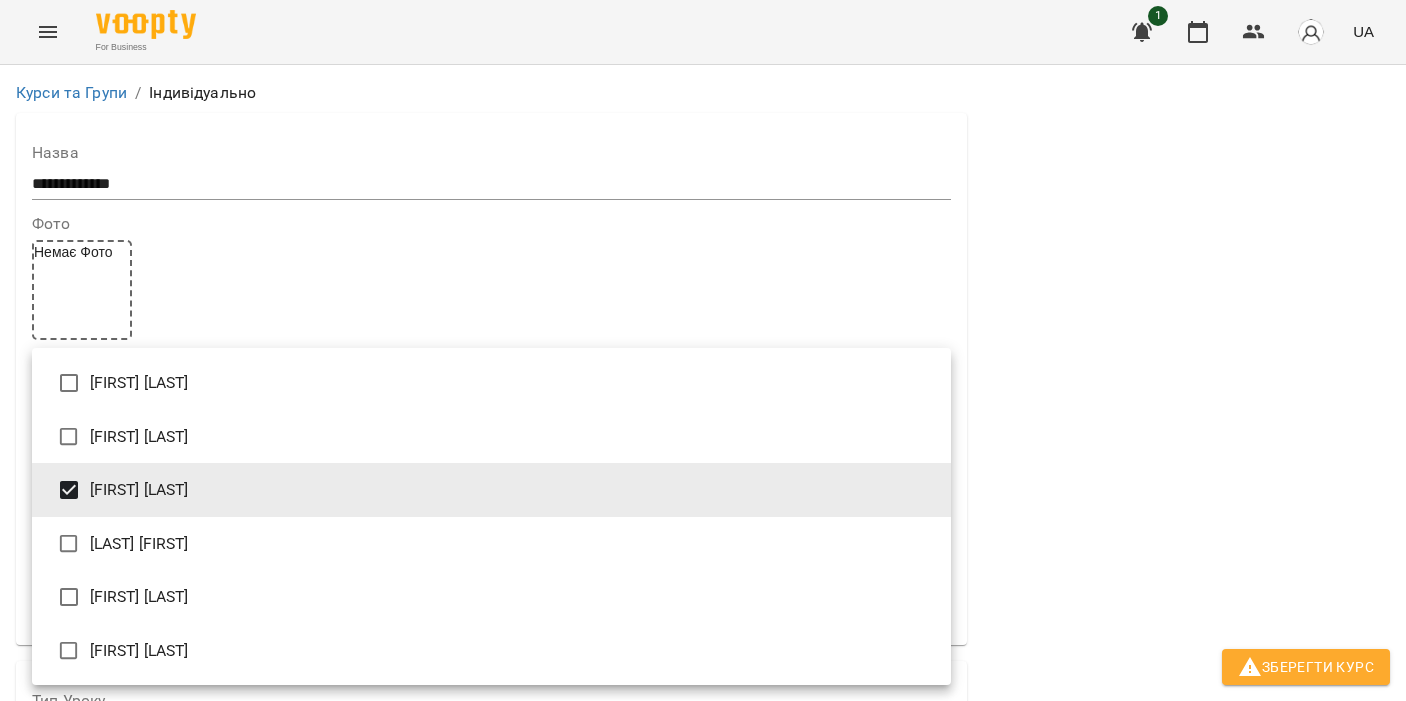 click at bounding box center (703, 350) 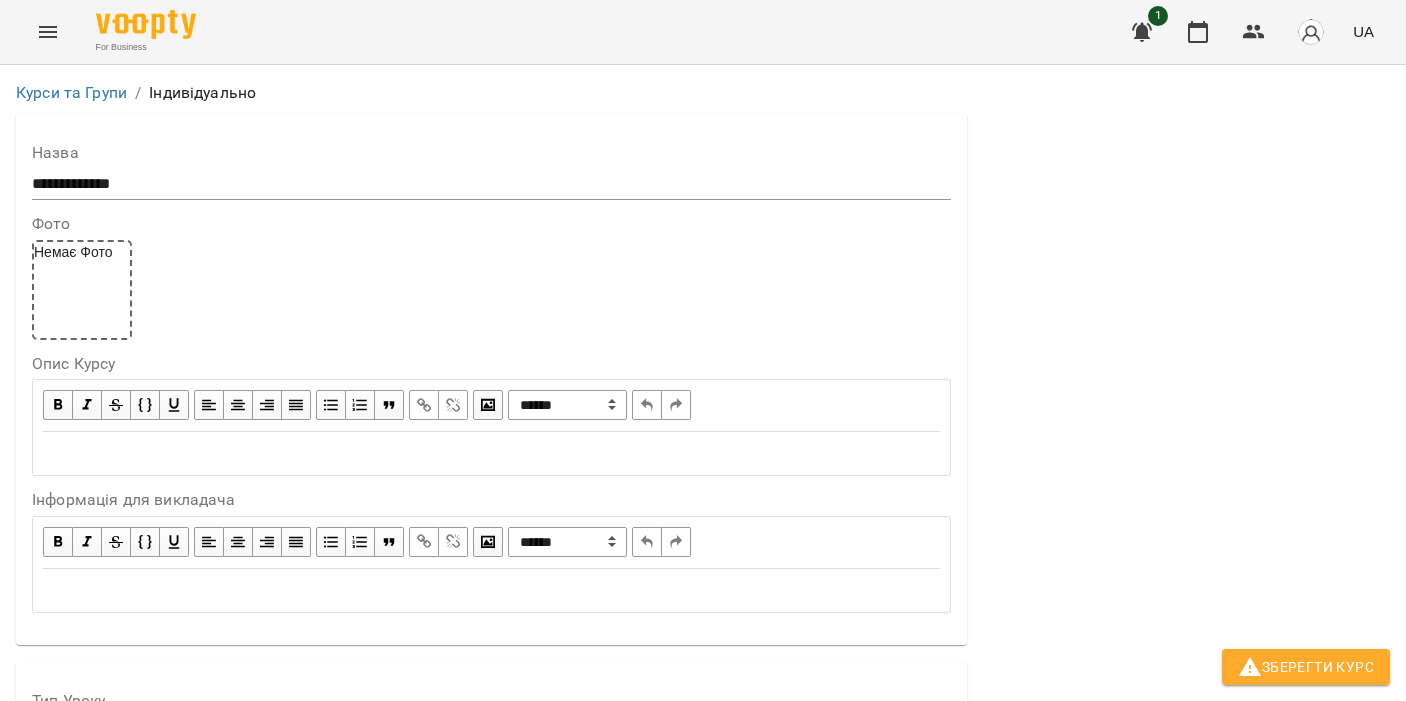 scroll, scrollTop: 1445, scrollLeft: 0, axis: vertical 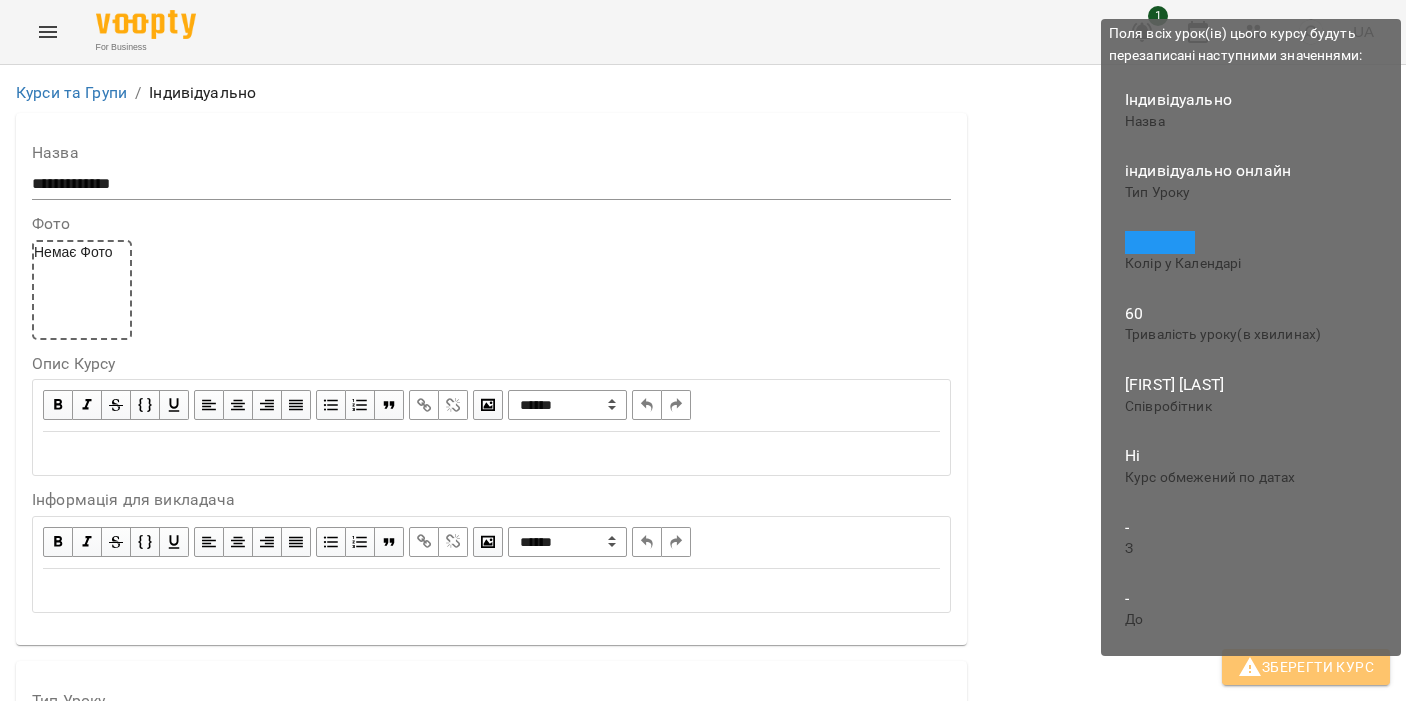 click on "Зберегти Курс" at bounding box center (1306, 667) 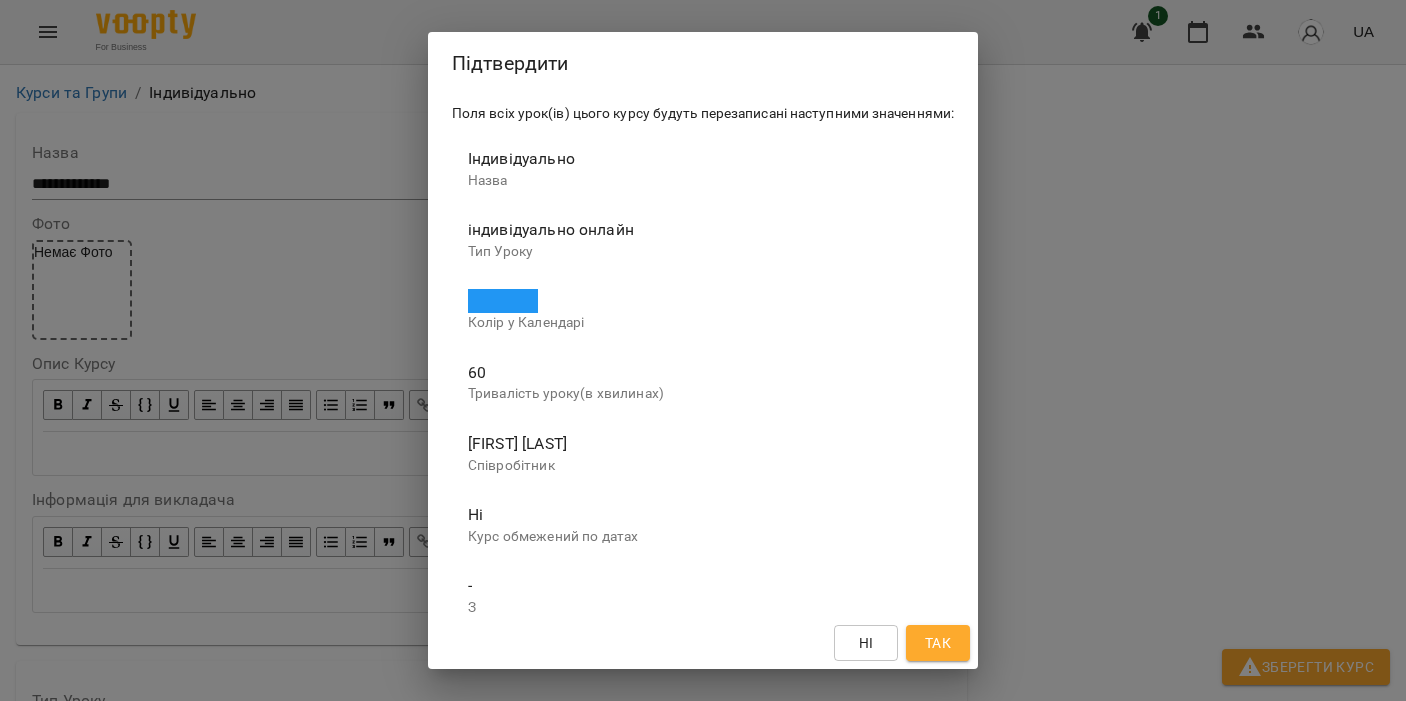 click on "Так" at bounding box center [938, 643] 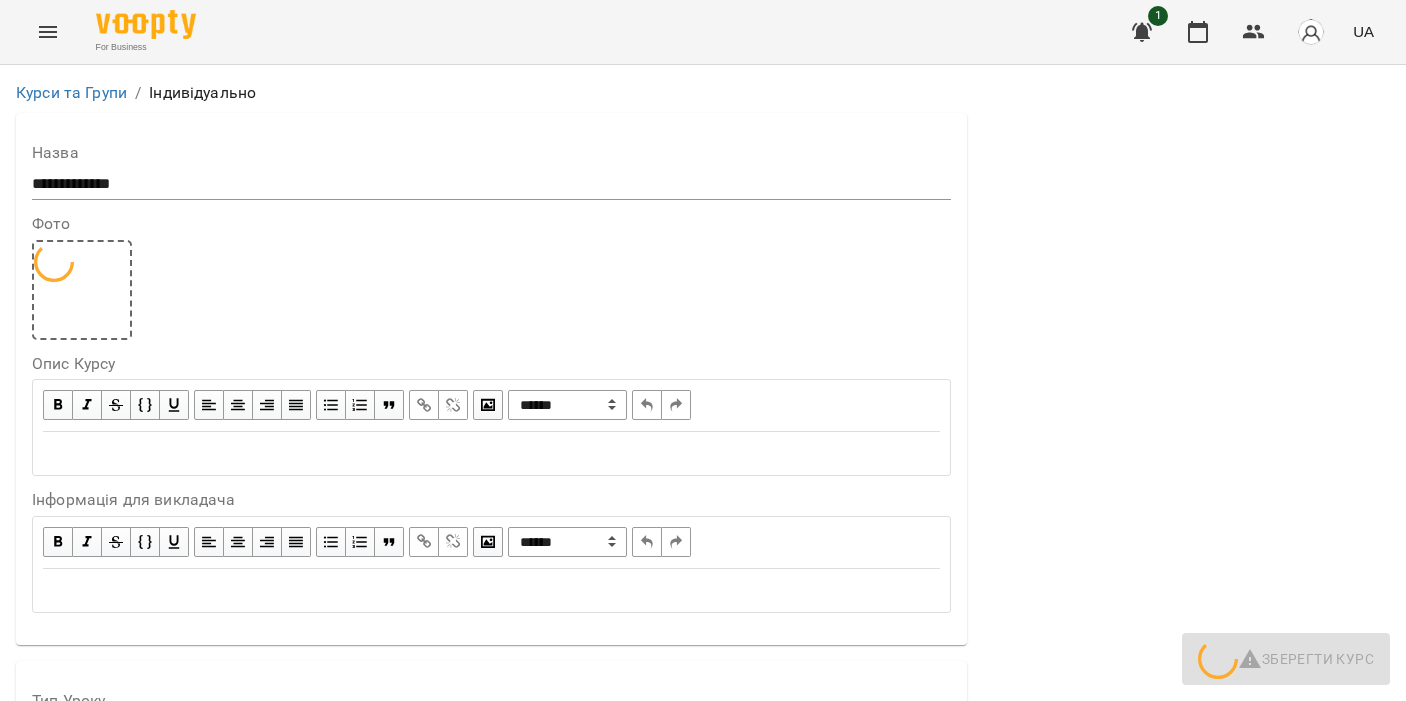 scroll, scrollTop: 0, scrollLeft: 0, axis: both 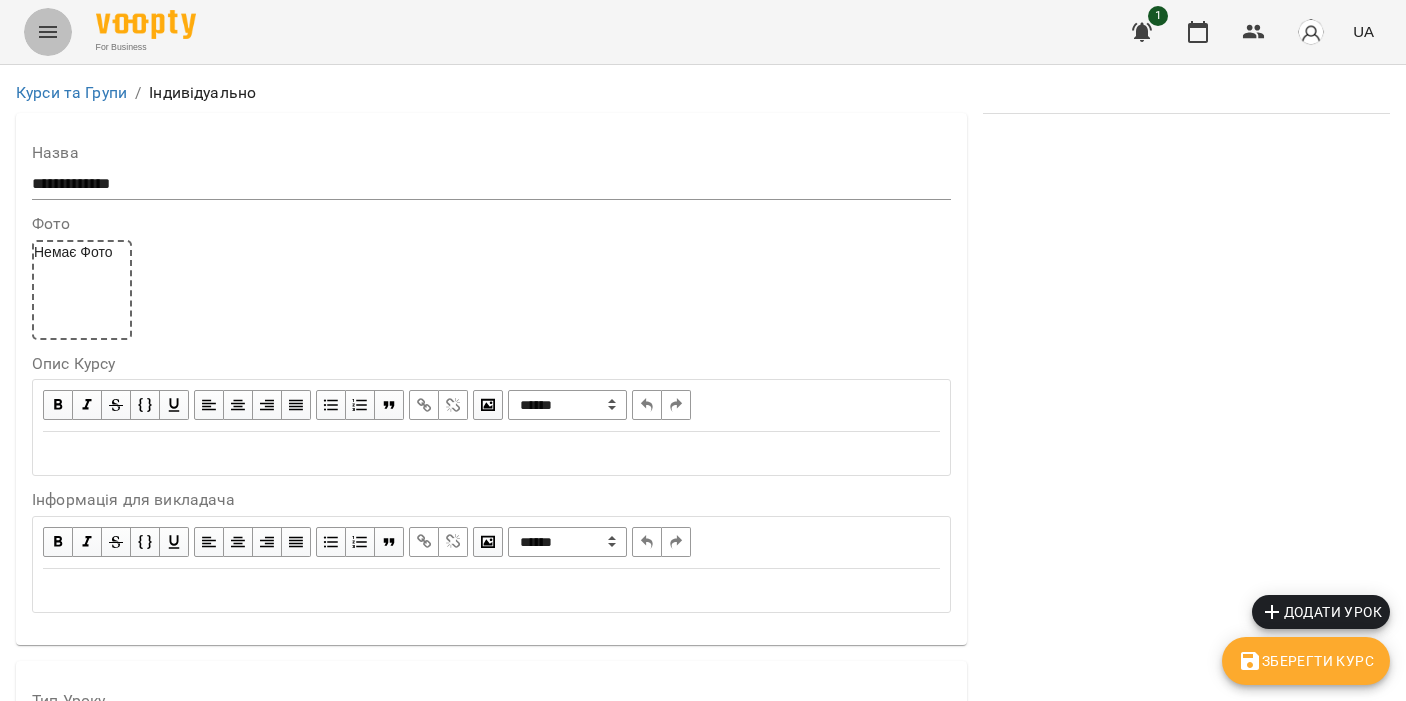 click 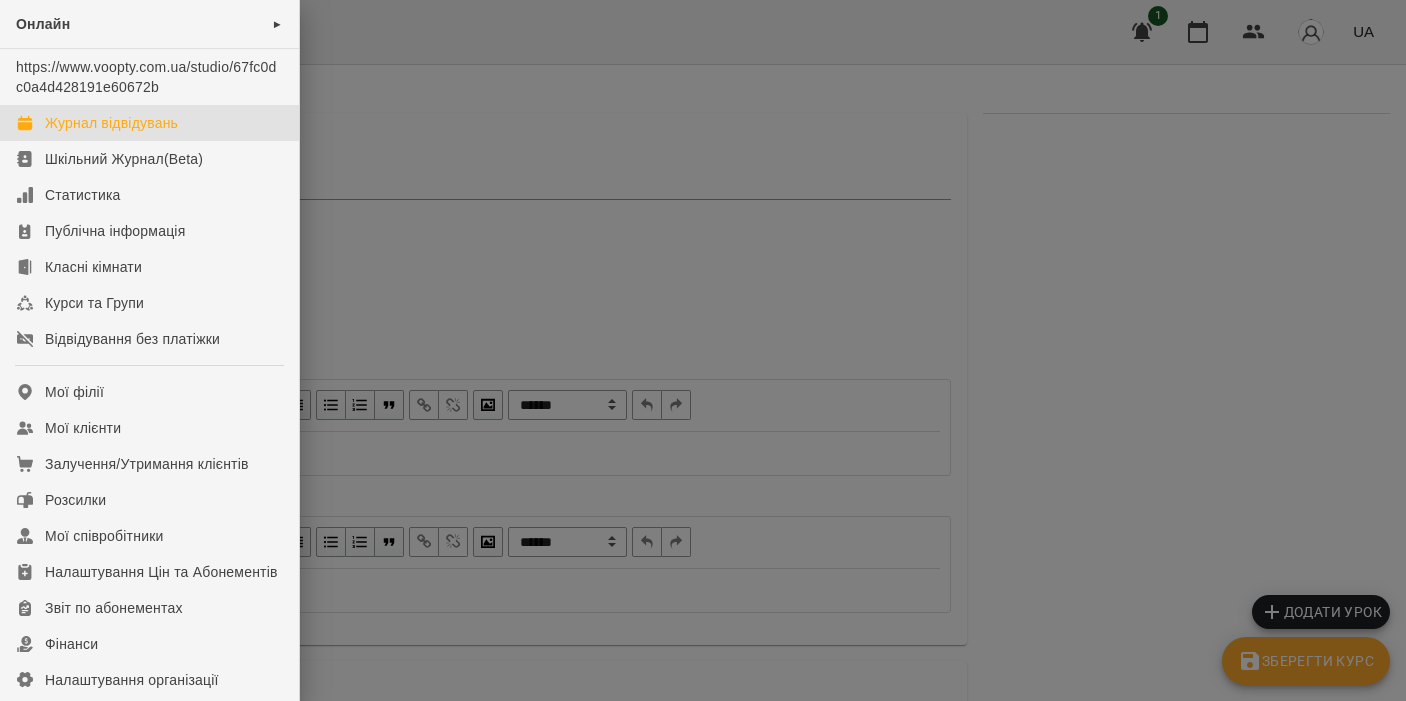 click on "Журнал відвідувань" at bounding box center [111, 123] 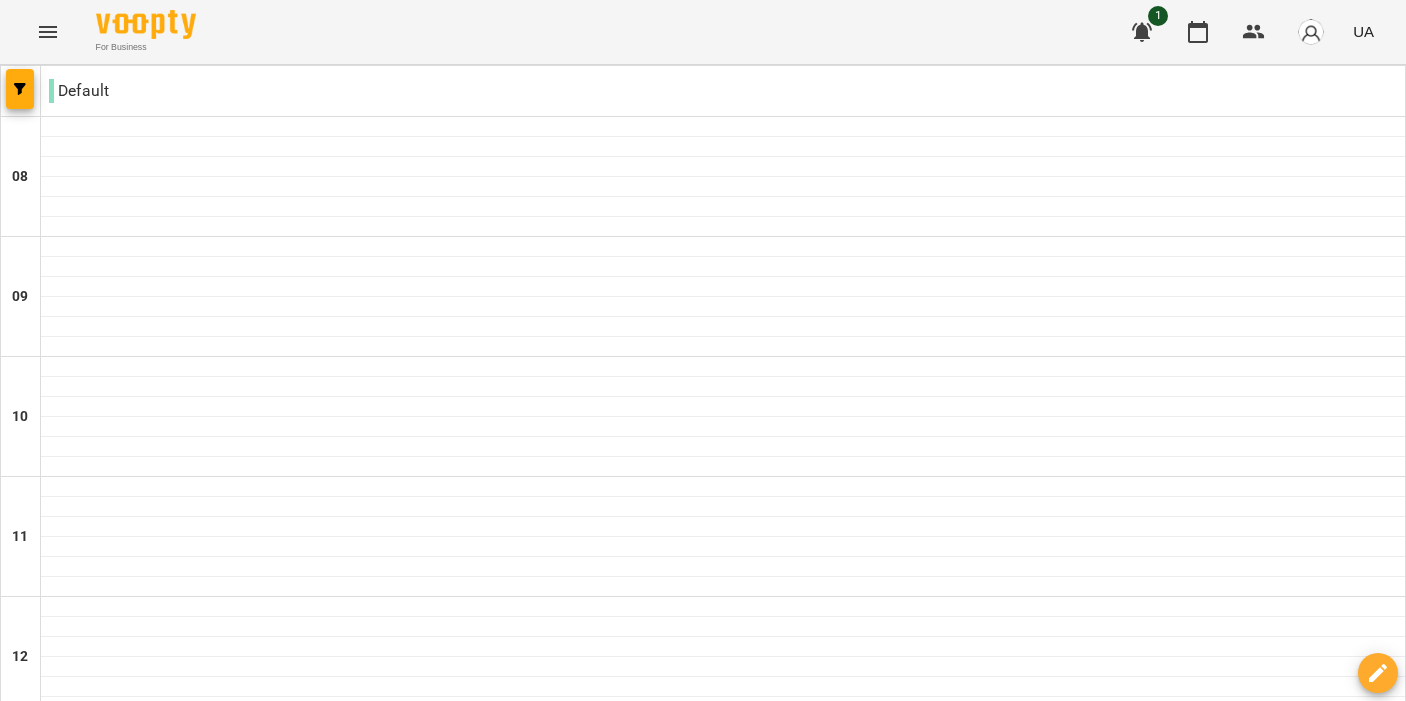 click 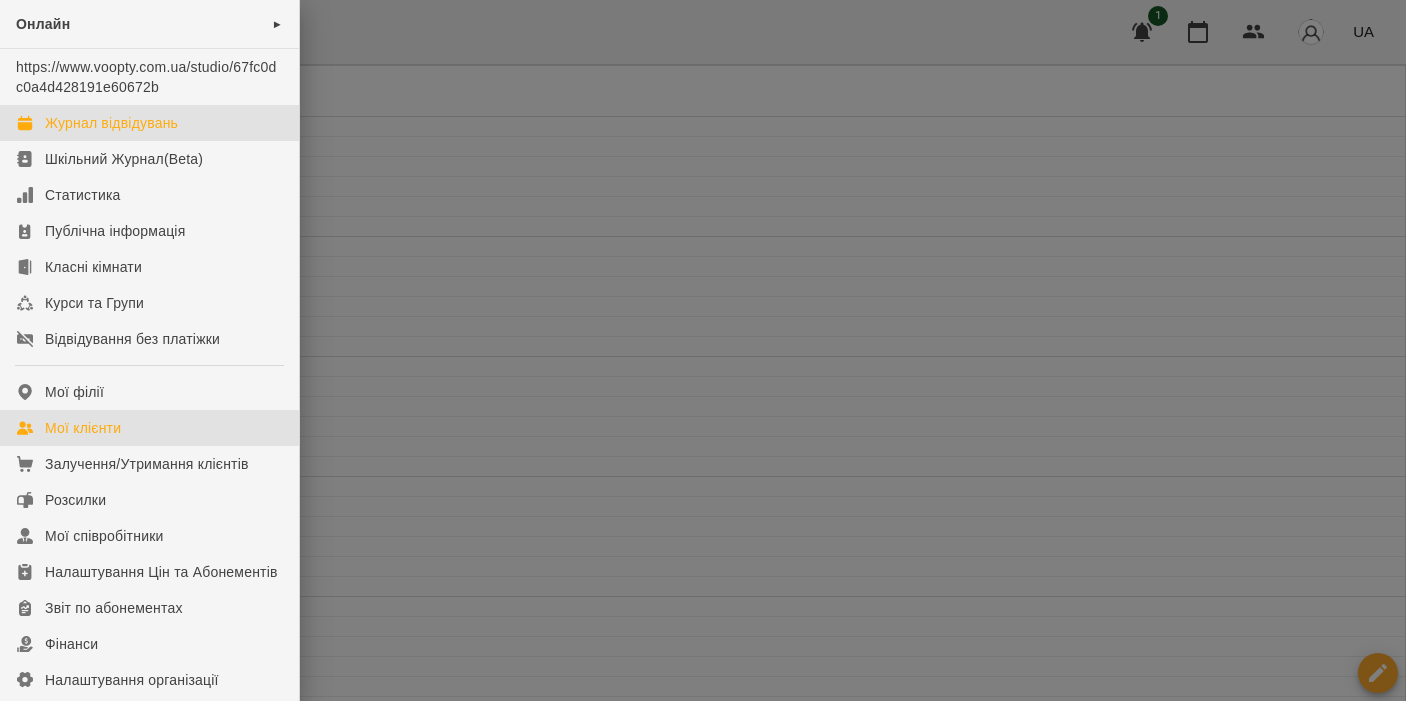click on "Мої клієнти" at bounding box center [83, 428] 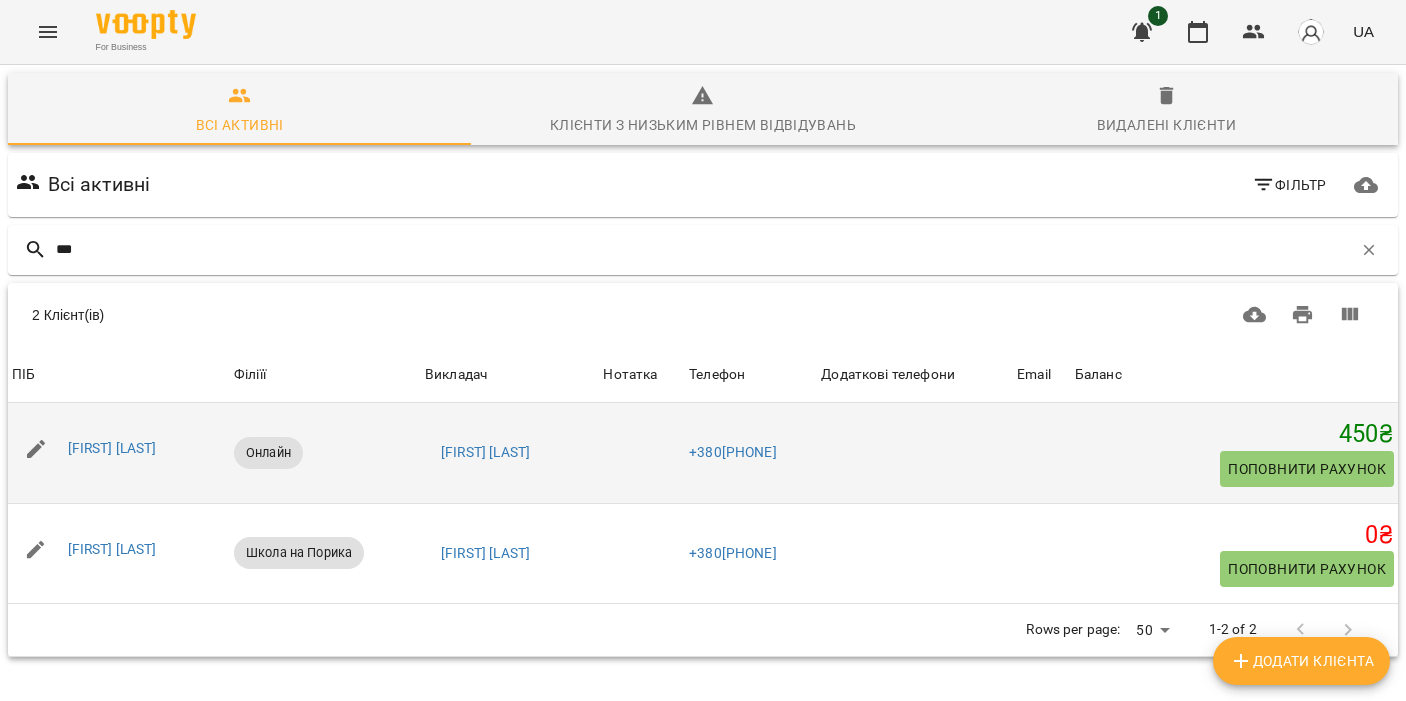 type on "***" 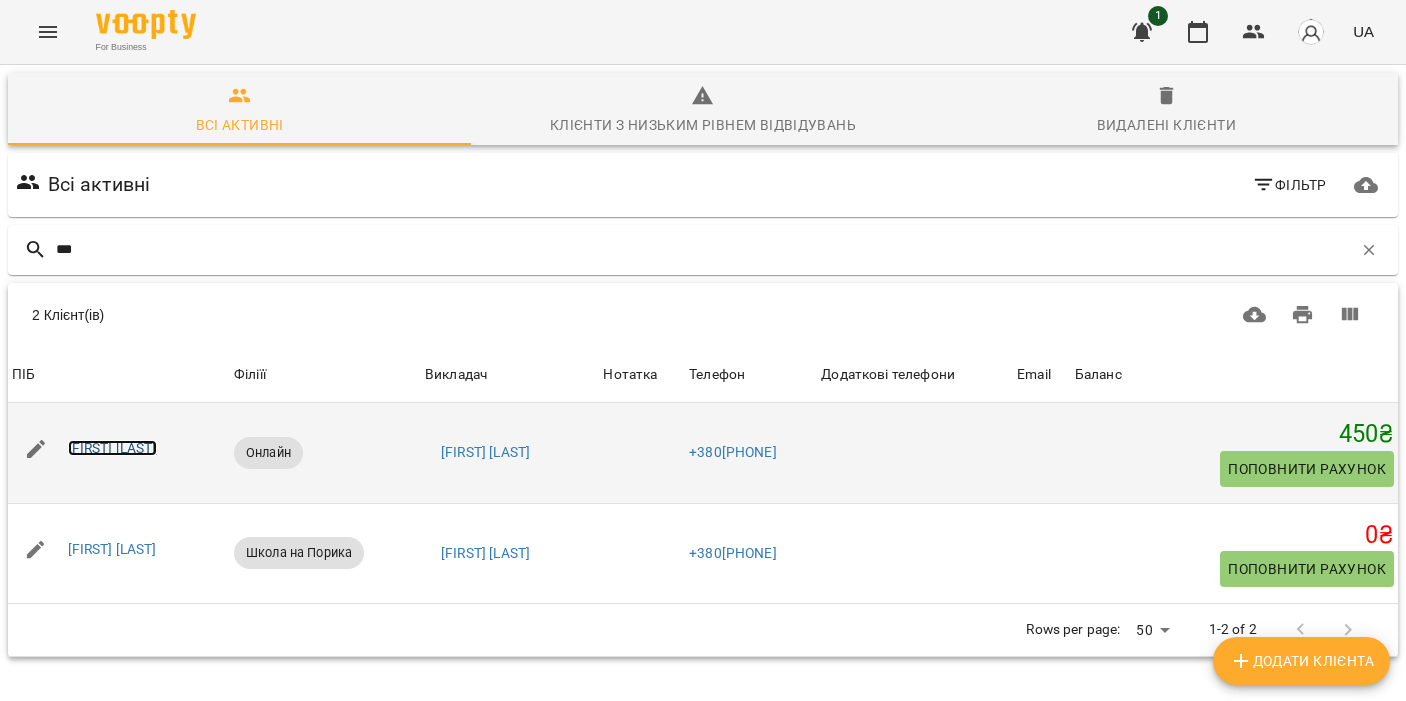 click on "[FIRST] [LAST]" at bounding box center [112, 448] 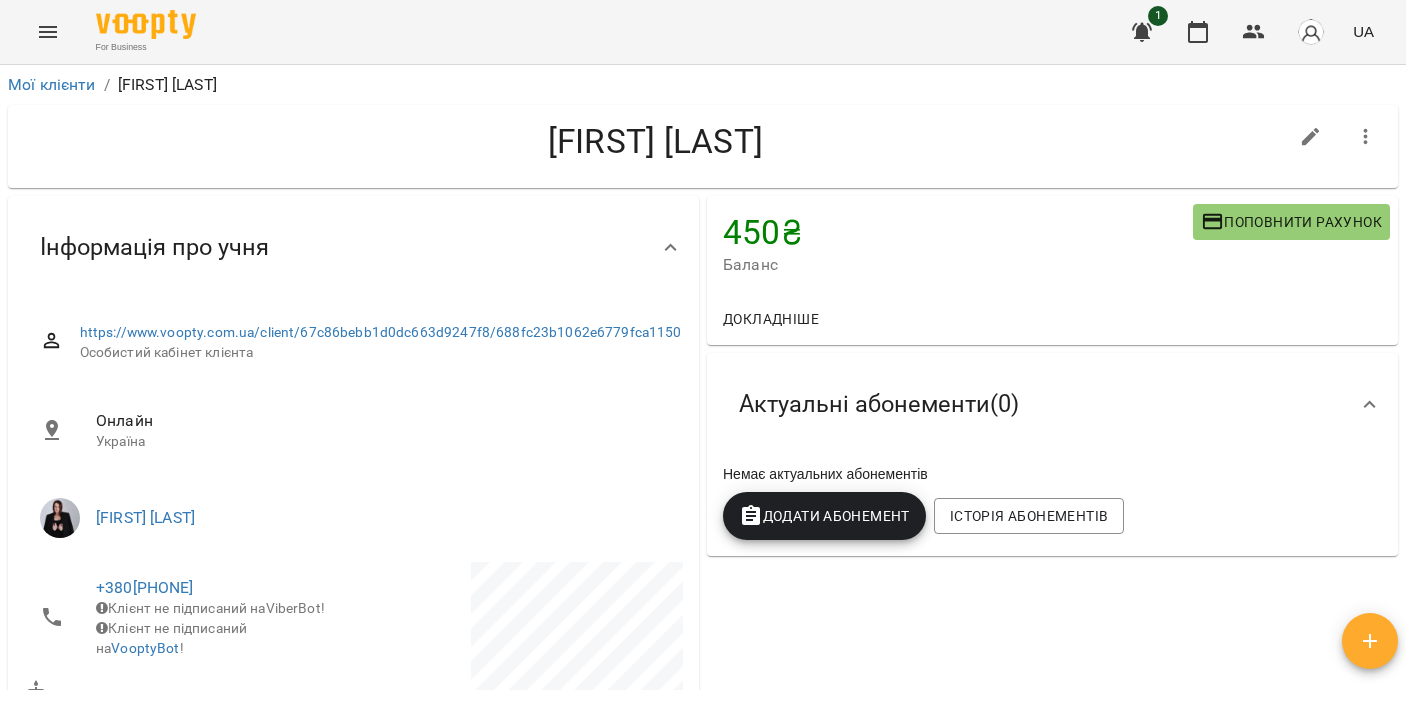 click on "Додати Абонемент" at bounding box center (824, 516) 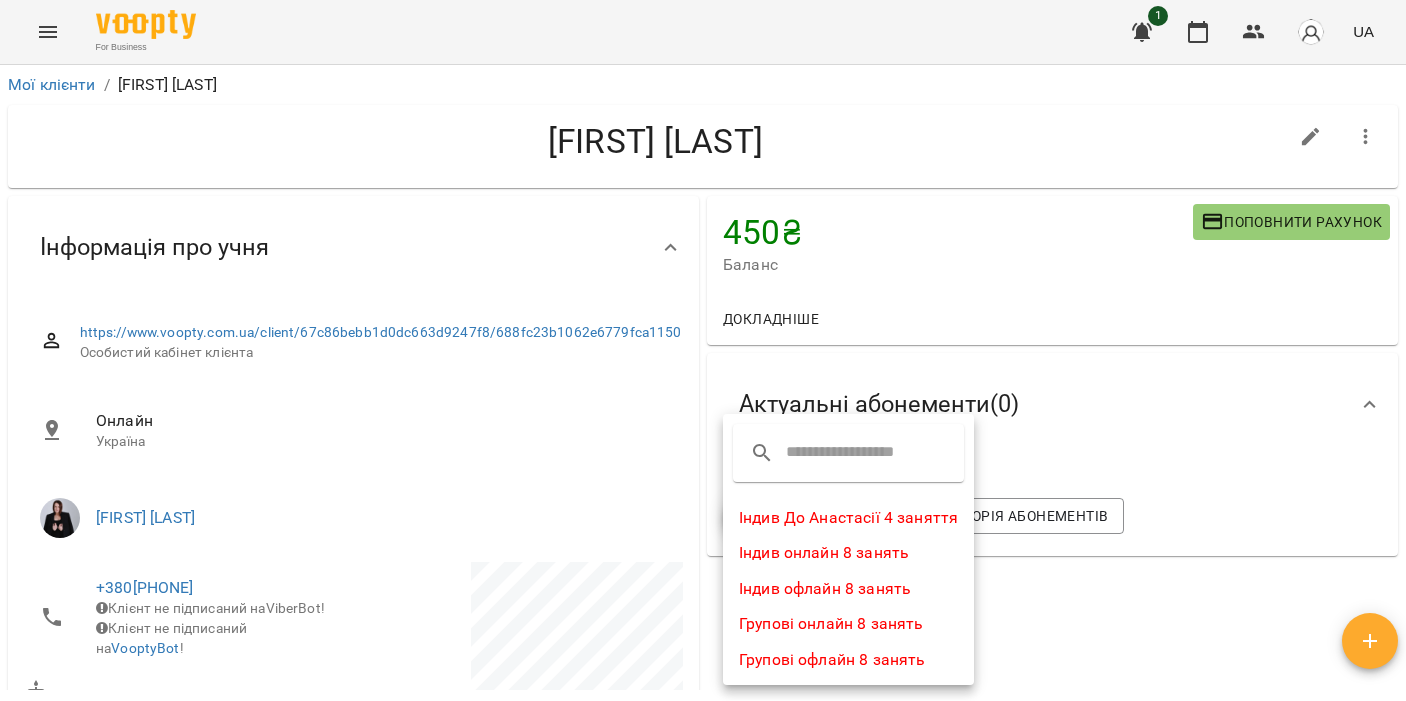 click at bounding box center [703, 350] 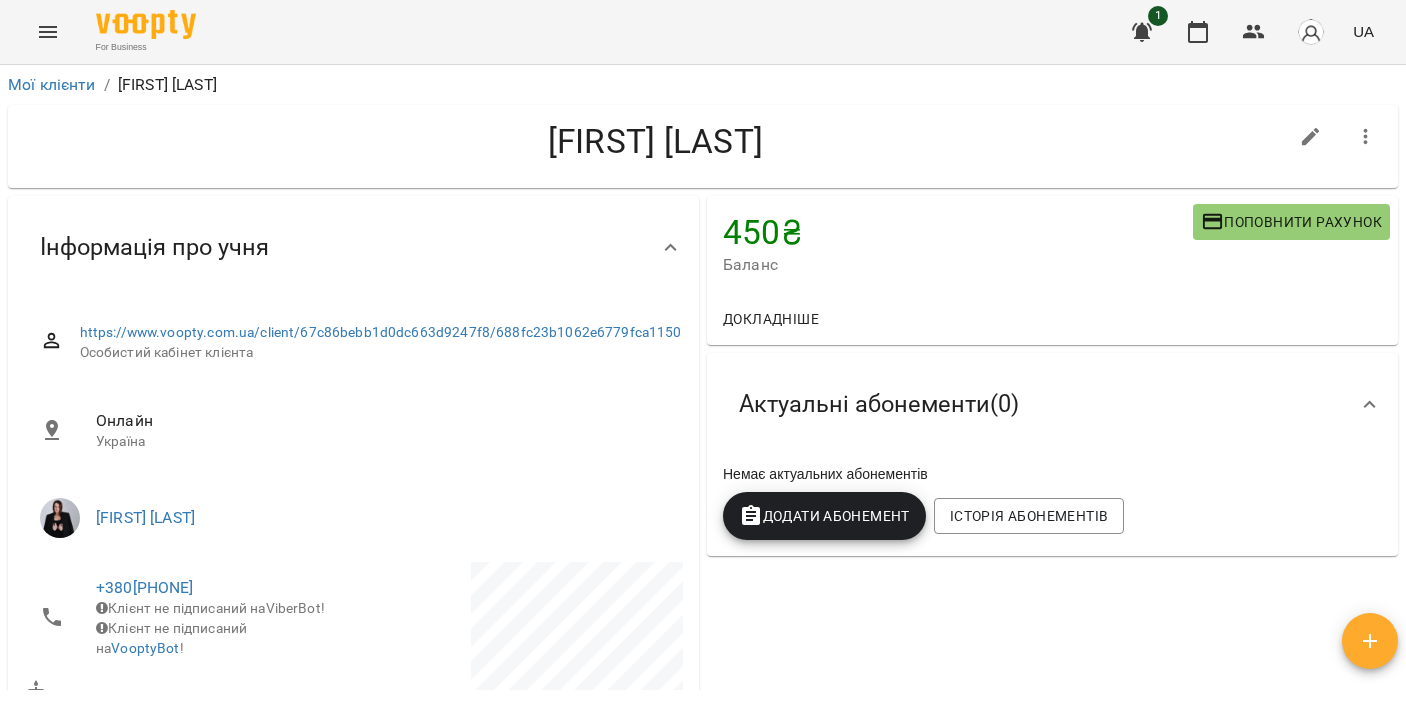 click 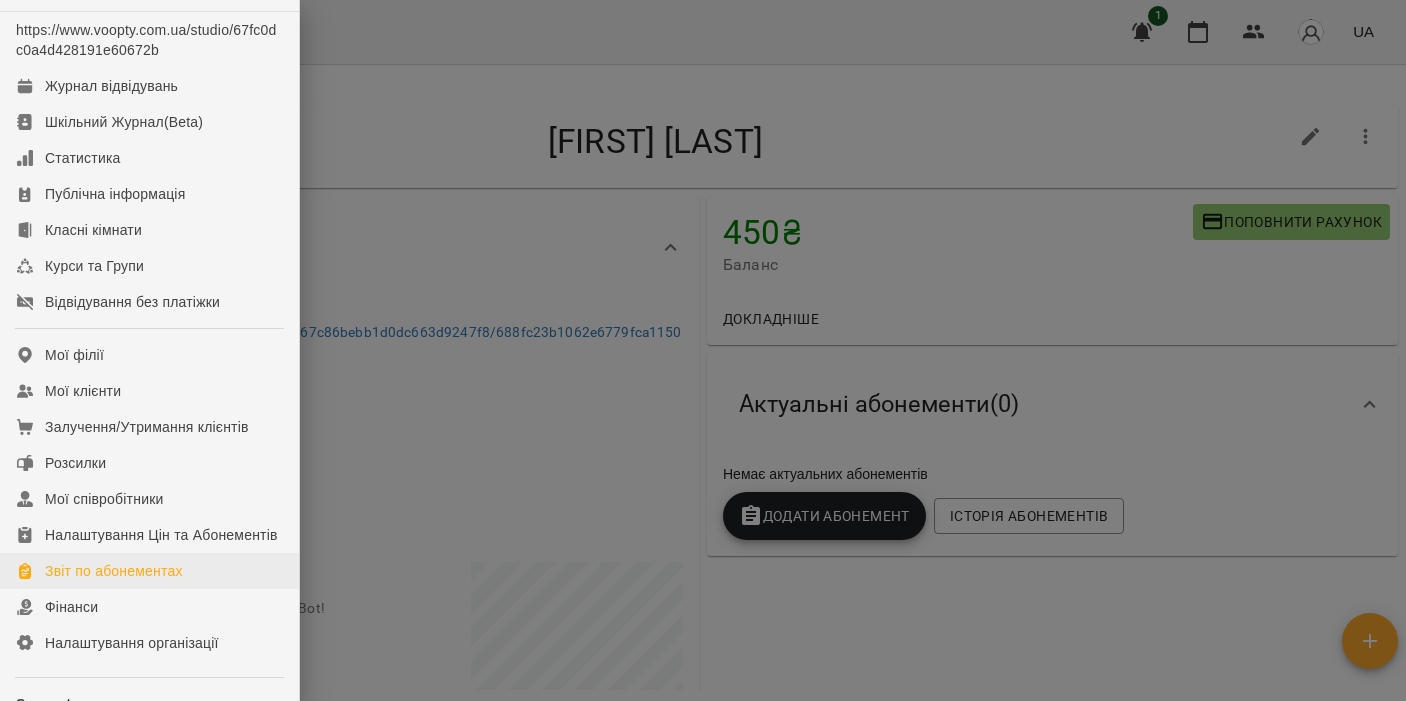 scroll, scrollTop: 0, scrollLeft: 0, axis: both 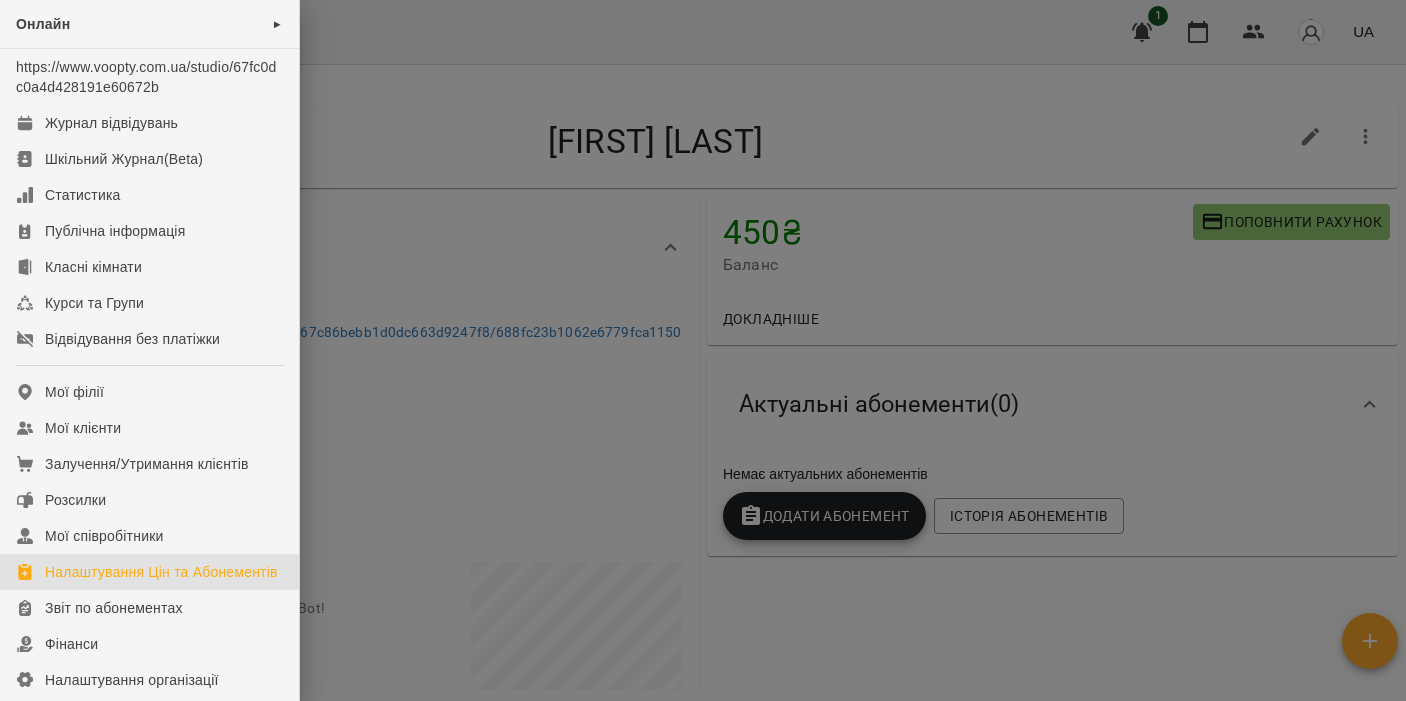 click on "Налаштування Цін та Абонементів" at bounding box center [161, 572] 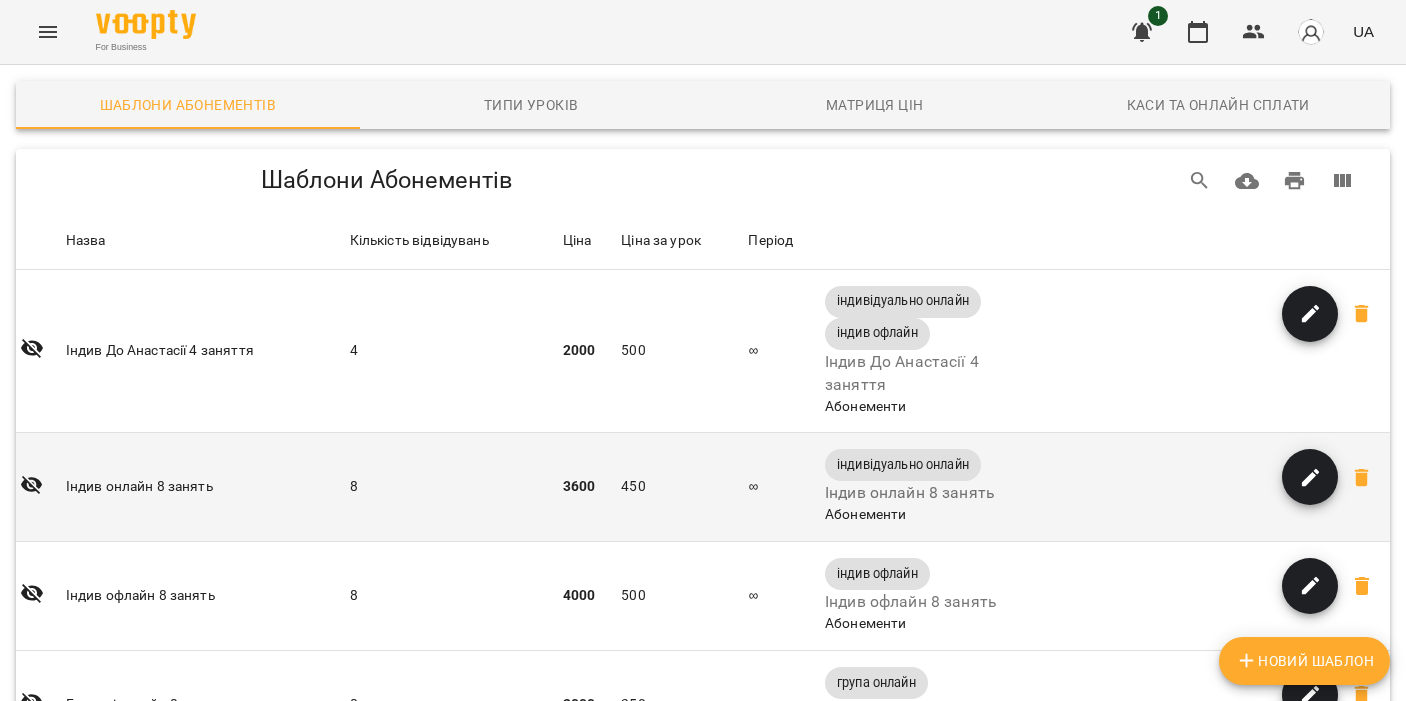 scroll, scrollTop: 276, scrollLeft: 0, axis: vertical 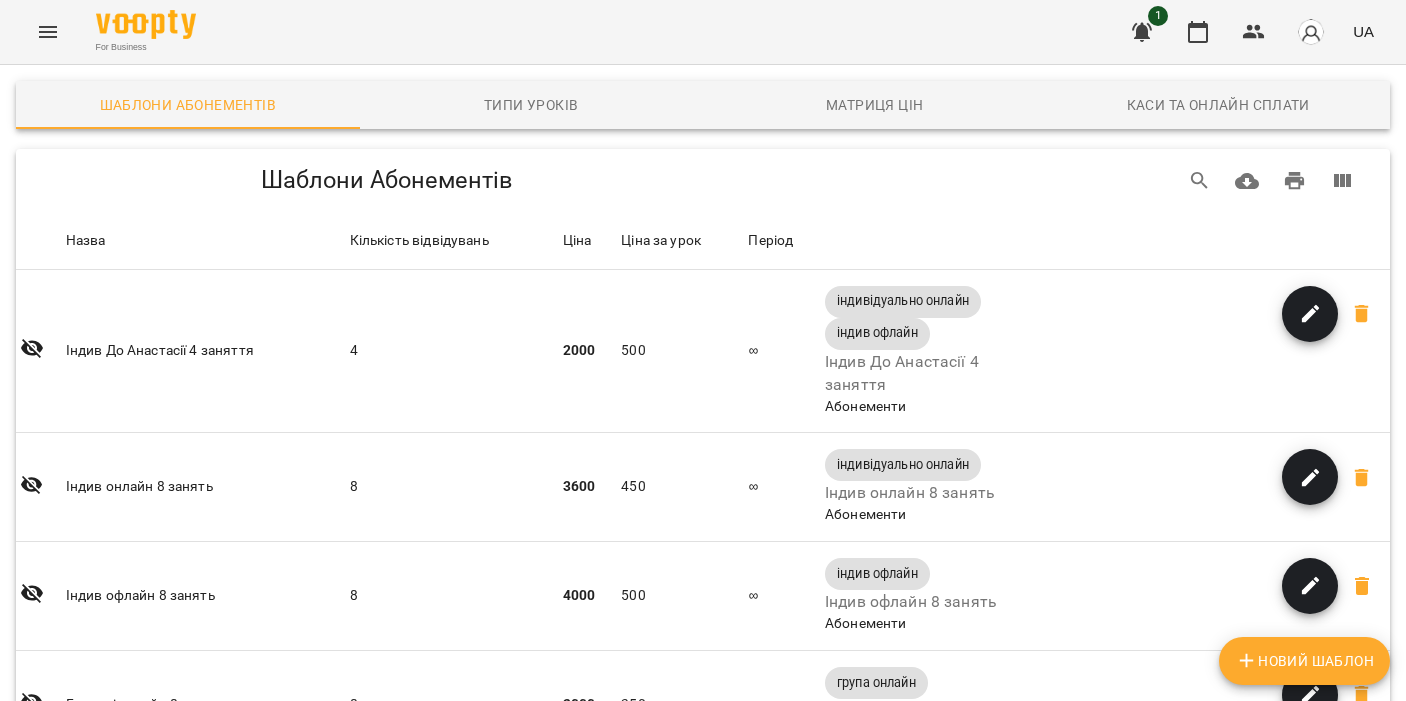 click on "Новий Шаблон" at bounding box center (1304, 661) 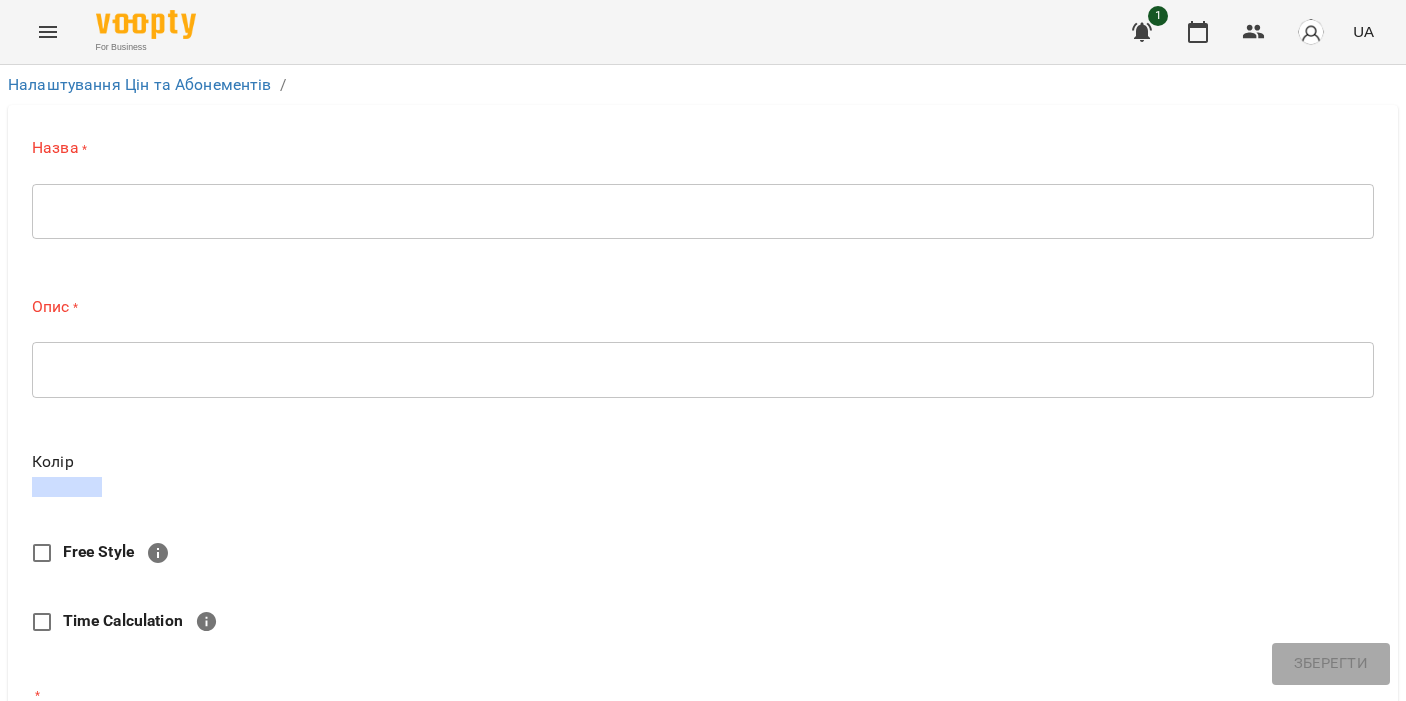 scroll, scrollTop: 0, scrollLeft: 0, axis: both 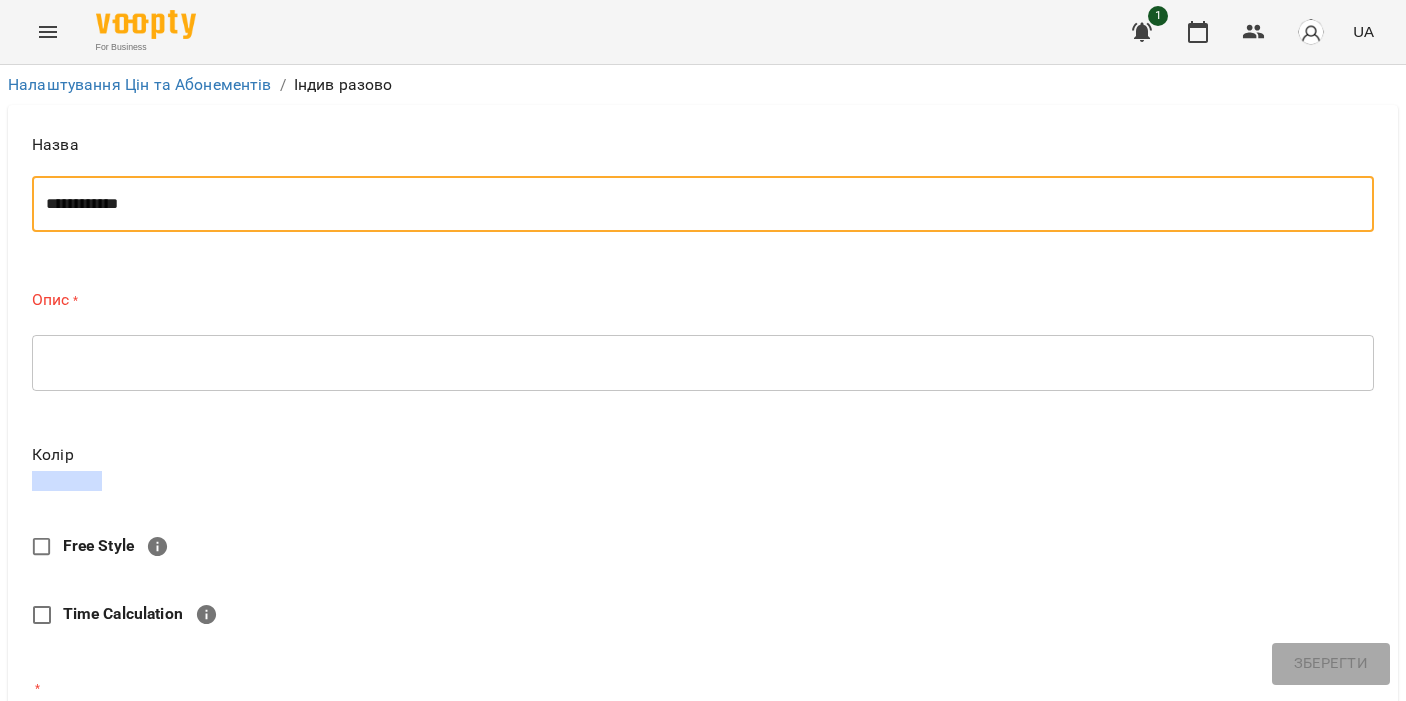 type on "**********" 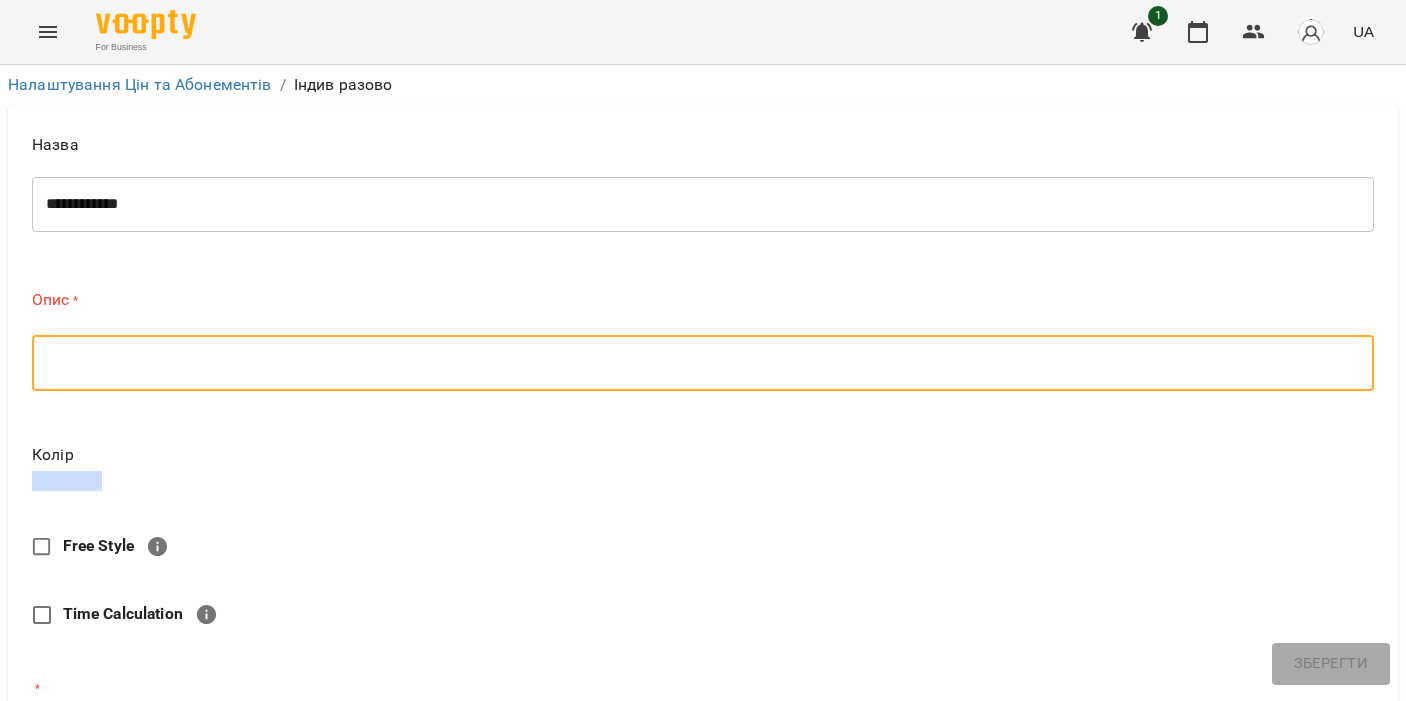 click at bounding box center [703, 362] 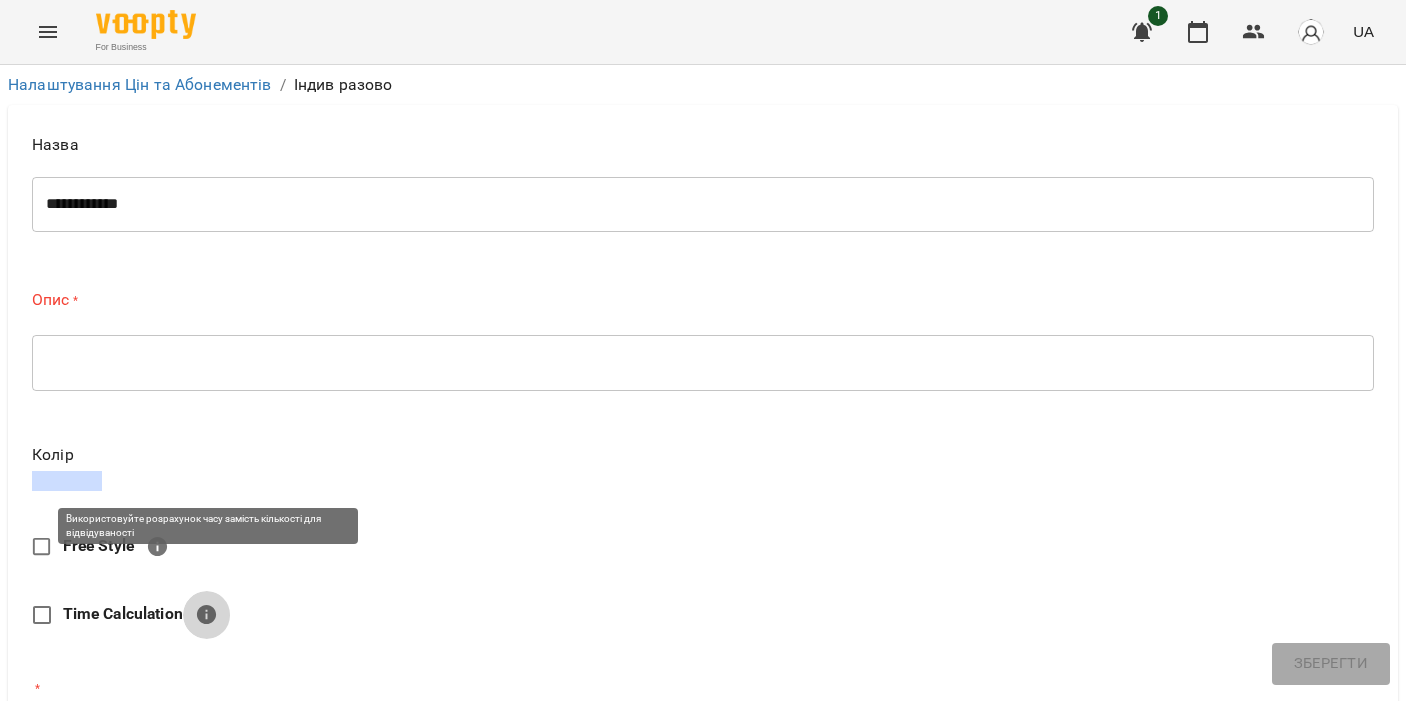 click 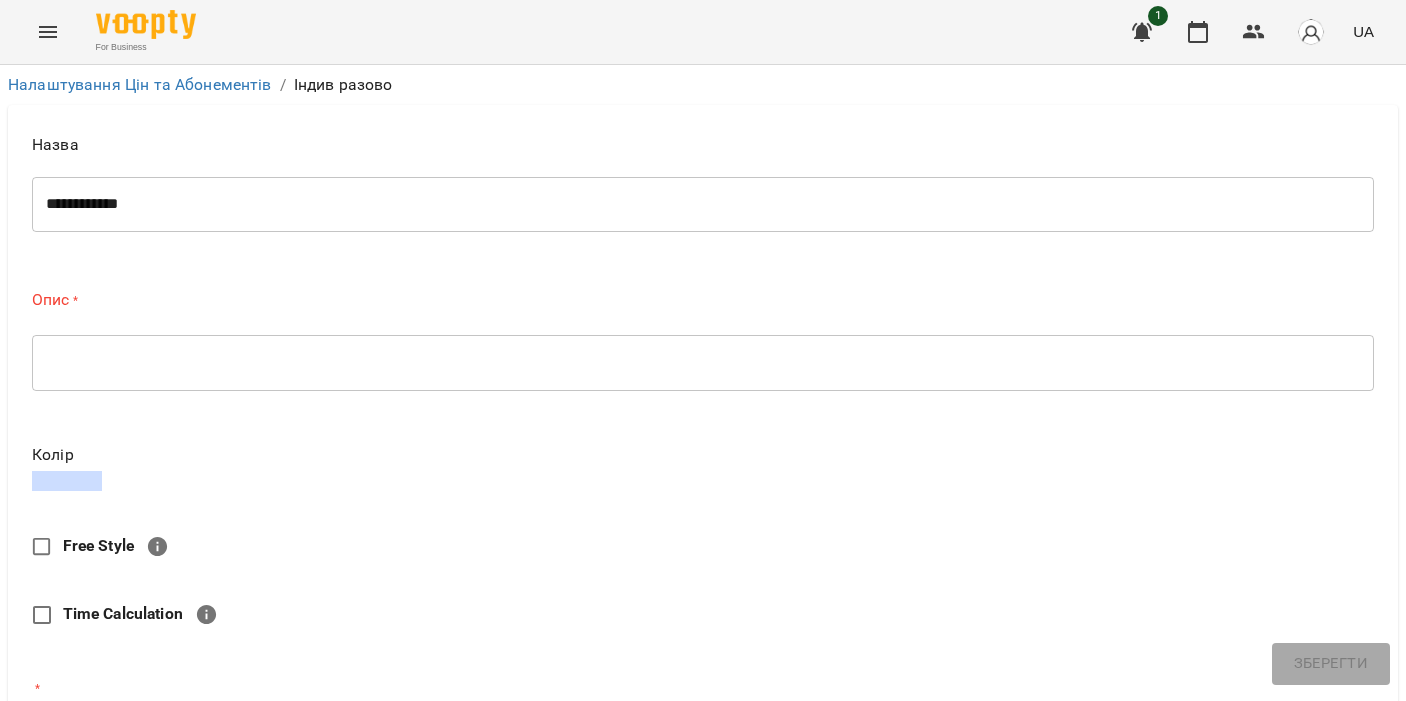 scroll, scrollTop: 192, scrollLeft: 0, axis: vertical 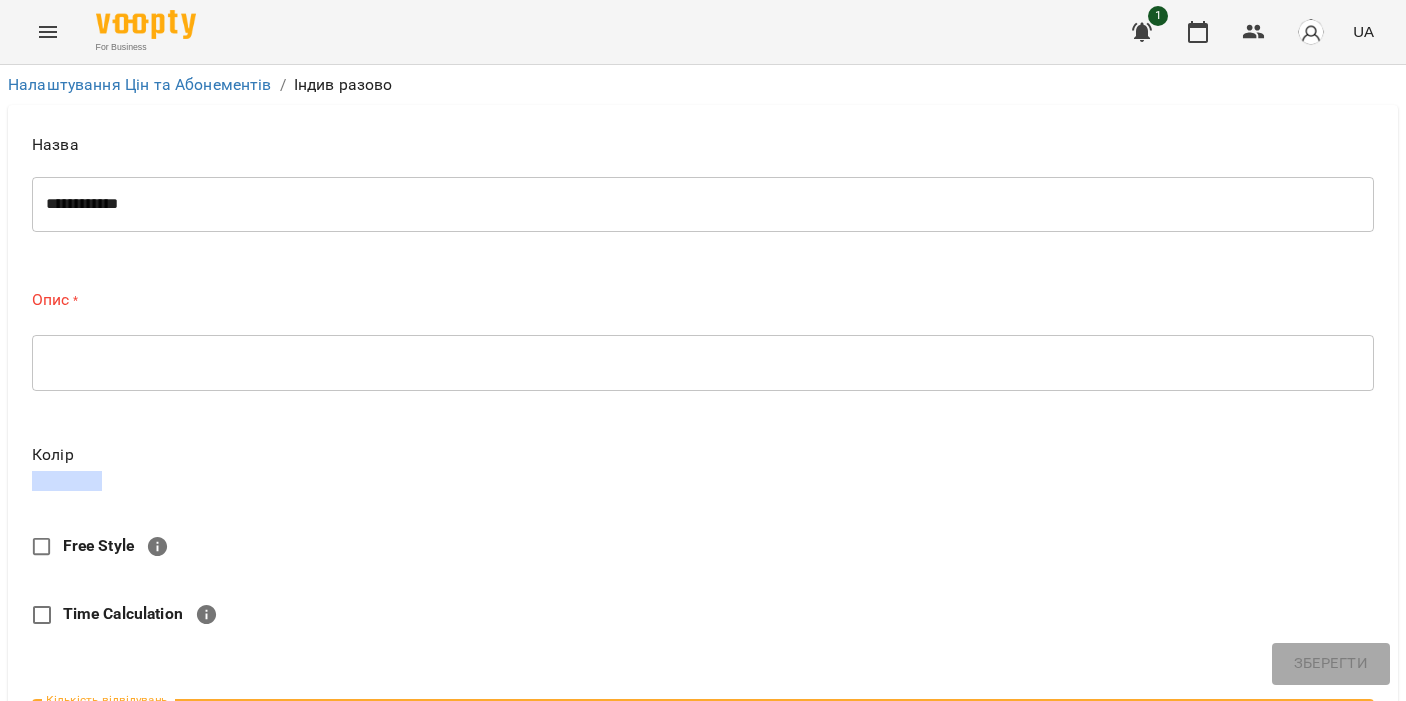 type on "*" 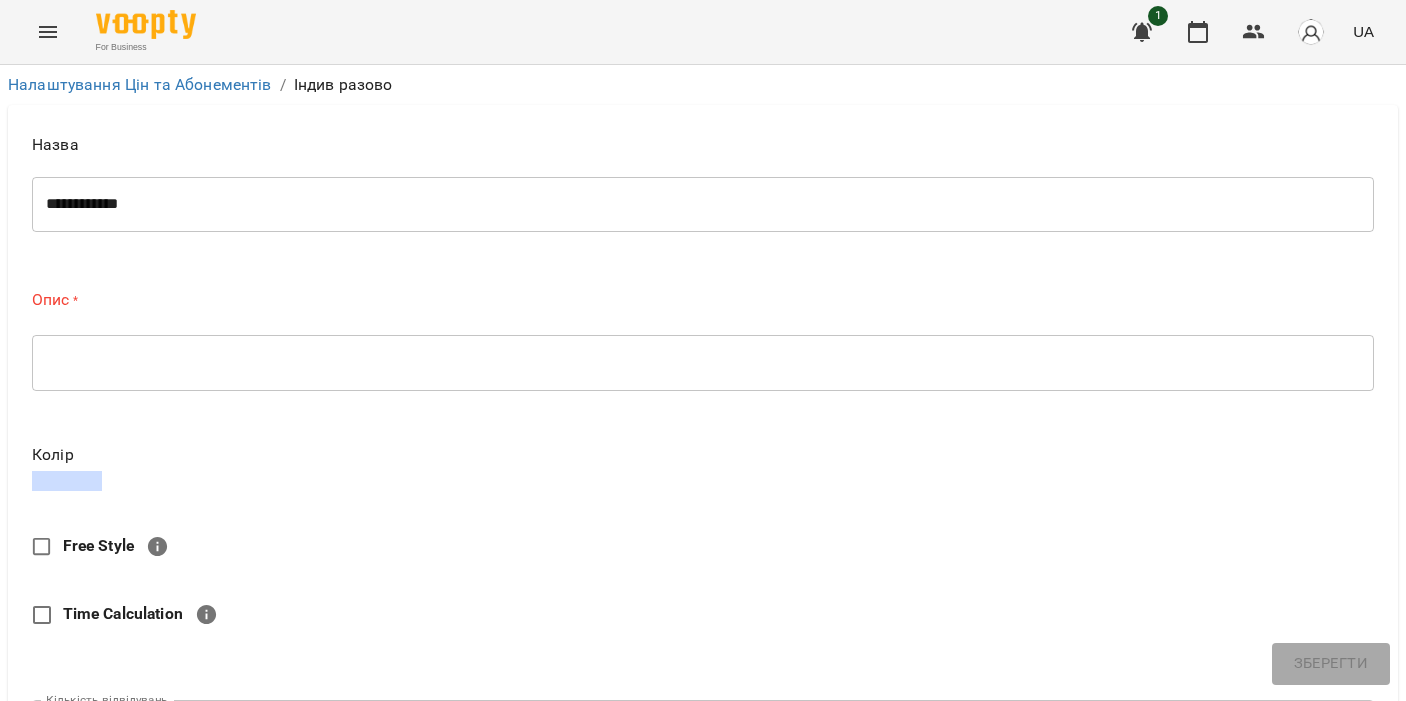 type on "*" 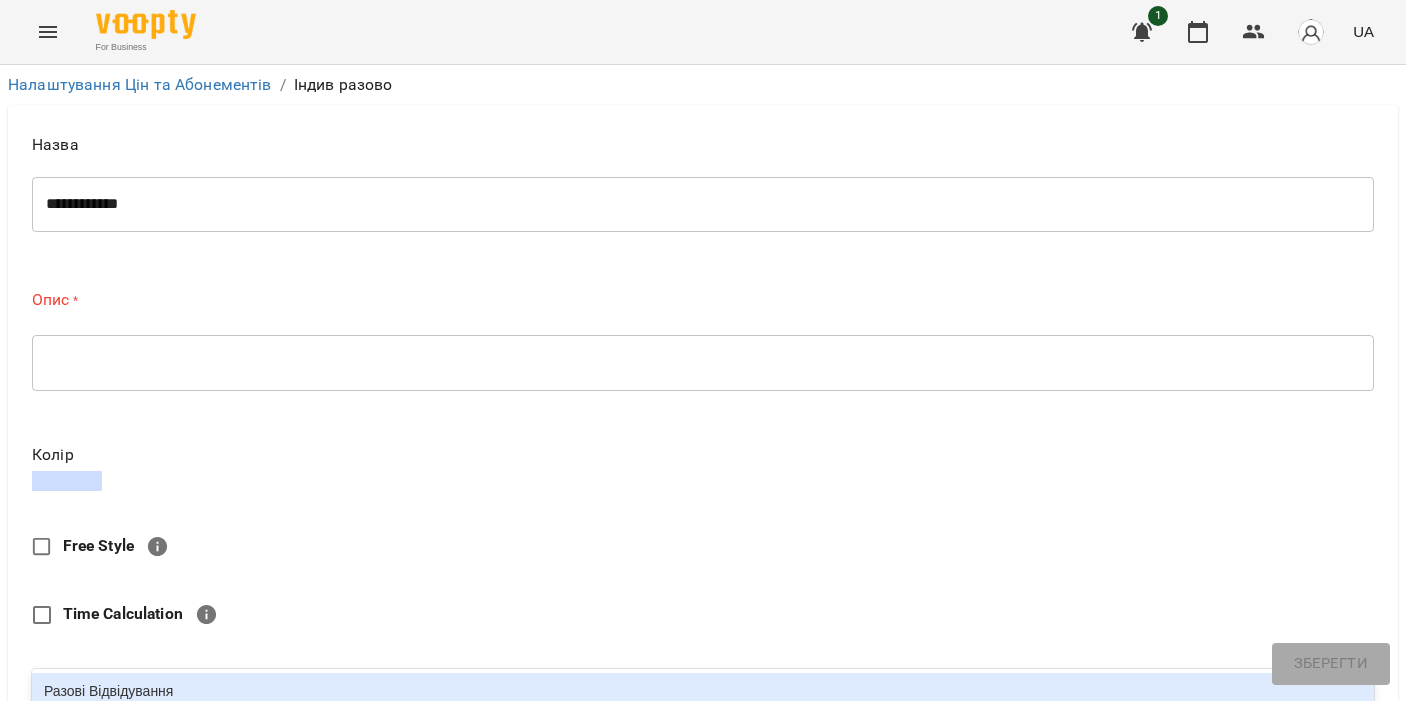 scroll, scrollTop: 209, scrollLeft: 0, axis: vertical 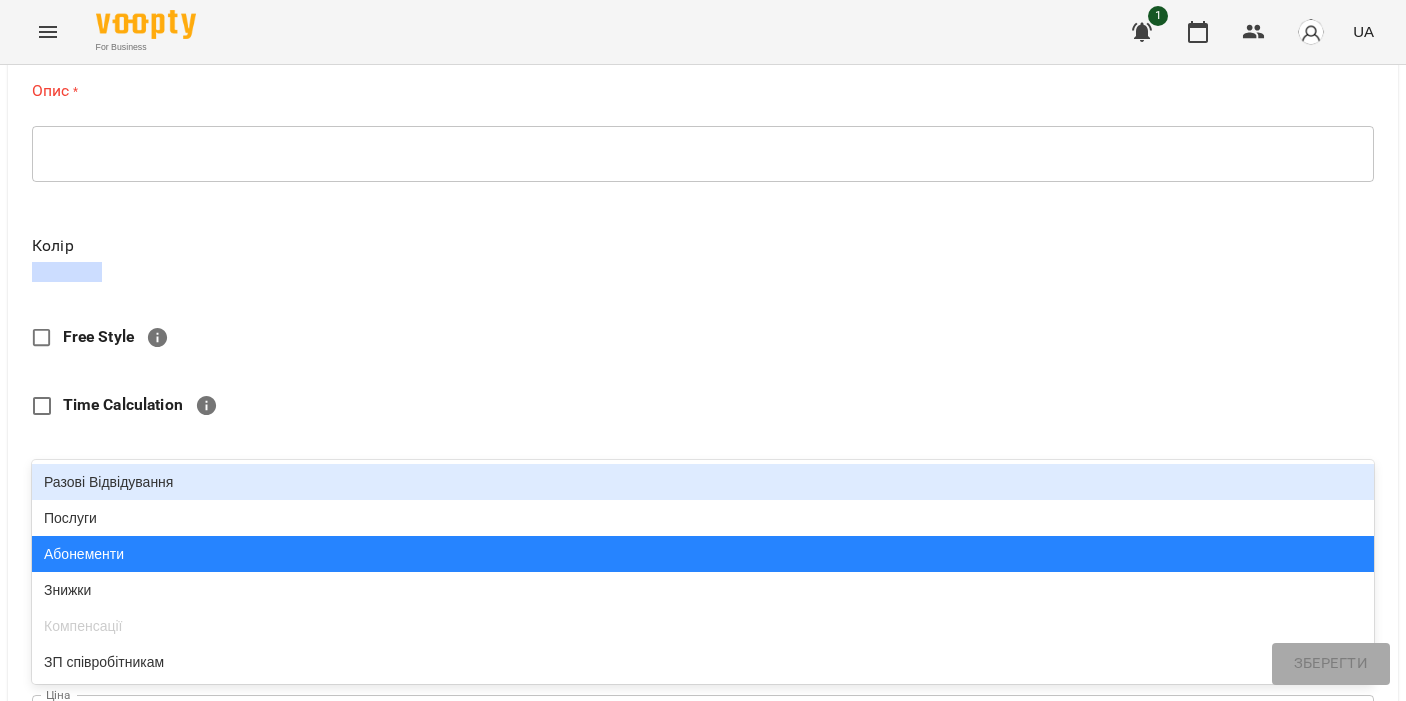 click on "**********" at bounding box center [703, 606] 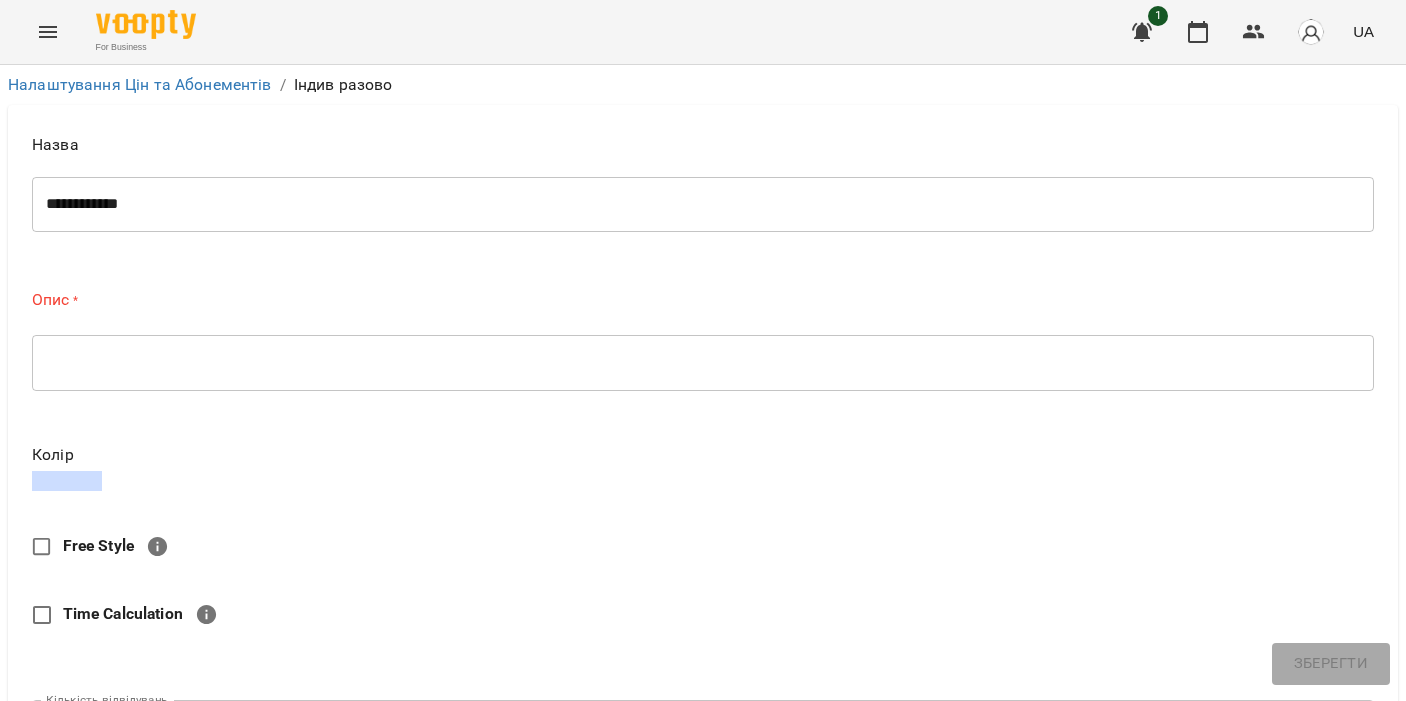 scroll, scrollTop: 0, scrollLeft: 0, axis: both 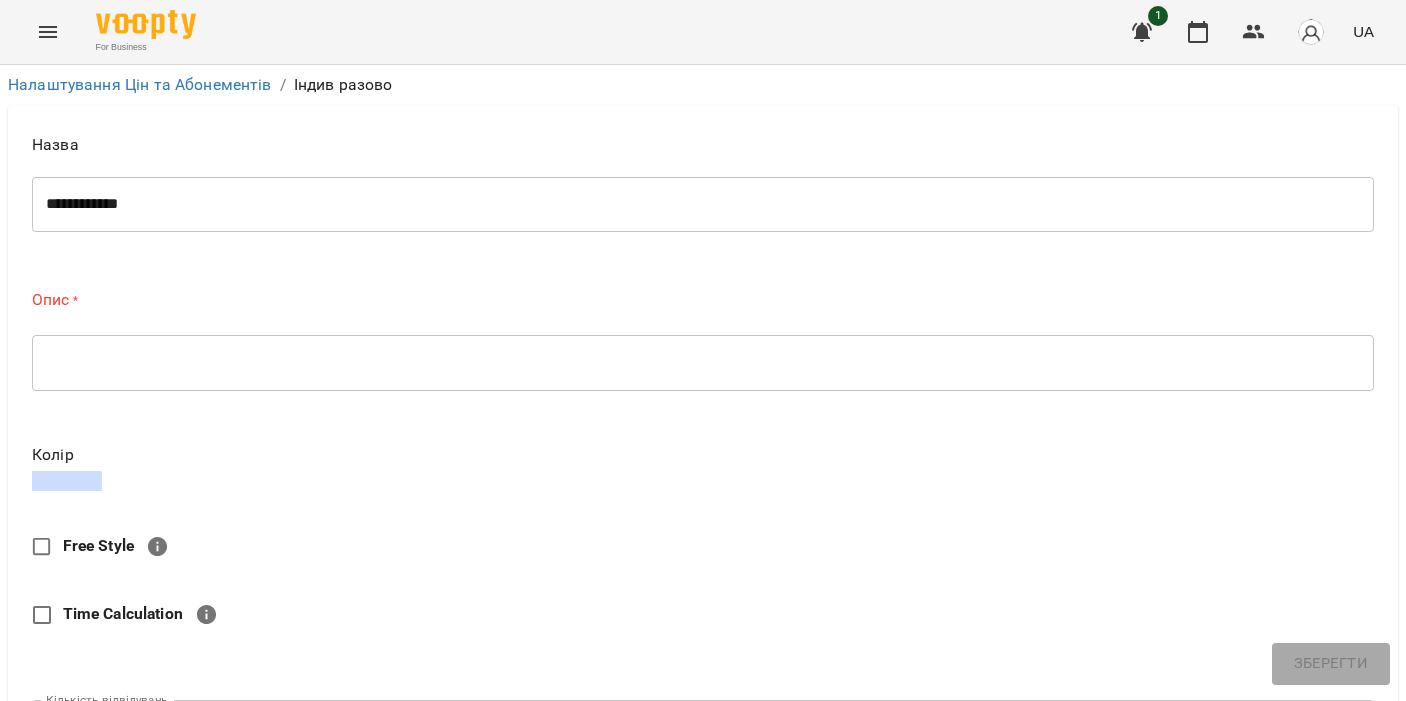 click on "**********" at bounding box center [703, 864] 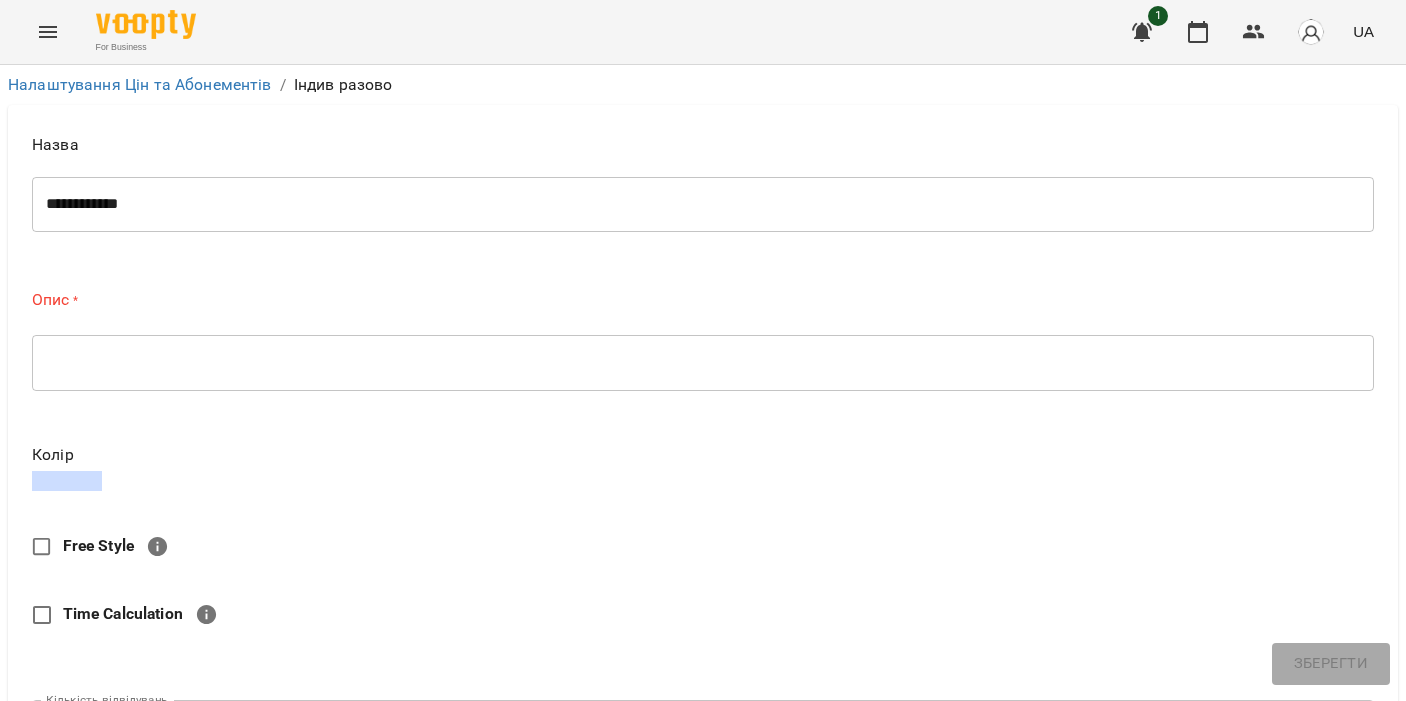 scroll, scrollTop: 0, scrollLeft: 0, axis: both 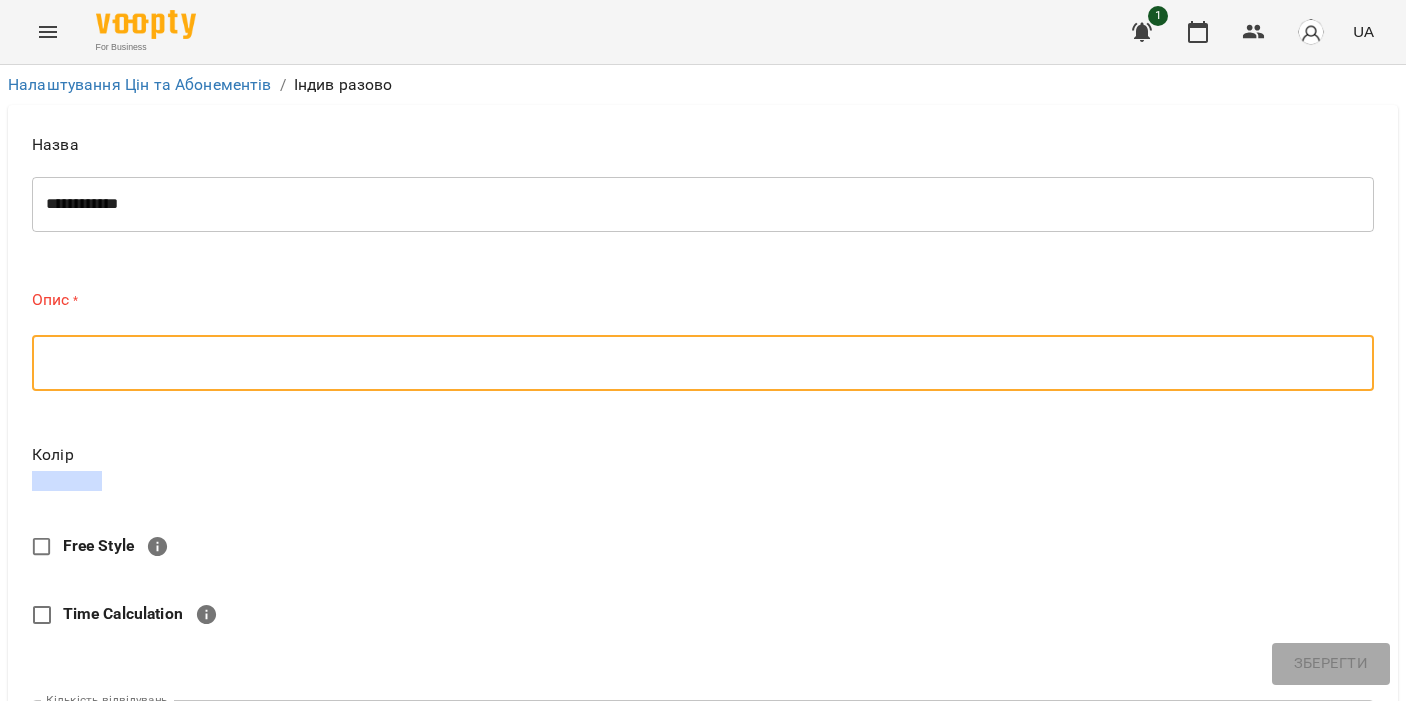 type on "*" 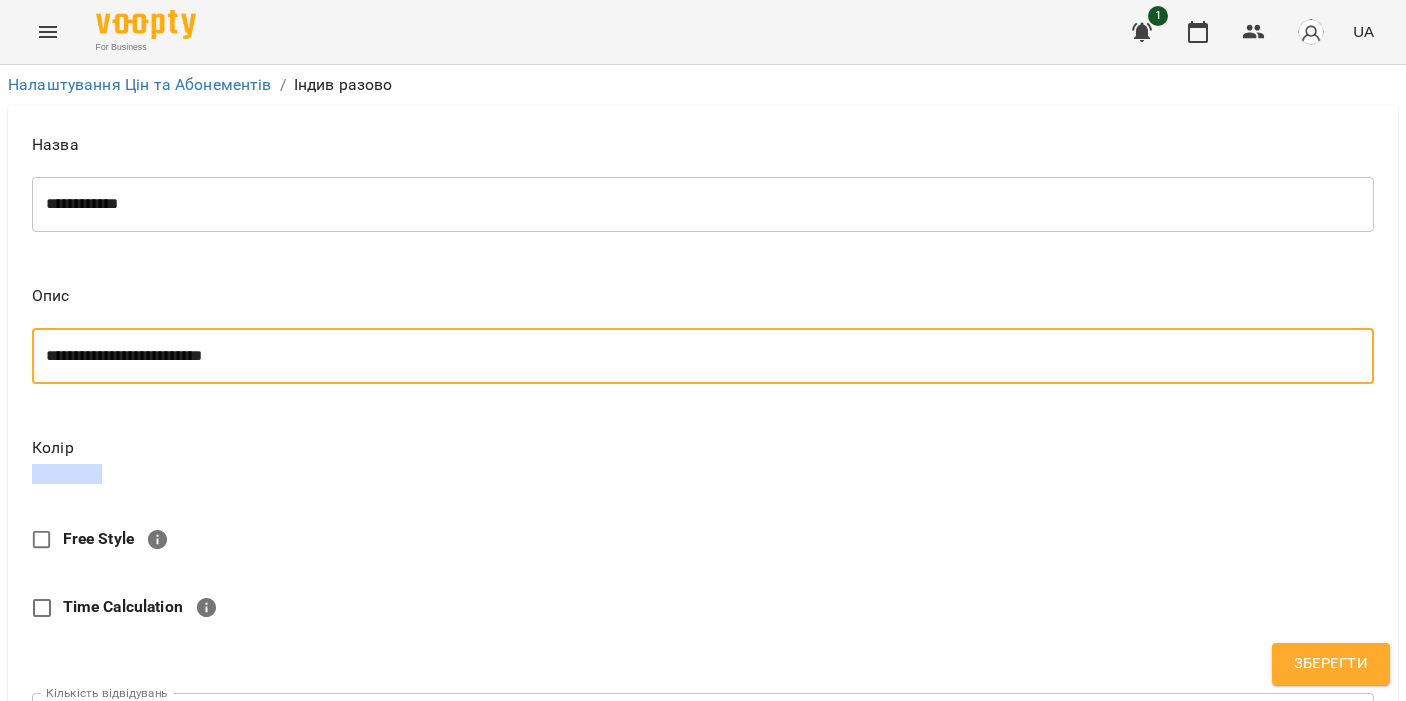 type on "**********" 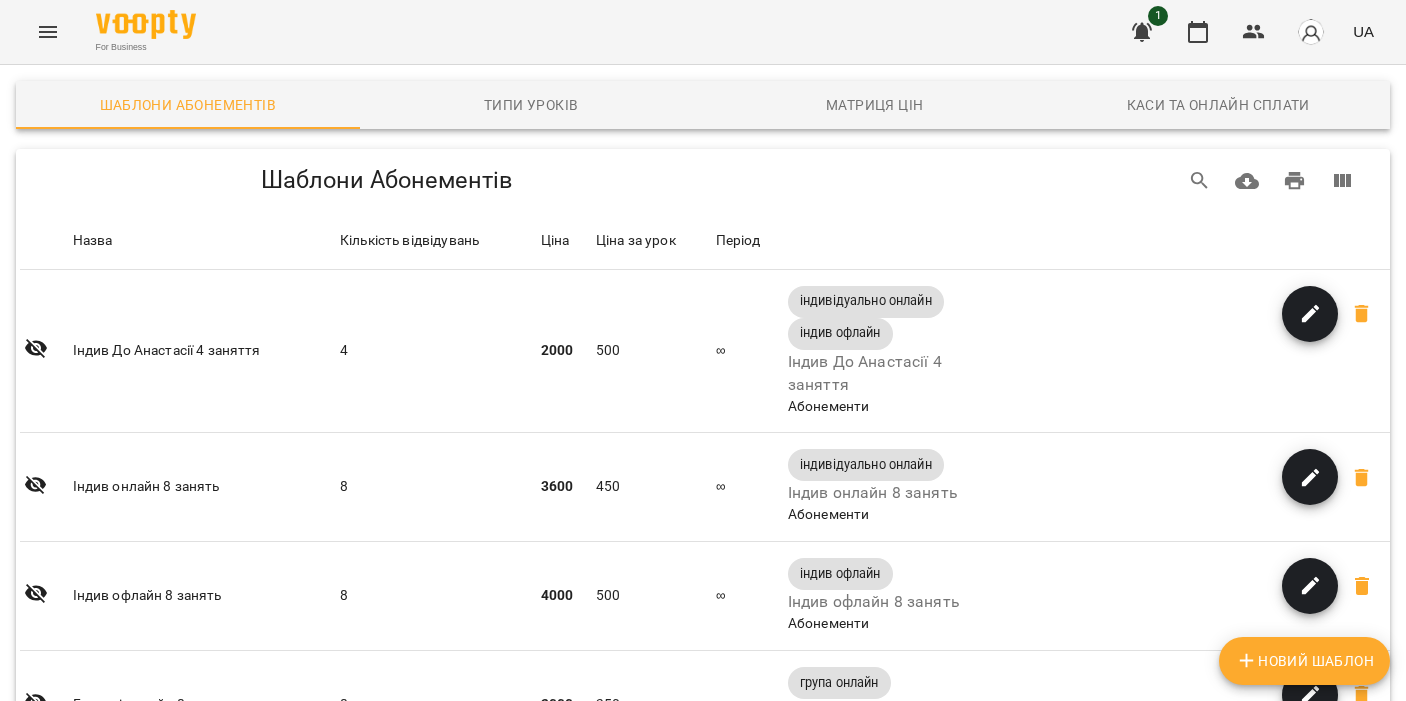 scroll, scrollTop: 0, scrollLeft: 0, axis: both 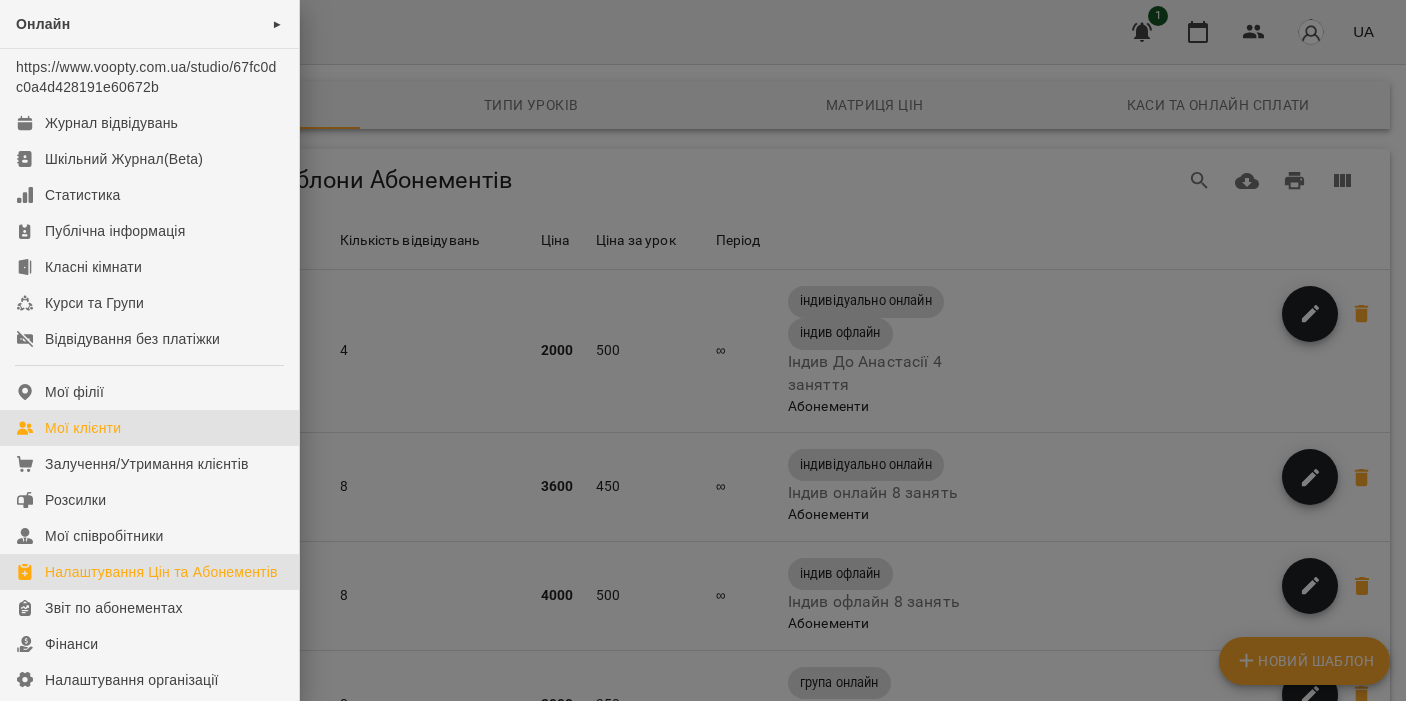 click on "Мої клієнти" at bounding box center [83, 428] 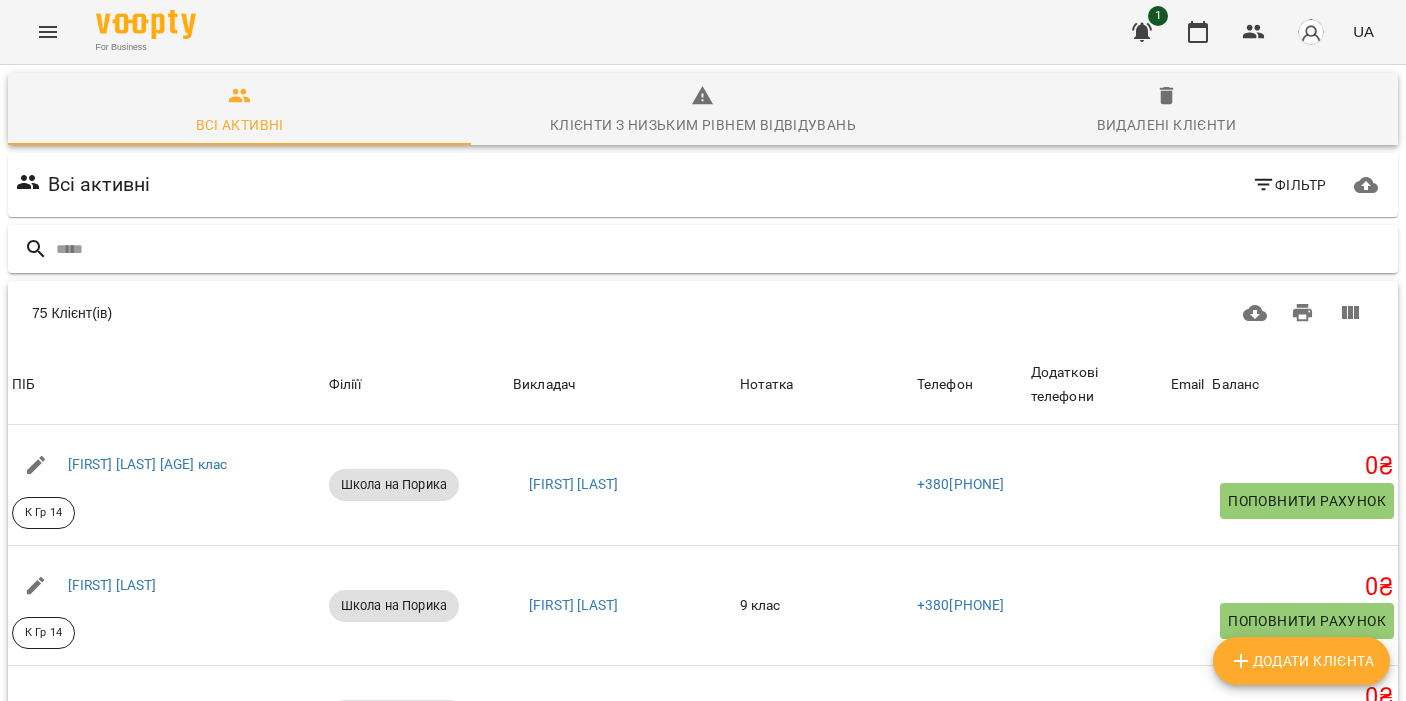 click at bounding box center [723, 249] 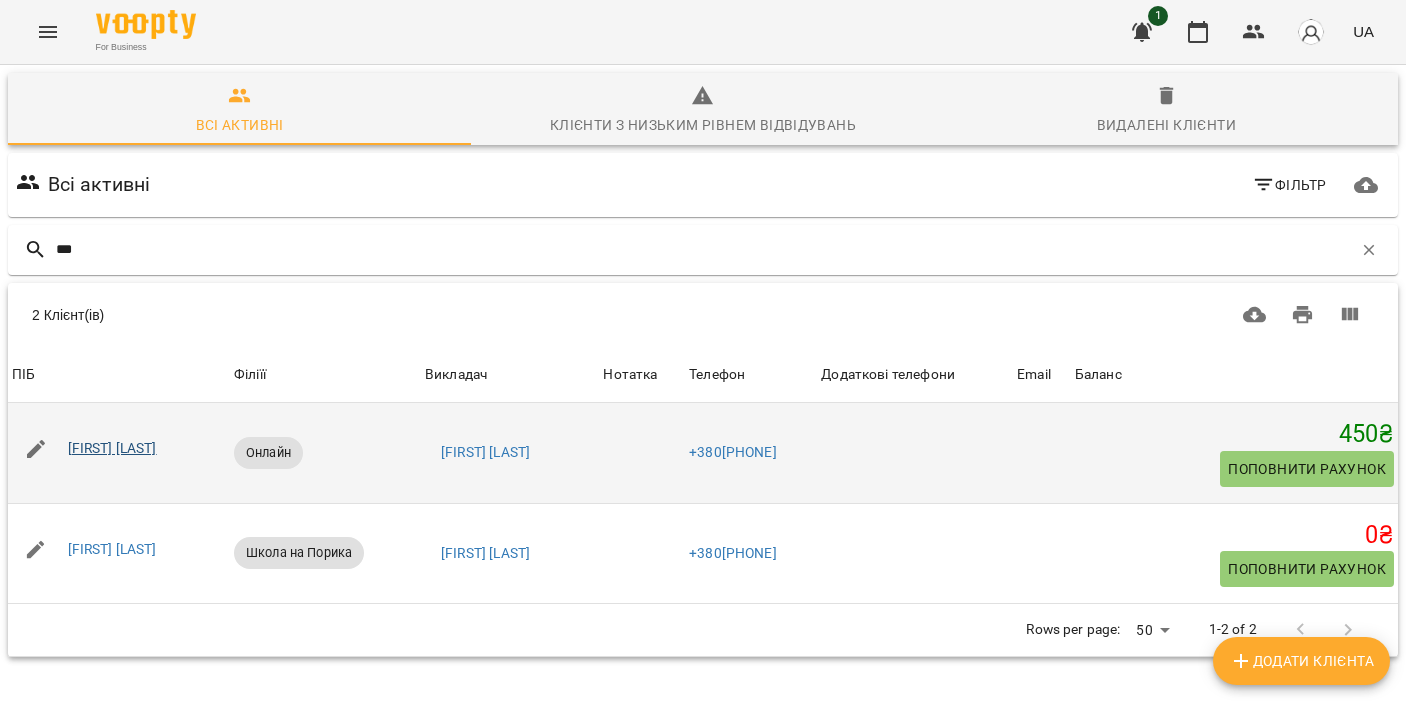 type on "***" 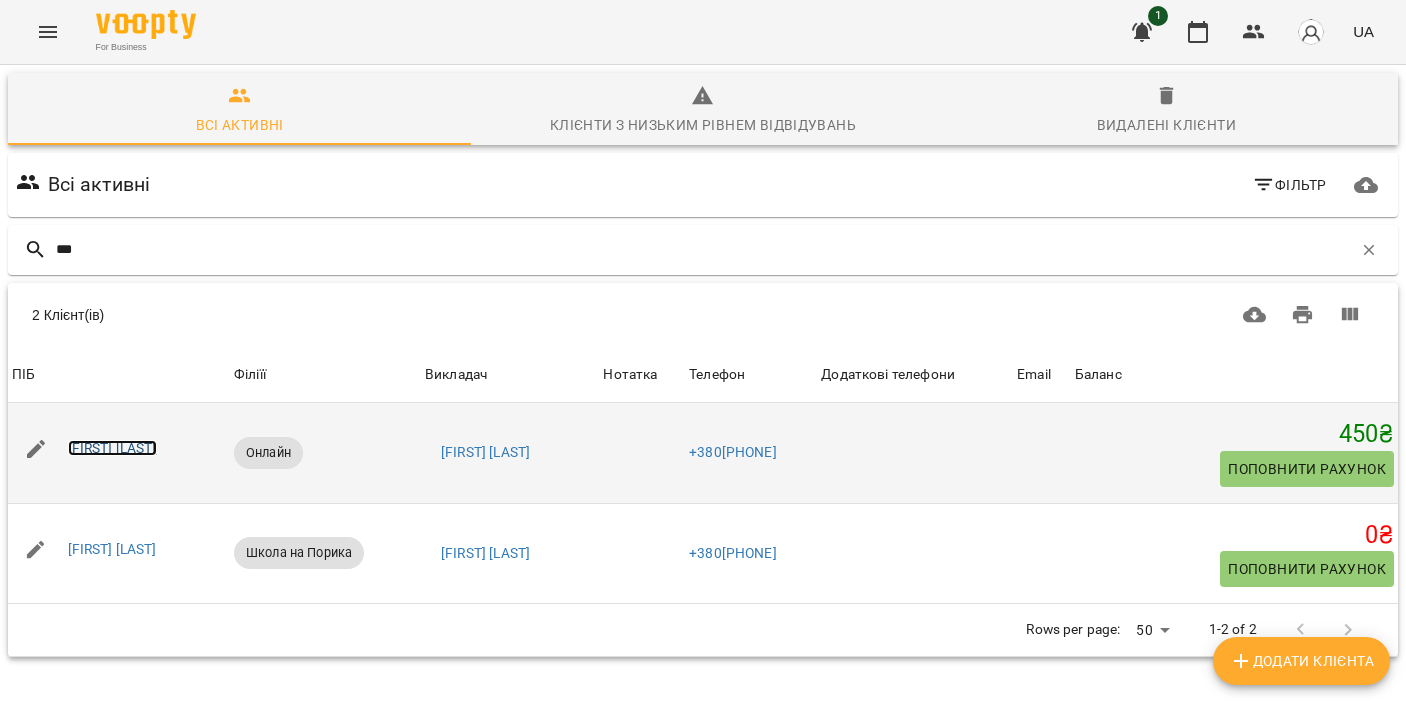 click on "[FIRST] [LAST]" at bounding box center (112, 448) 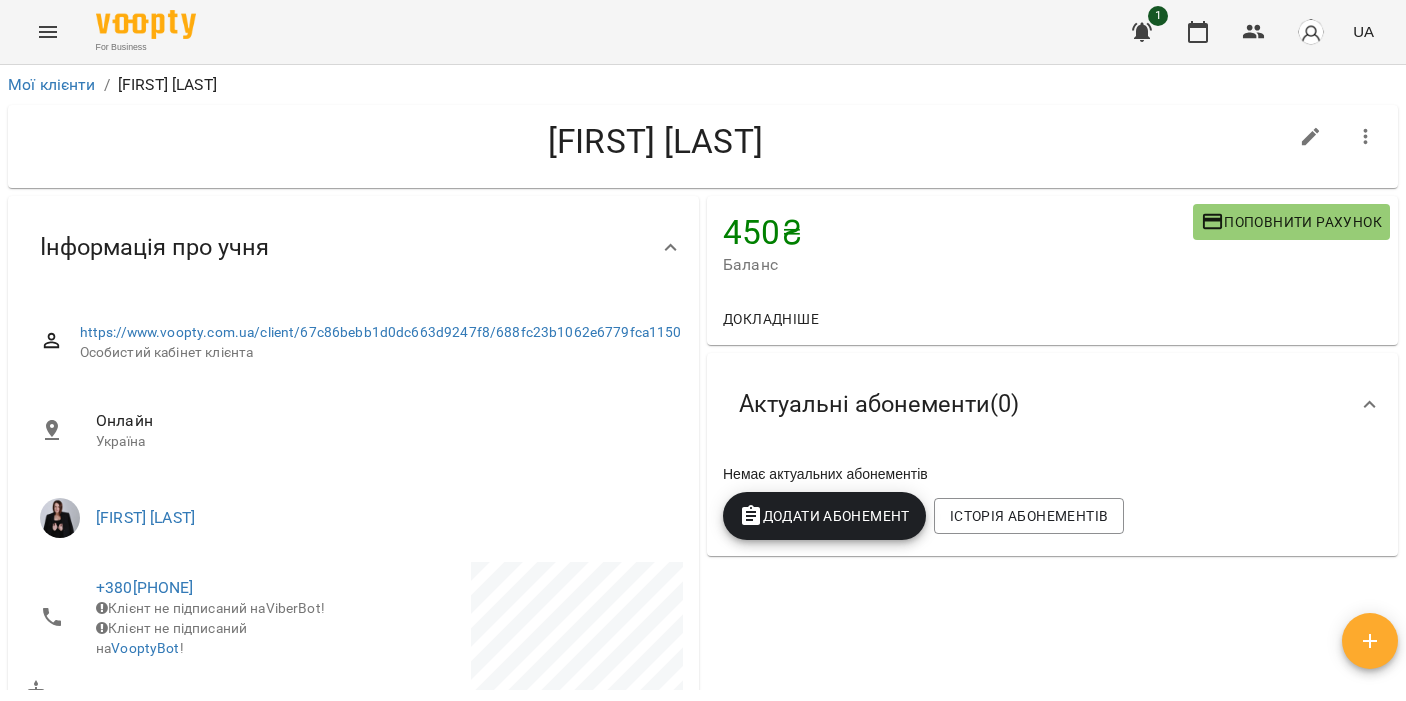 click on "Додати Абонемент" at bounding box center (824, 516) 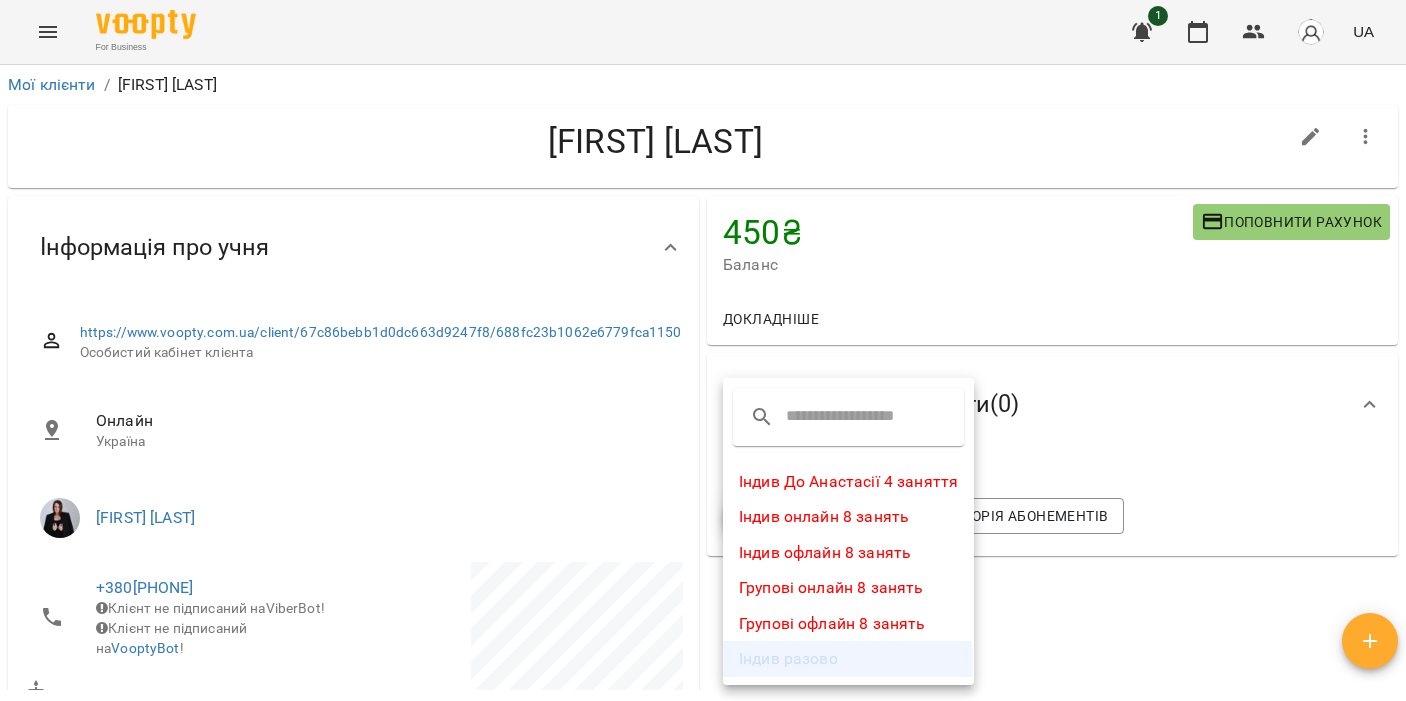 click on "Індив разово" at bounding box center [848, 659] 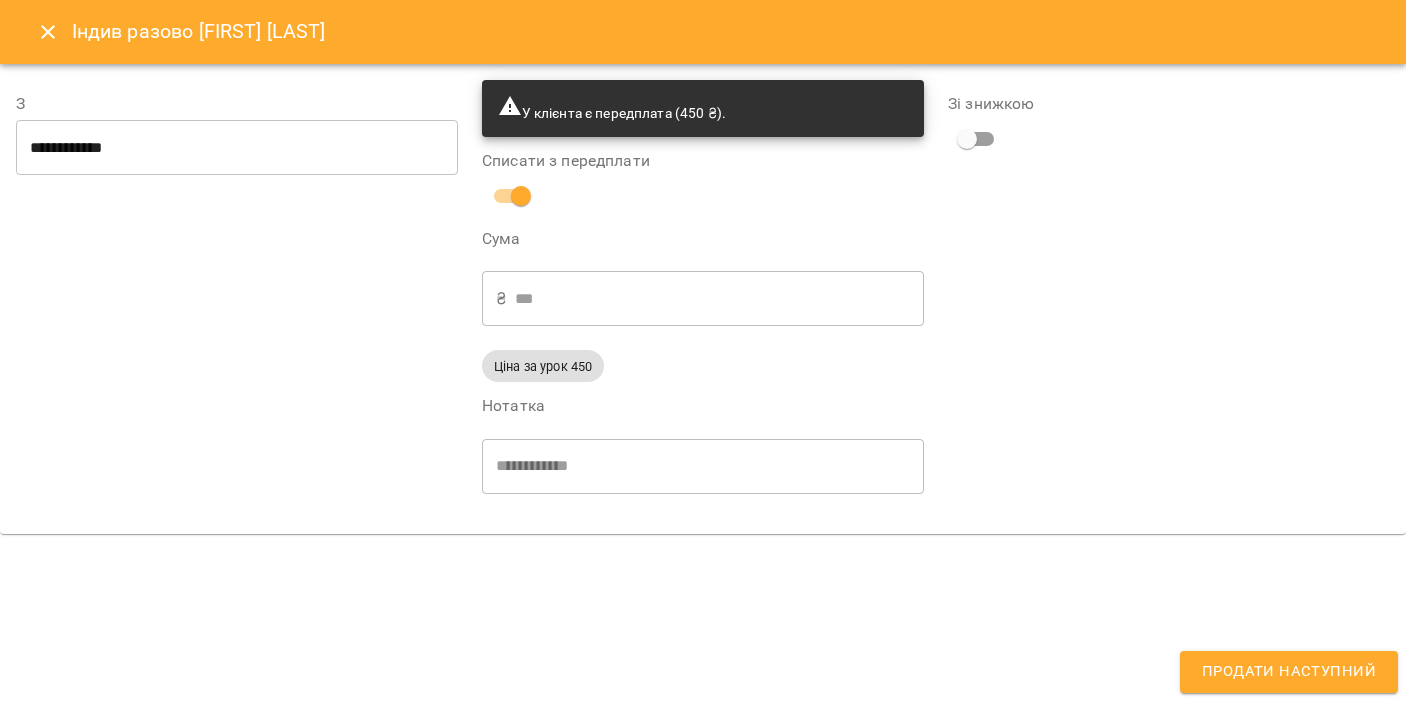 click on "Продати наступний" at bounding box center (1289, 672) 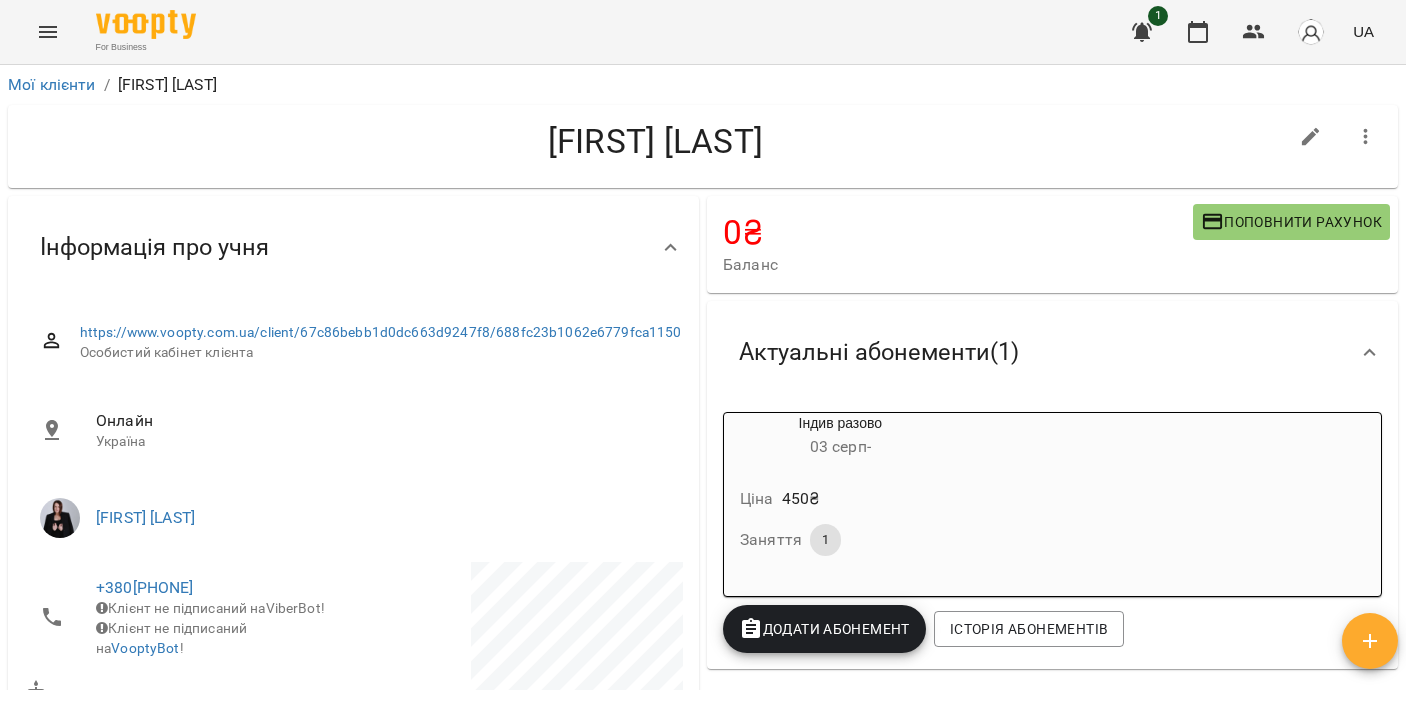 click on "03 серп  -" at bounding box center [840, 446] 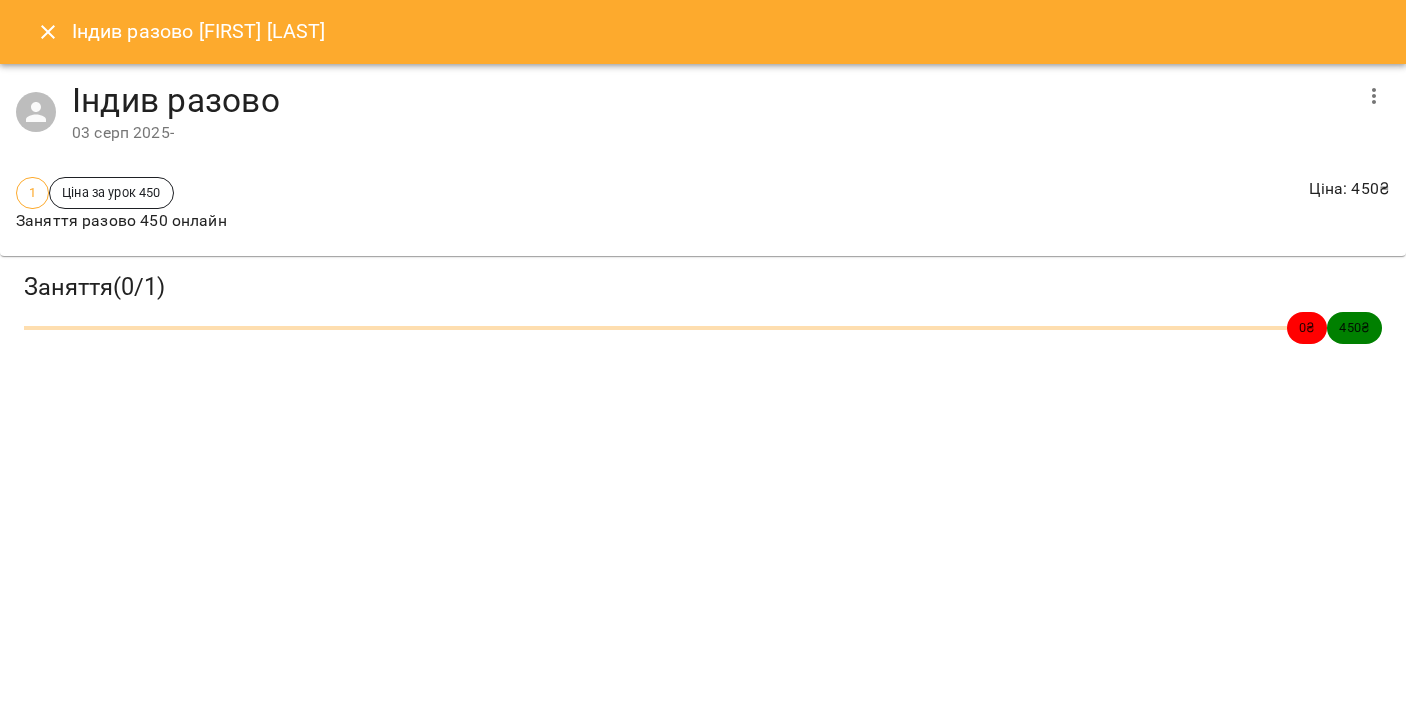 click on "[DATE]" at bounding box center [711, 133] 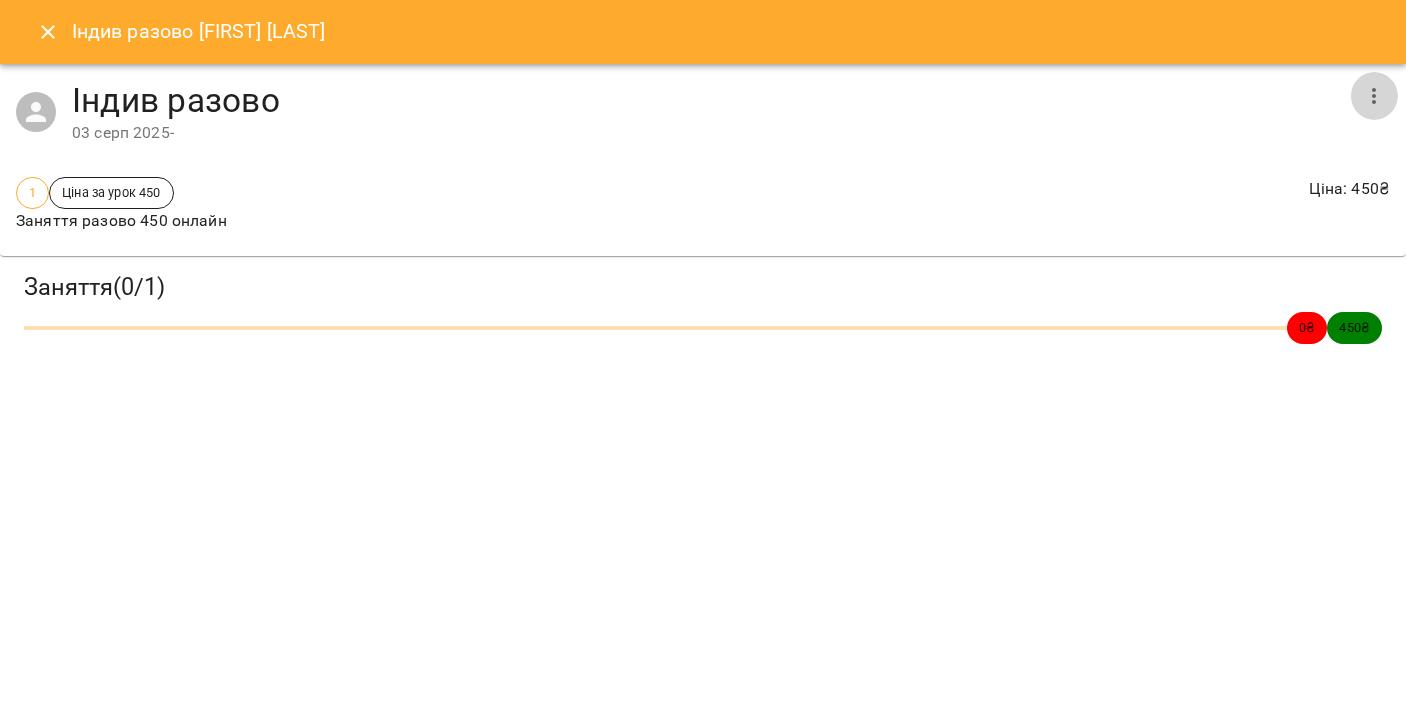 click 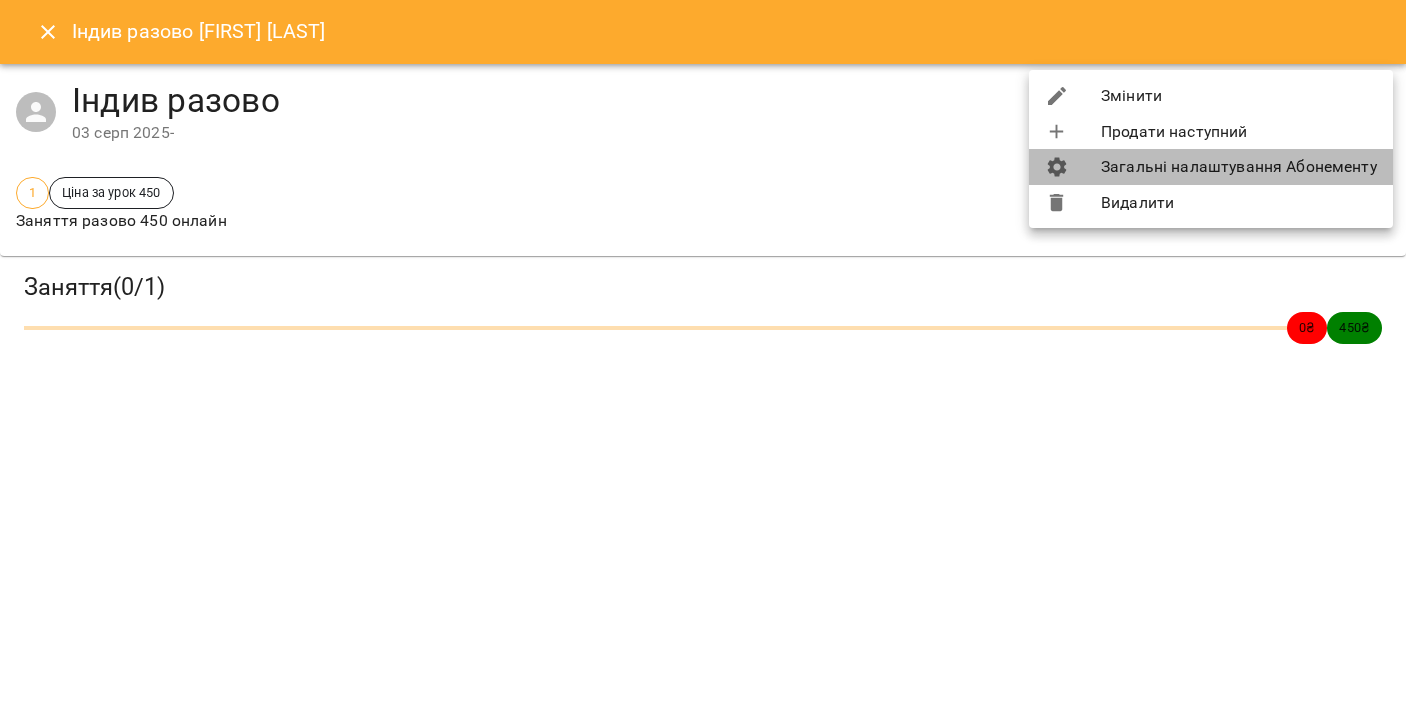click on "Загальні налаштування Абонементу" at bounding box center (1211, 167) 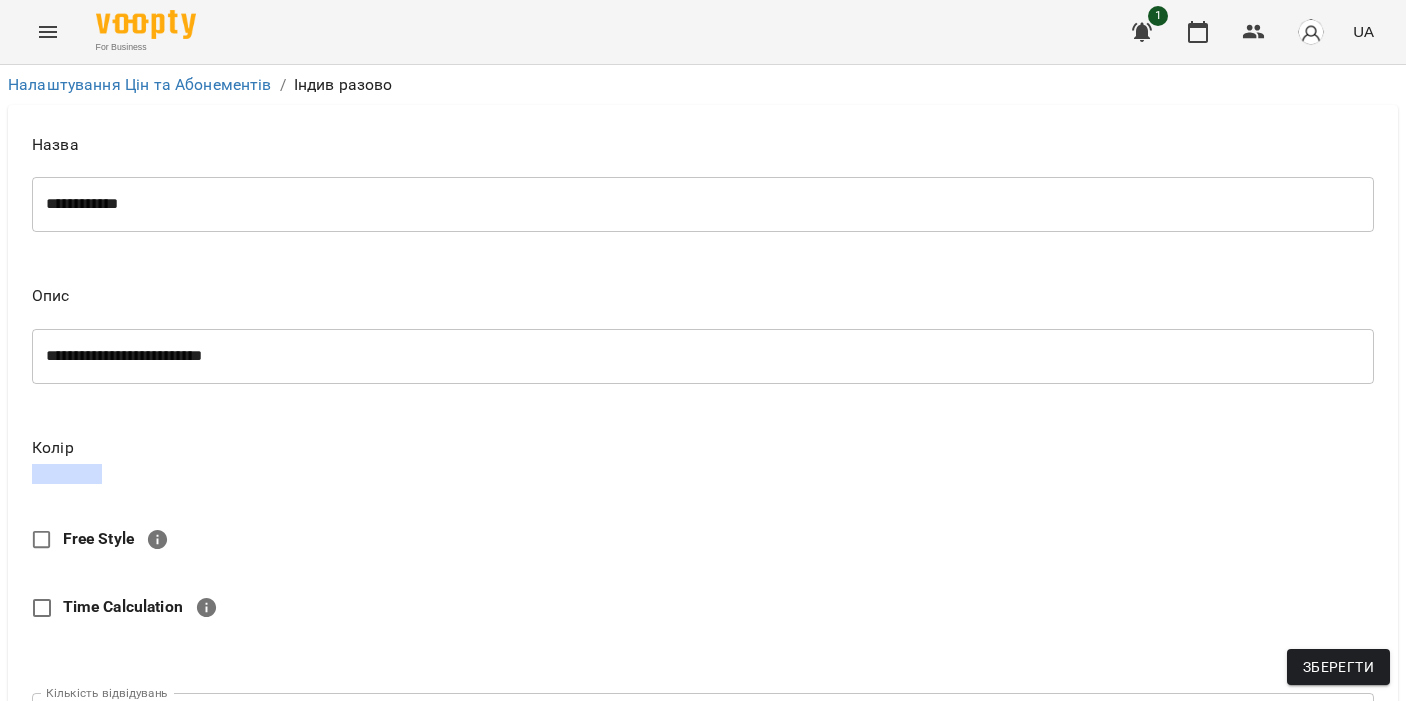 scroll, scrollTop: 0, scrollLeft: 0, axis: both 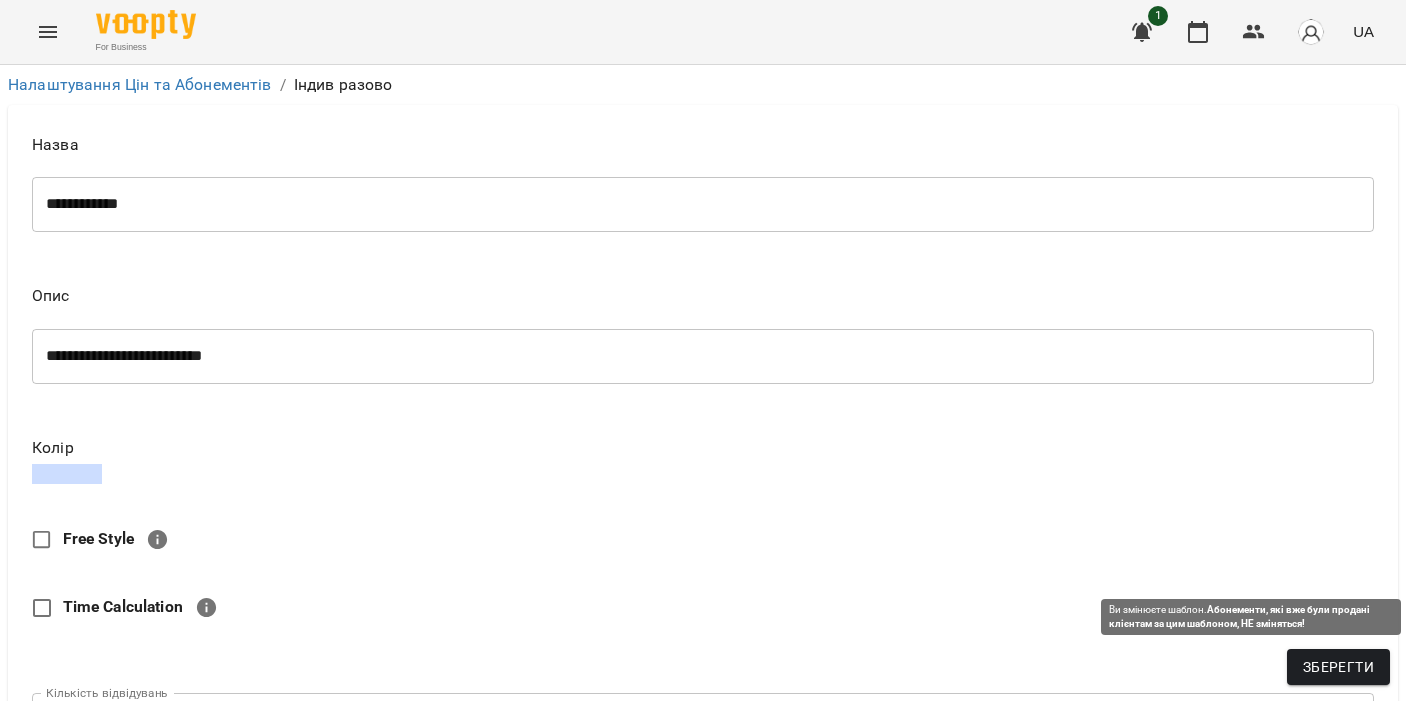 click on "Зберегти" at bounding box center [1338, 667] 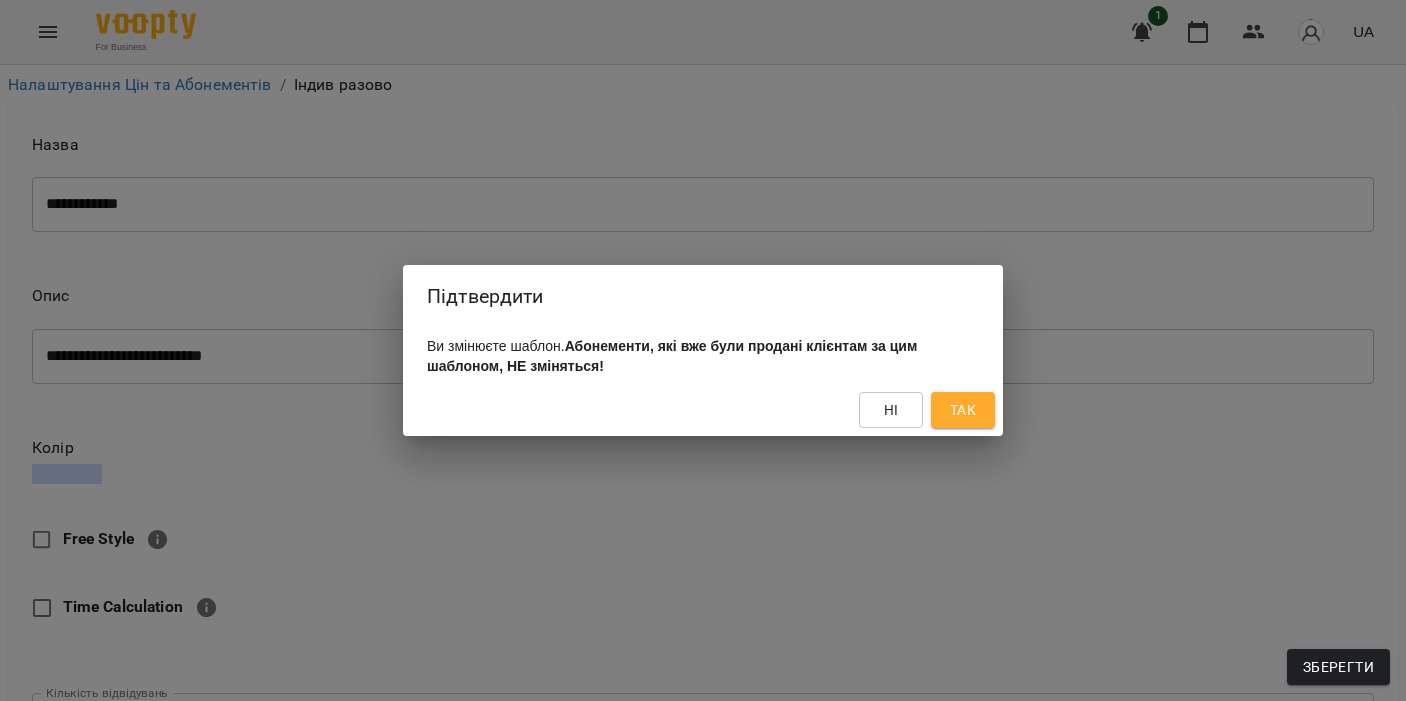 click on "Так" at bounding box center (963, 410) 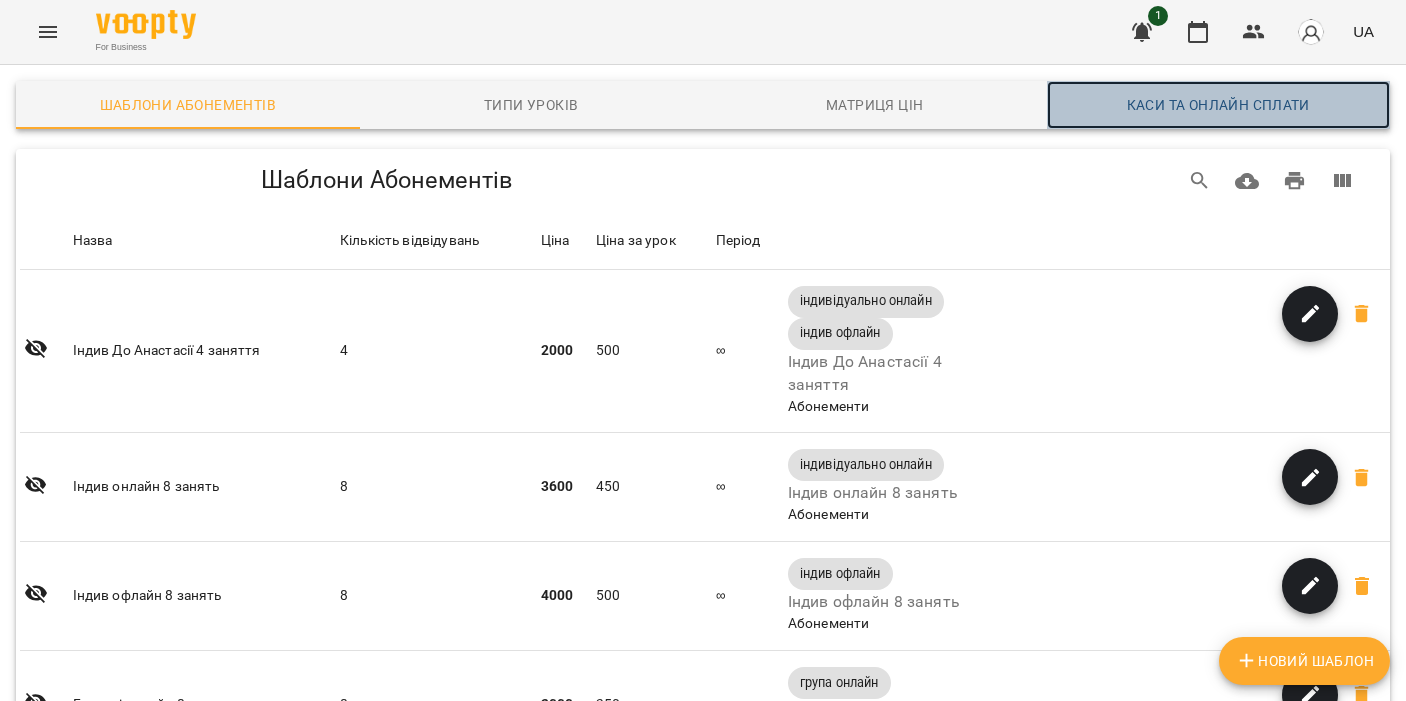 click on "Каси та Онлайн Сплати" at bounding box center (1219, 105) 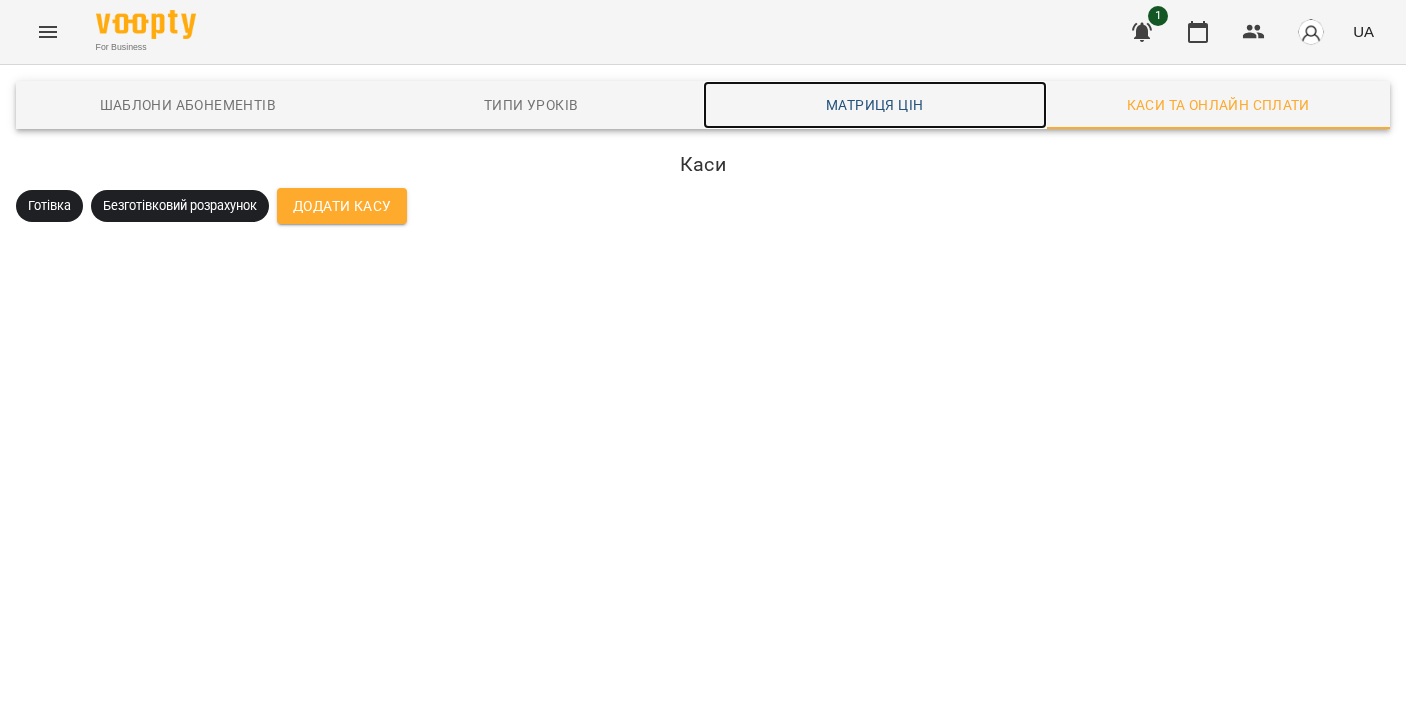 click on "Матриця цін" at bounding box center [875, 105] 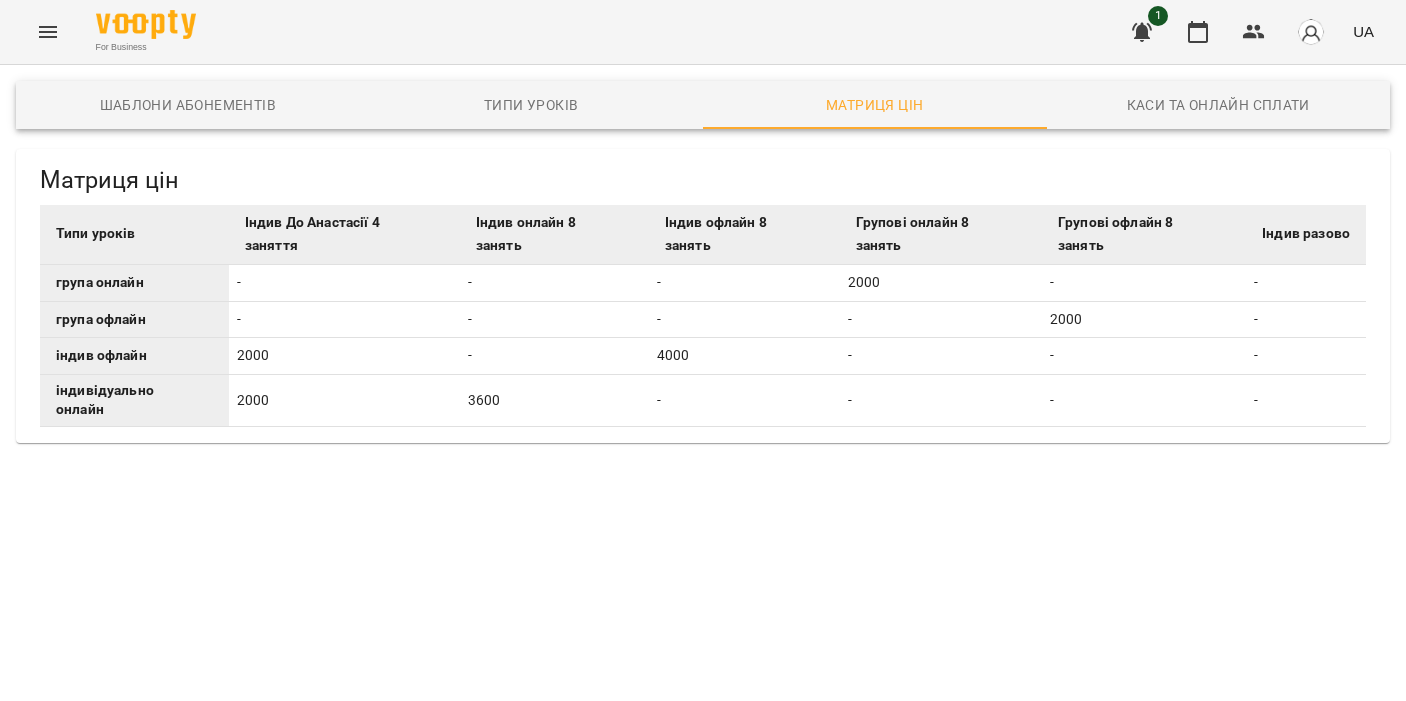 click on "Індив До Анастасії 4 заняття" at bounding box center [344, 235] 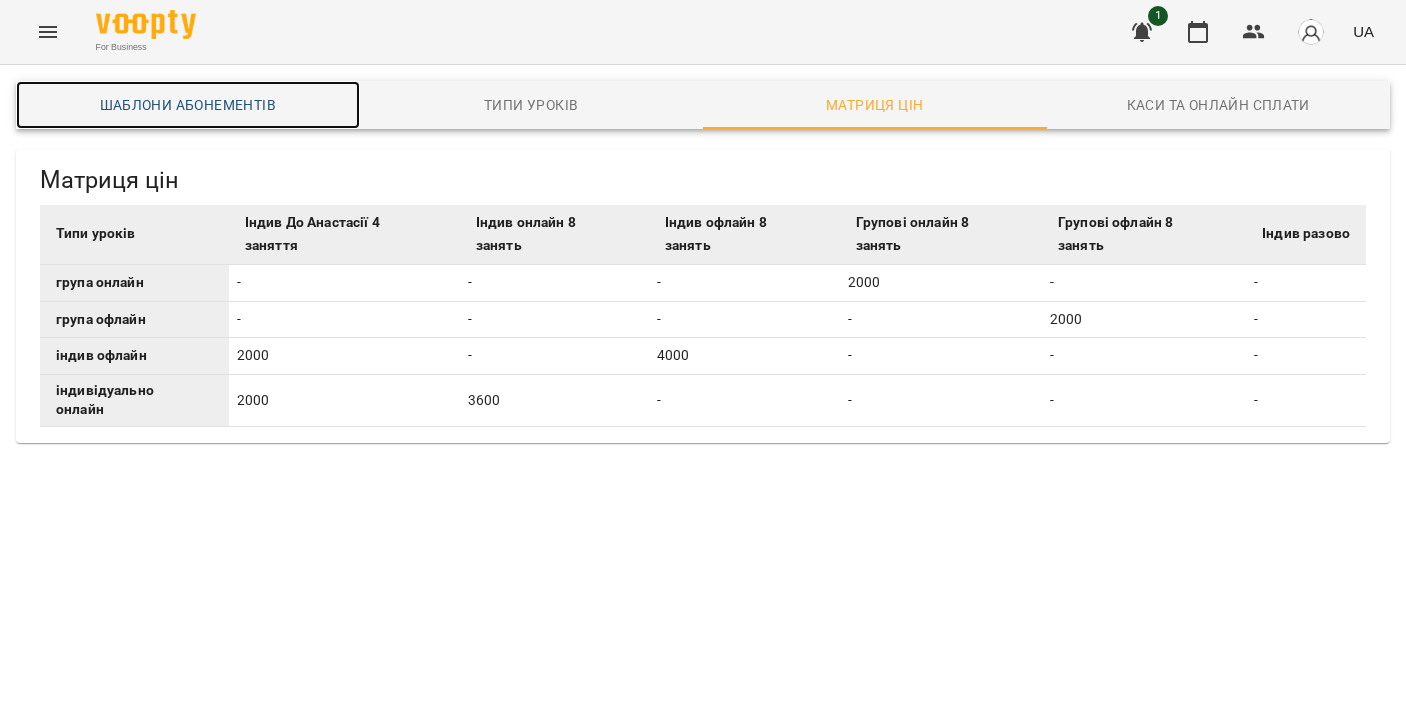 click on "Шаблони Абонементів" at bounding box center (188, 105) 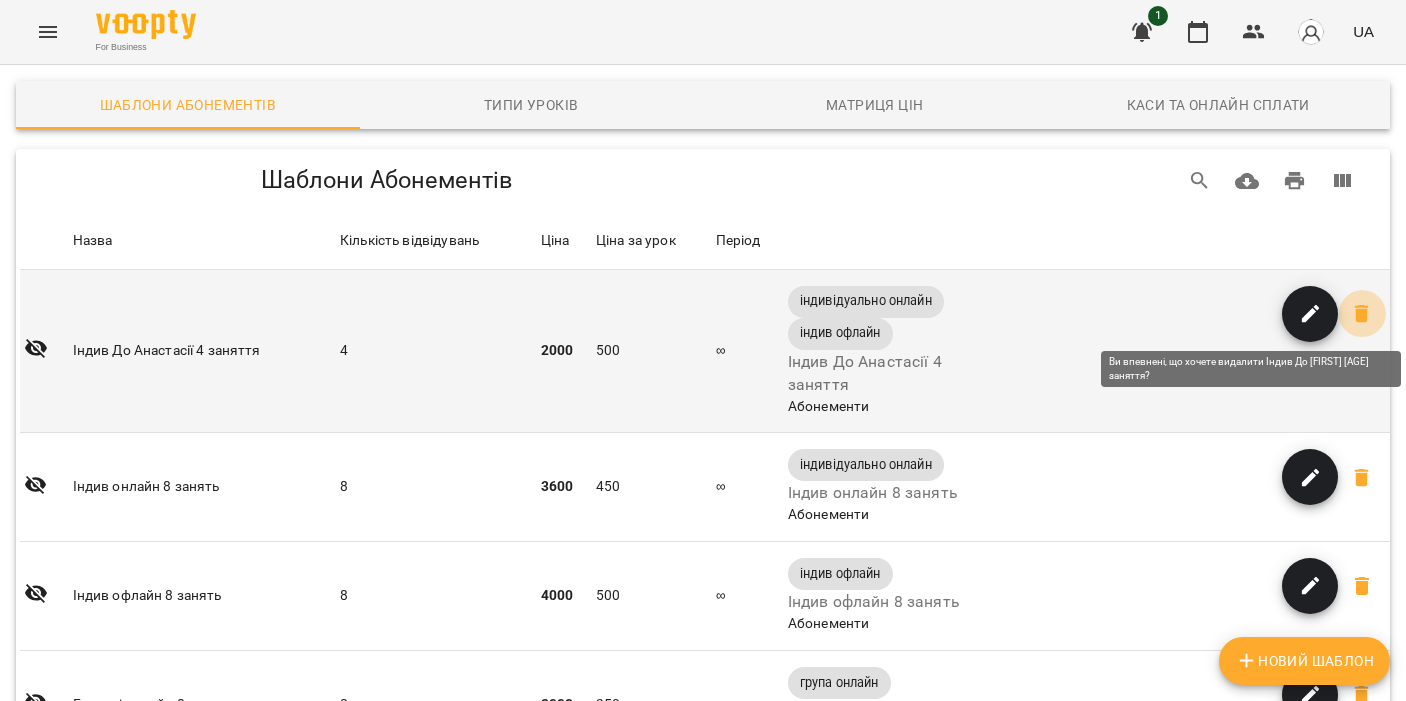 click 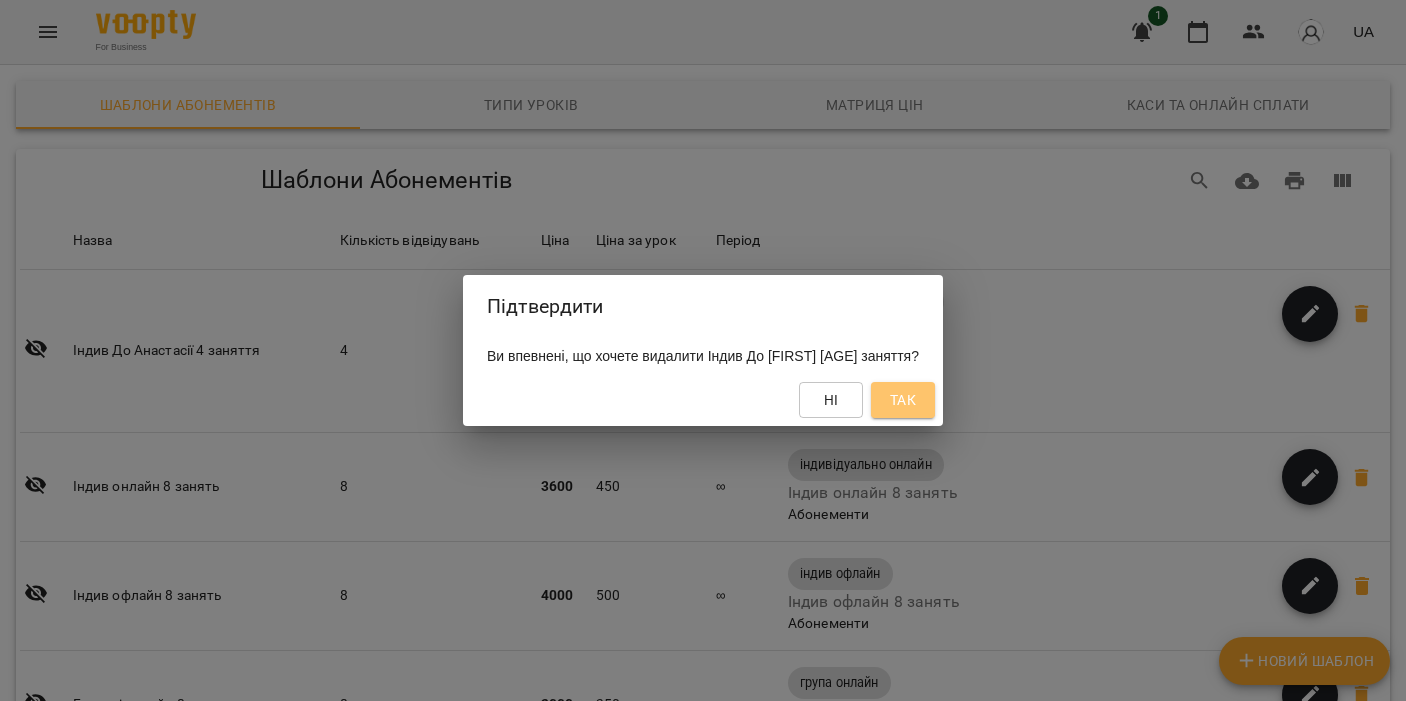 click on "Так" at bounding box center (903, 400) 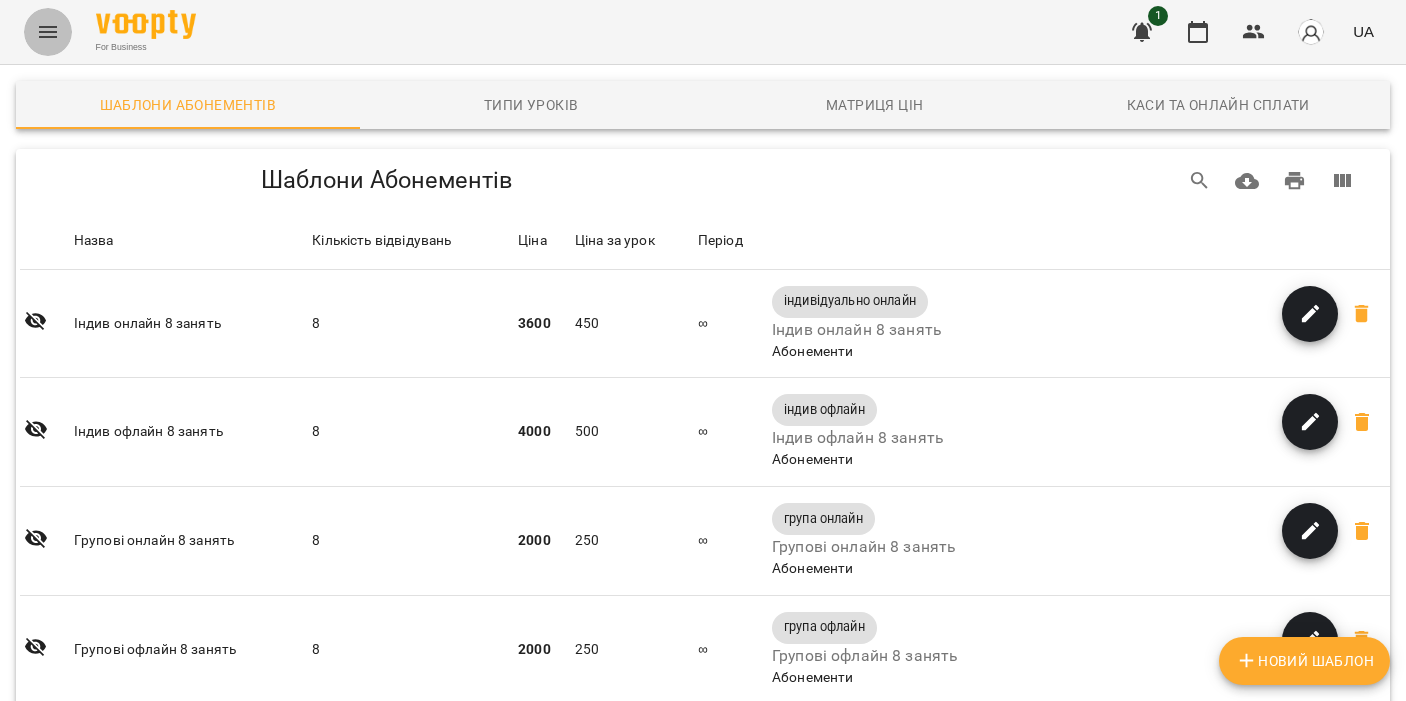 click 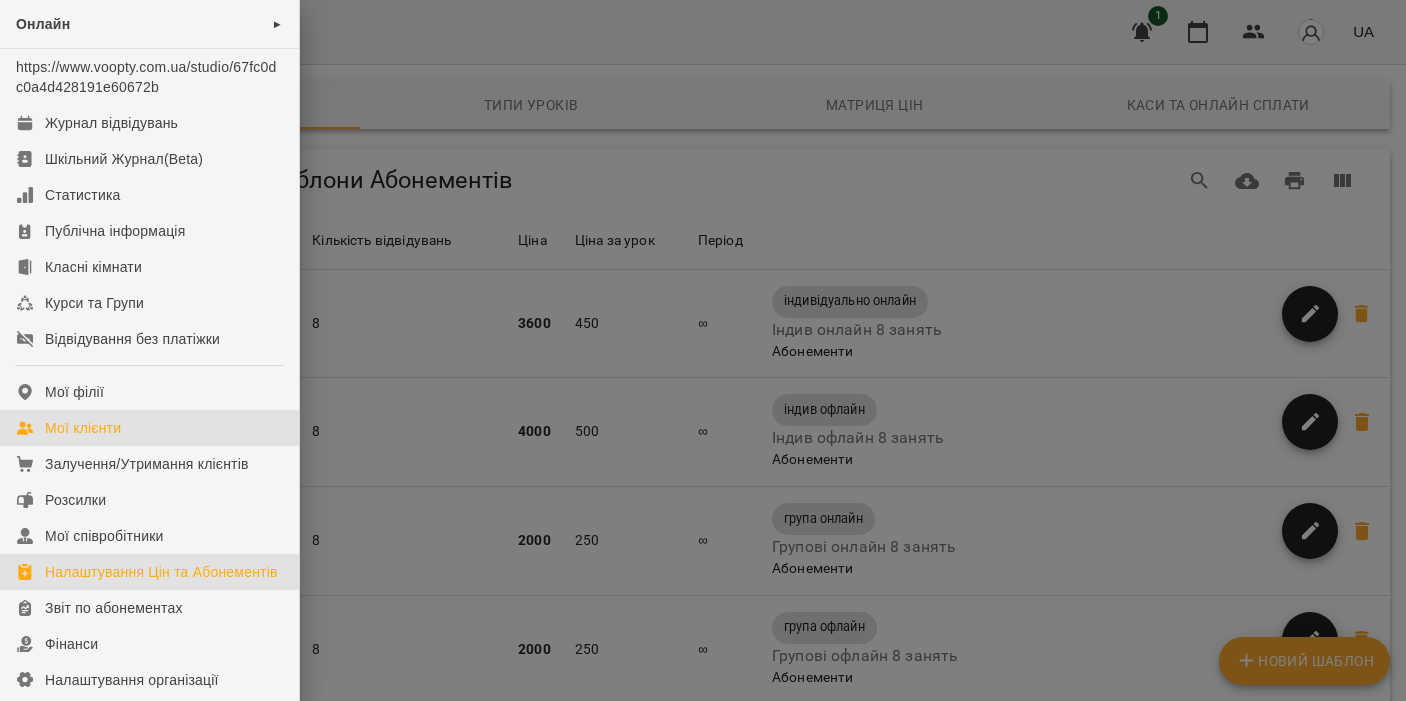 click on "Мої клієнти" at bounding box center (149, 428) 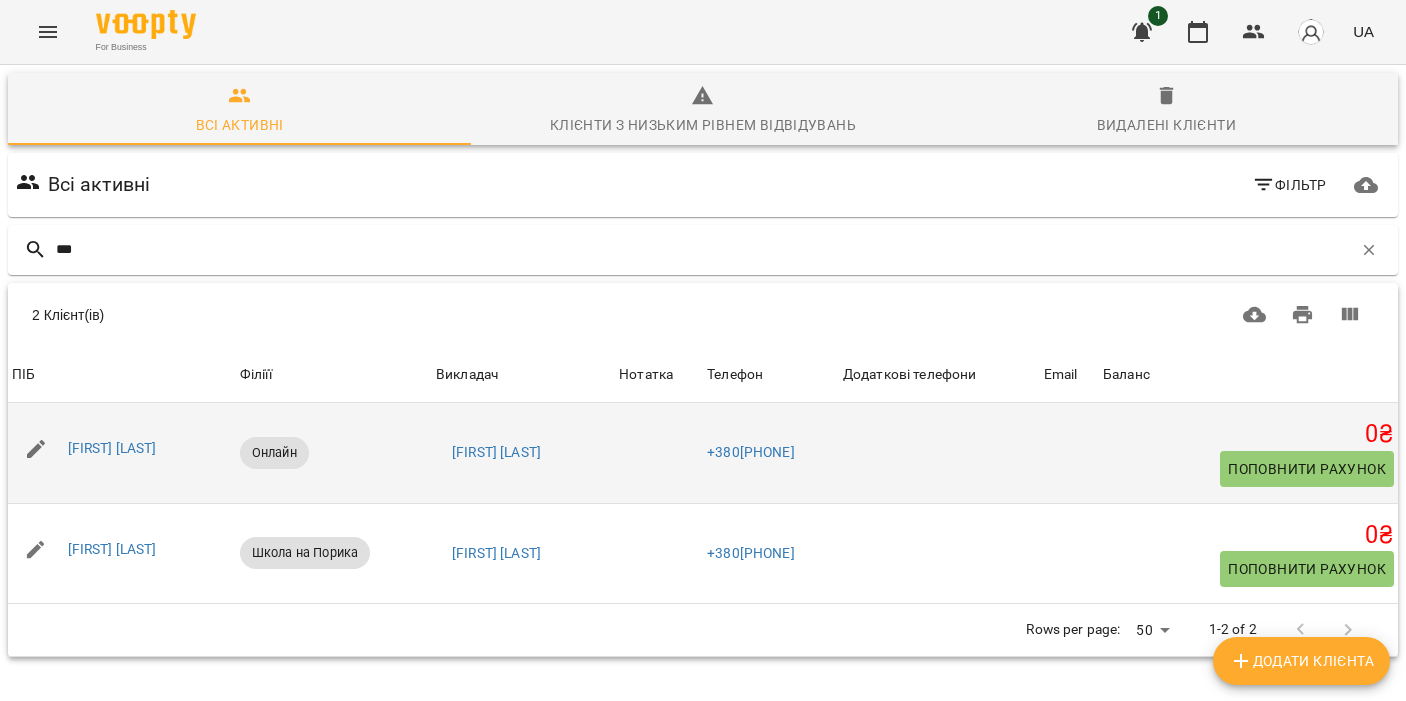 type on "***" 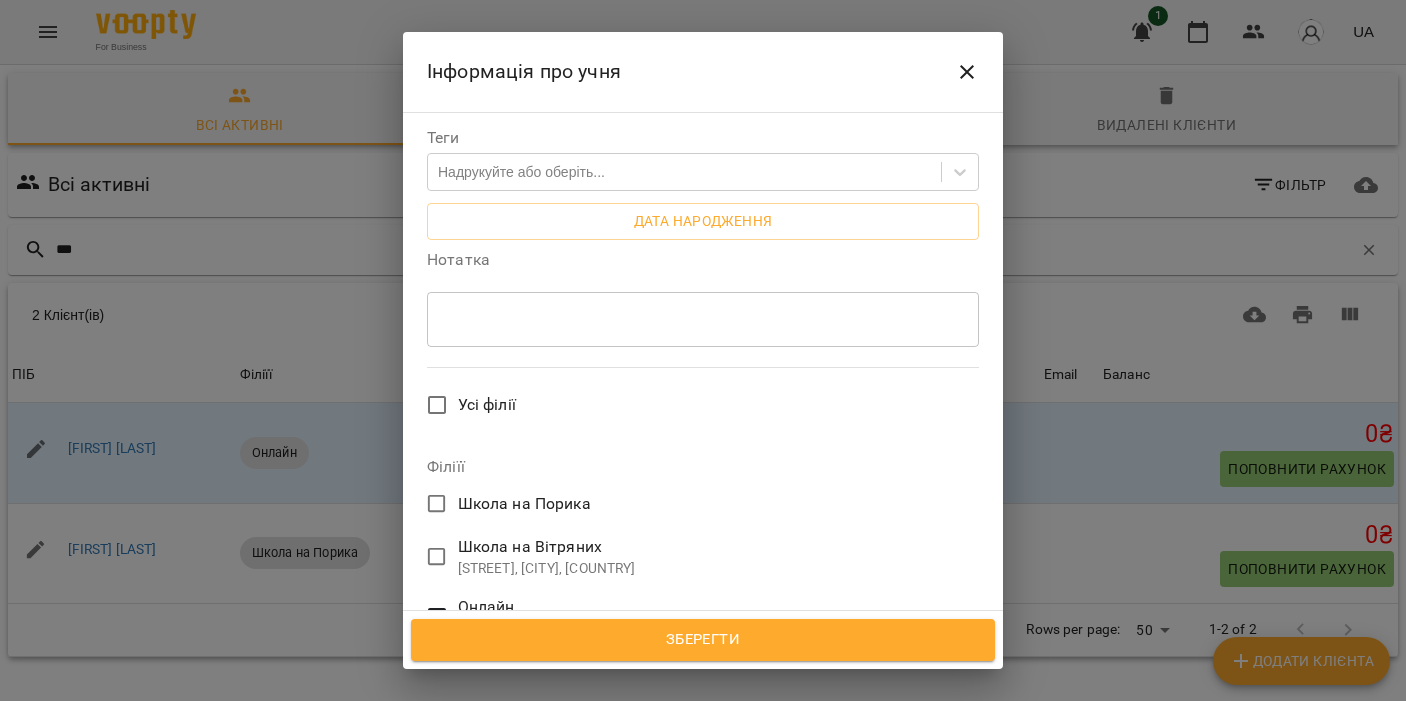 scroll, scrollTop: 1272, scrollLeft: 0, axis: vertical 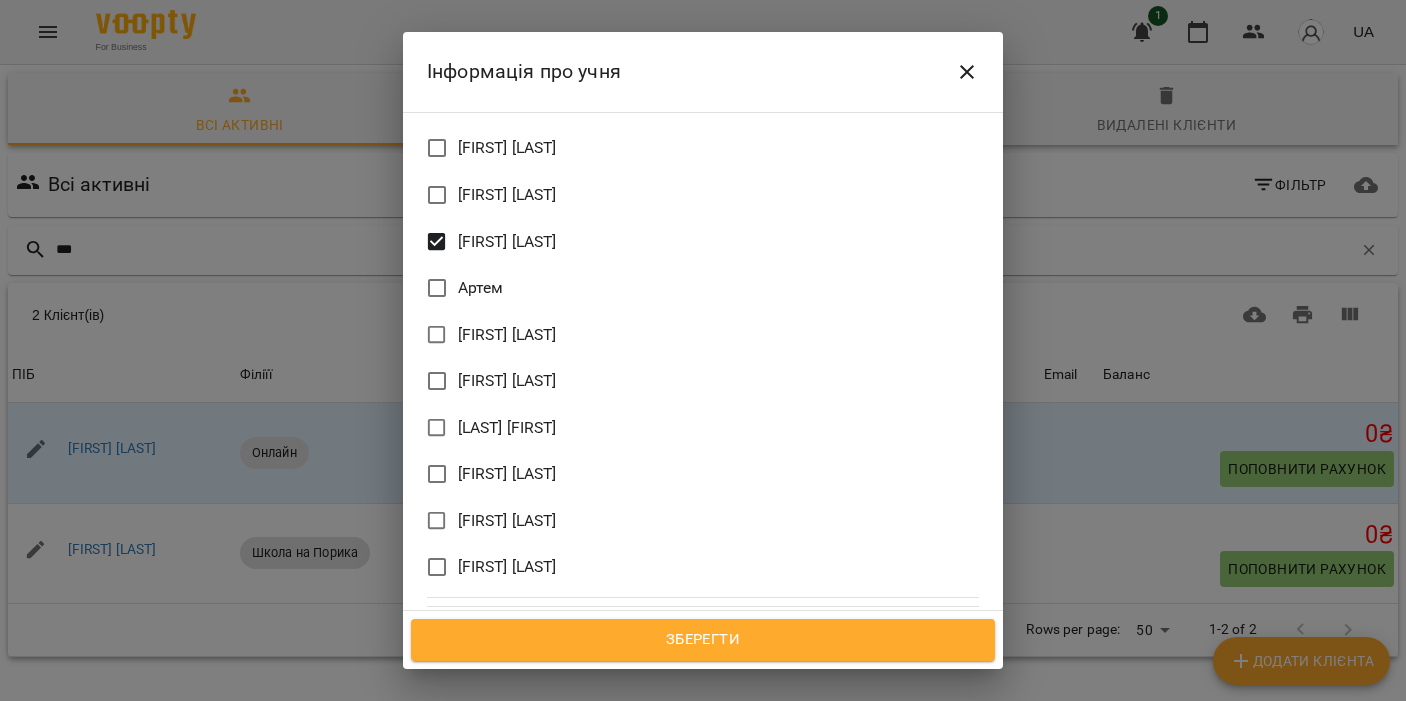 click 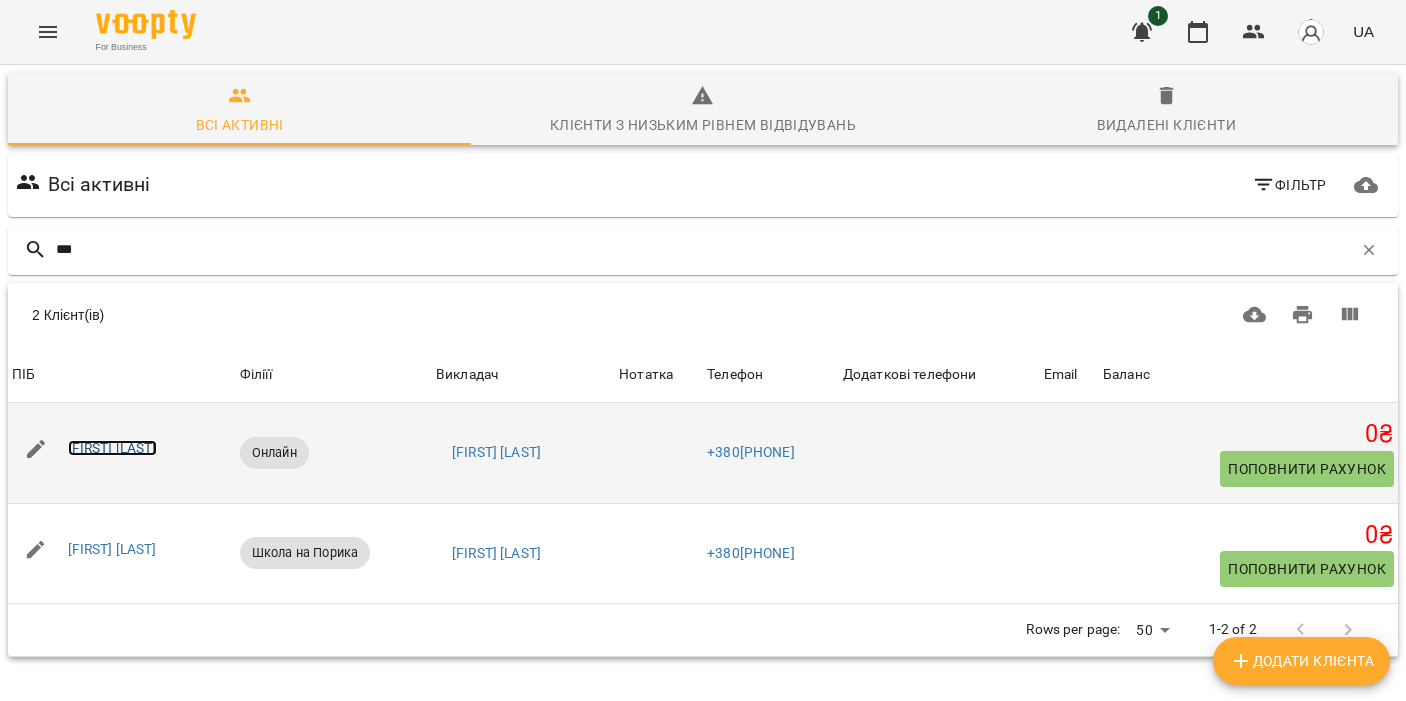 click on "[FIRST] [LAST]" at bounding box center [112, 448] 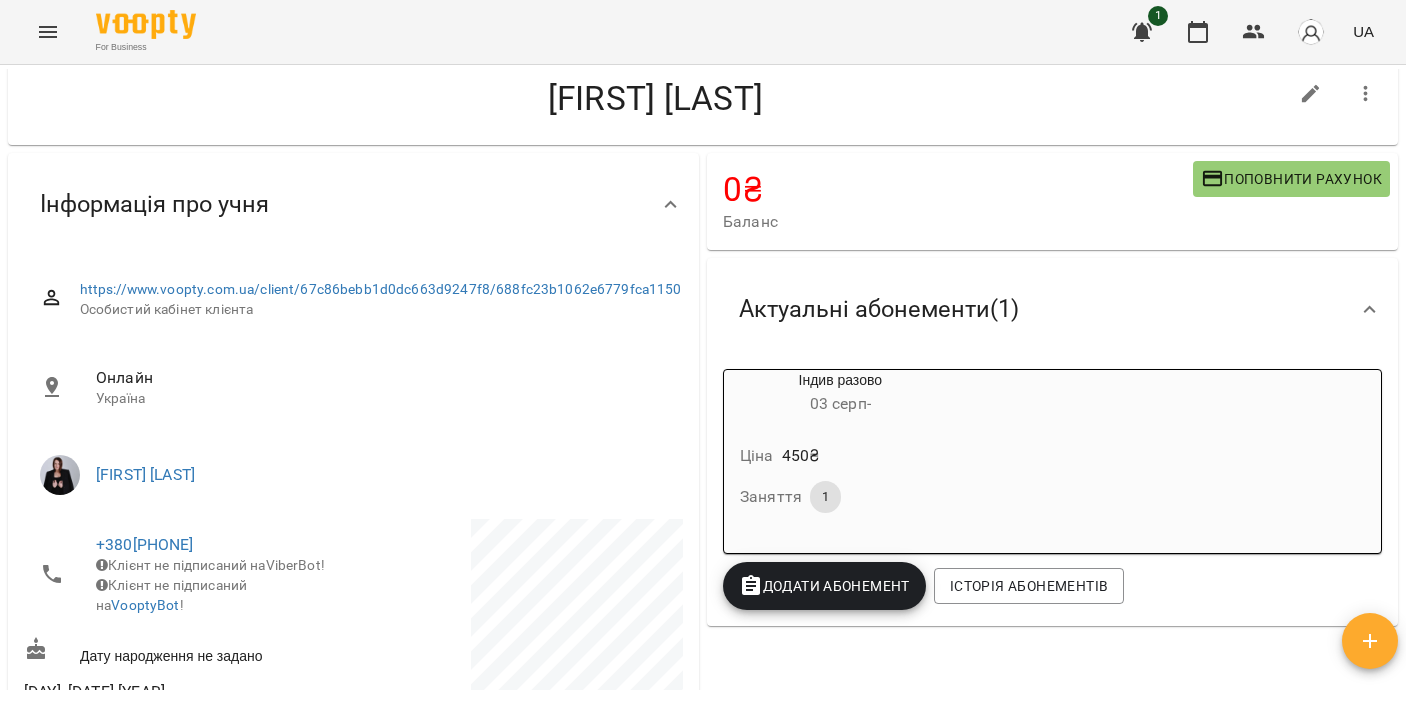 scroll, scrollTop: 45, scrollLeft: 0, axis: vertical 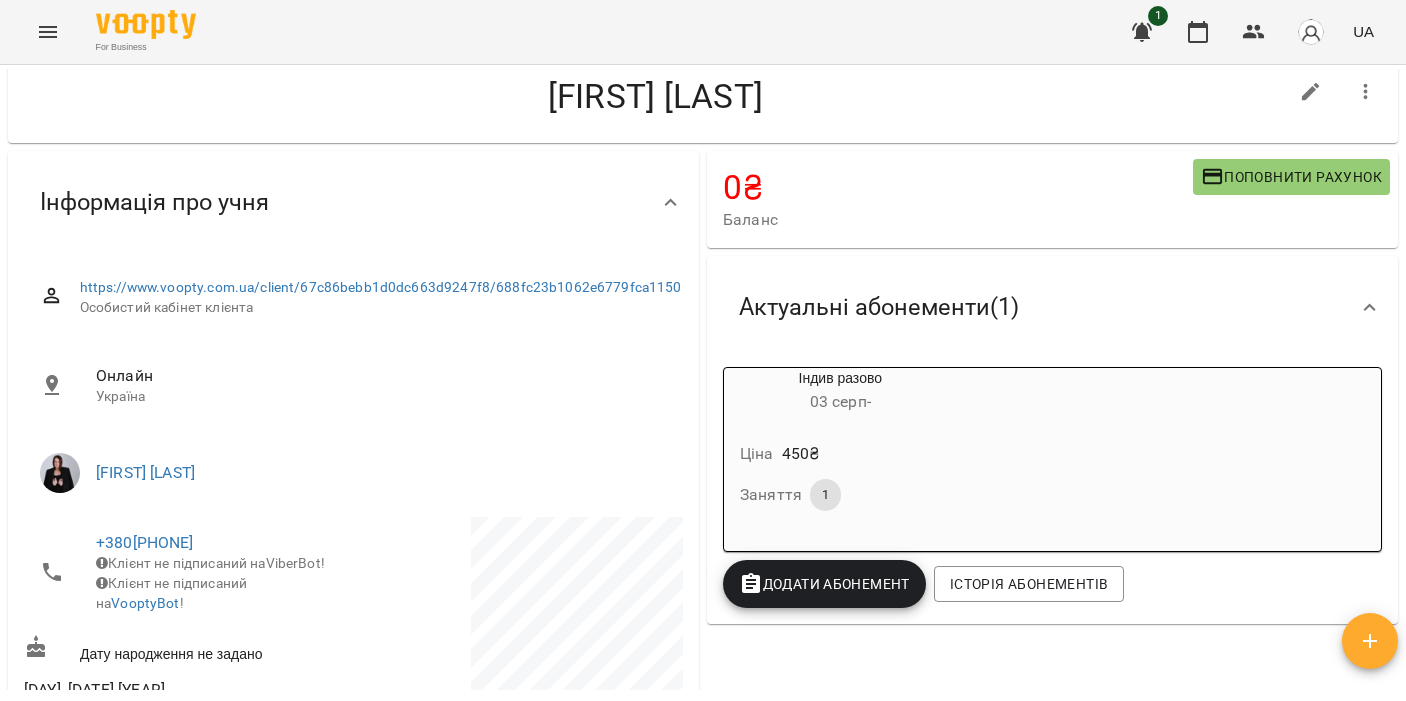 click at bounding box center (1311, 92) 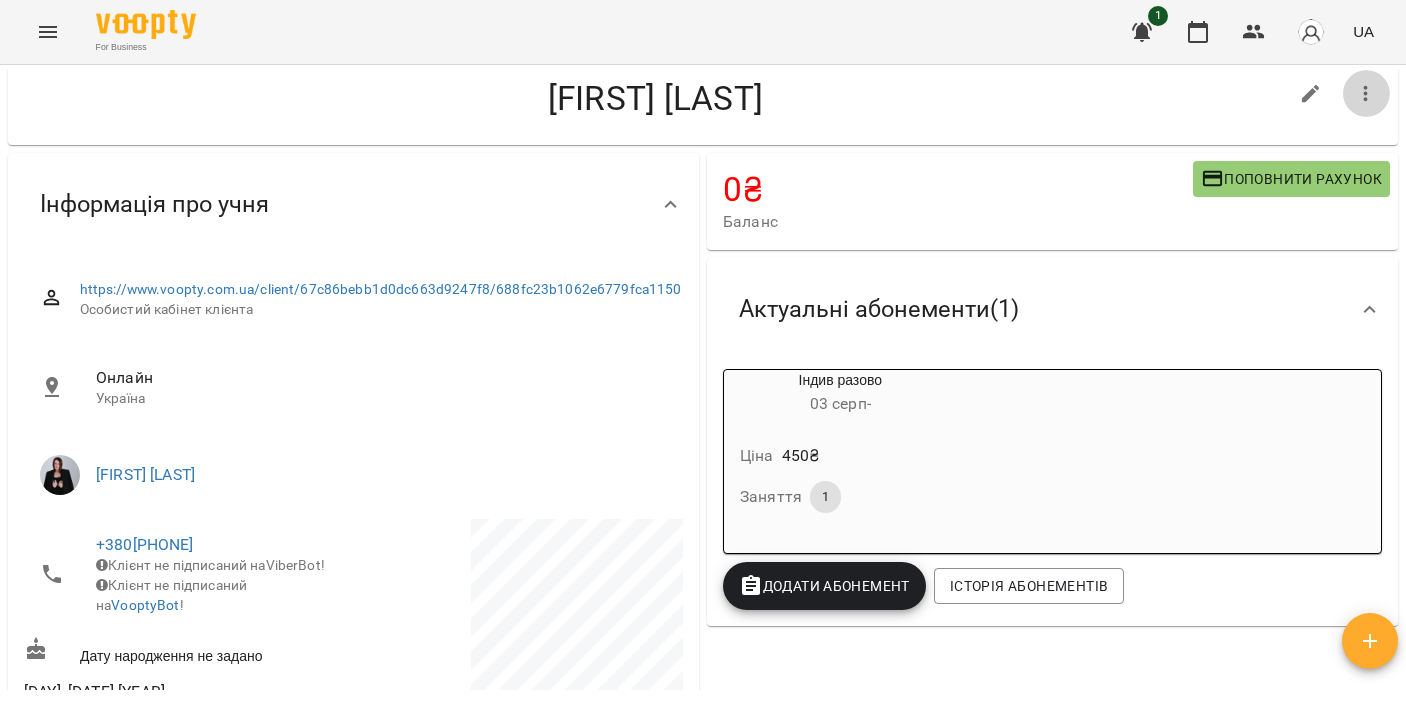 click at bounding box center (1366, 94) 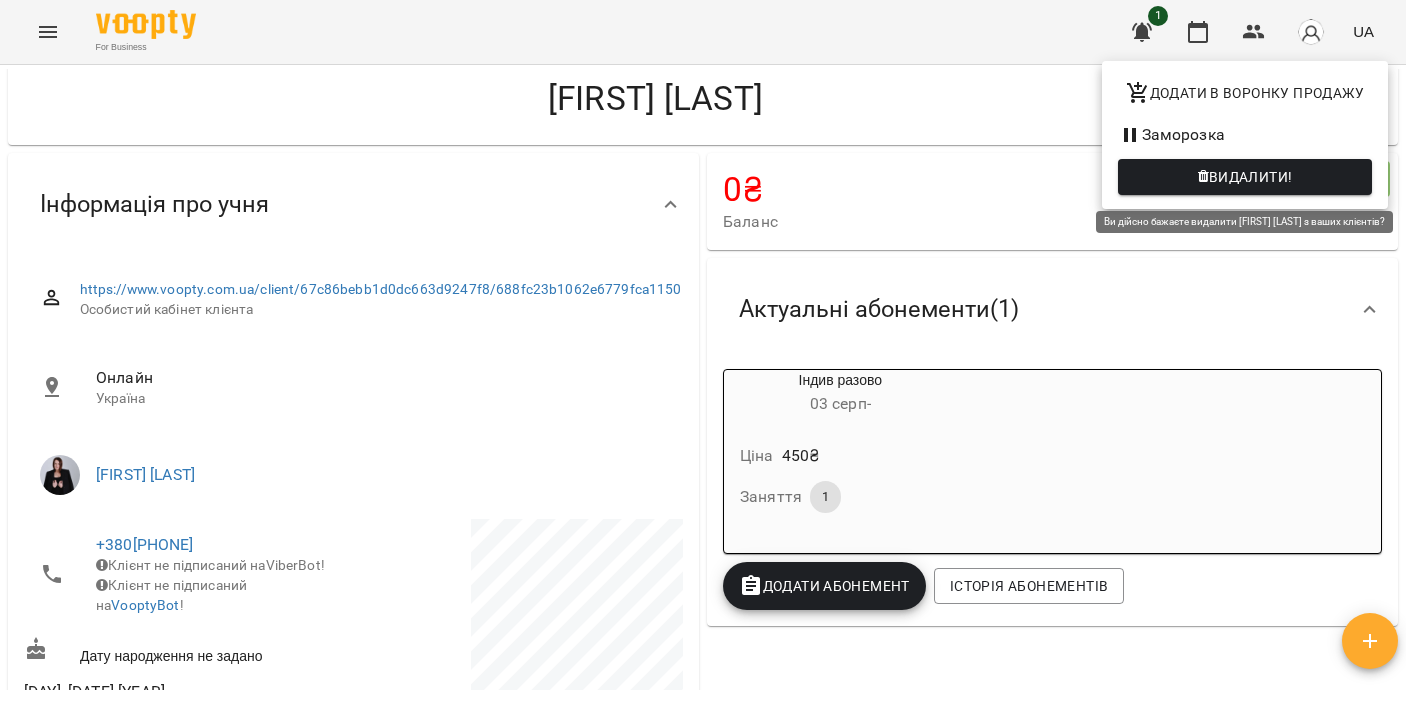 click on "Видалити!" at bounding box center (1251, 177) 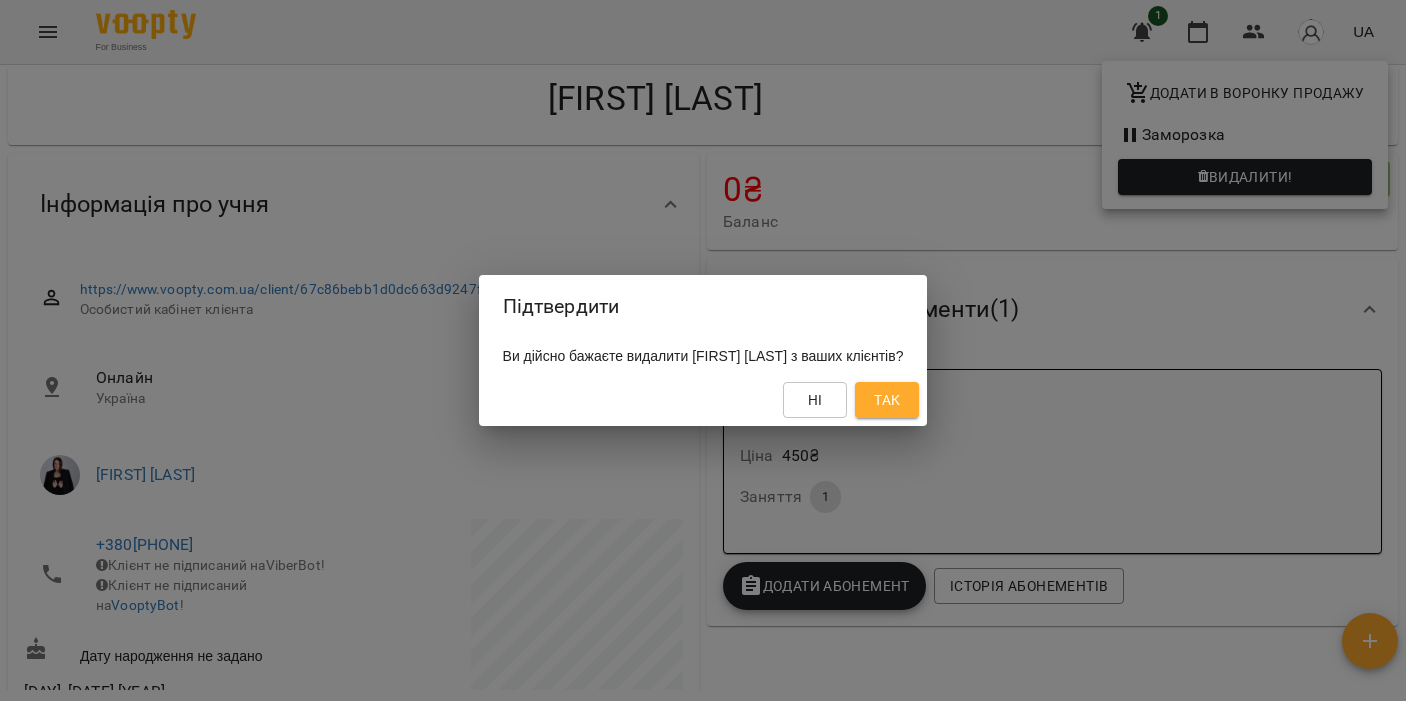 click on "Так" at bounding box center [887, 400] 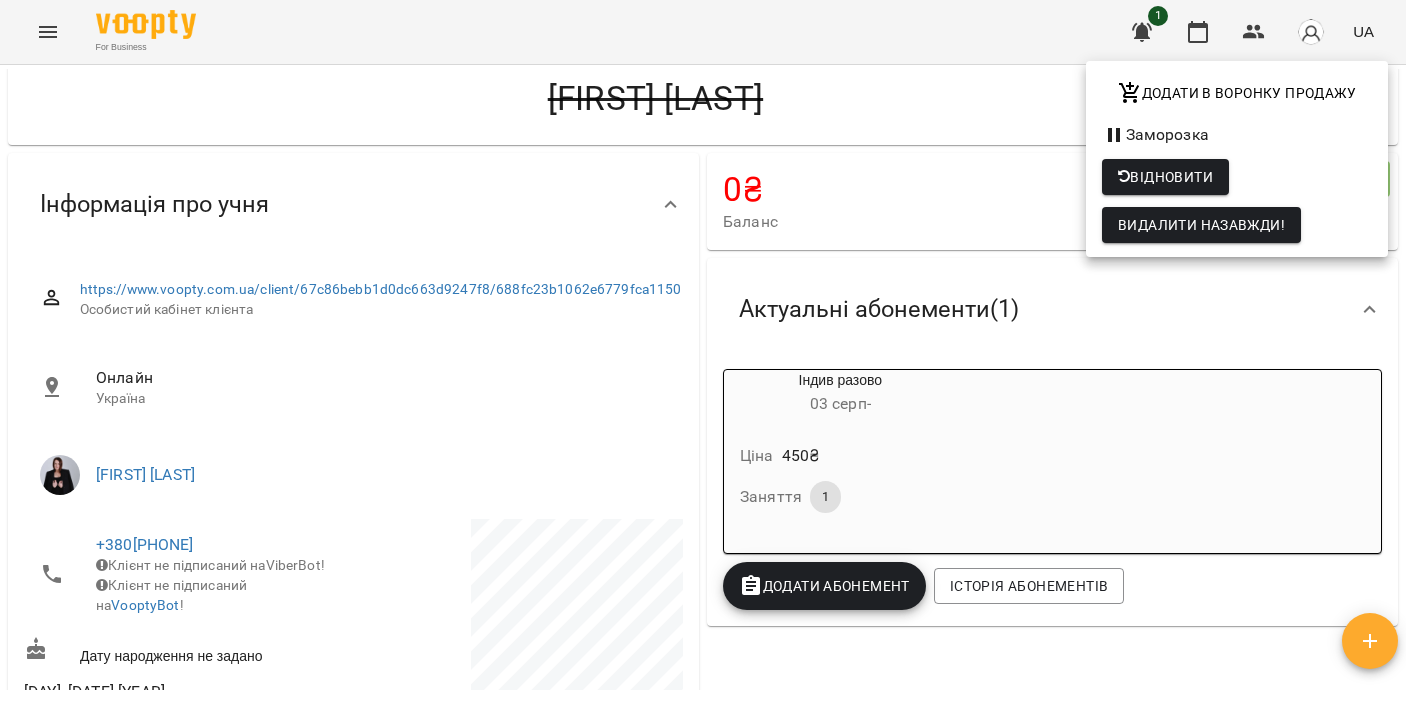 click at bounding box center [703, 350] 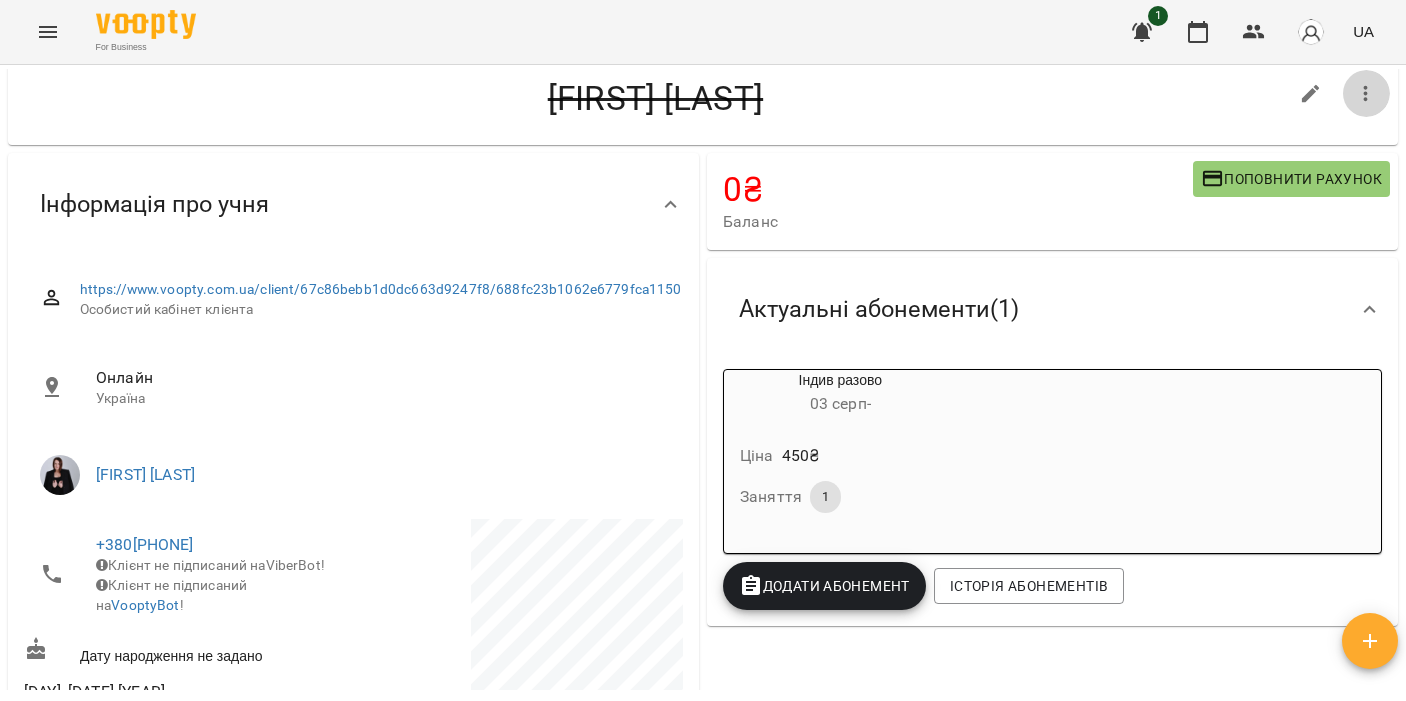 click 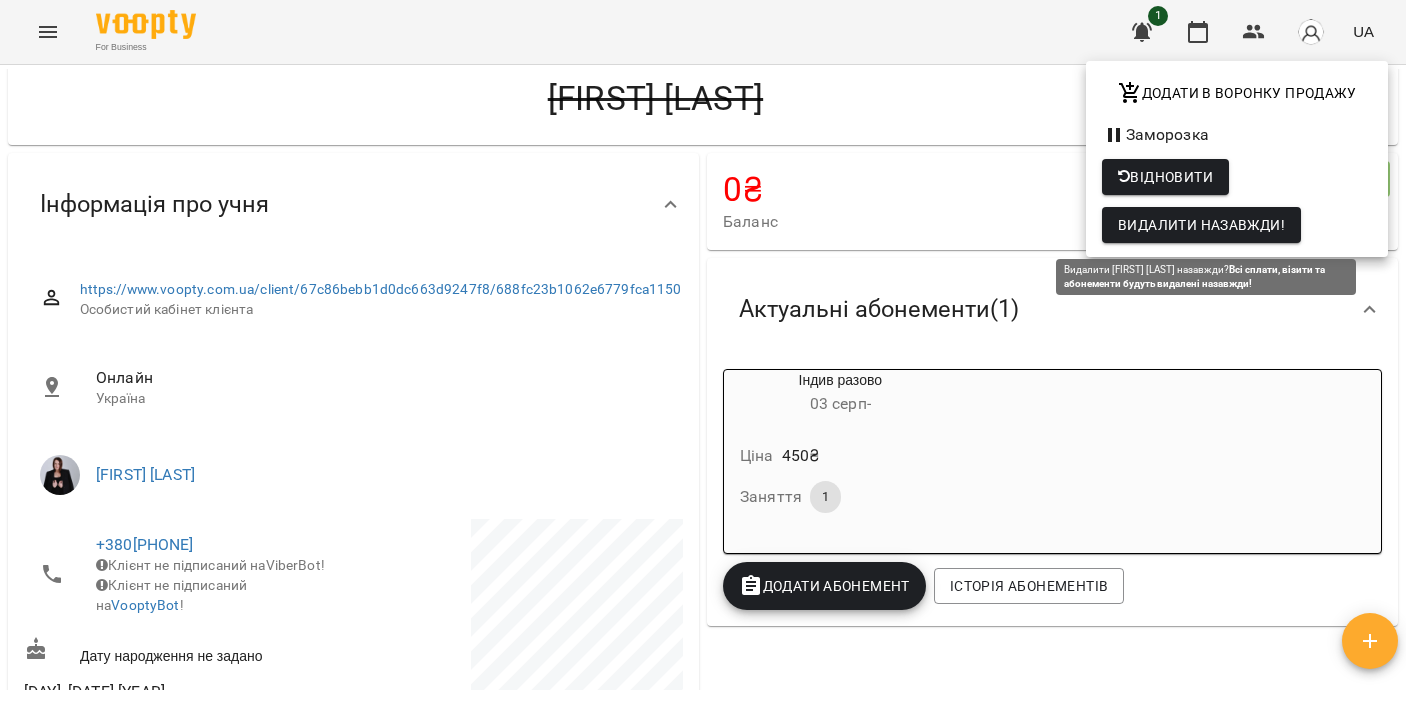 click on "Видалити назавжди!" at bounding box center (1201, 225) 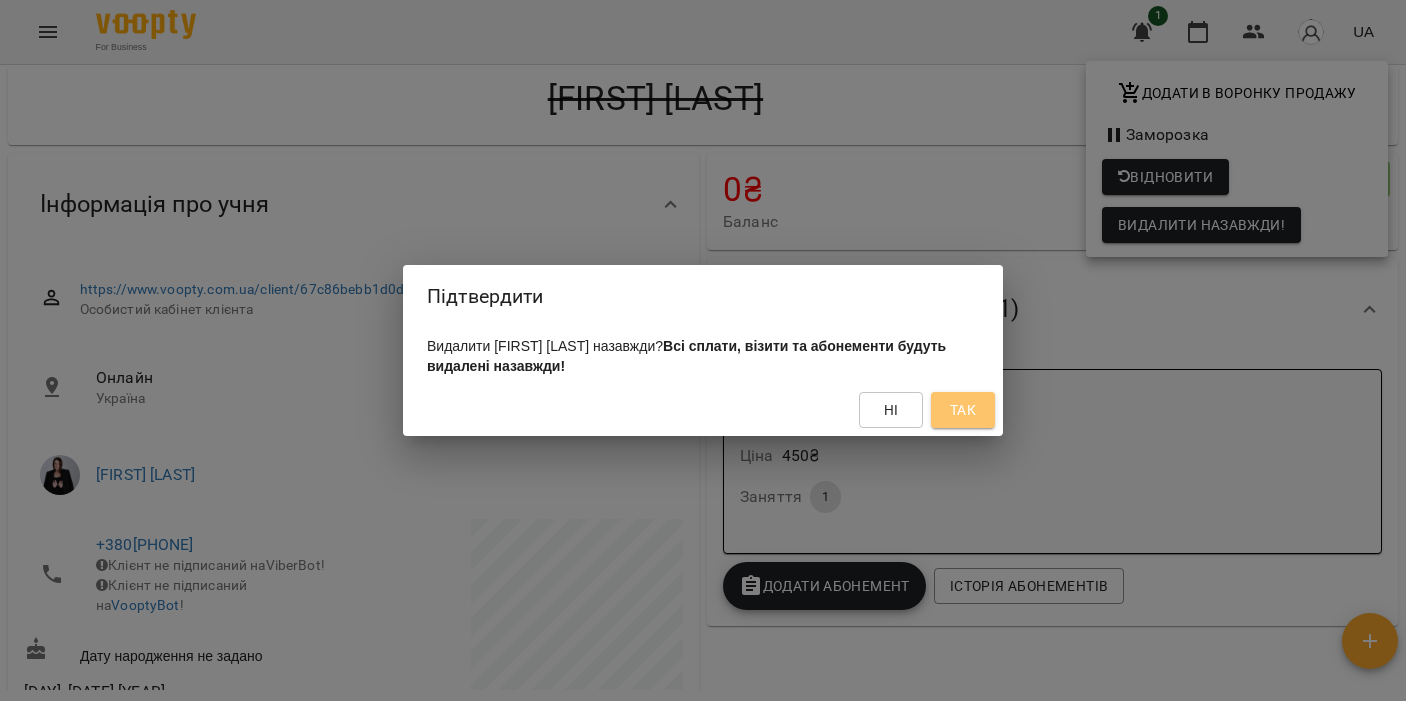 click on "Так" at bounding box center (963, 410) 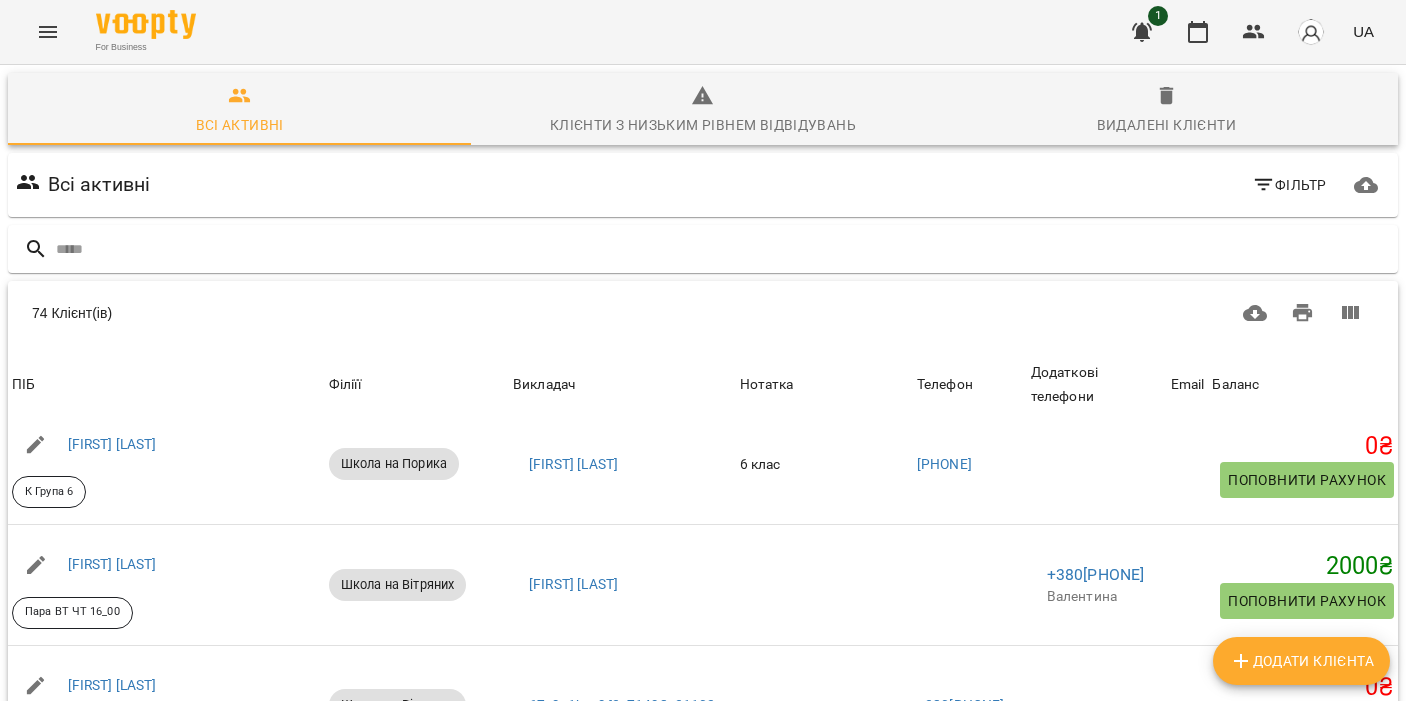 scroll, scrollTop: 494, scrollLeft: 0, axis: vertical 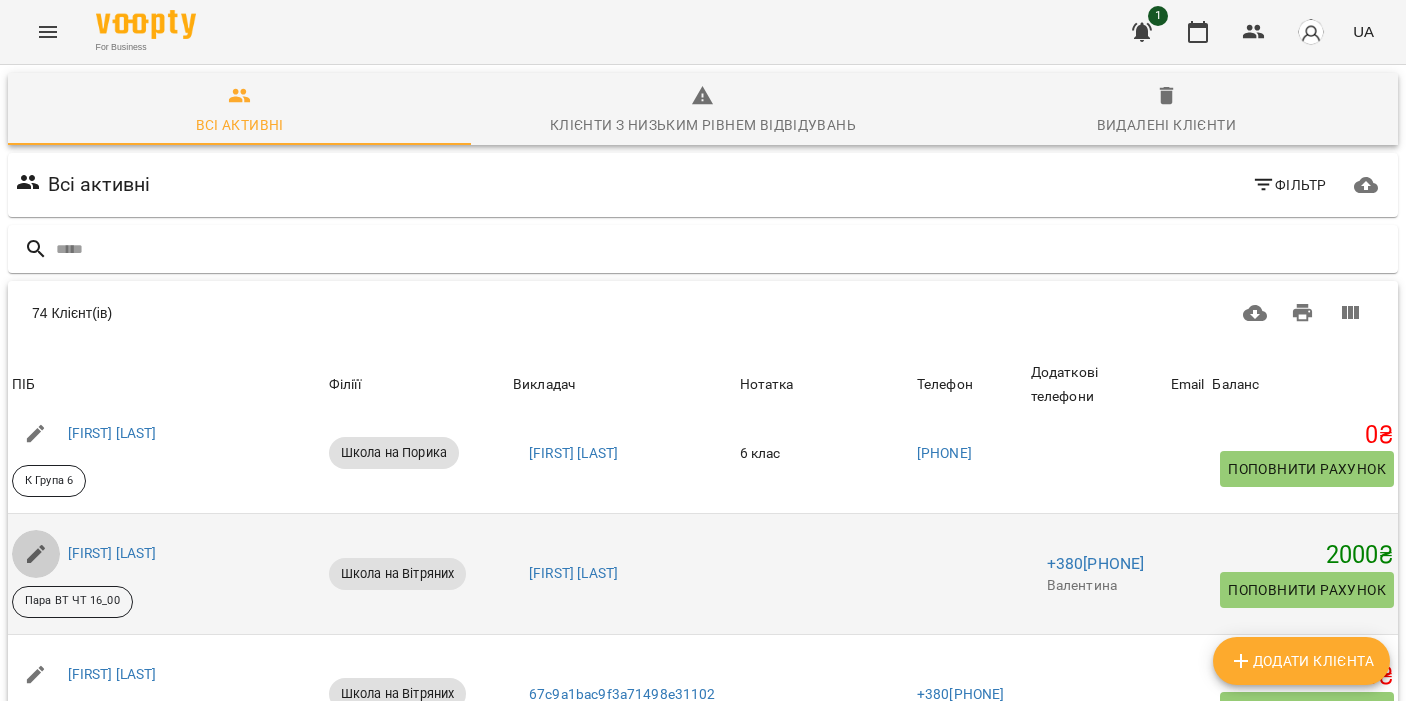 click 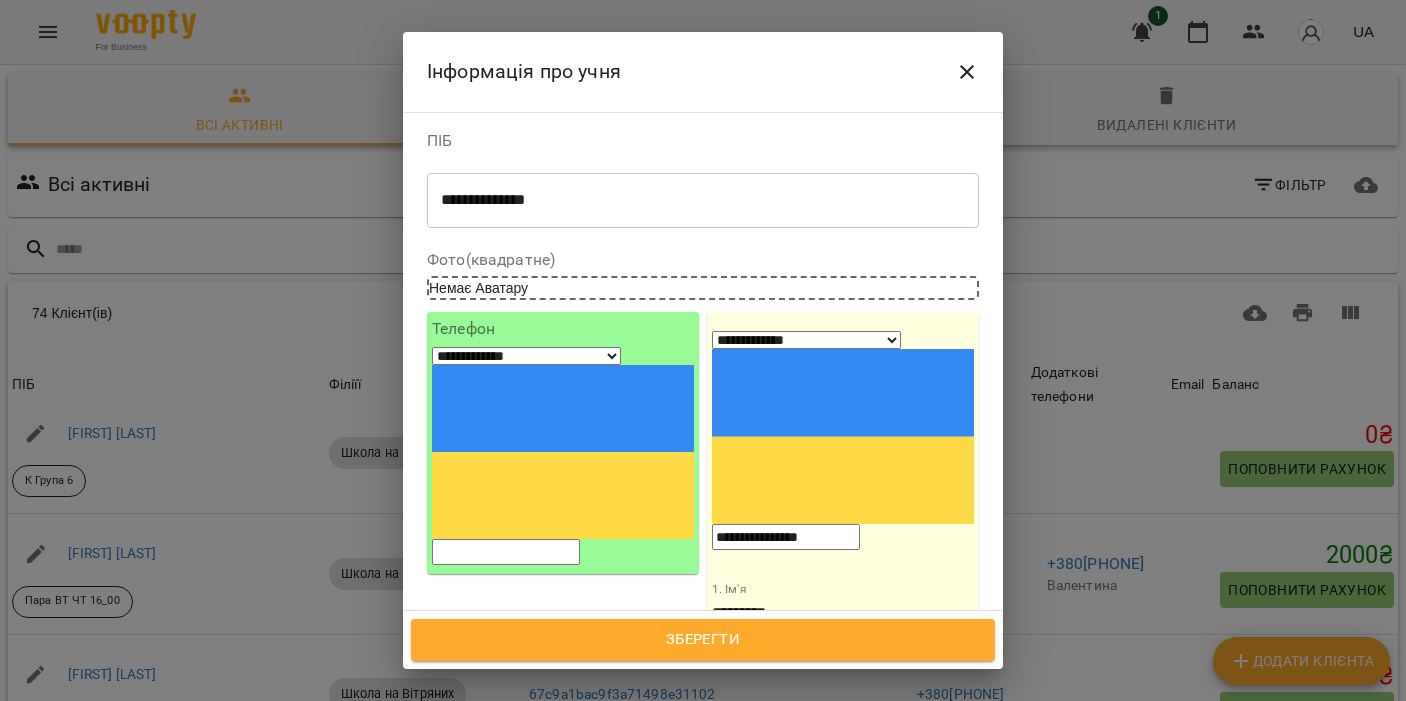click at bounding box center (967, 72) 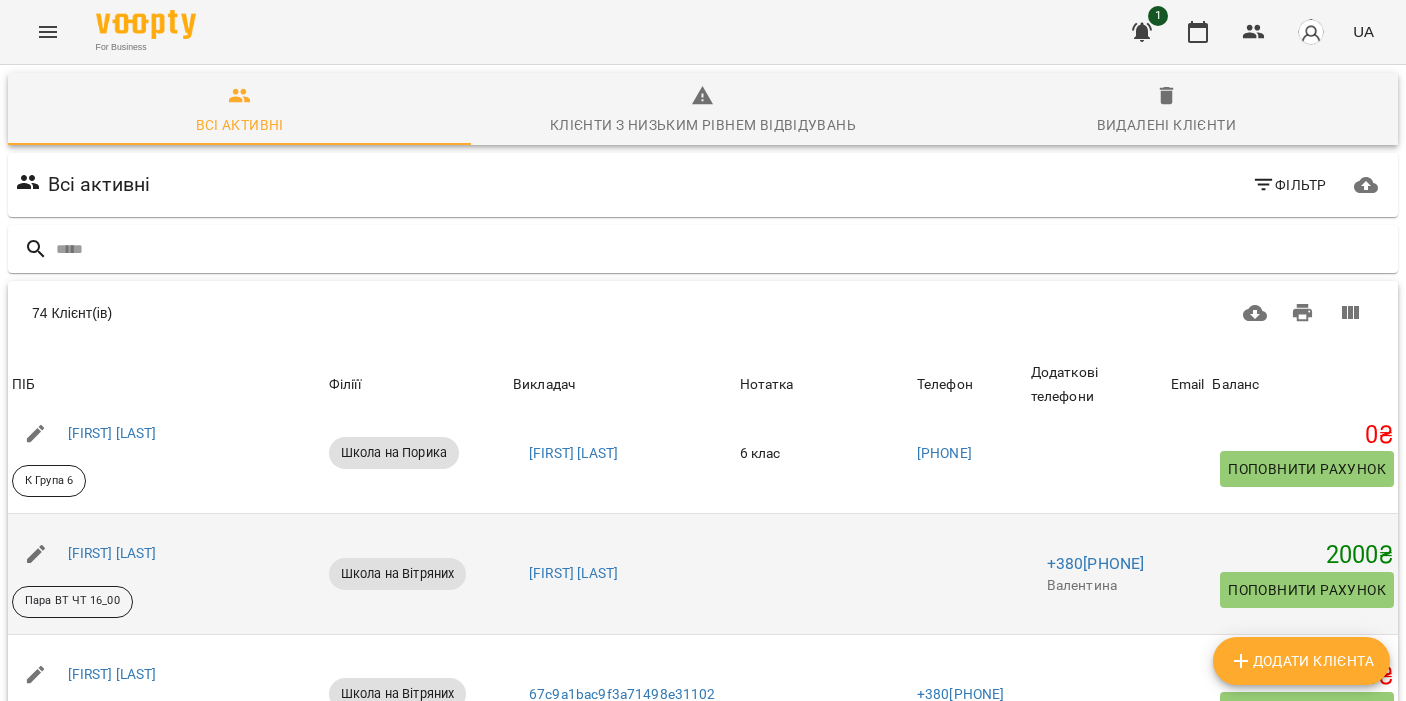 click on "2000 ₴ Поповнити рахунок" at bounding box center (1303, 574) 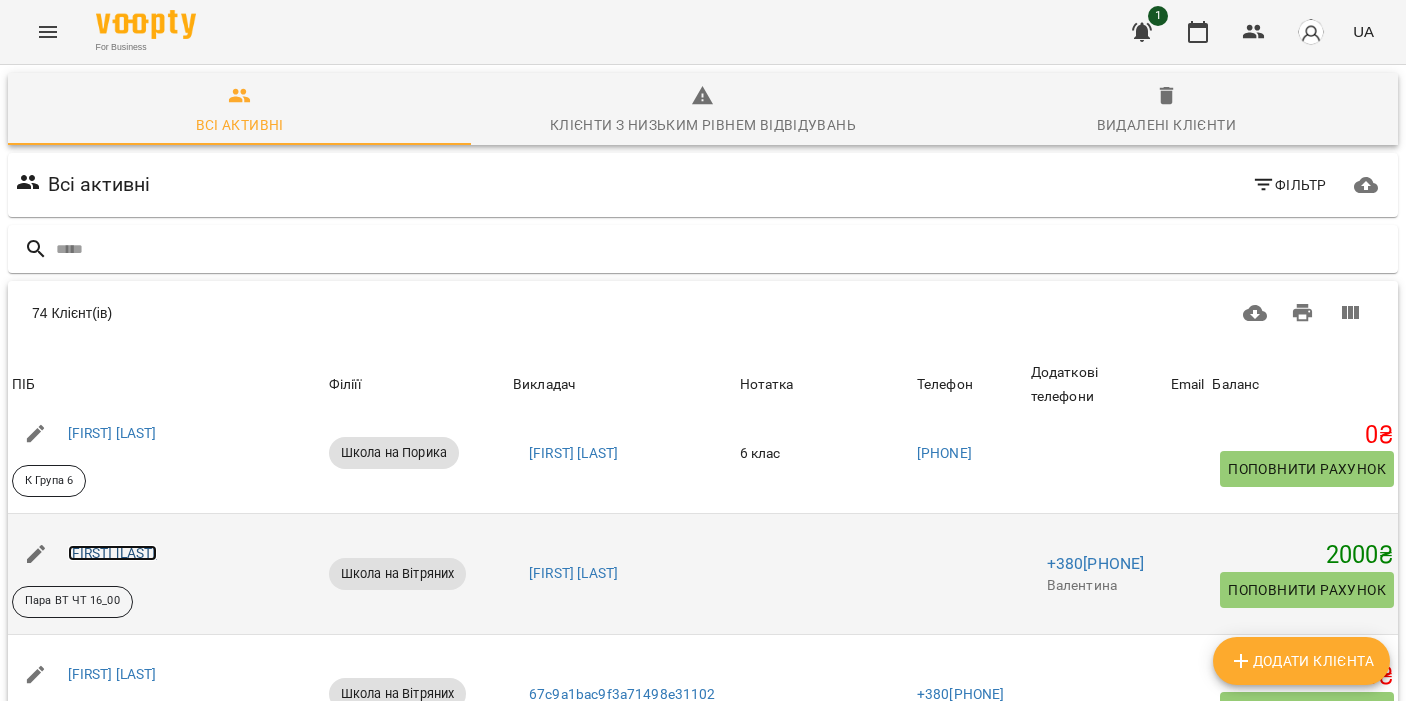 click on "[FIRST] [LAST]" at bounding box center (112, 553) 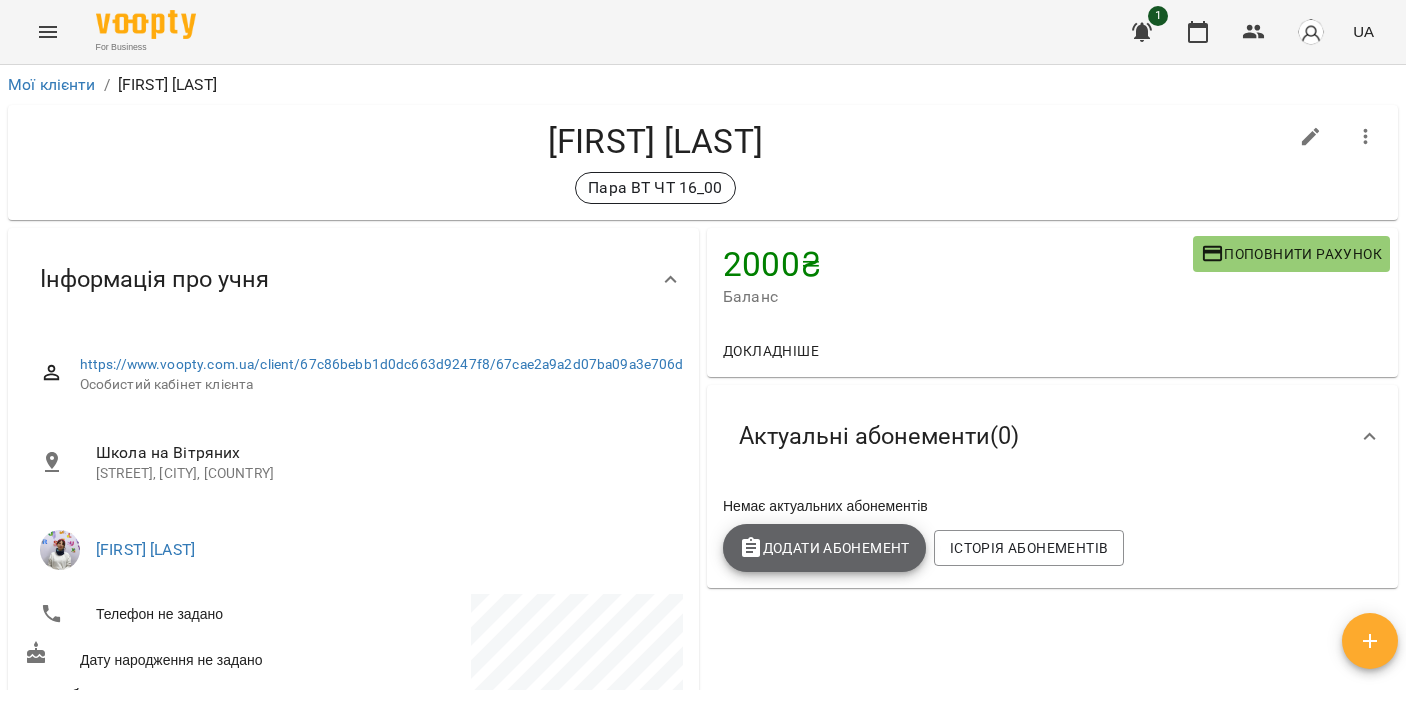 click on "Додати Абонемент" at bounding box center [824, 548] 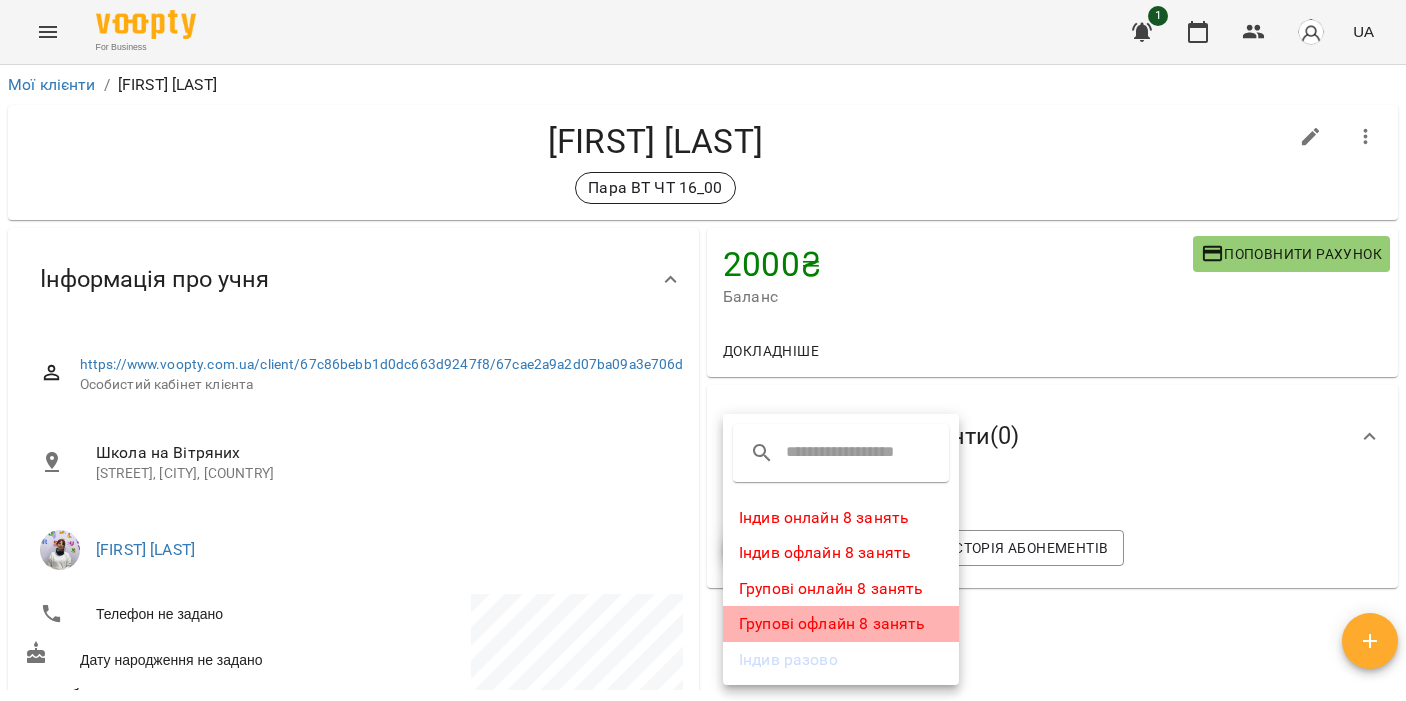 click on "Групові офлайн 8 занять" at bounding box center [841, 624] 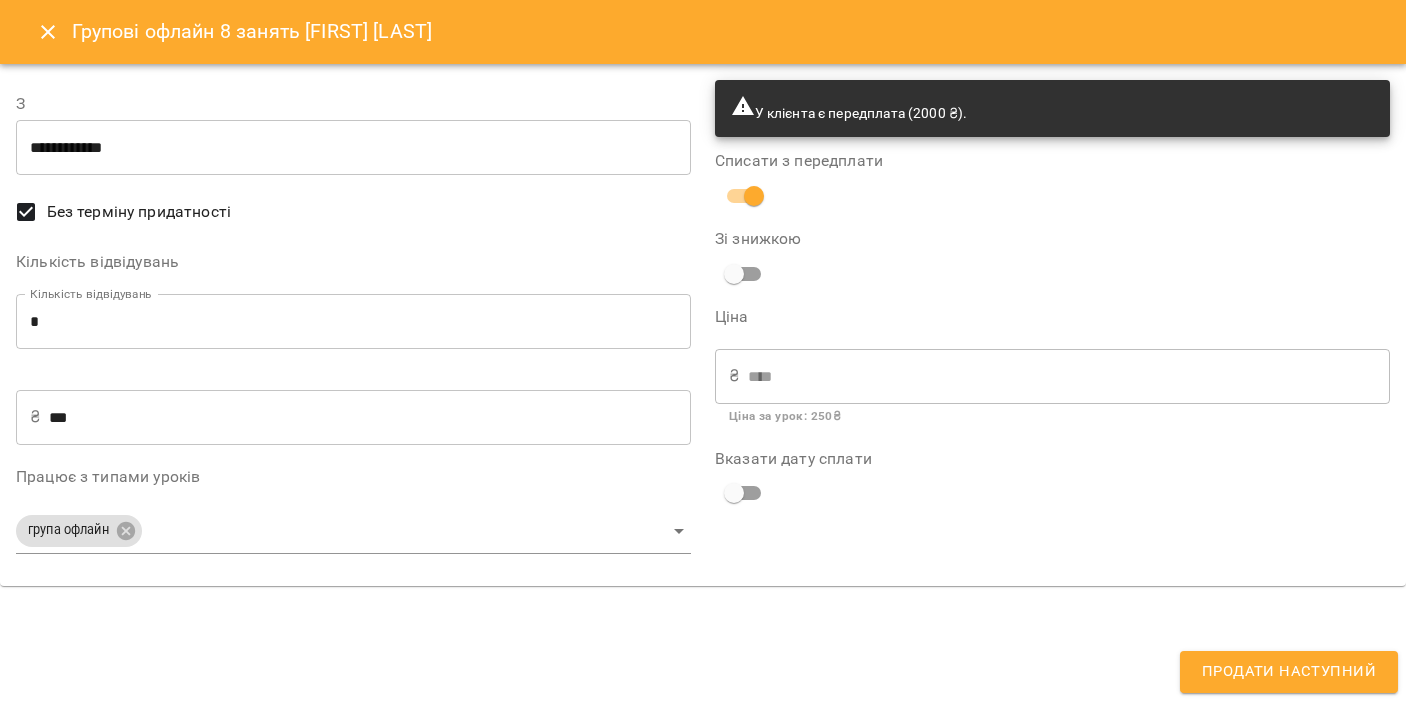click on "₴" at bounding box center (734, 376) 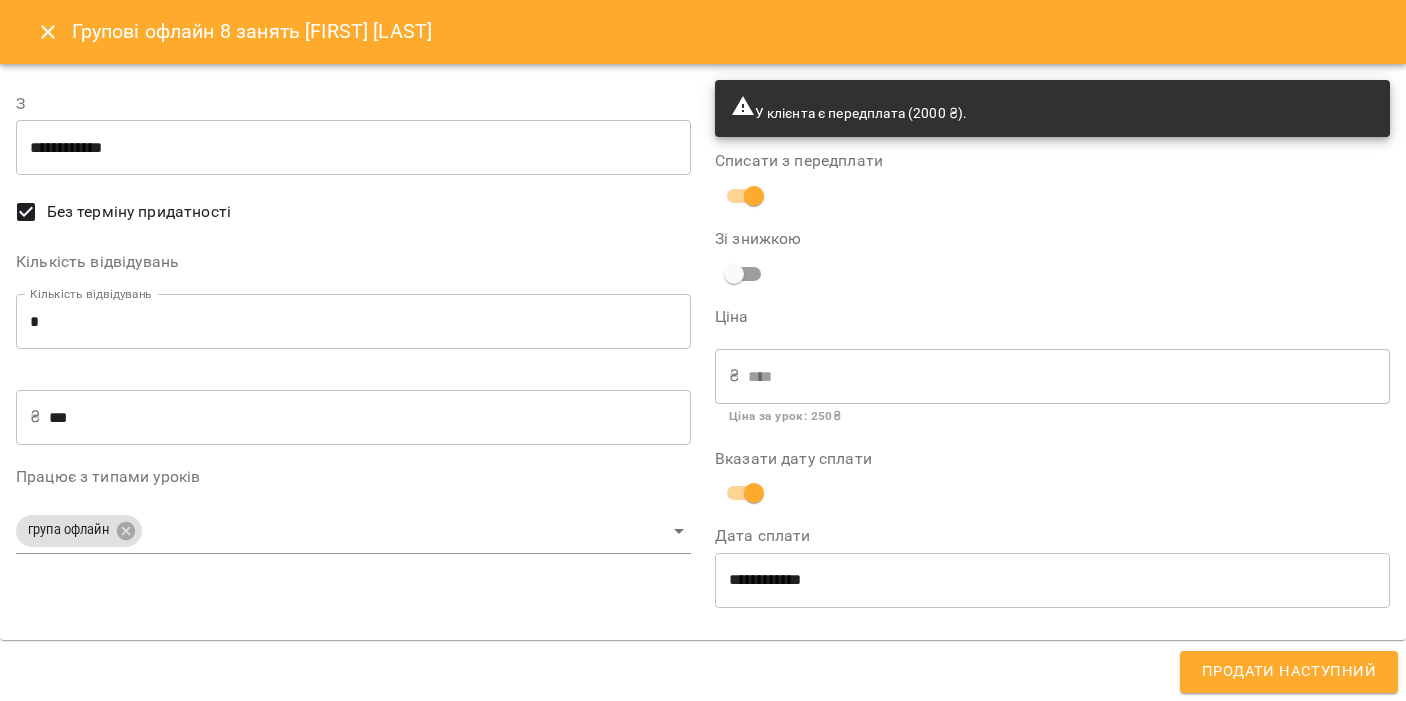 click on "Ціна за урок :   250 ₴" at bounding box center (1052, 417) 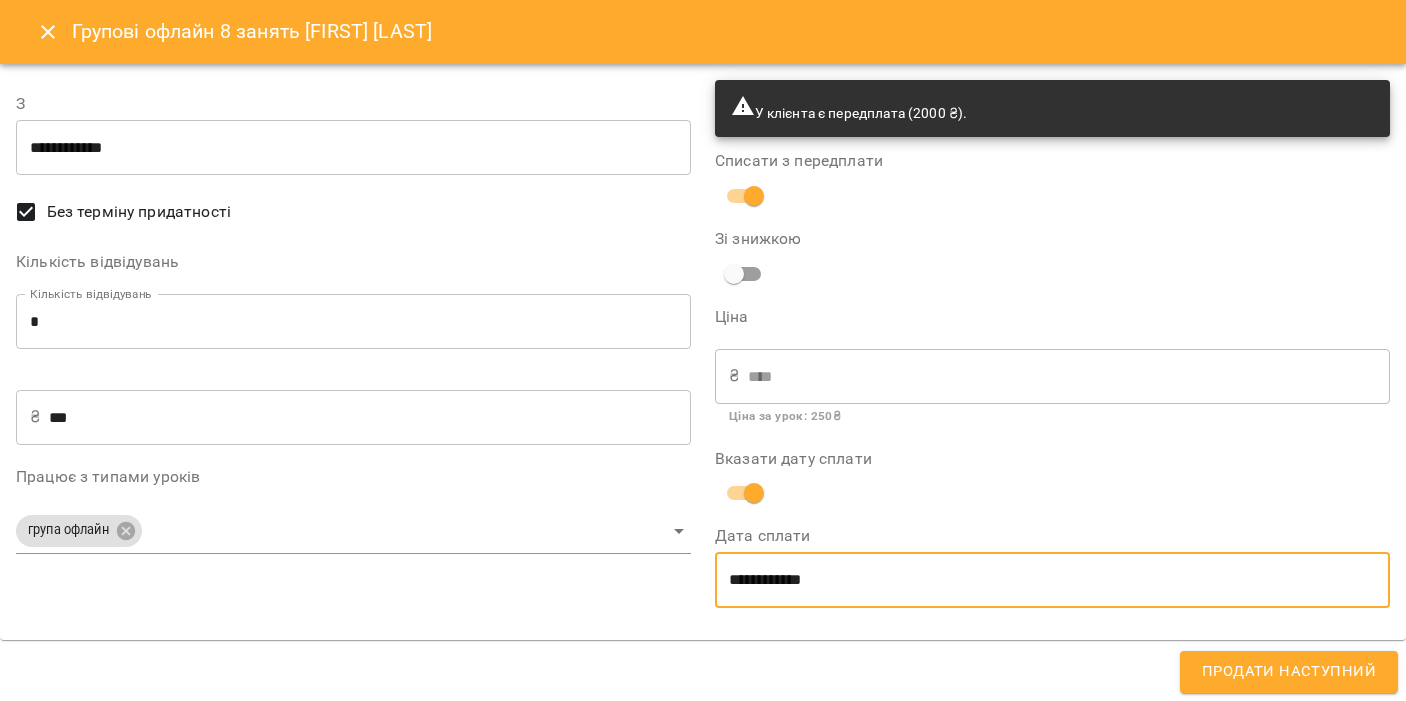 click on "**********" at bounding box center [1052, 580] 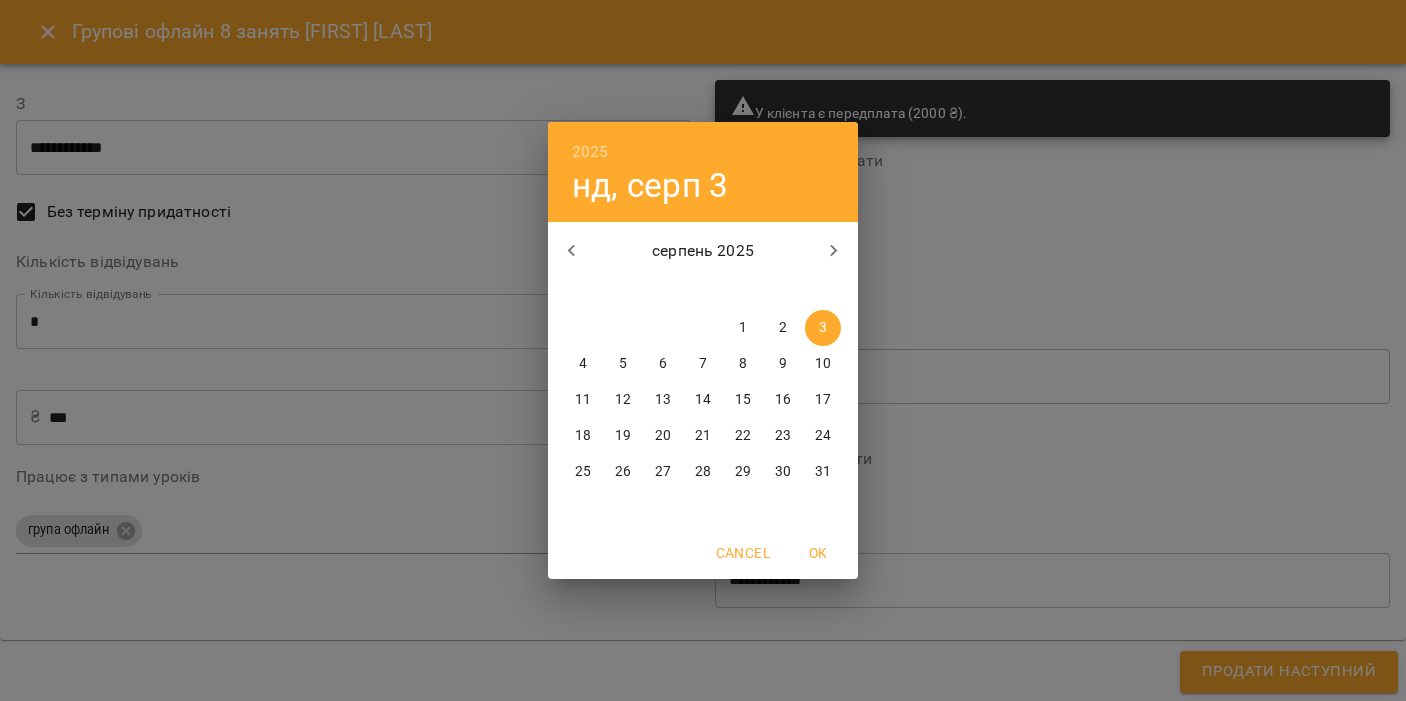 click on "OK" at bounding box center [818, 553] 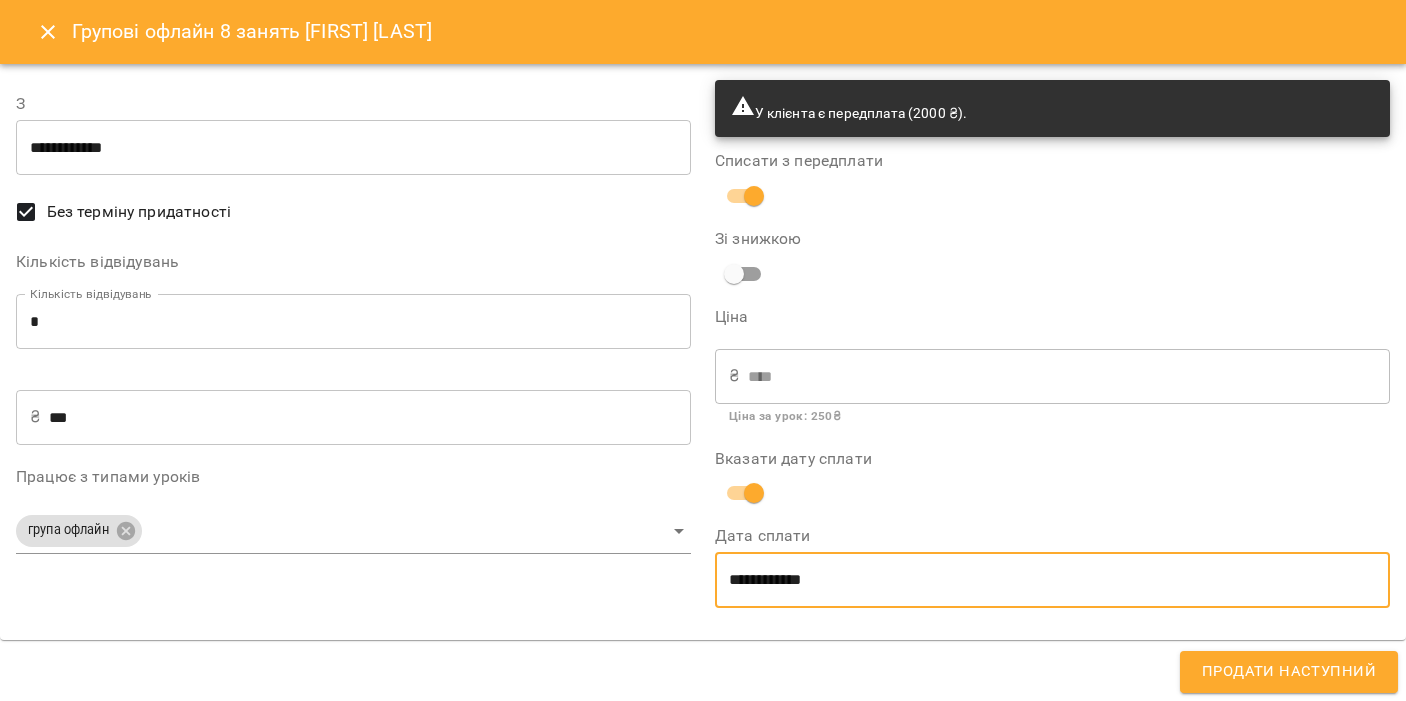 click on "*" at bounding box center [353, 322] 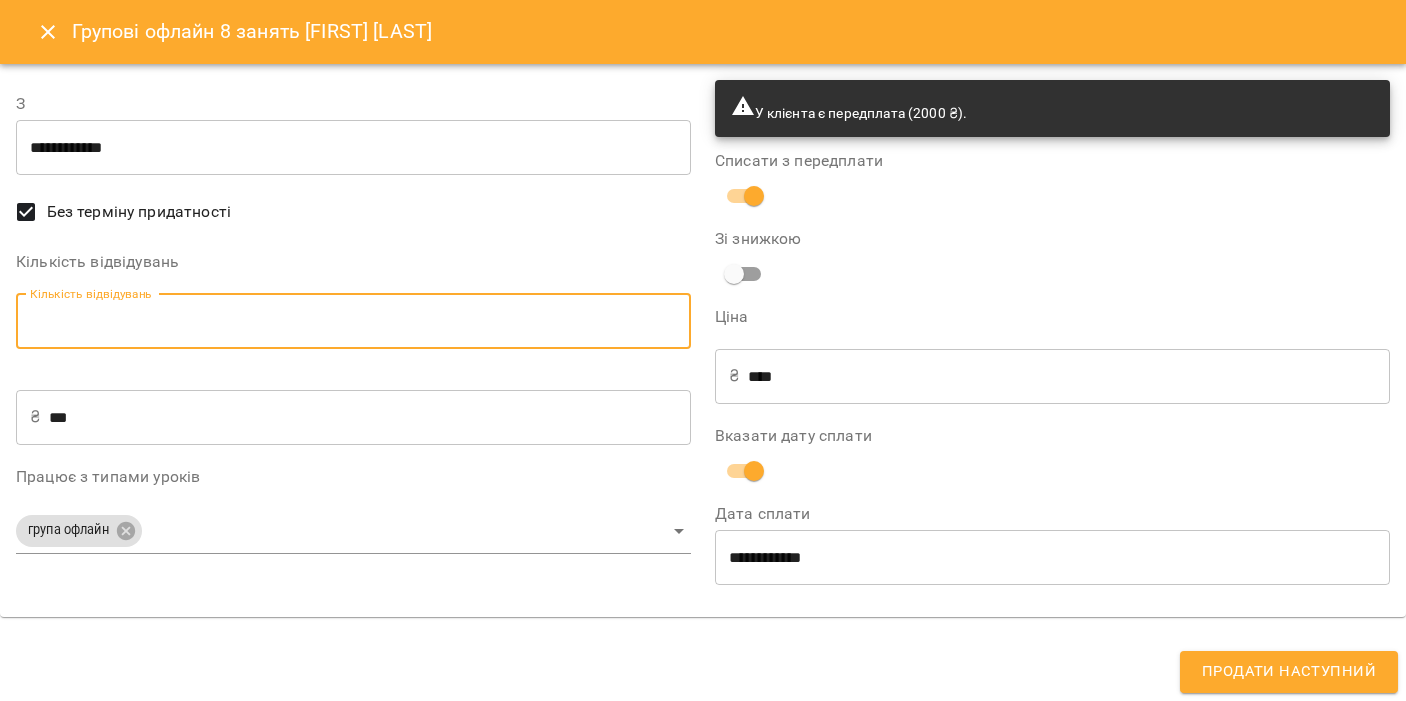type 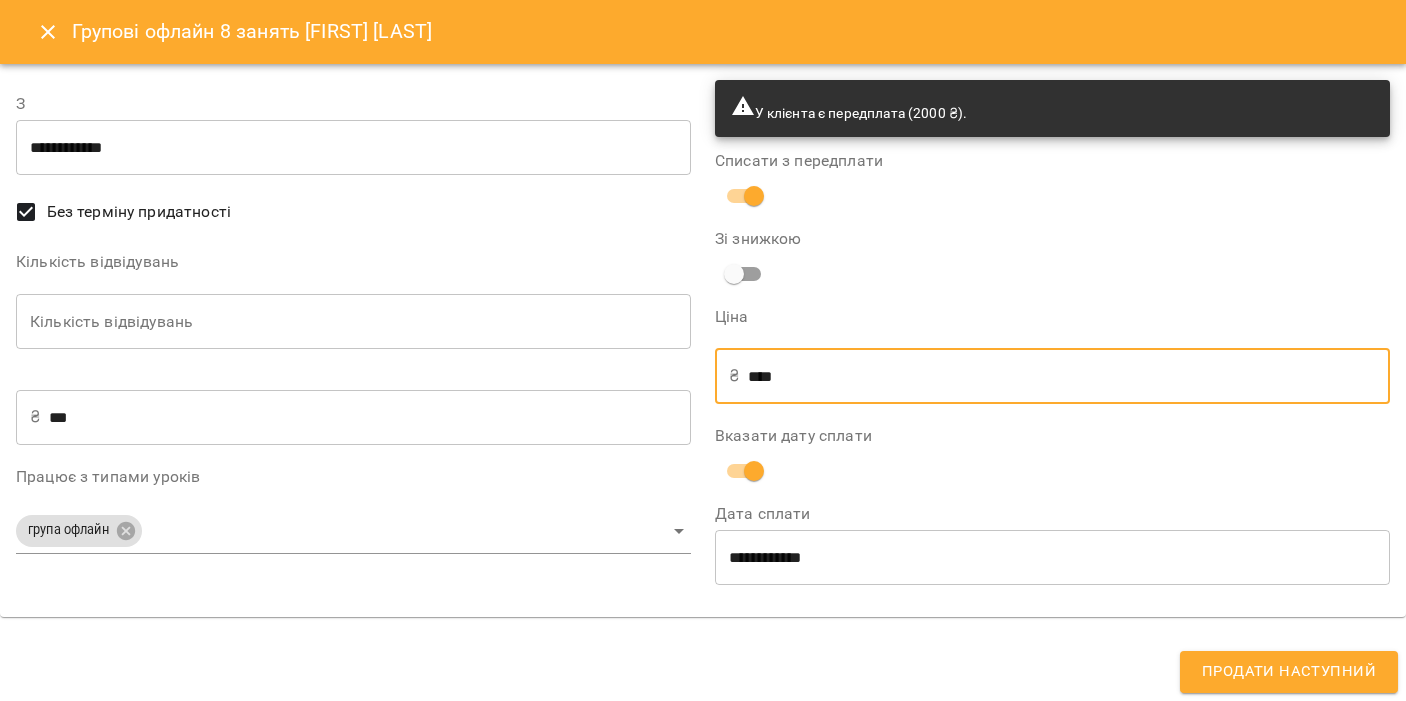 drag, startPoint x: 792, startPoint y: 374, endPoint x: 700, endPoint y: 374, distance: 92 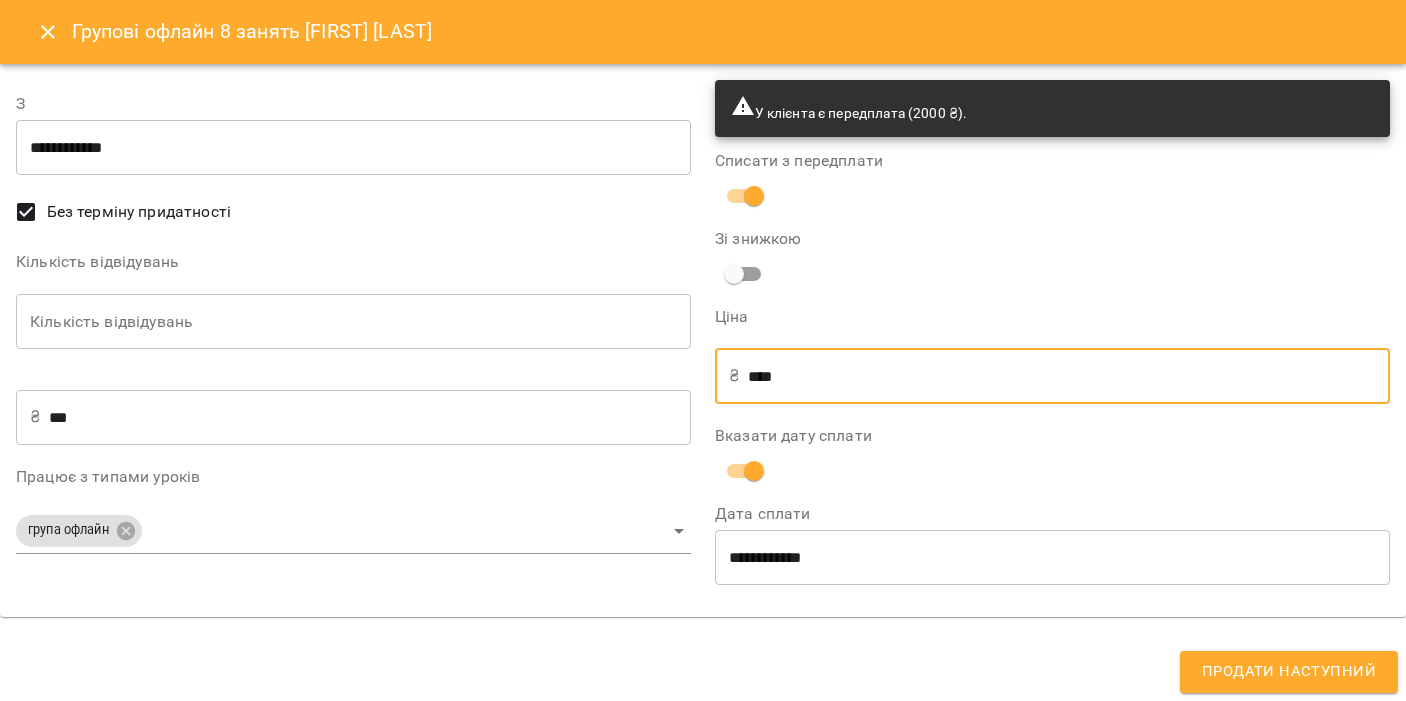 click on "****" at bounding box center (1069, 376) 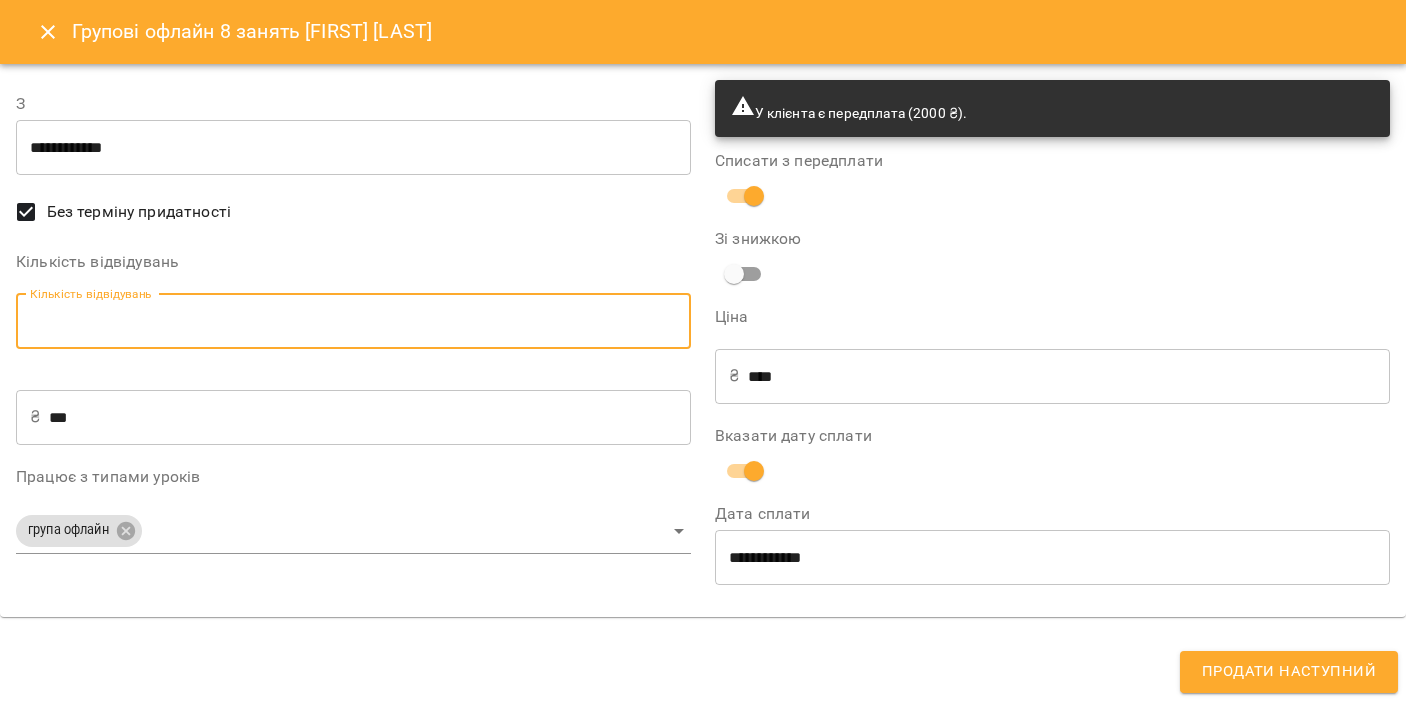 type on "*" 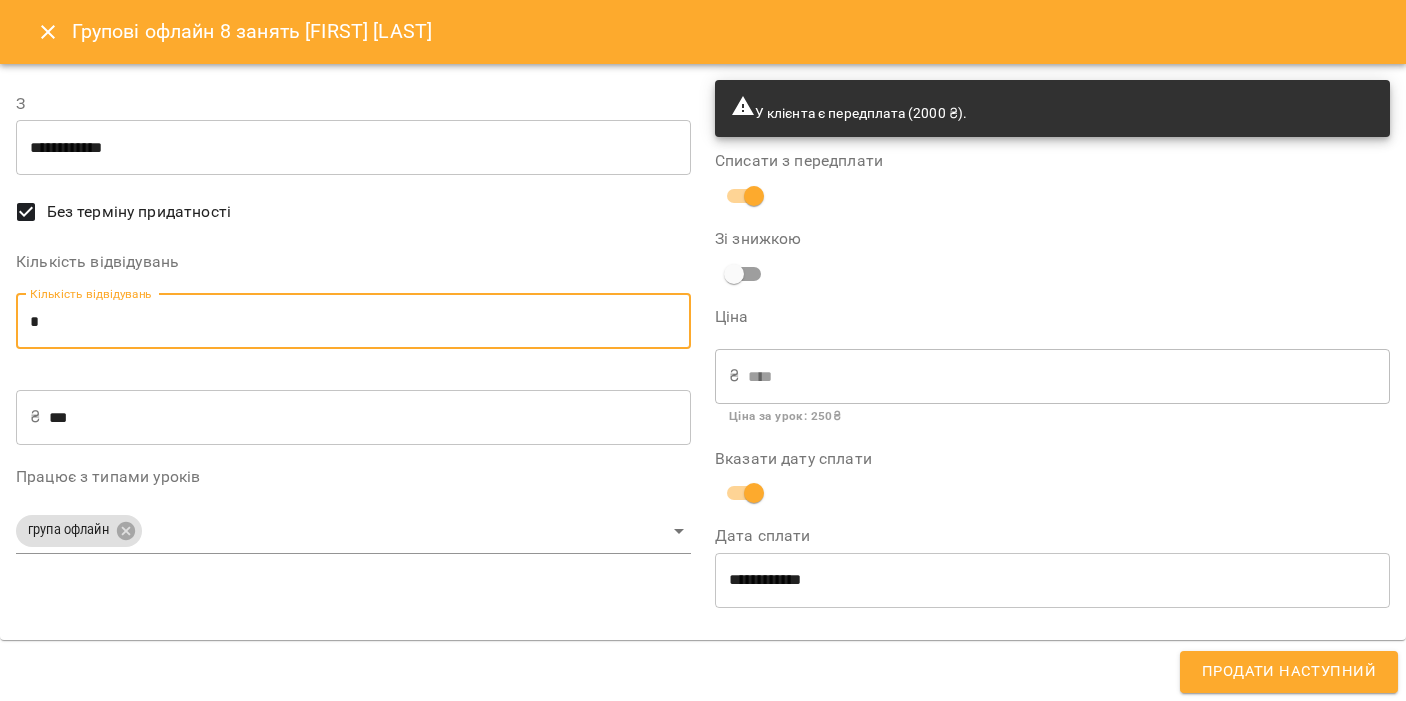 type on "*" 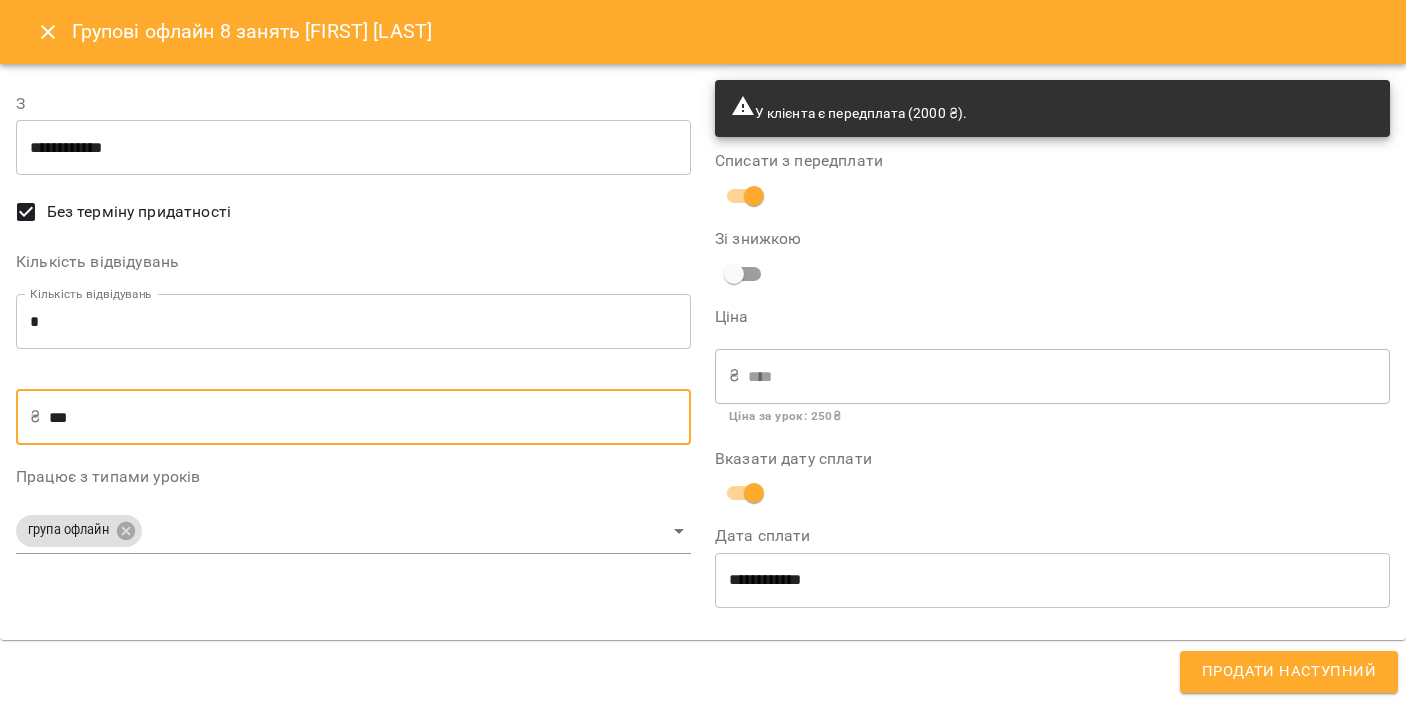 click on "**********" at bounding box center (1052, 352) 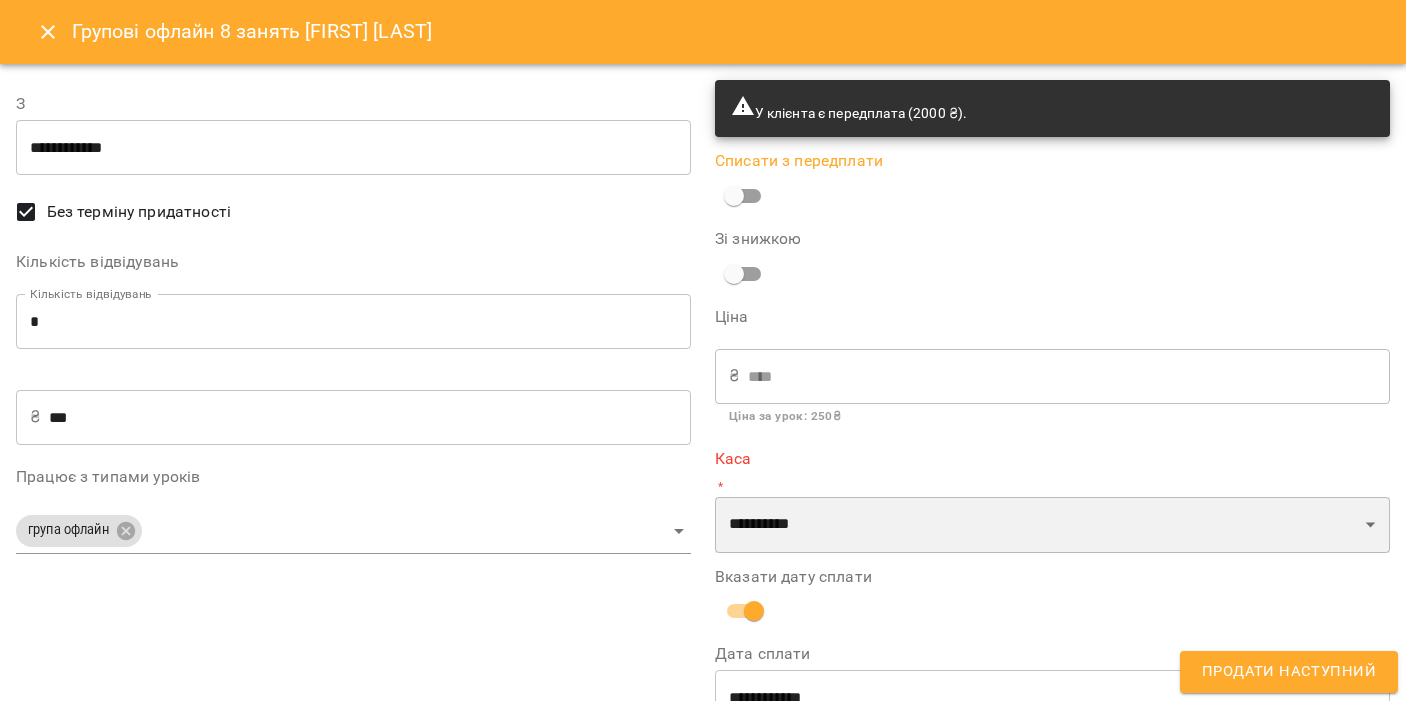 click on "**********" at bounding box center [1052, 525] 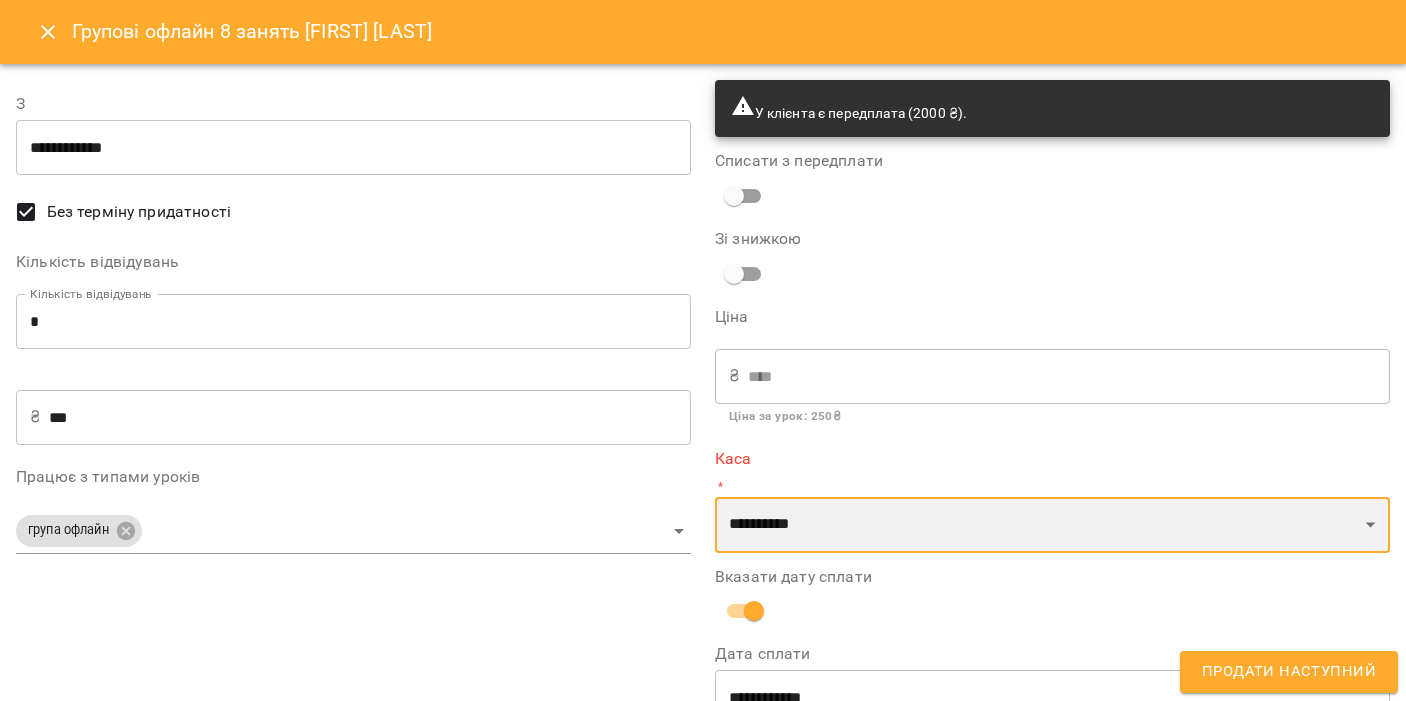 select on "****" 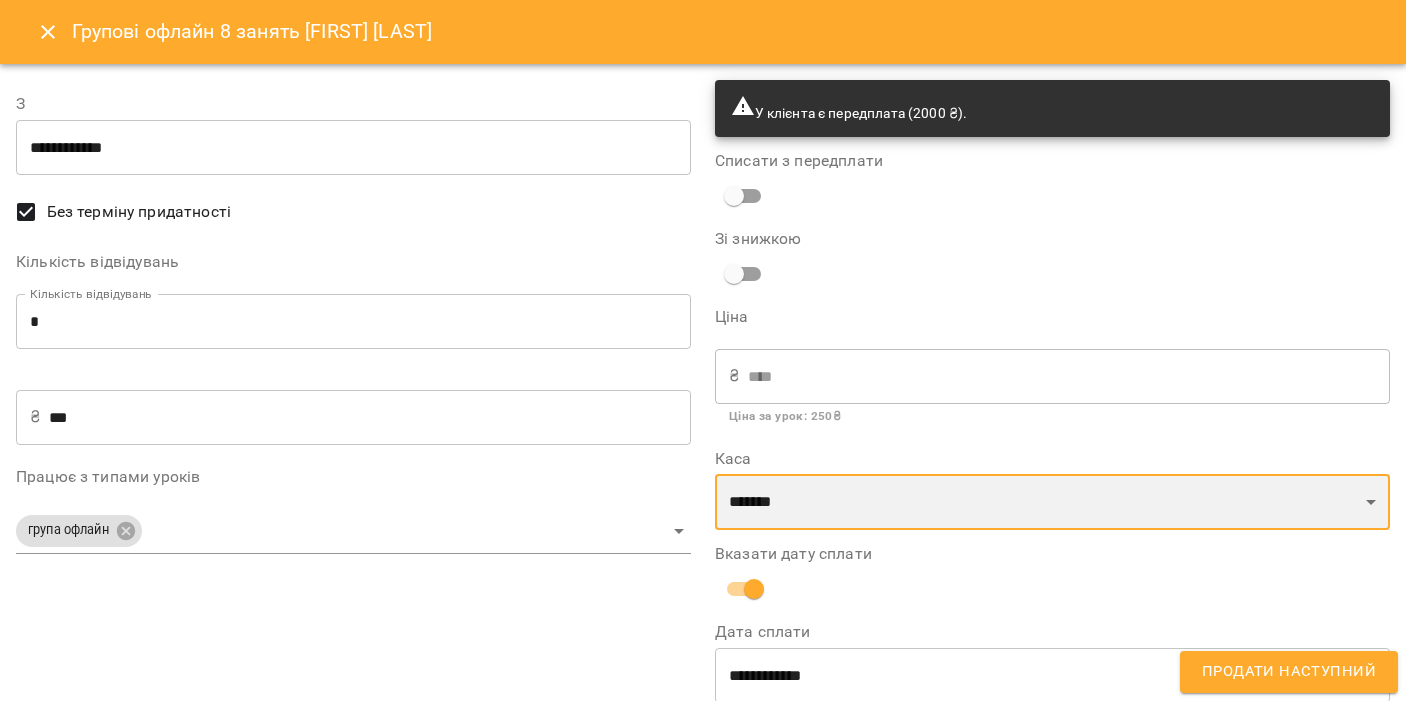scroll, scrollTop: 33, scrollLeft: 0, axis: vertical 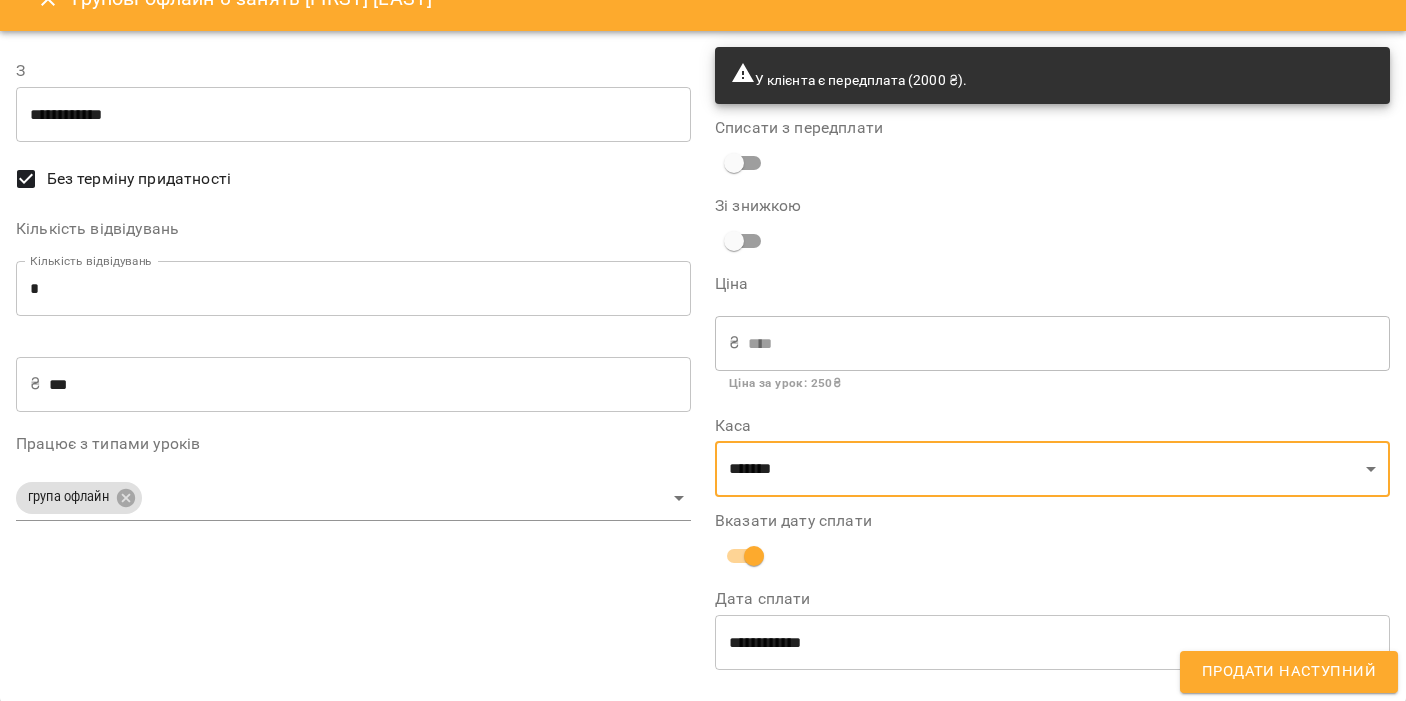 click on "Продати наступний" at bounding box center [1289, 672] 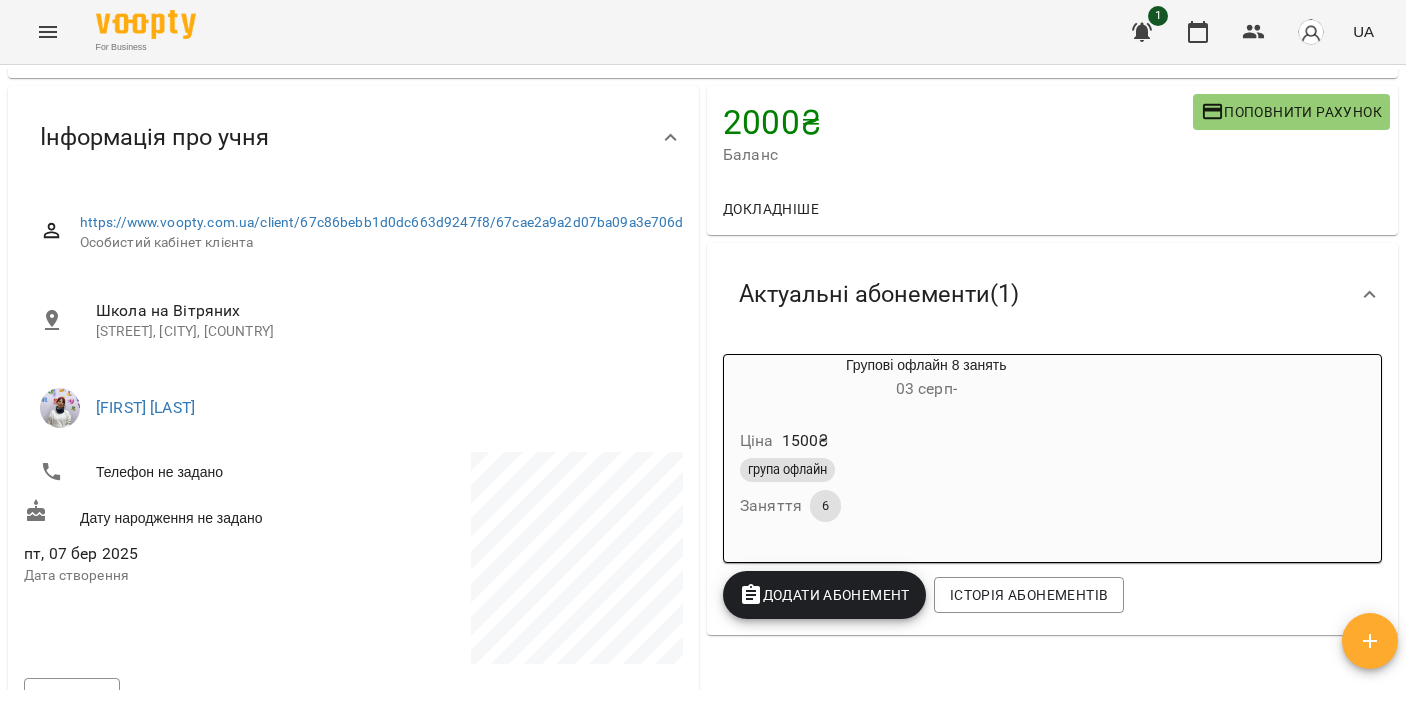 scroll, scrollTop: 136, scrollLeft: 0, axis: vertical 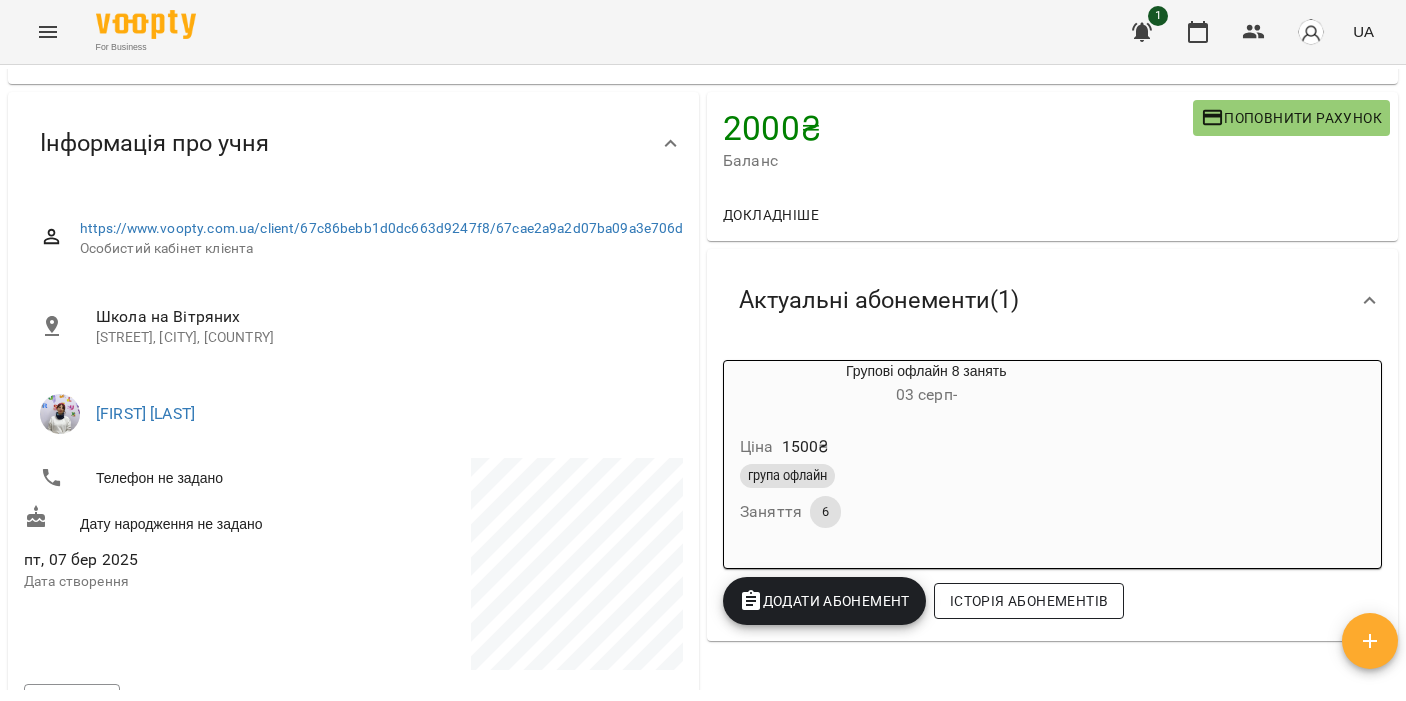click on "Історія абонементів" at bounding box center (1029, 601) 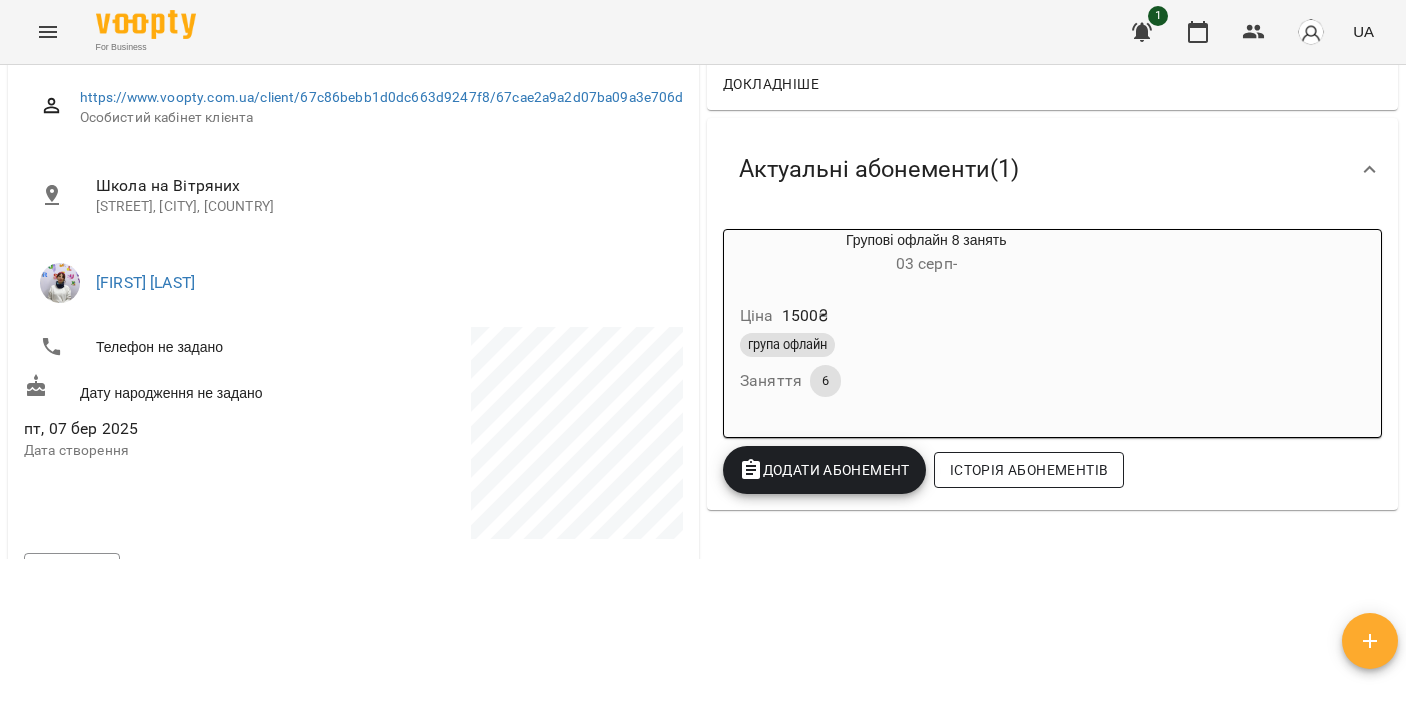 scroll, scrollTop: 65, scrollLeft: 0, axis: vertical 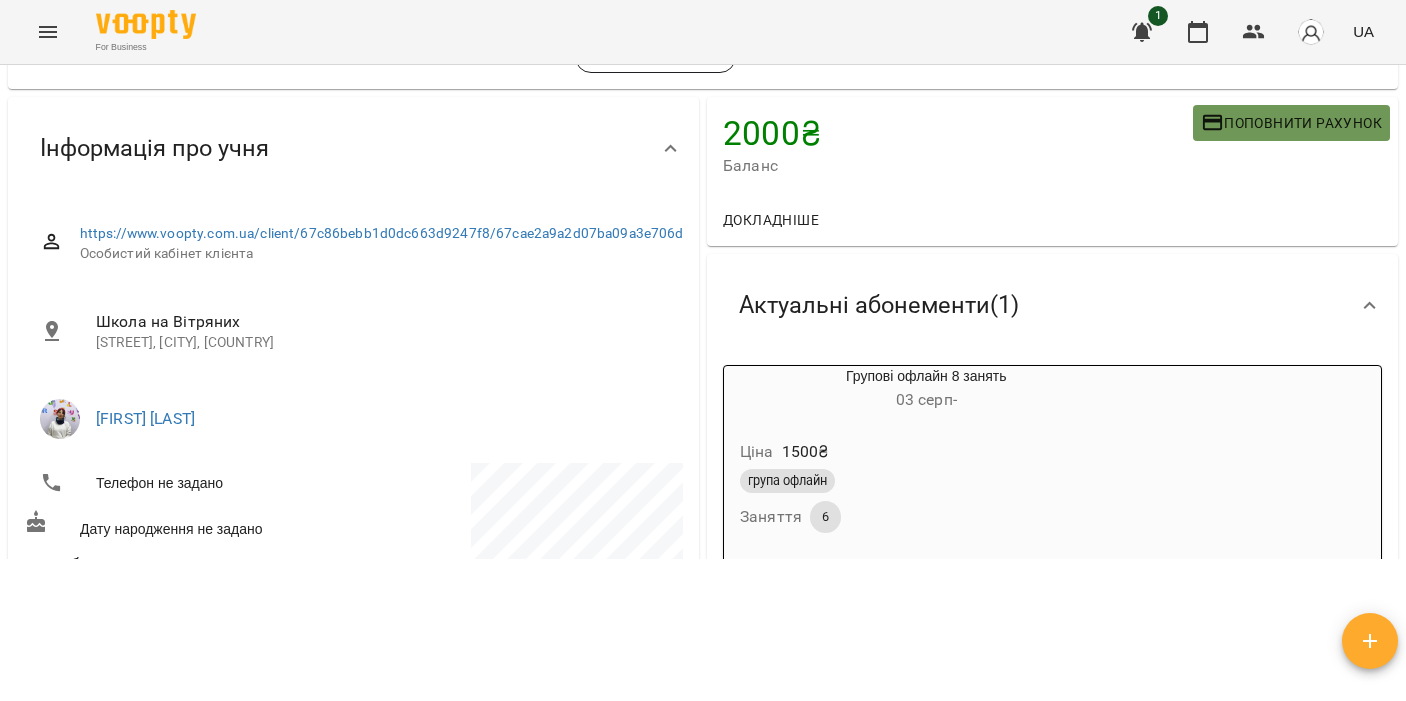 click on "Поповнити рахунок" at bounding box center [1291, 123] 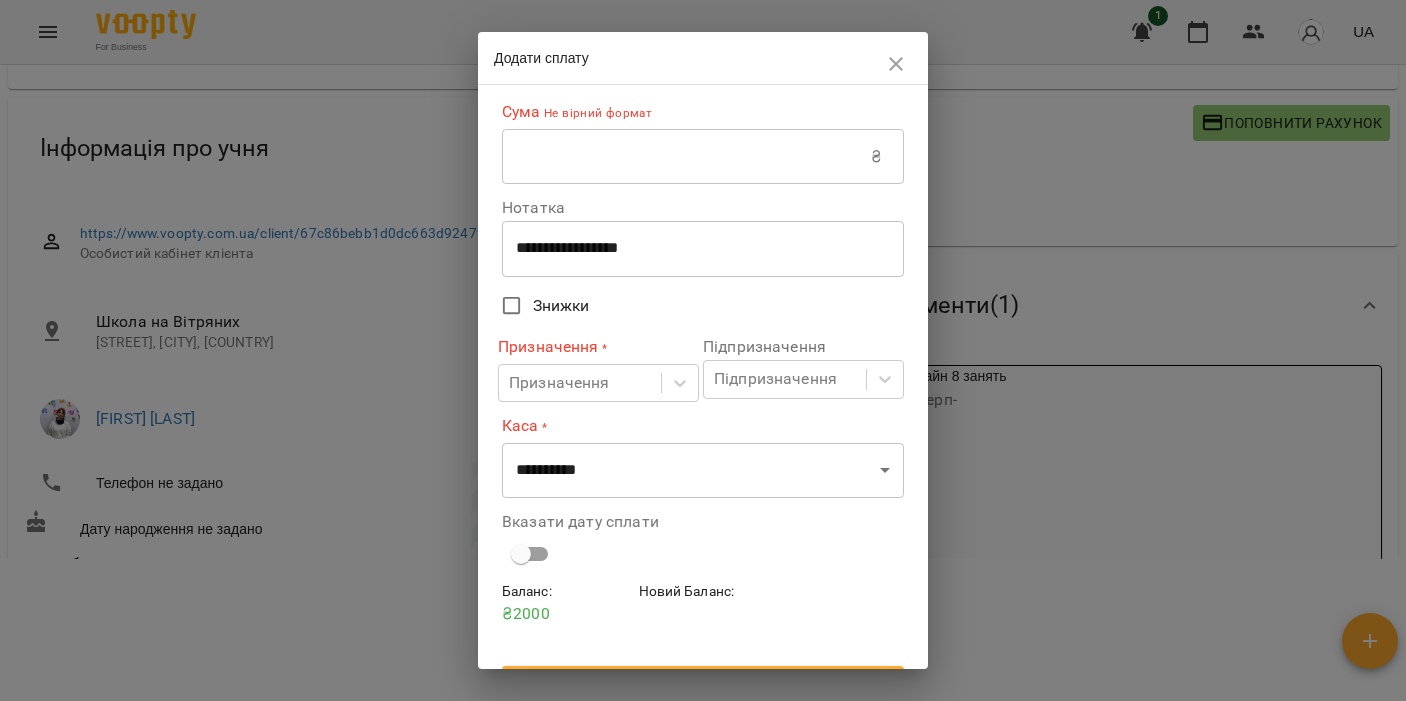 click at bounding box center [686, 157] 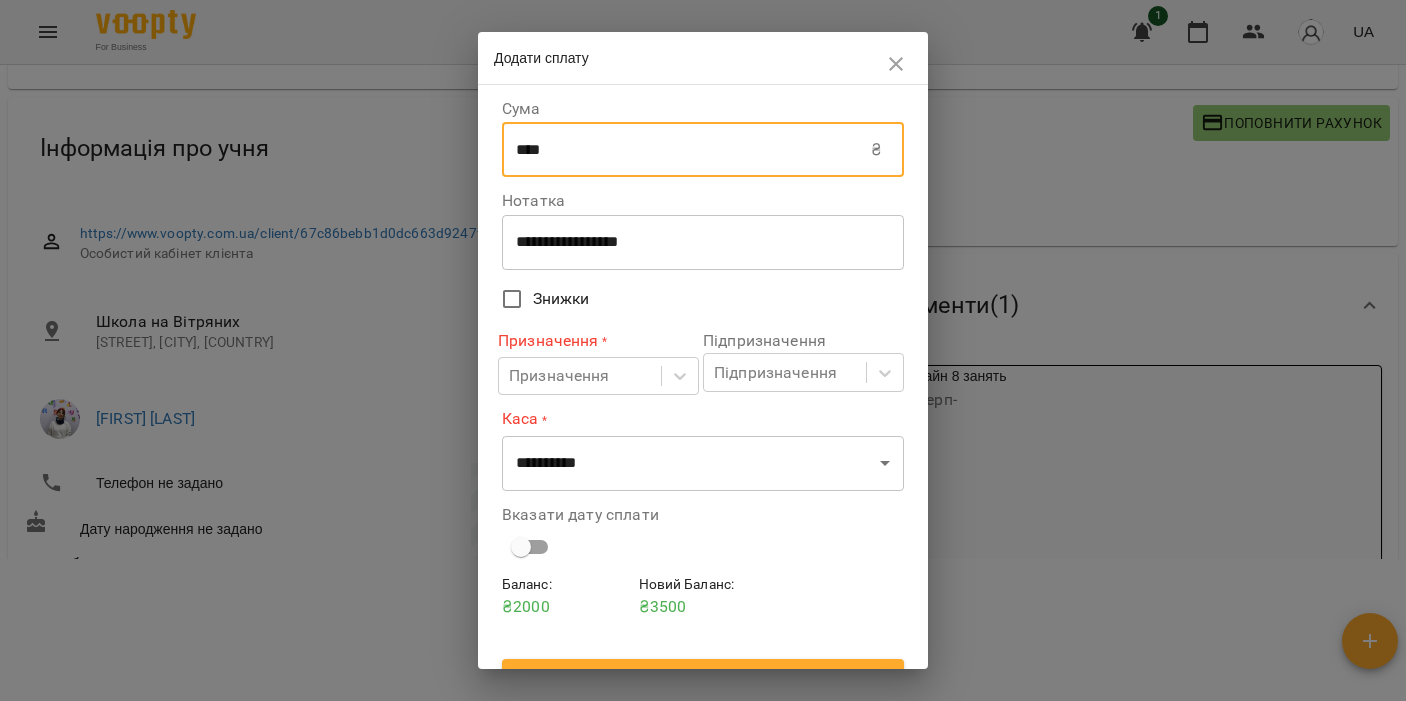 scroll, scrollTop: 36, scrollLeft: 0, axis: vertical 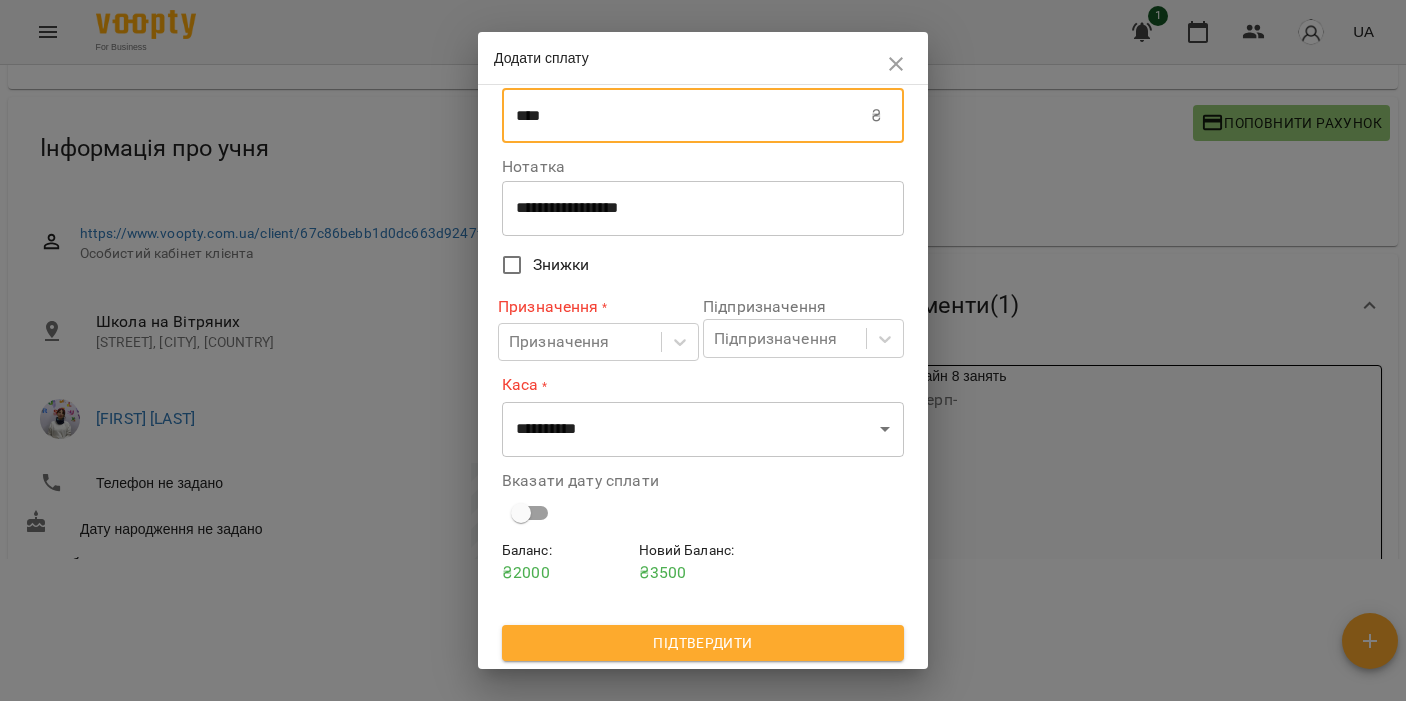 type on "****" 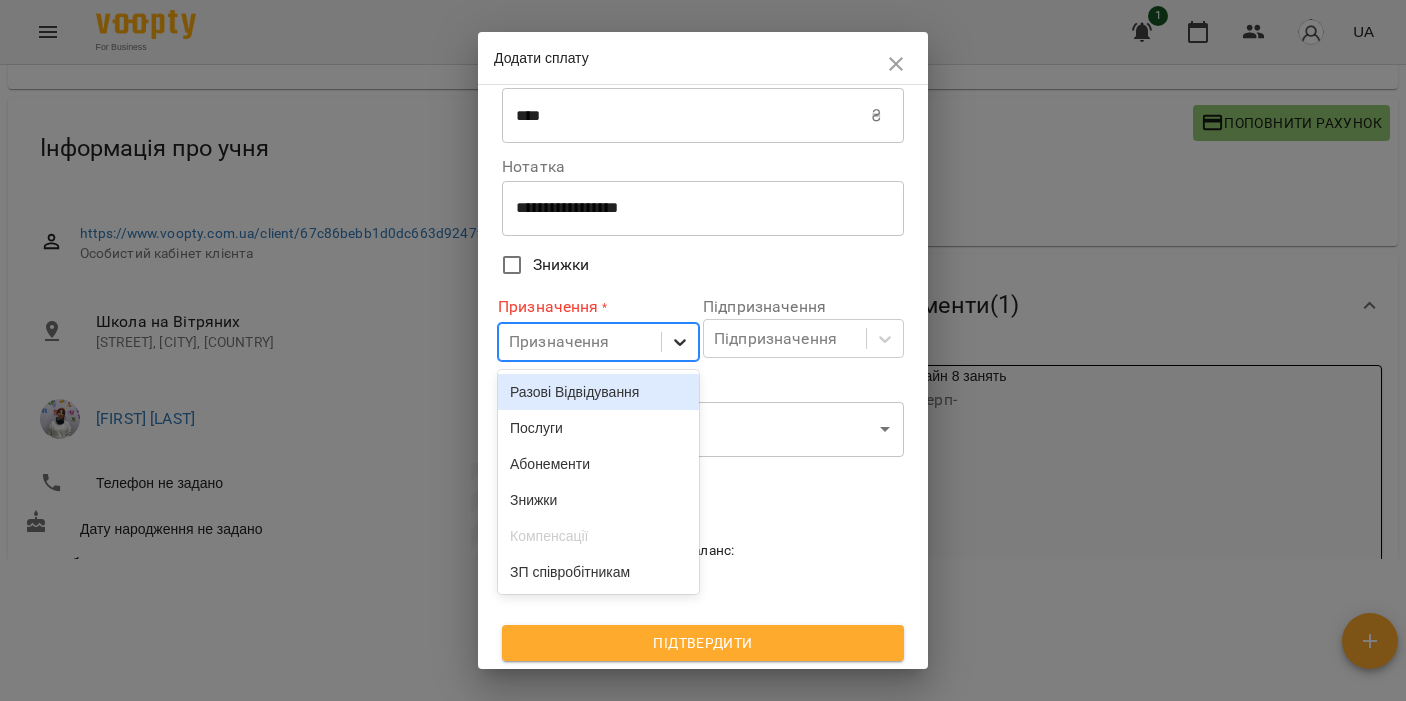 click at bounding box center [680, 342] 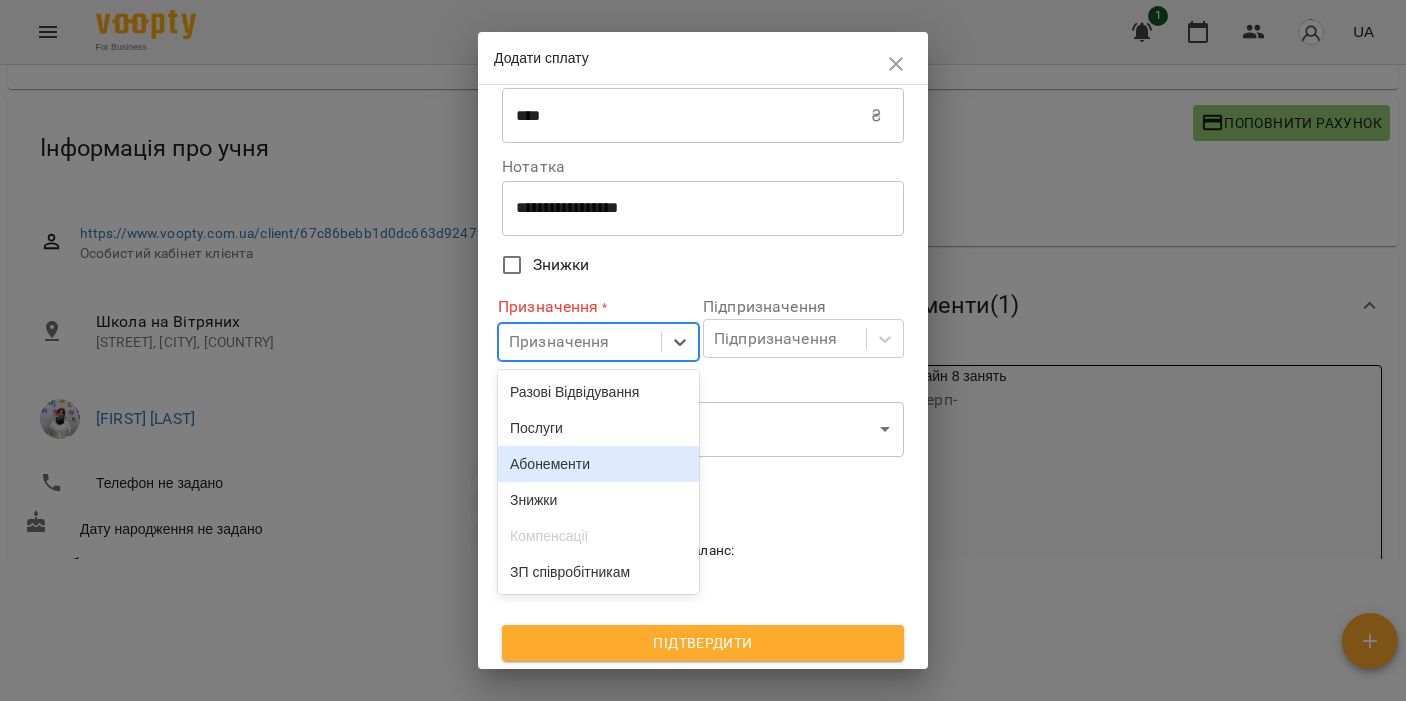 click on "Абонементи" at bounding box center [598, 464] 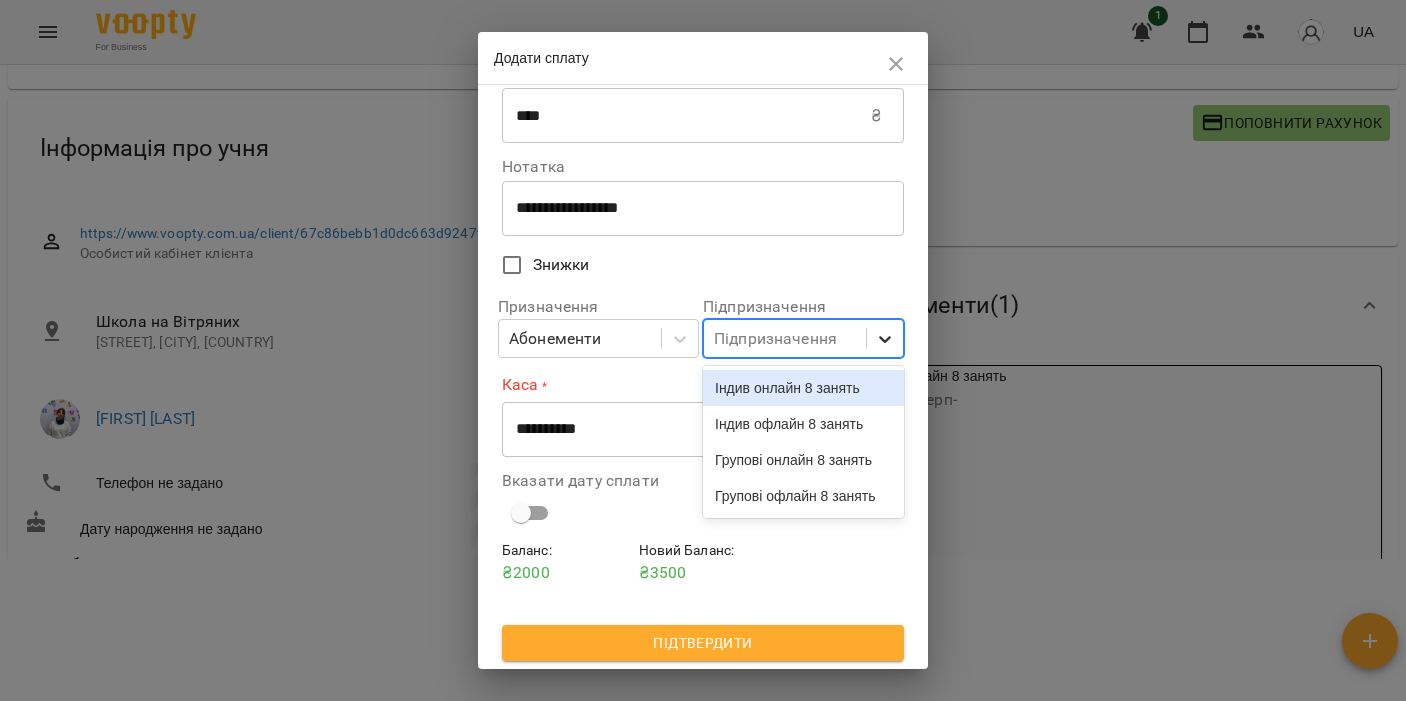 click 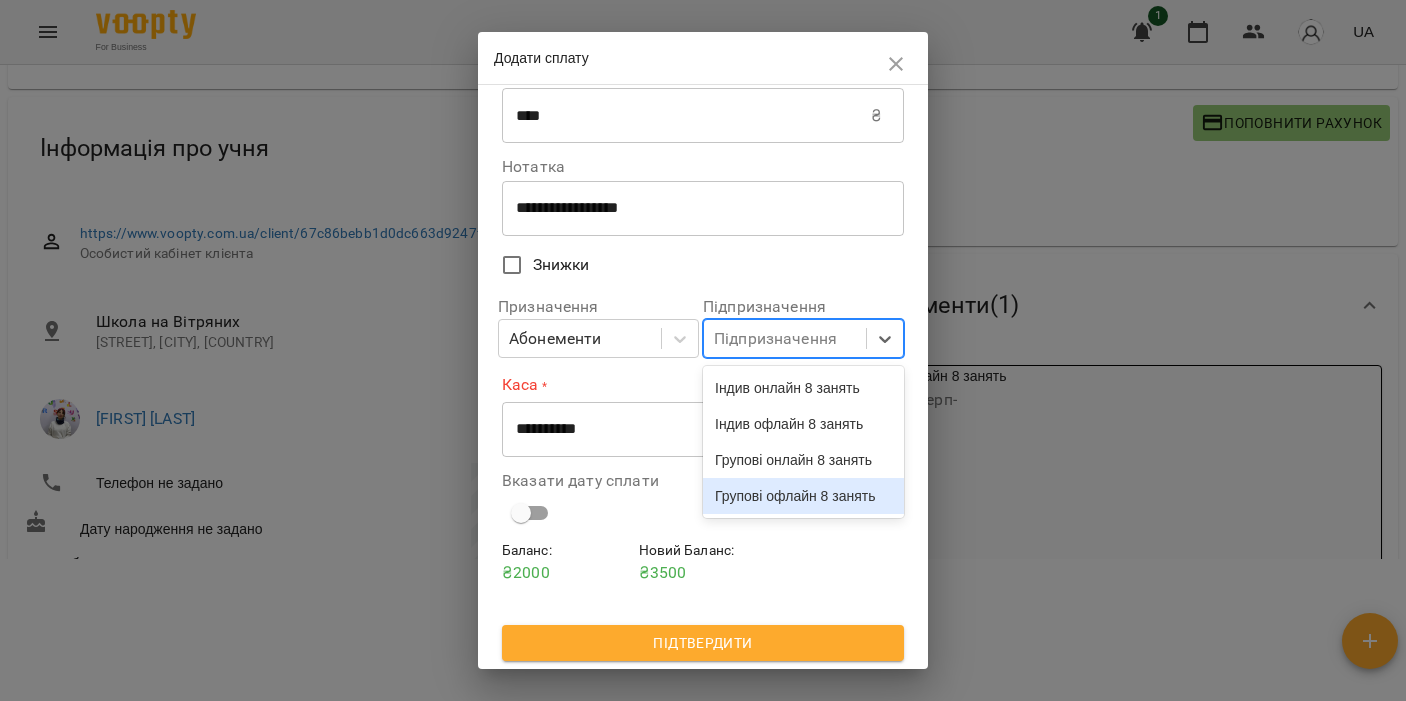 click on "Групові офлайн 8 занять" at bounding box center (803, 496) 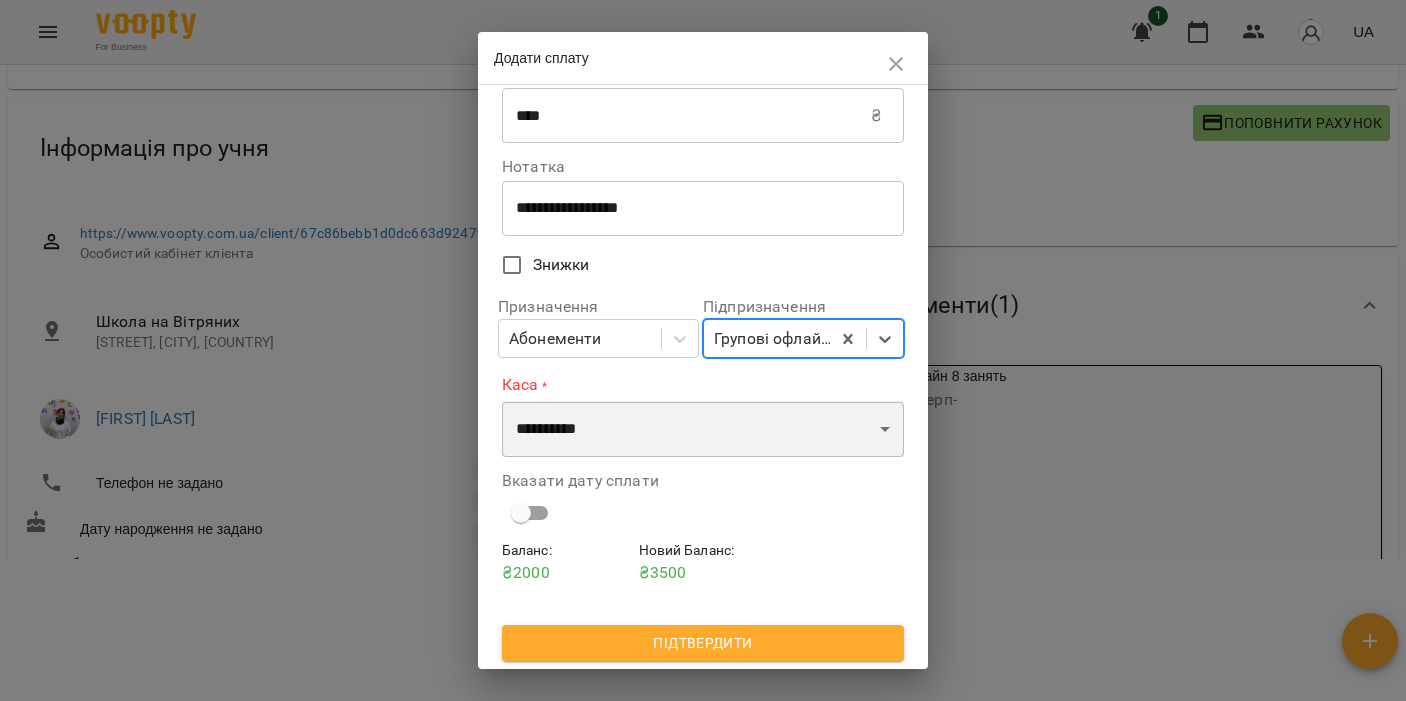 click on "**********" at bounding box center [703, 429] 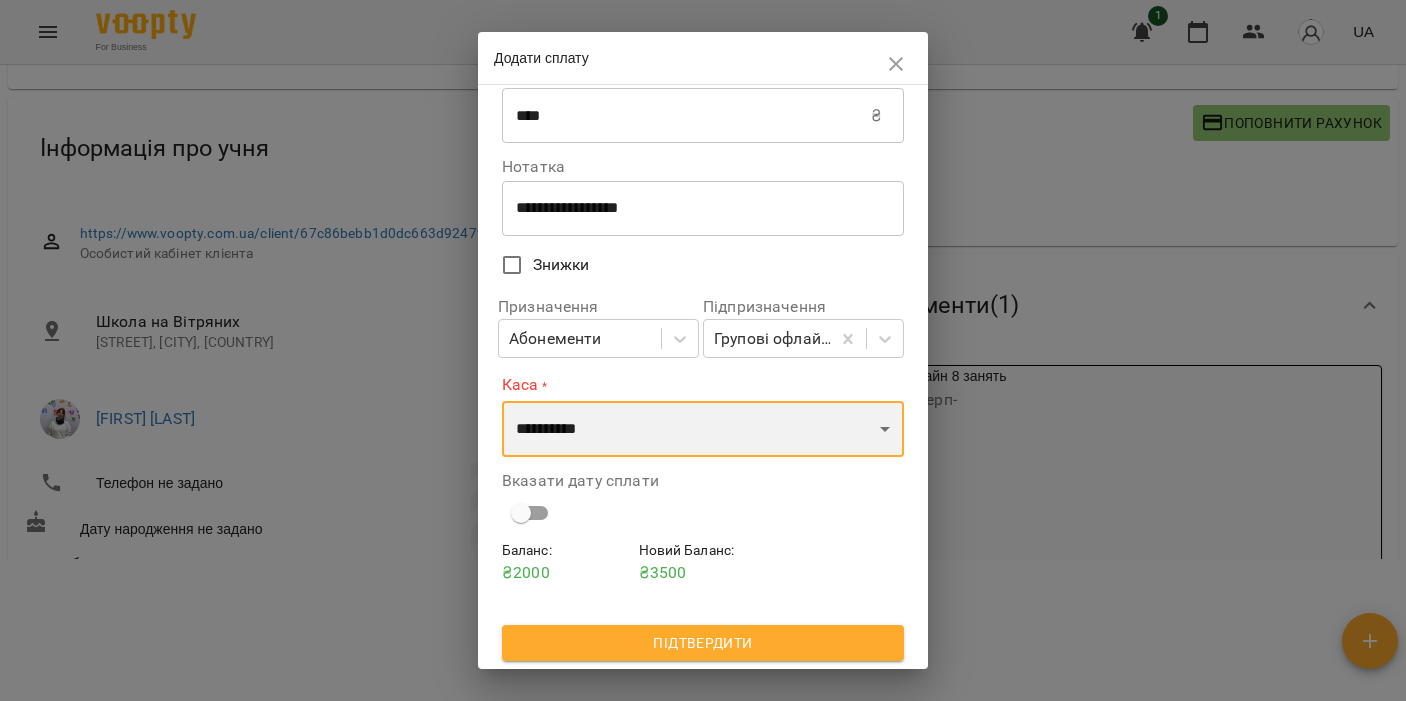 select on "****" 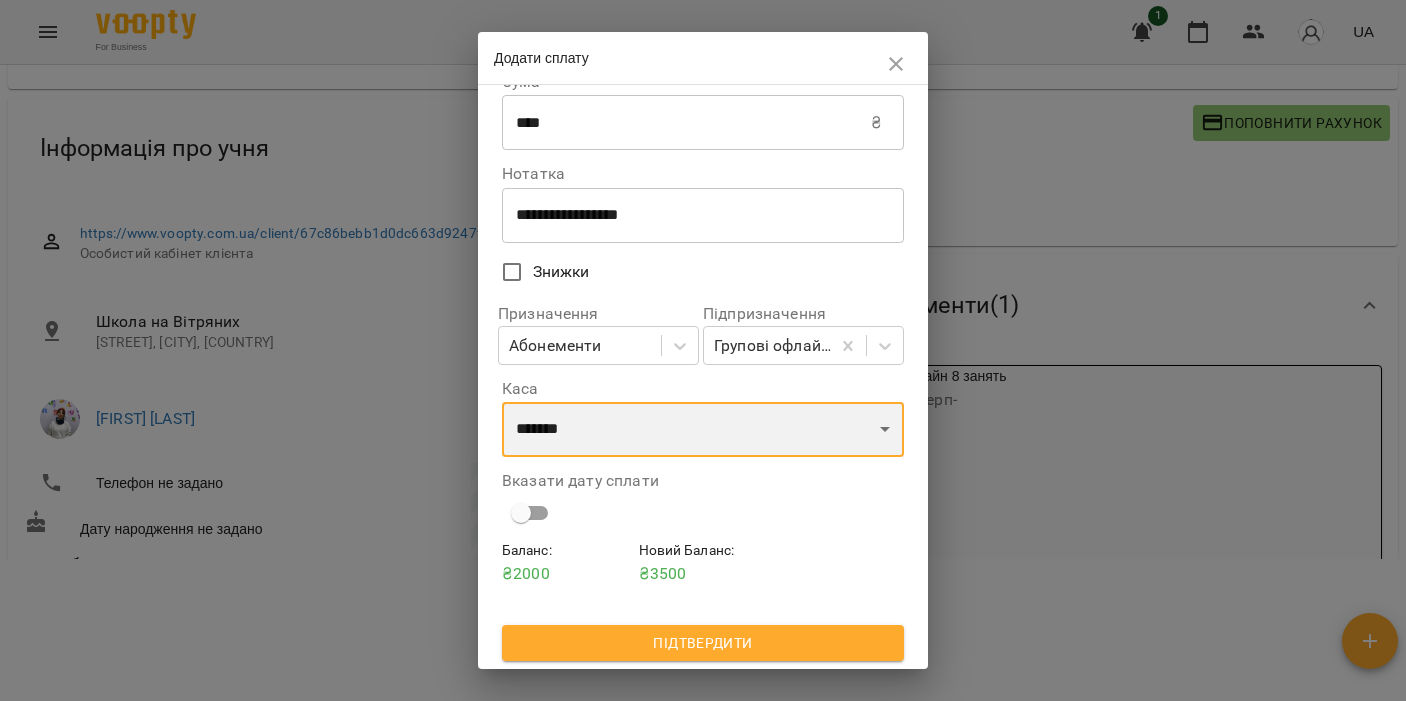 scroll, scrollTop: 29, scrollLeft: 0, axis: vertical 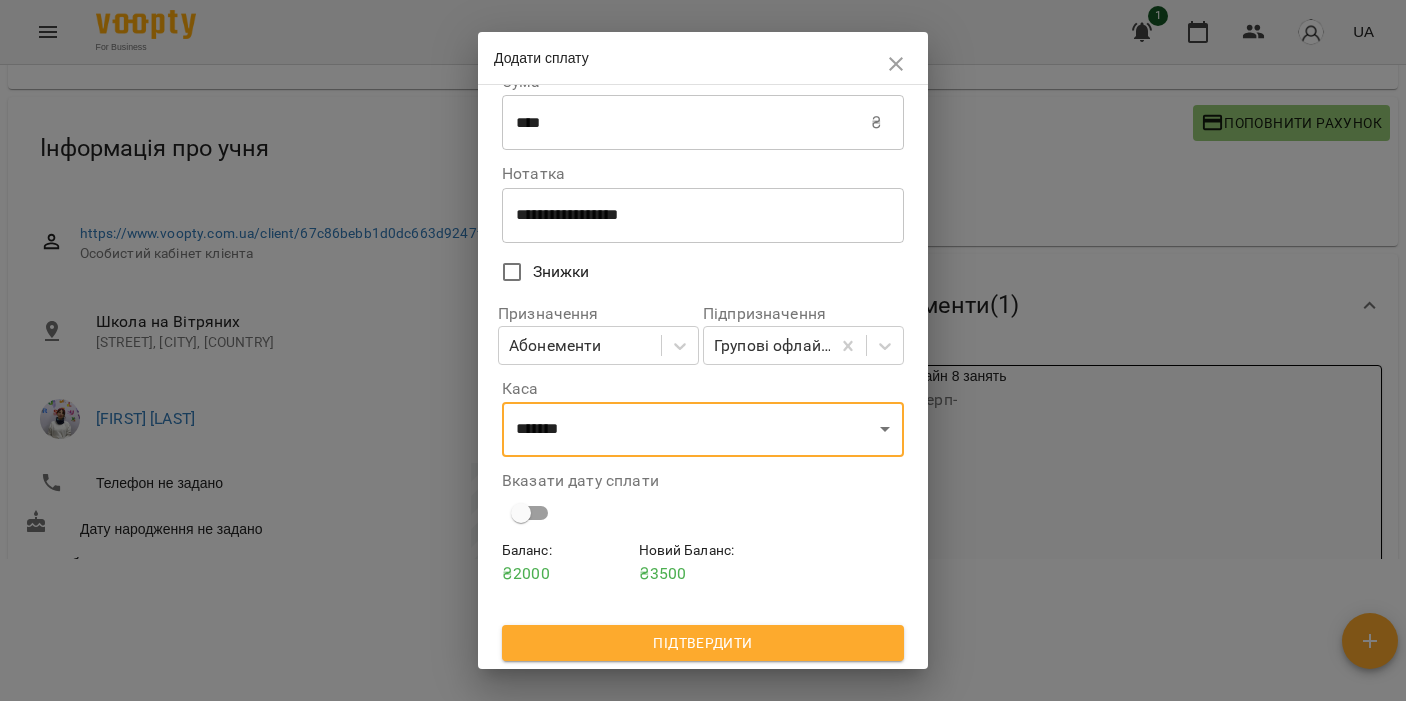 click on "Підтвердити" at bounding box center (703, 643) 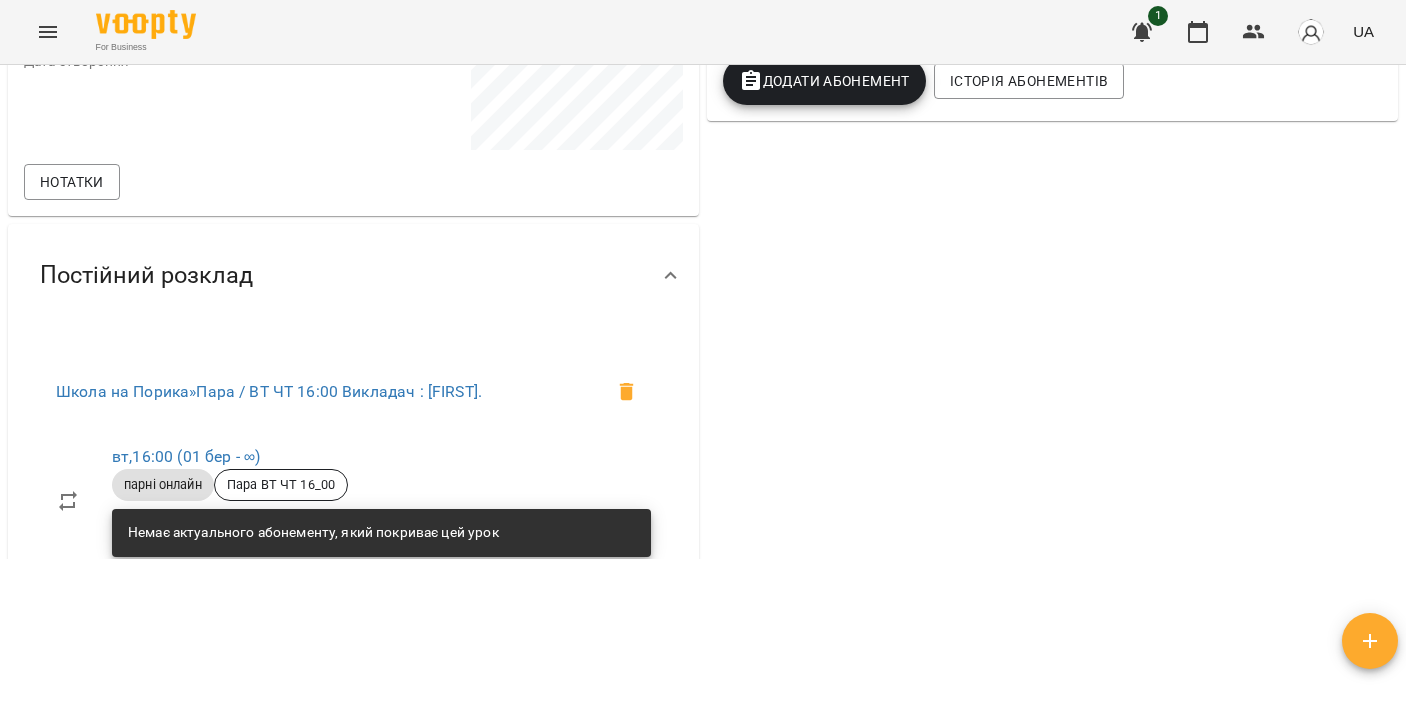 scroll, scrollTop: 0, scrollLeft: 0, axis: both 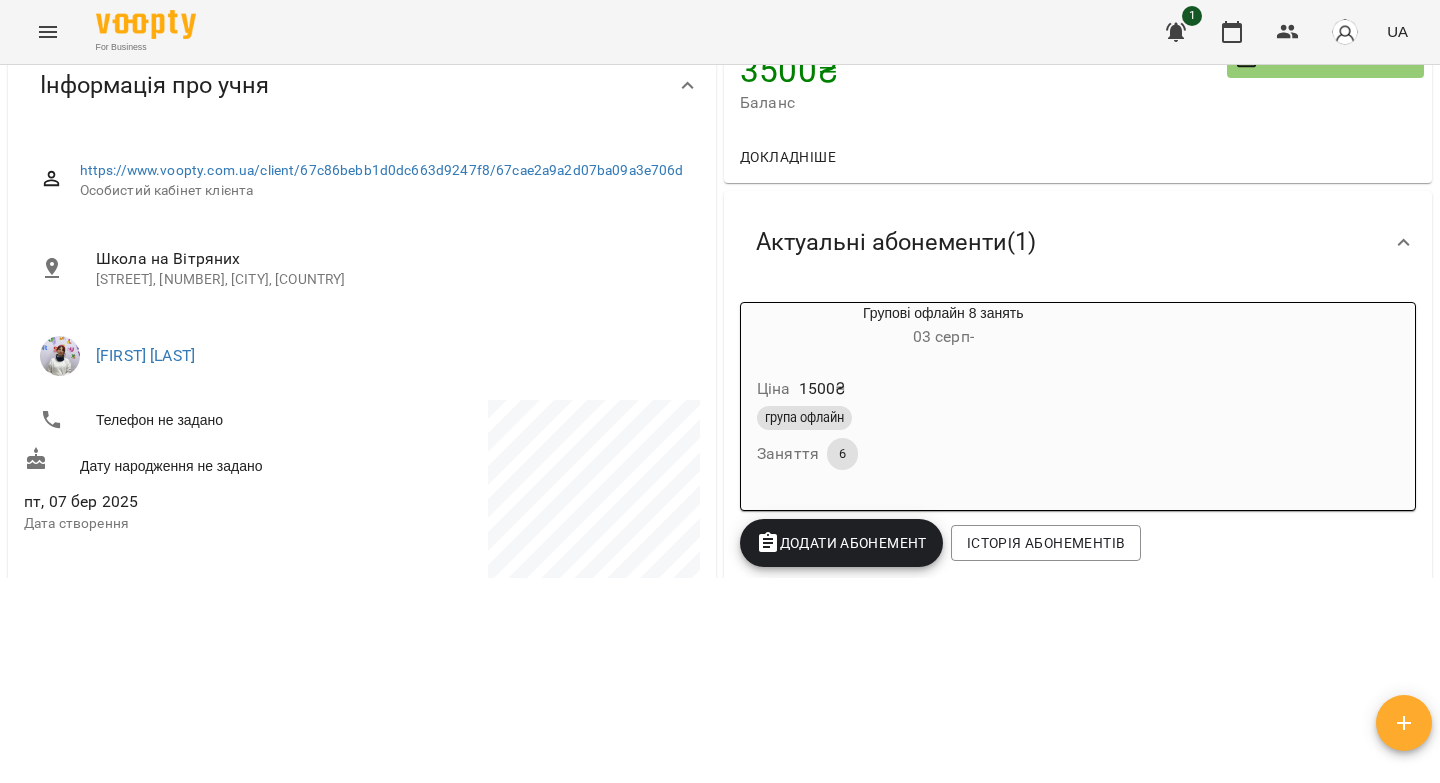 click on "Поповнити рахунок" at bounding box center [1325, 60] 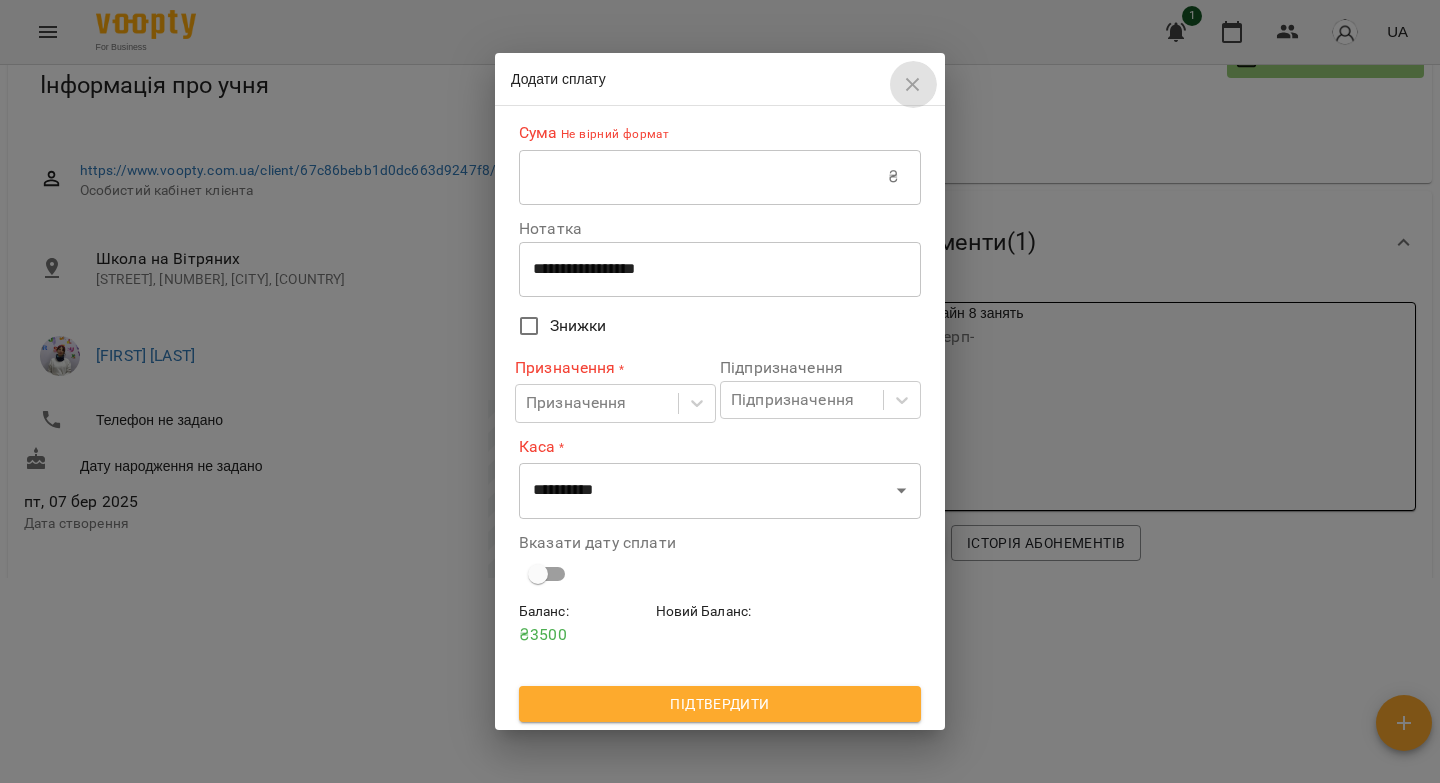 click 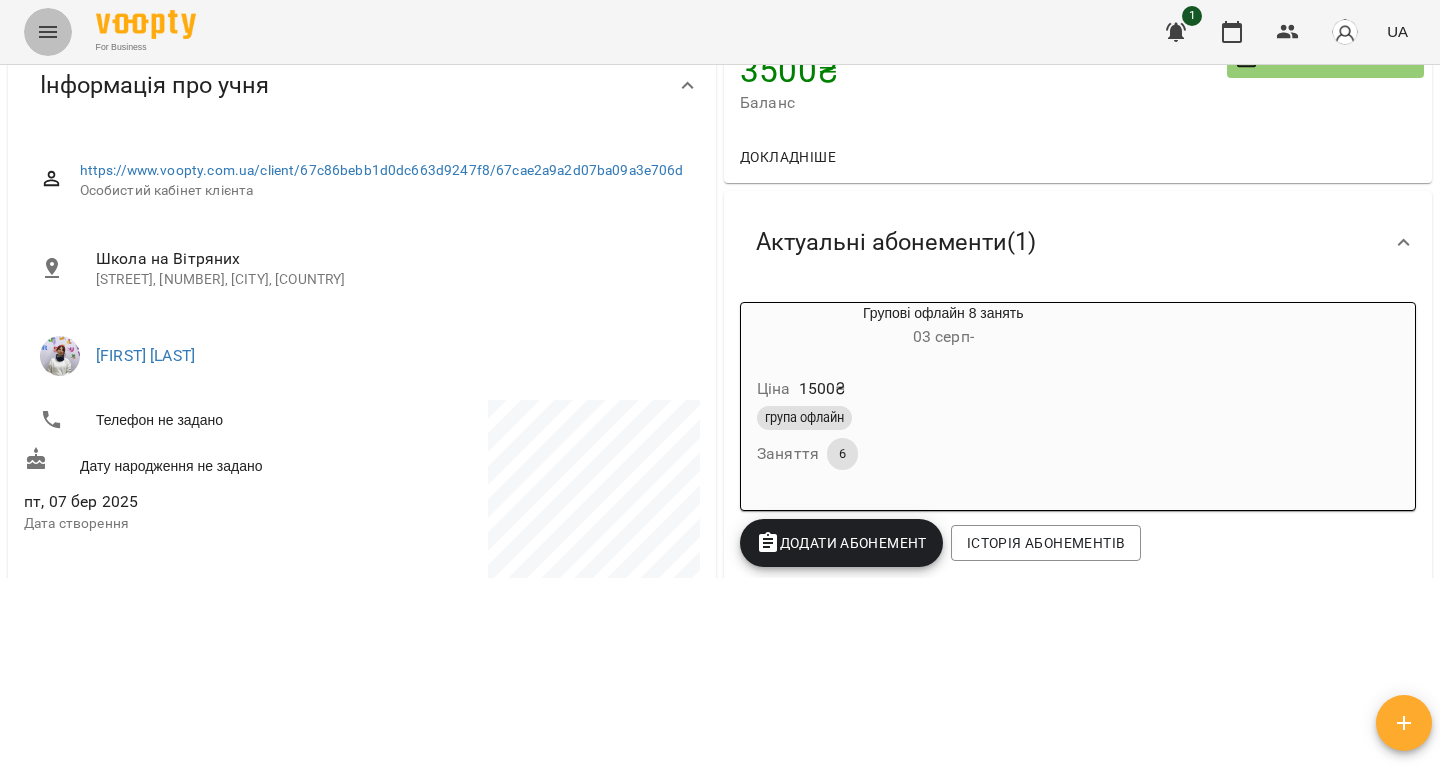 click 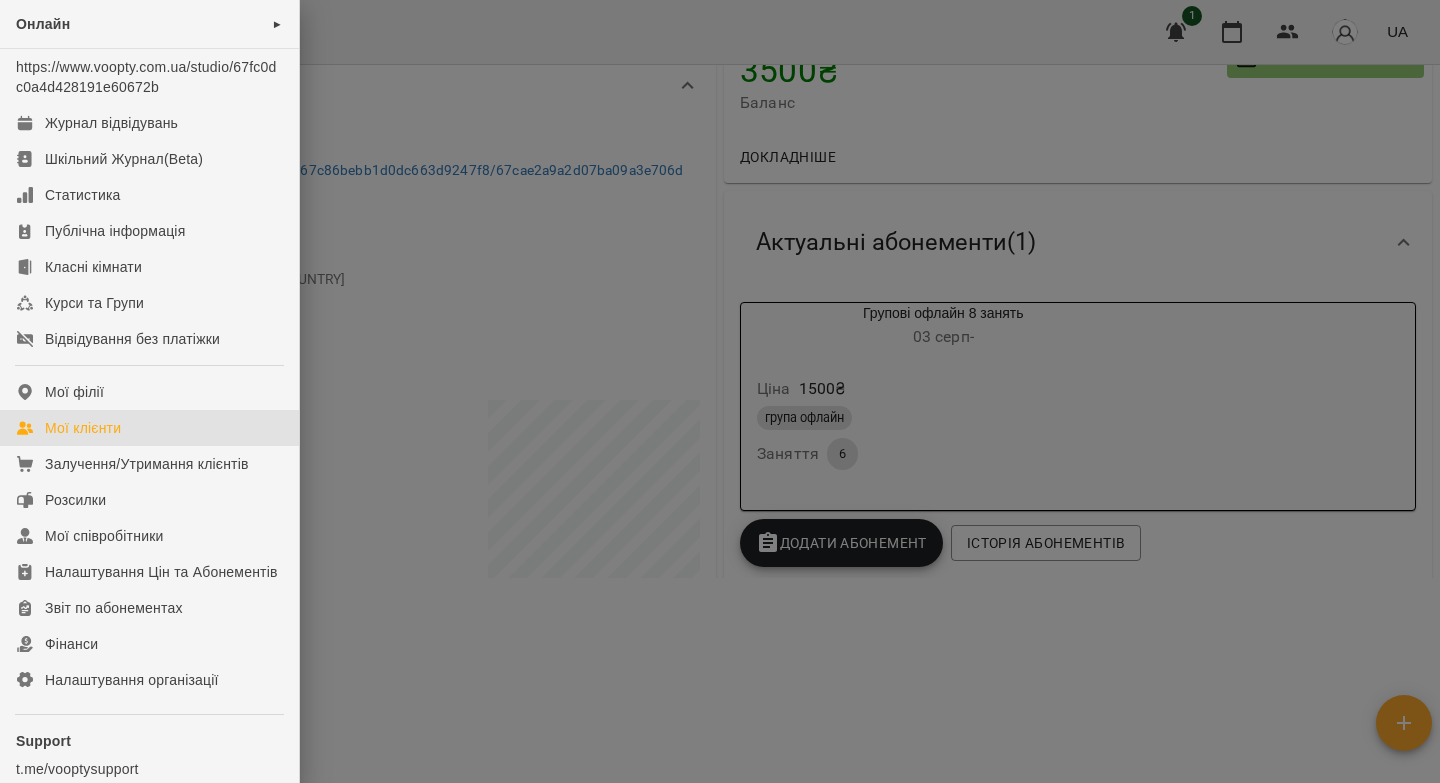 click on "Мої клієнти" at bounding box center (83, 428) 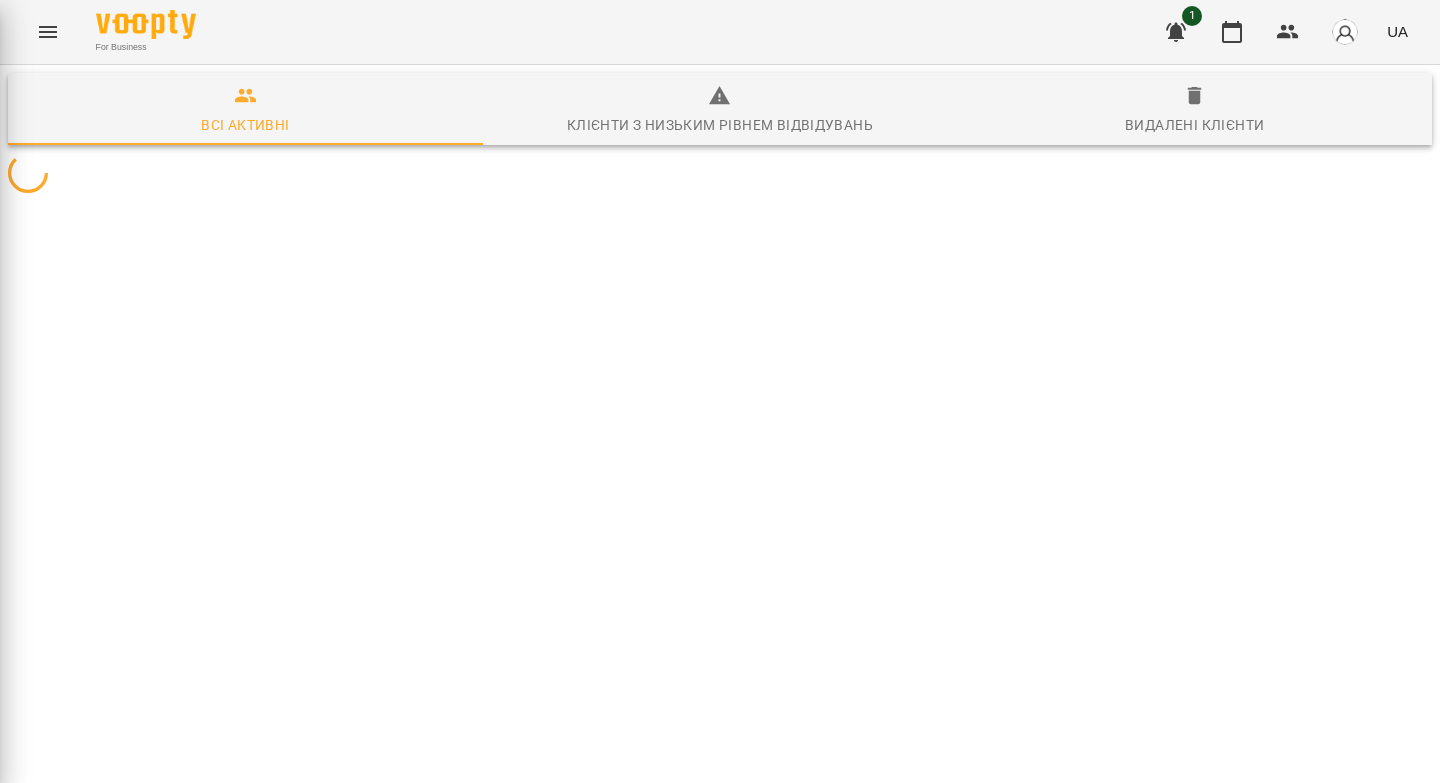 scroll, scrollTop: 0, scrollLeft: 0, axis: both 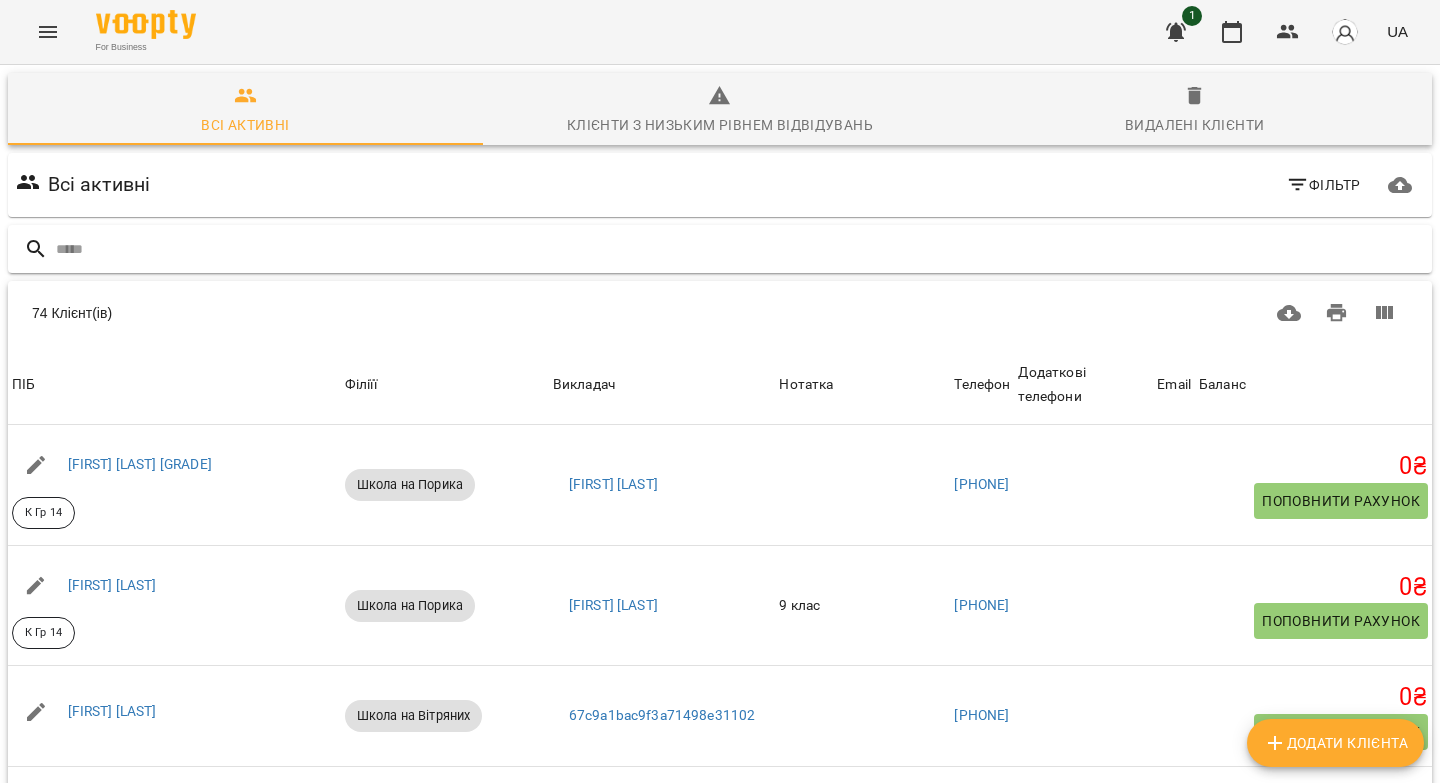 click at bounding box center (740, 249) 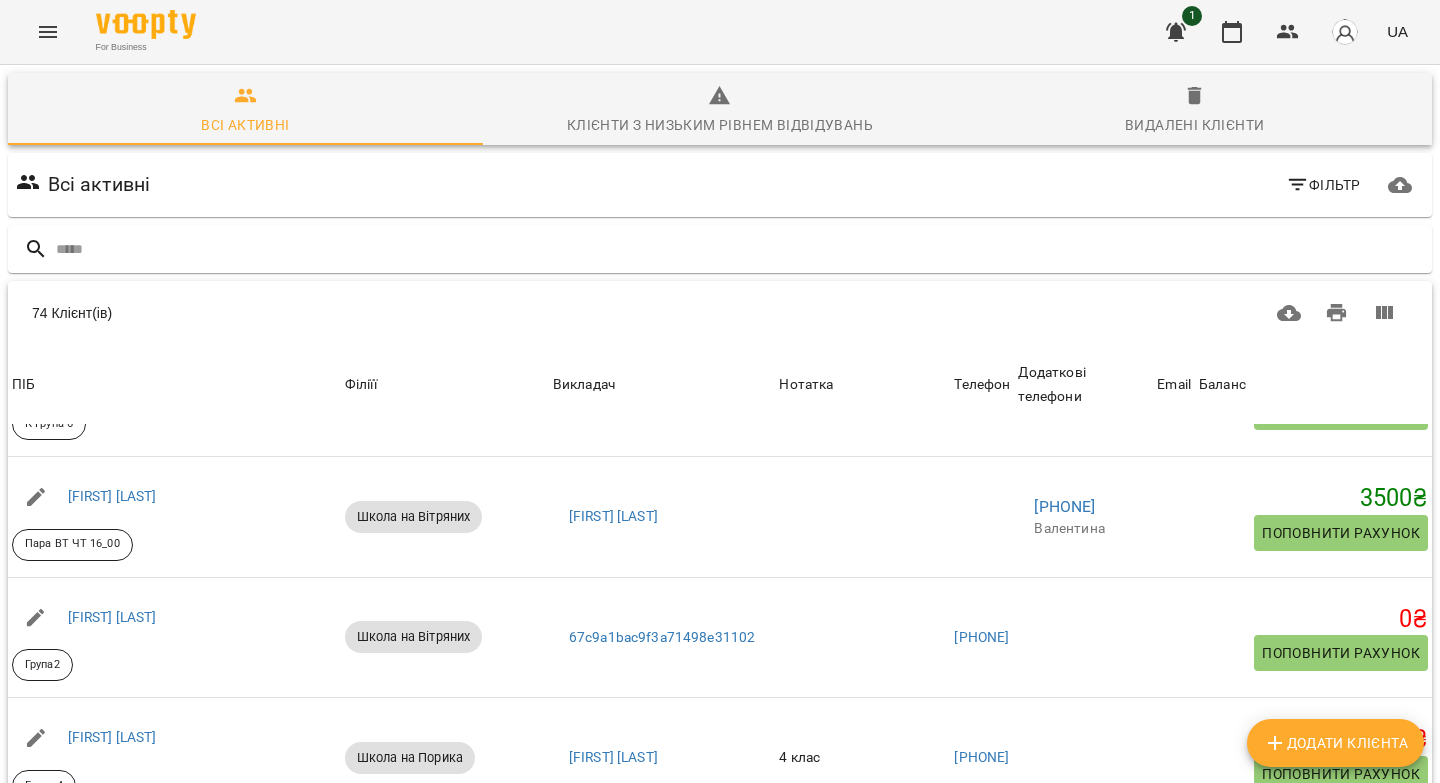 scroll, scrollTop: 552, scrollLeft: 0, axis: vertical 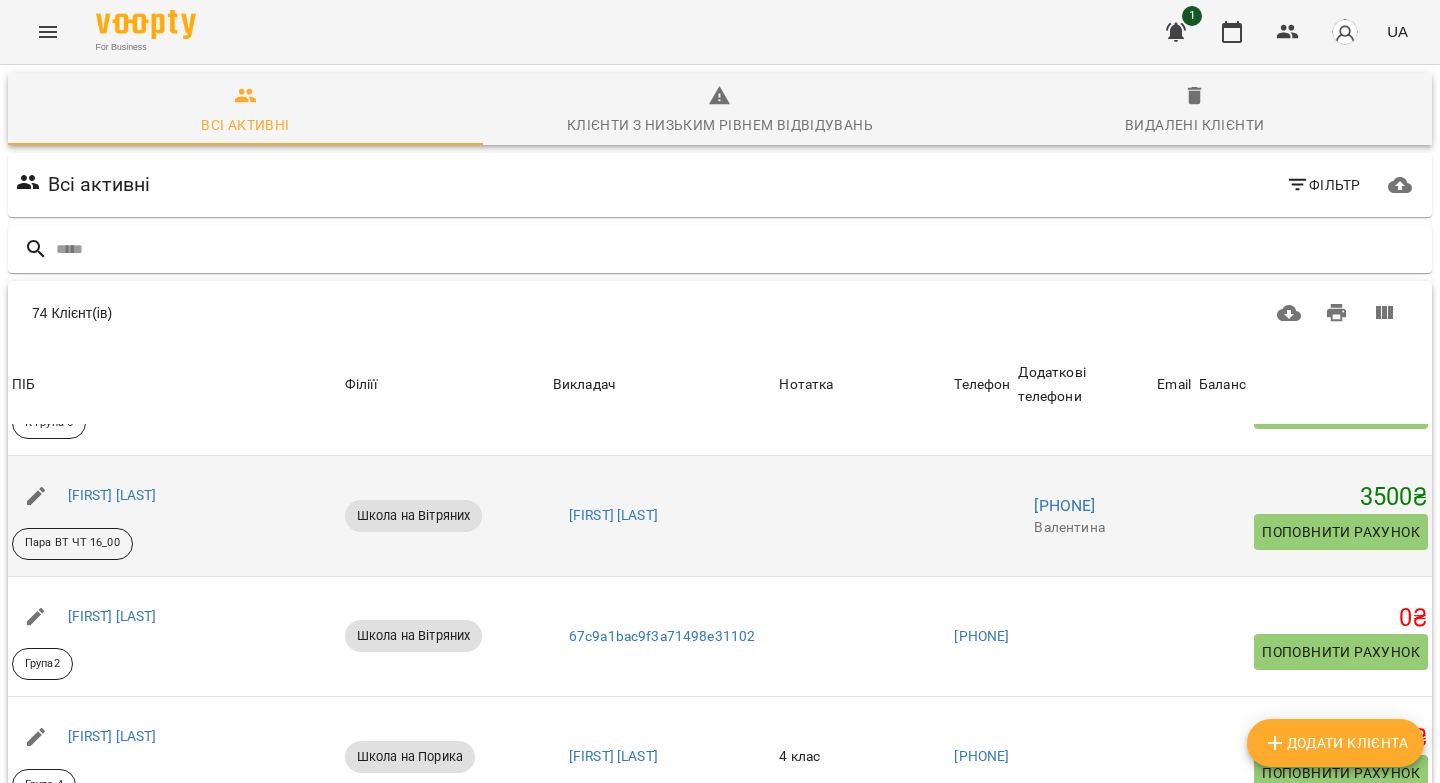 click on "[FIRST] [LAST]" at bounding box center (662, 516) 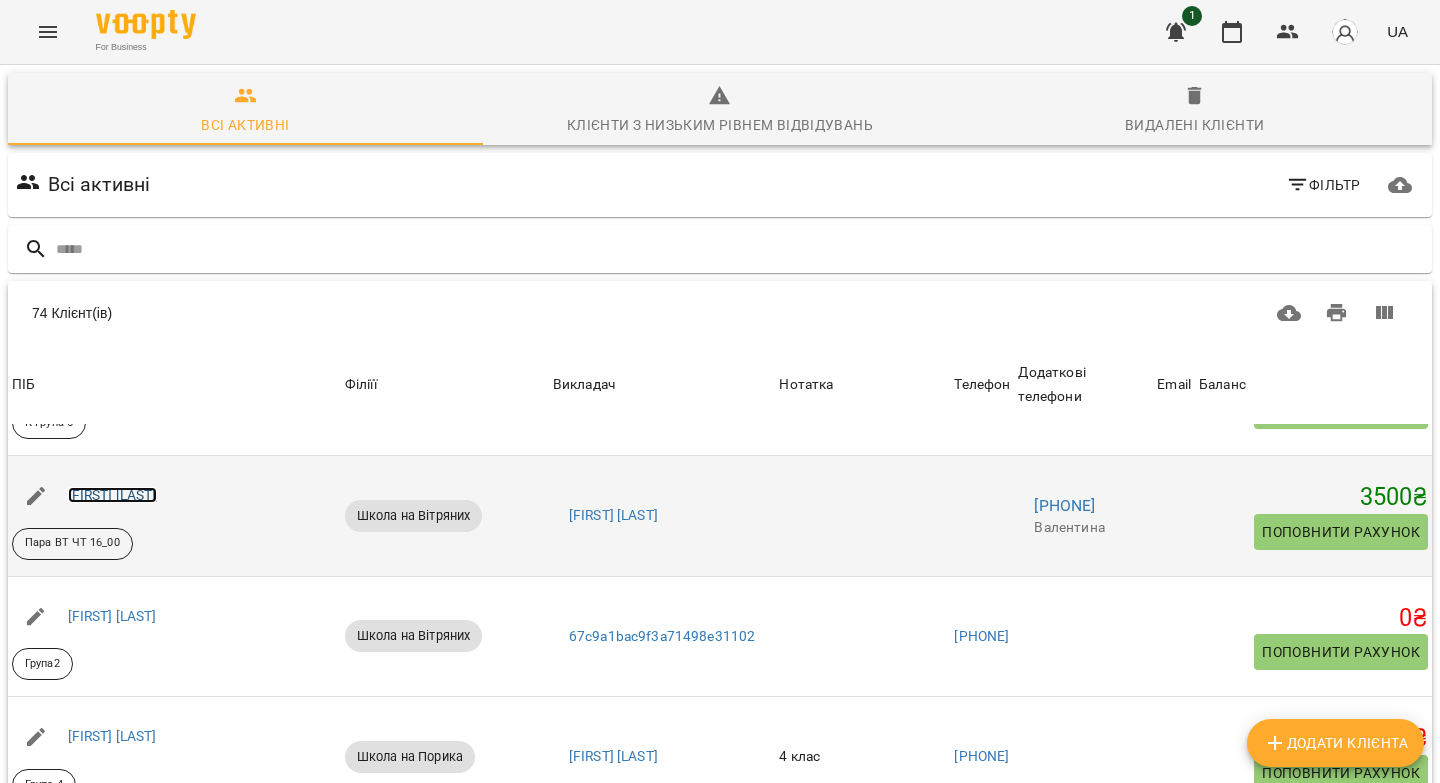 click on "[FIRST] [LAST]" at bounding box center (112, 495) 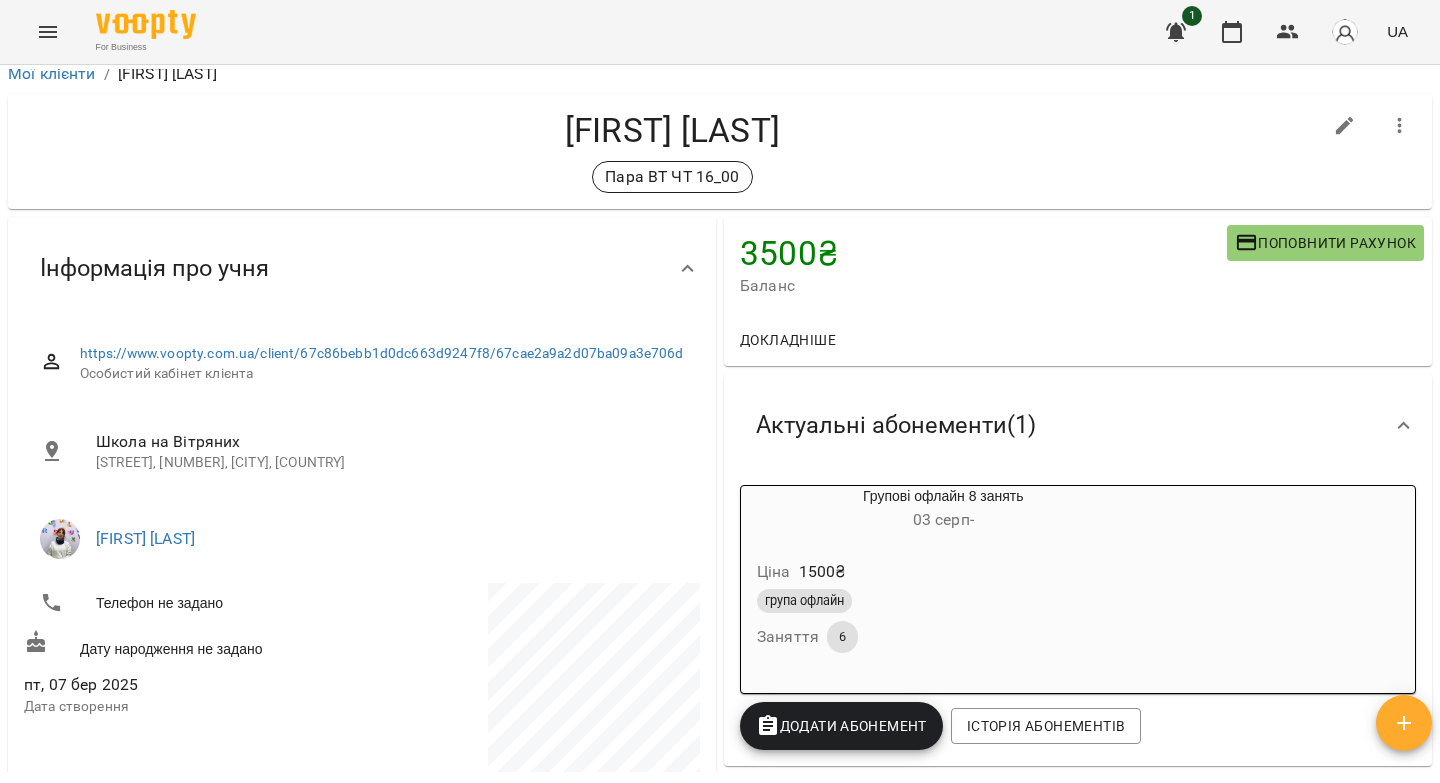scroll, scrollTop: 0, scrollLeft: 0, axis: both 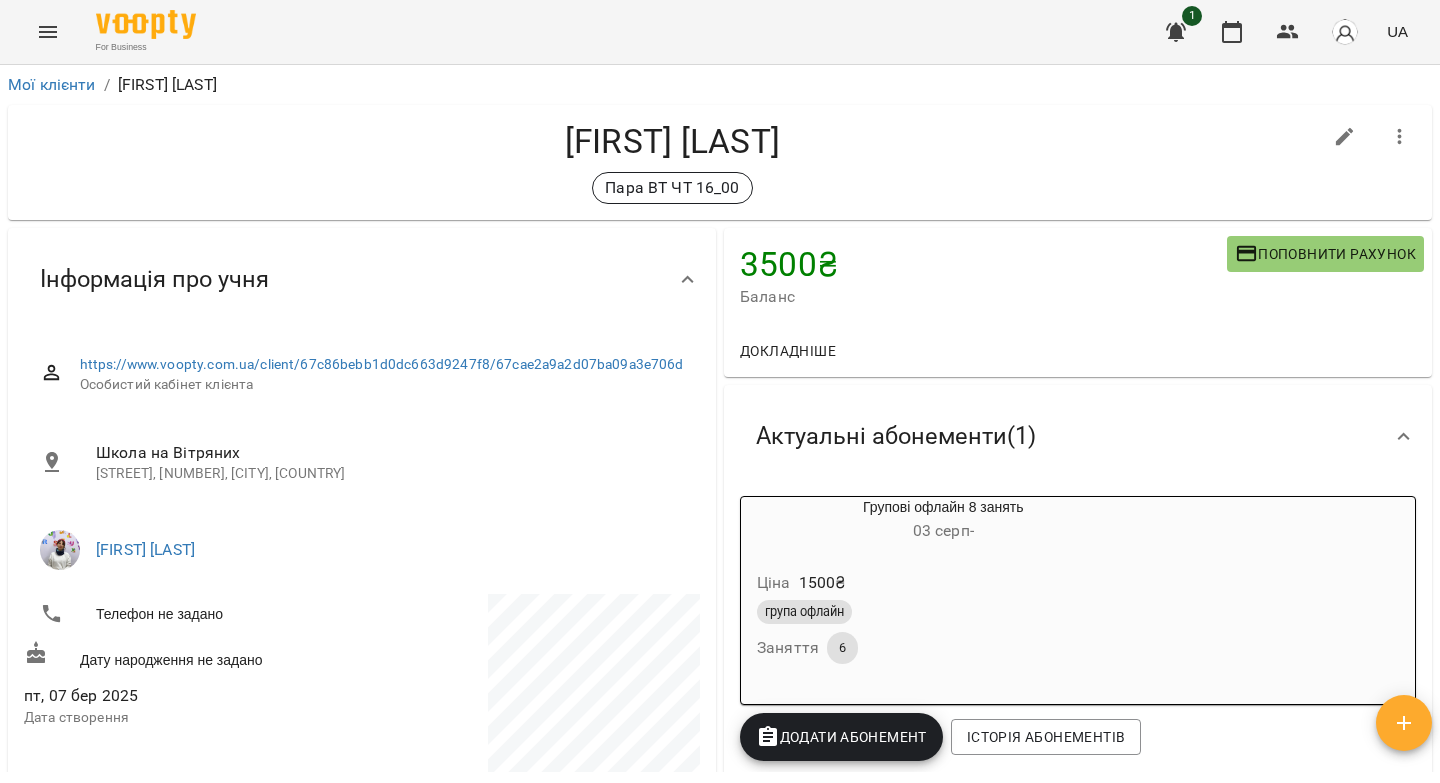 click on "група  офлайн" at bounding box center (804, 612) 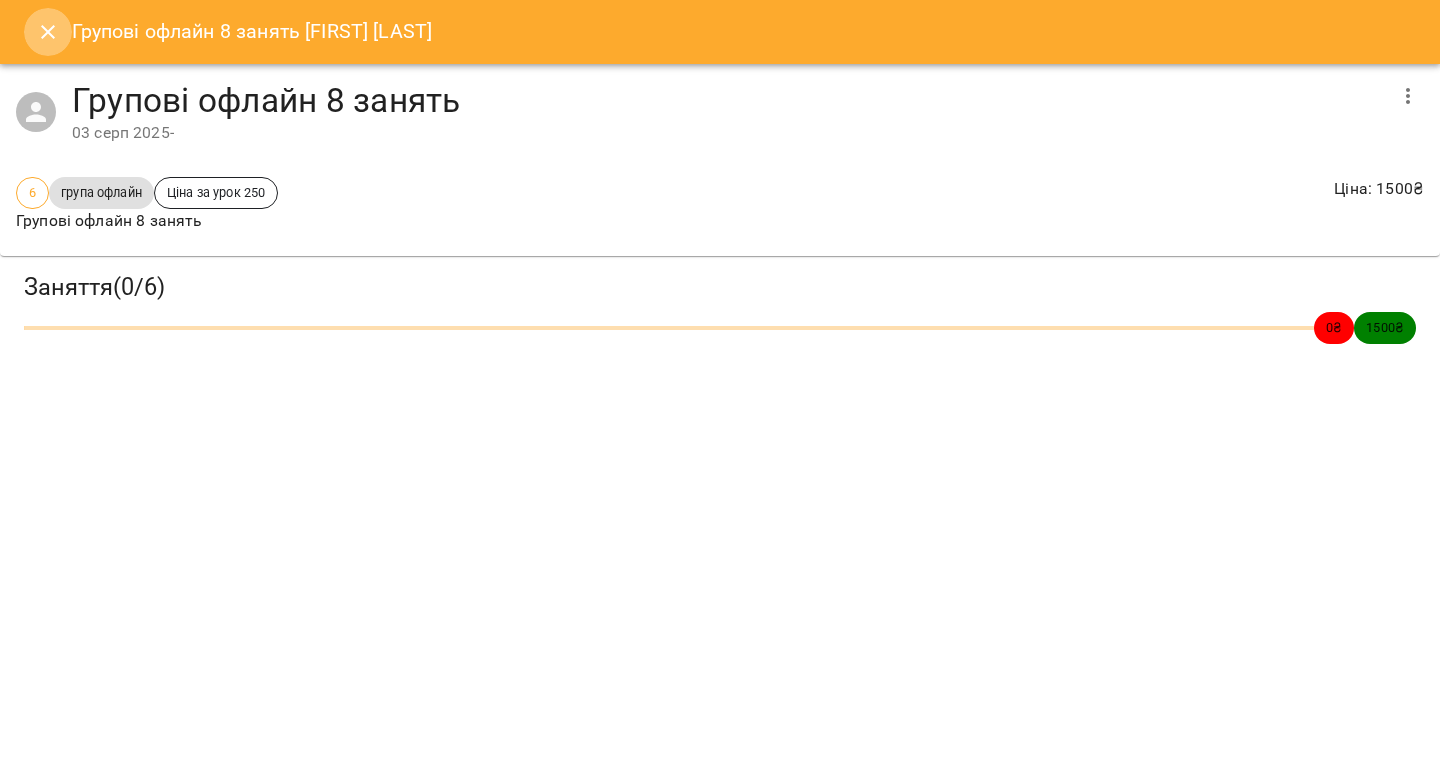 click 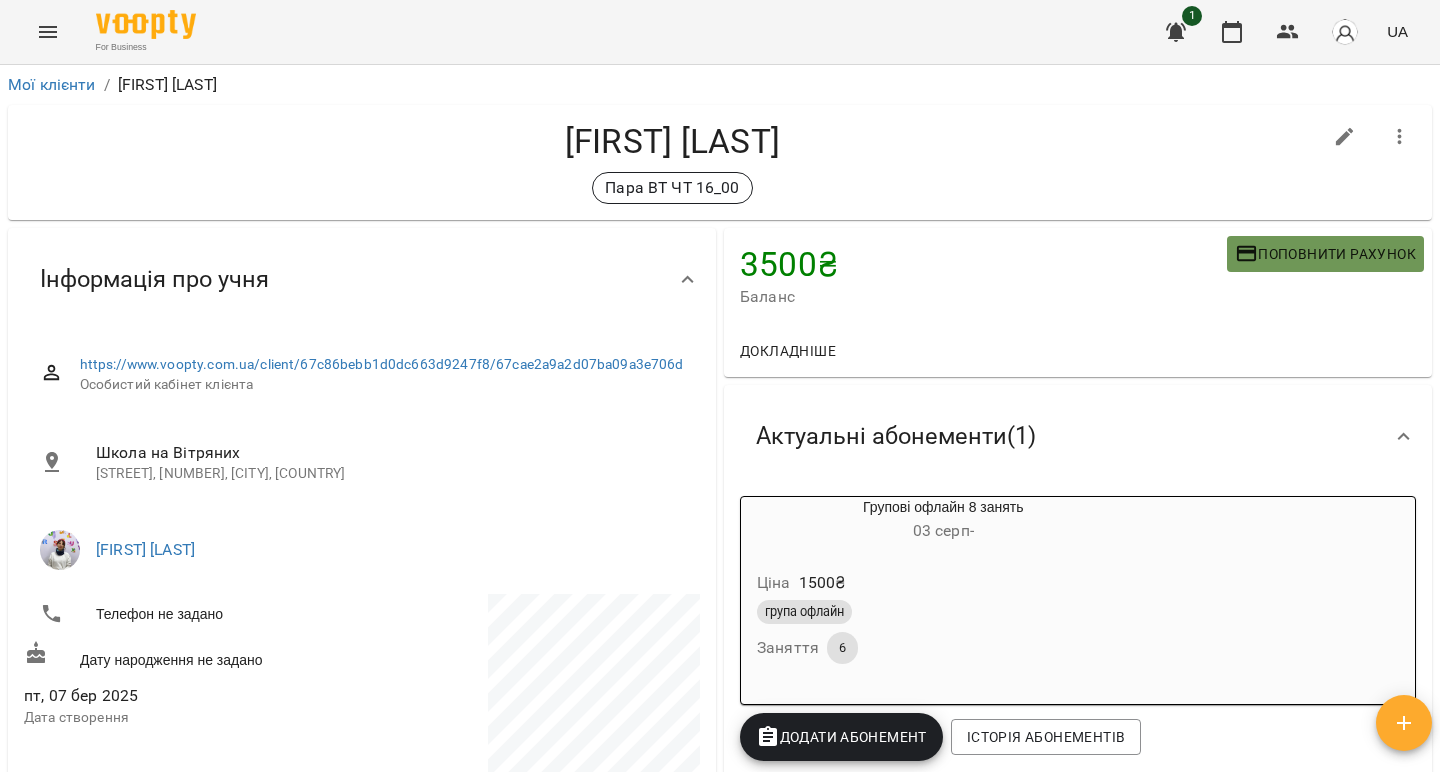 click on "Поповнити рахунок" at bounding box center [1325, 254] 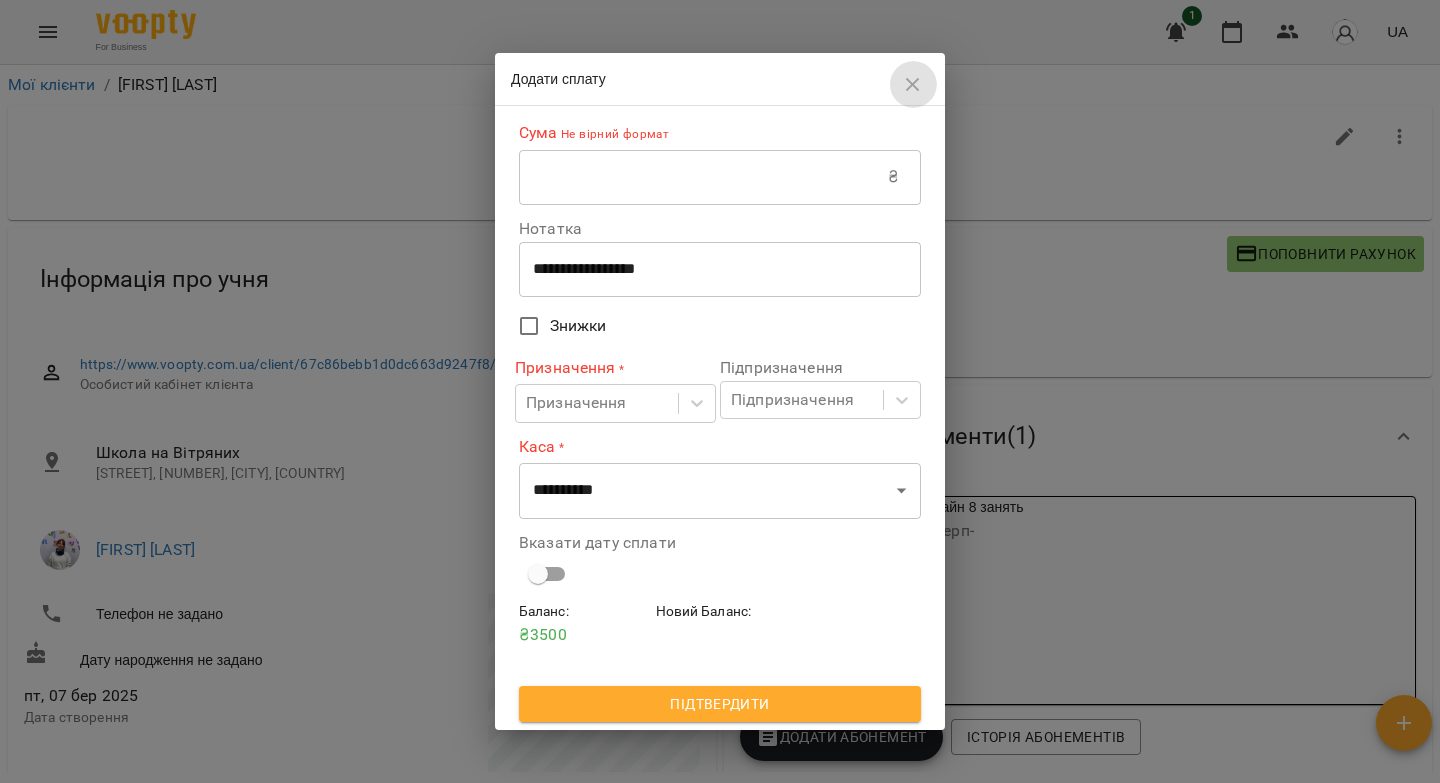 click 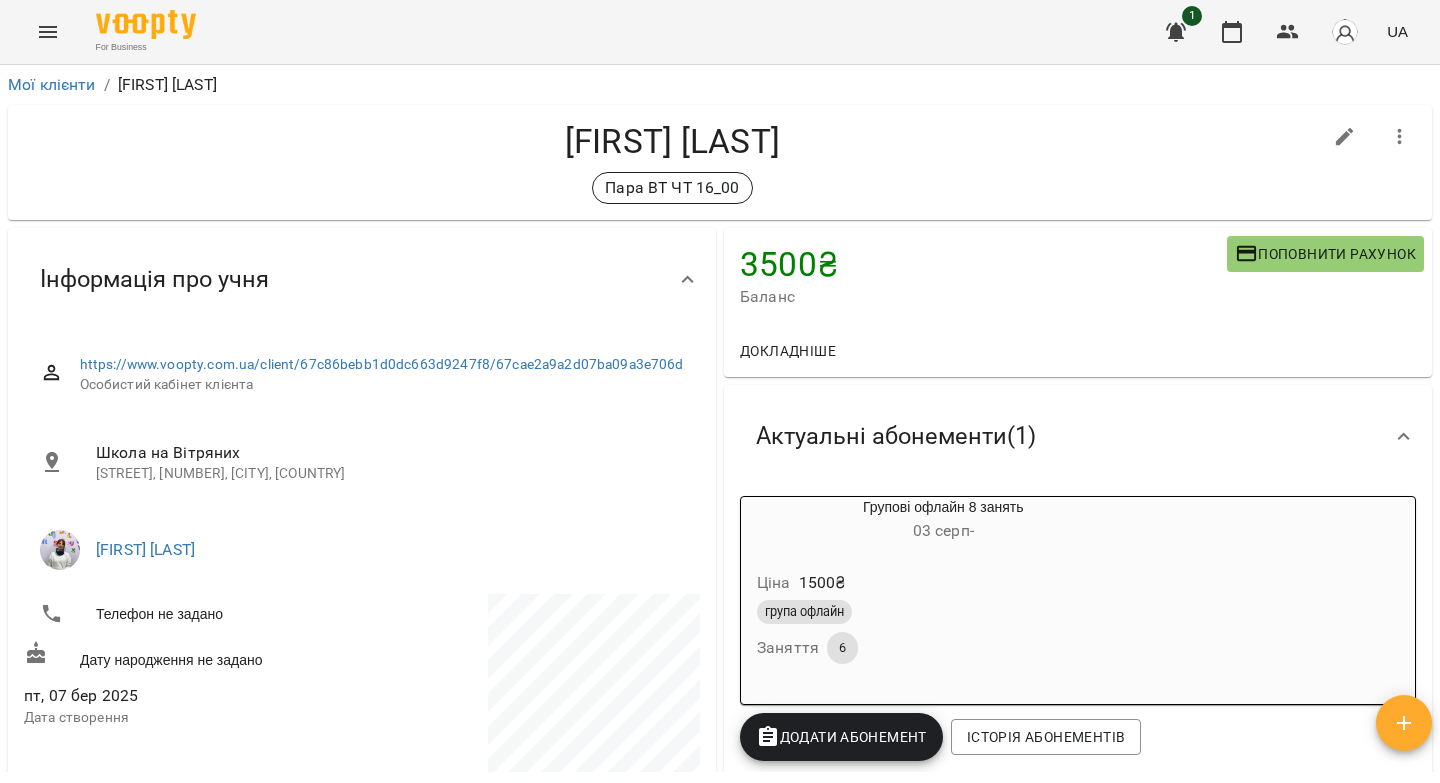 click 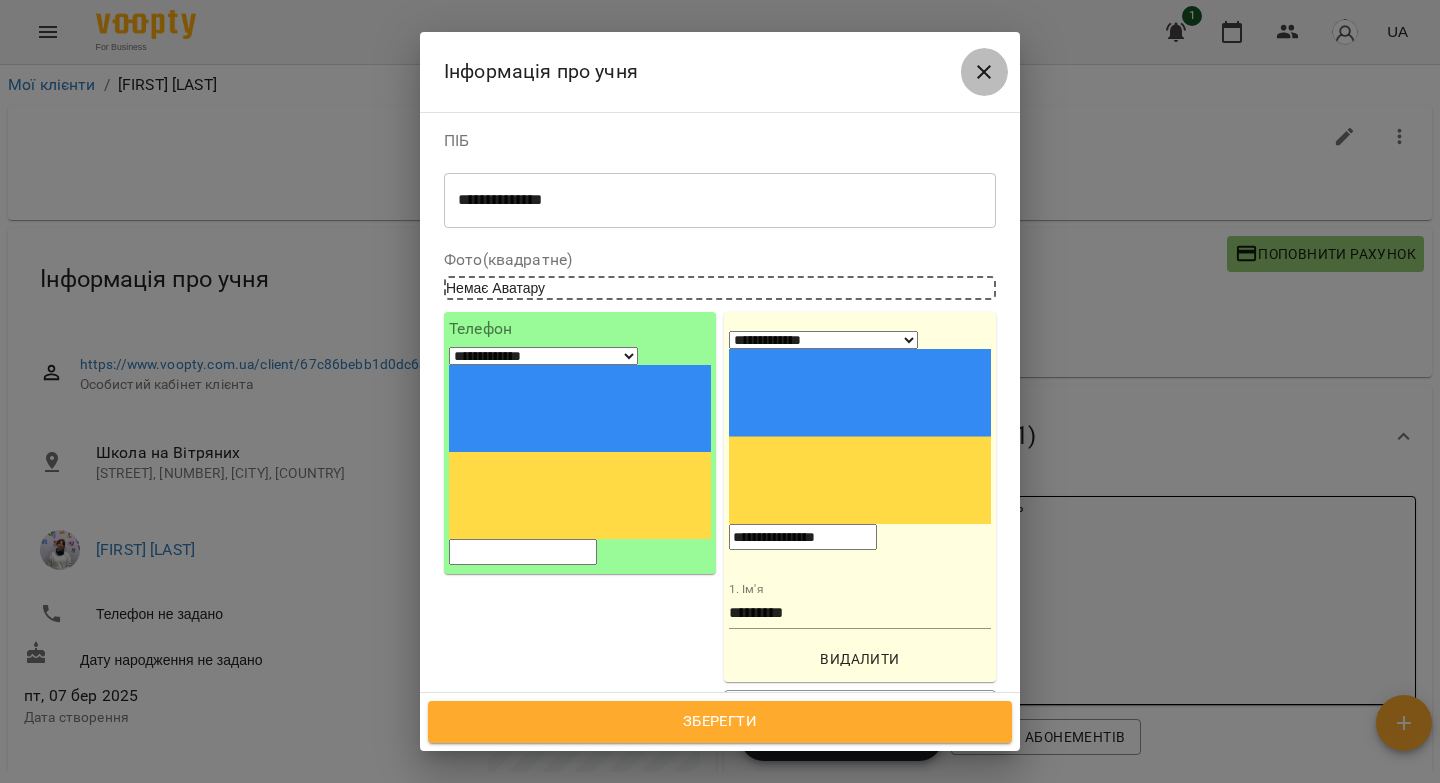 click 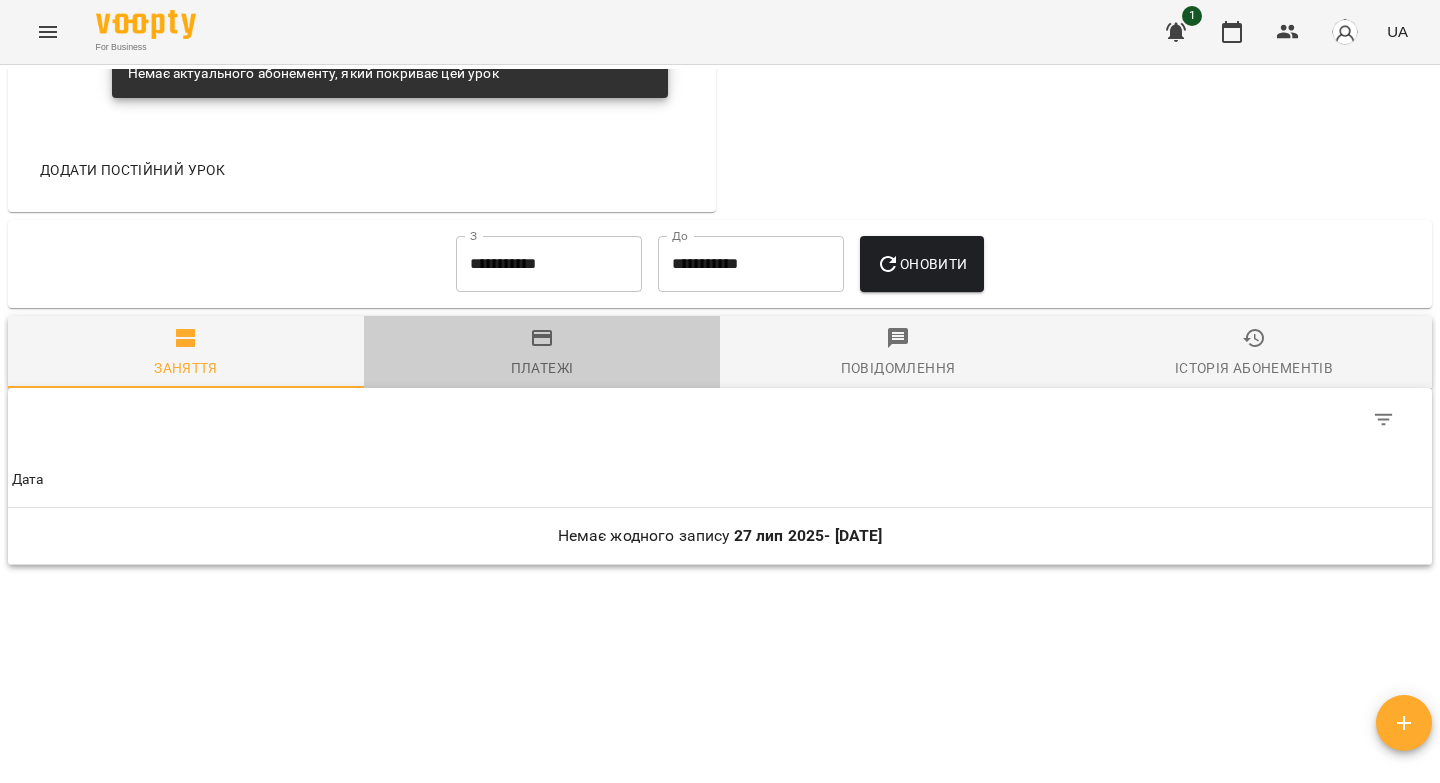 click 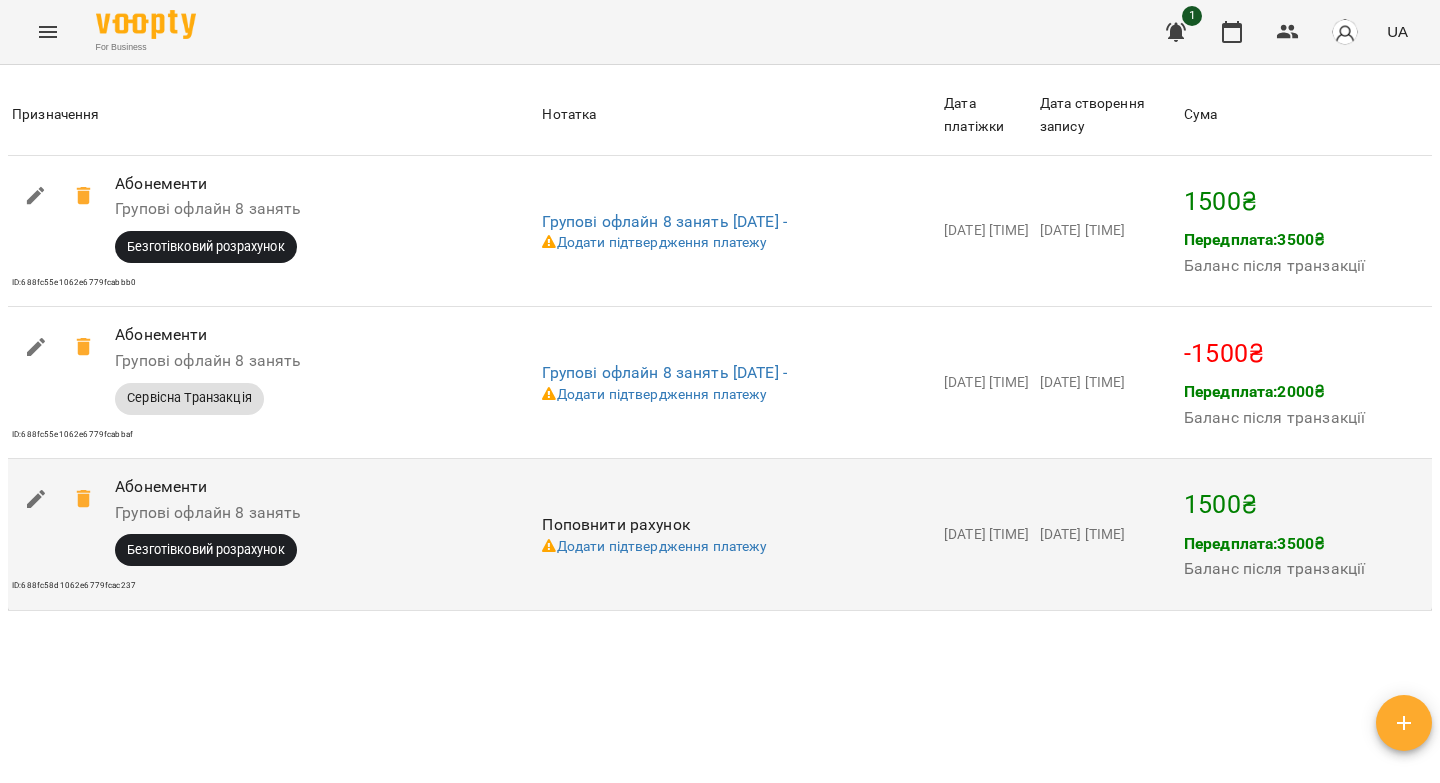 scroll, scrollTop: 1808, scrollLeft: 0, axis: vertical 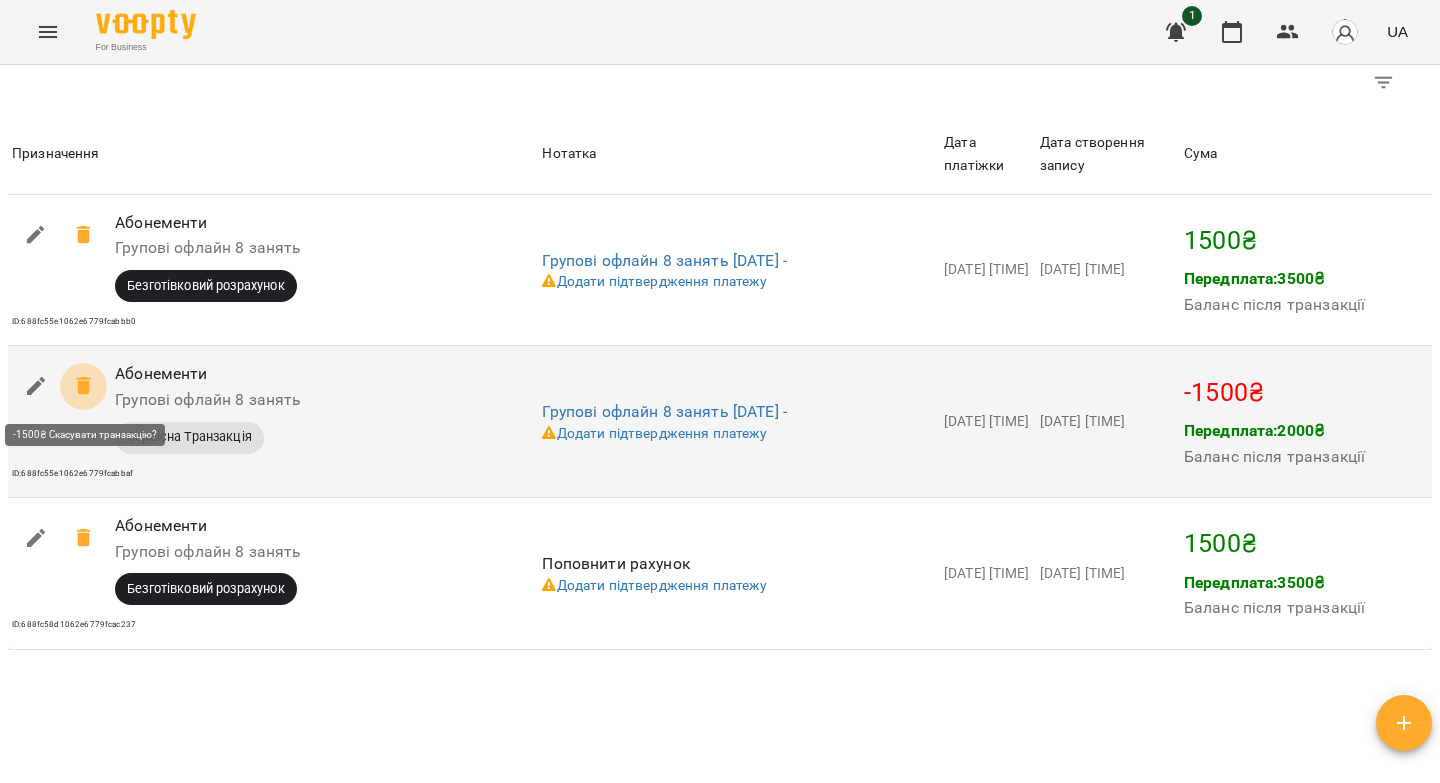 click 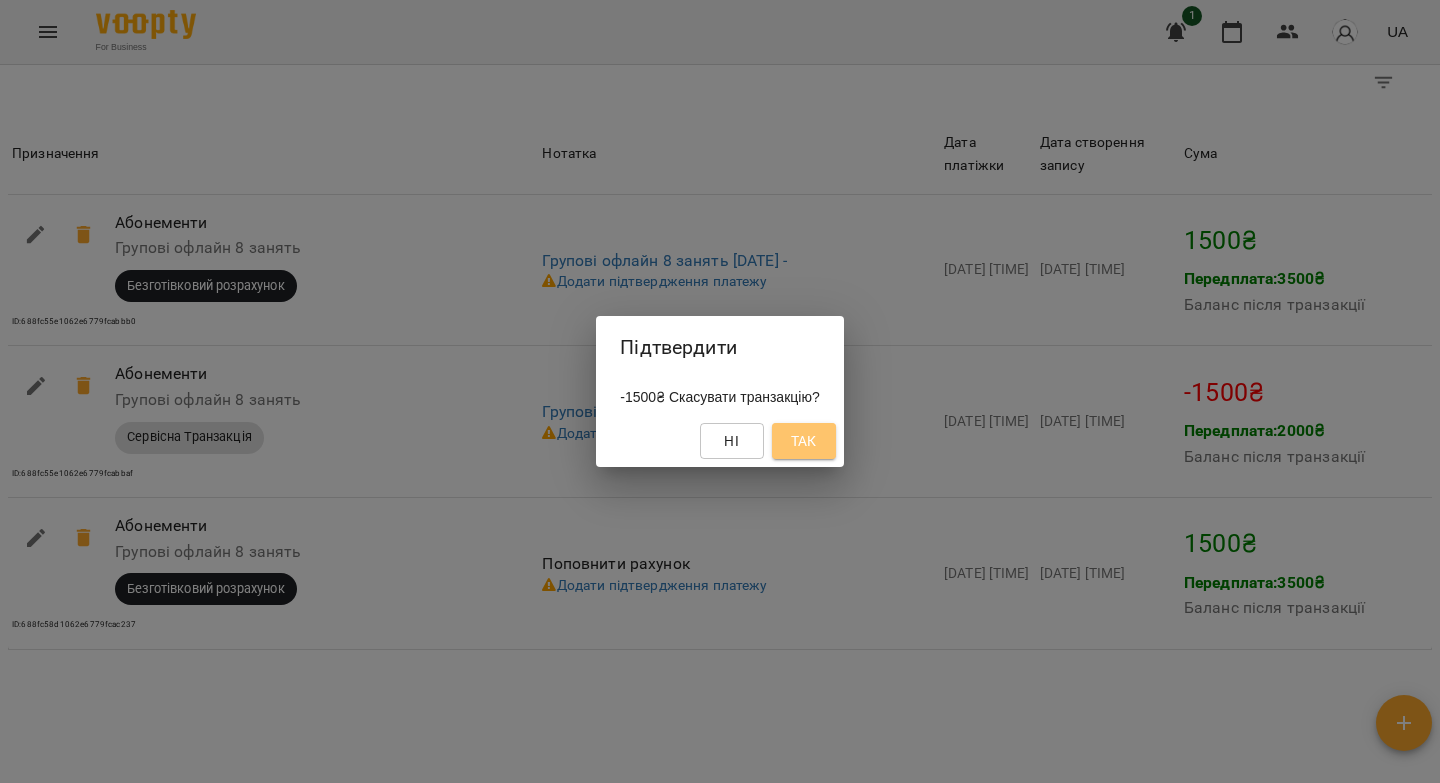 click on "Так" at bounding box center (804, 441) 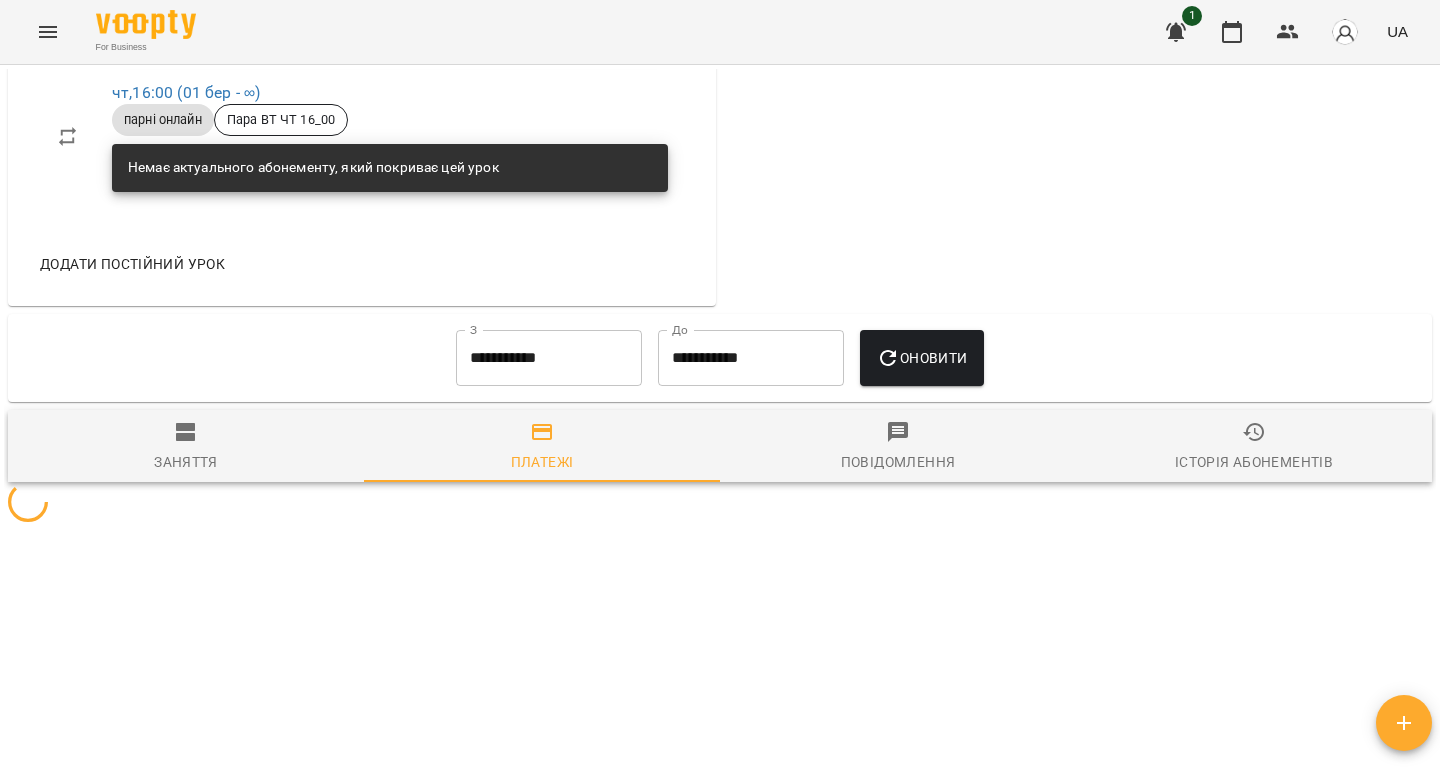 scroll, scrollTop: 1778, scrollLeft: 0, axis: vertical 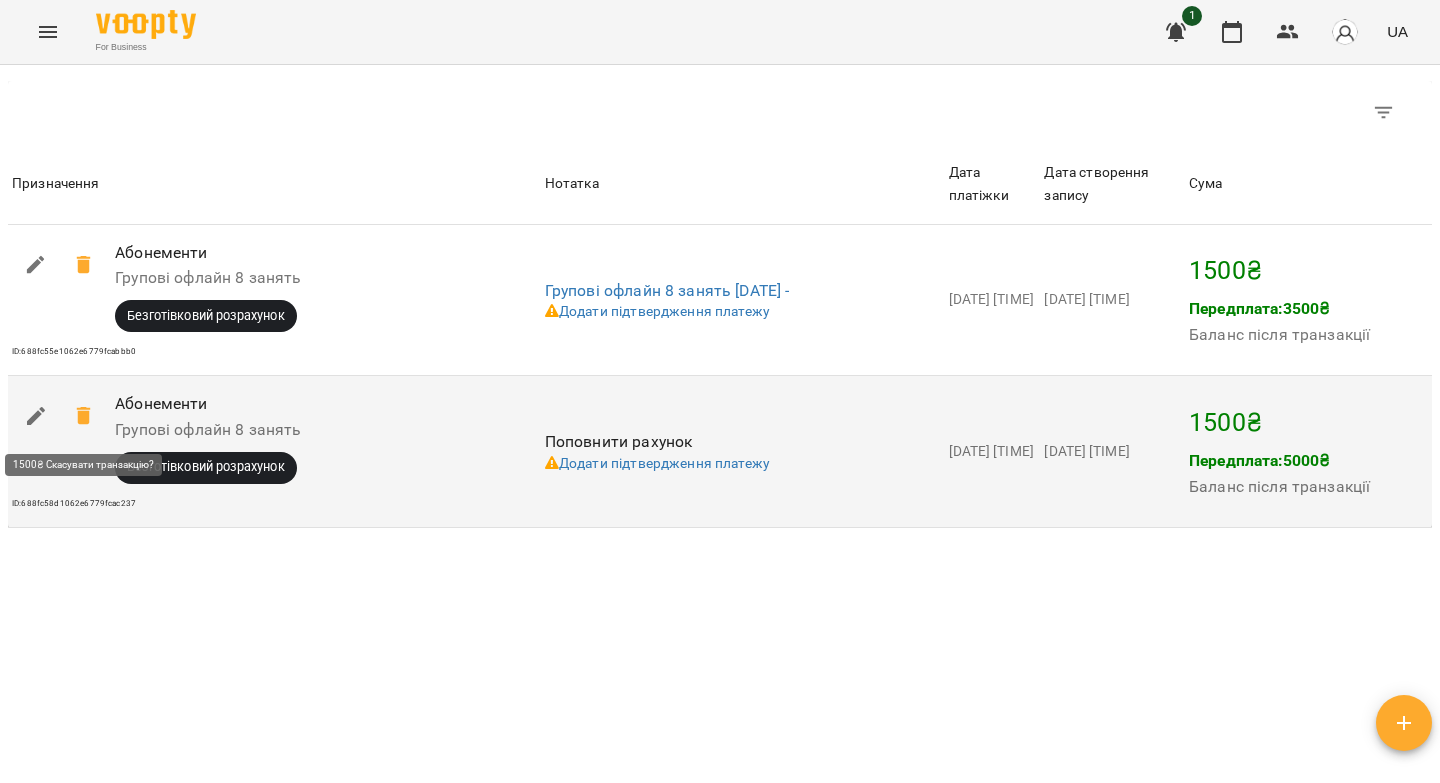 click 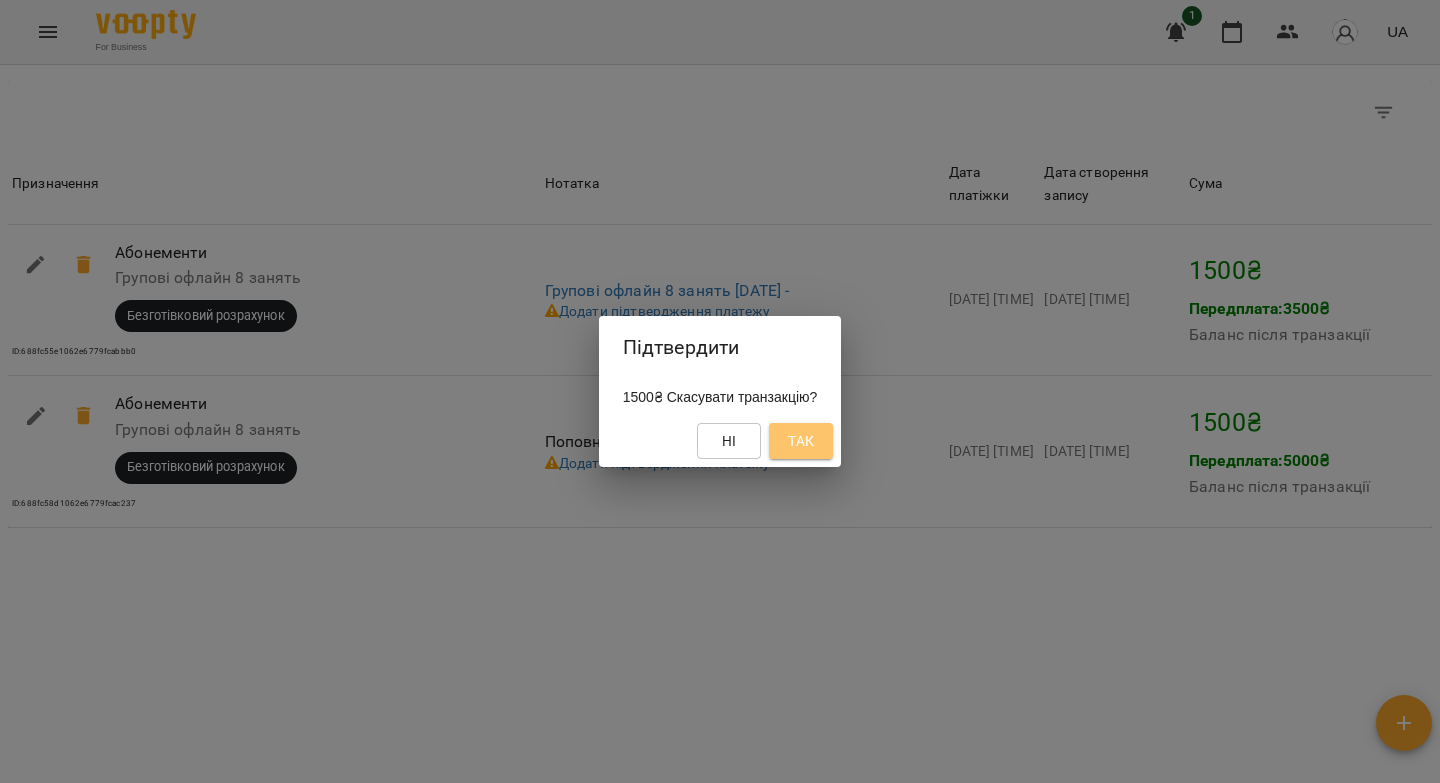 click on "Так" at bounding box center [801, 441] 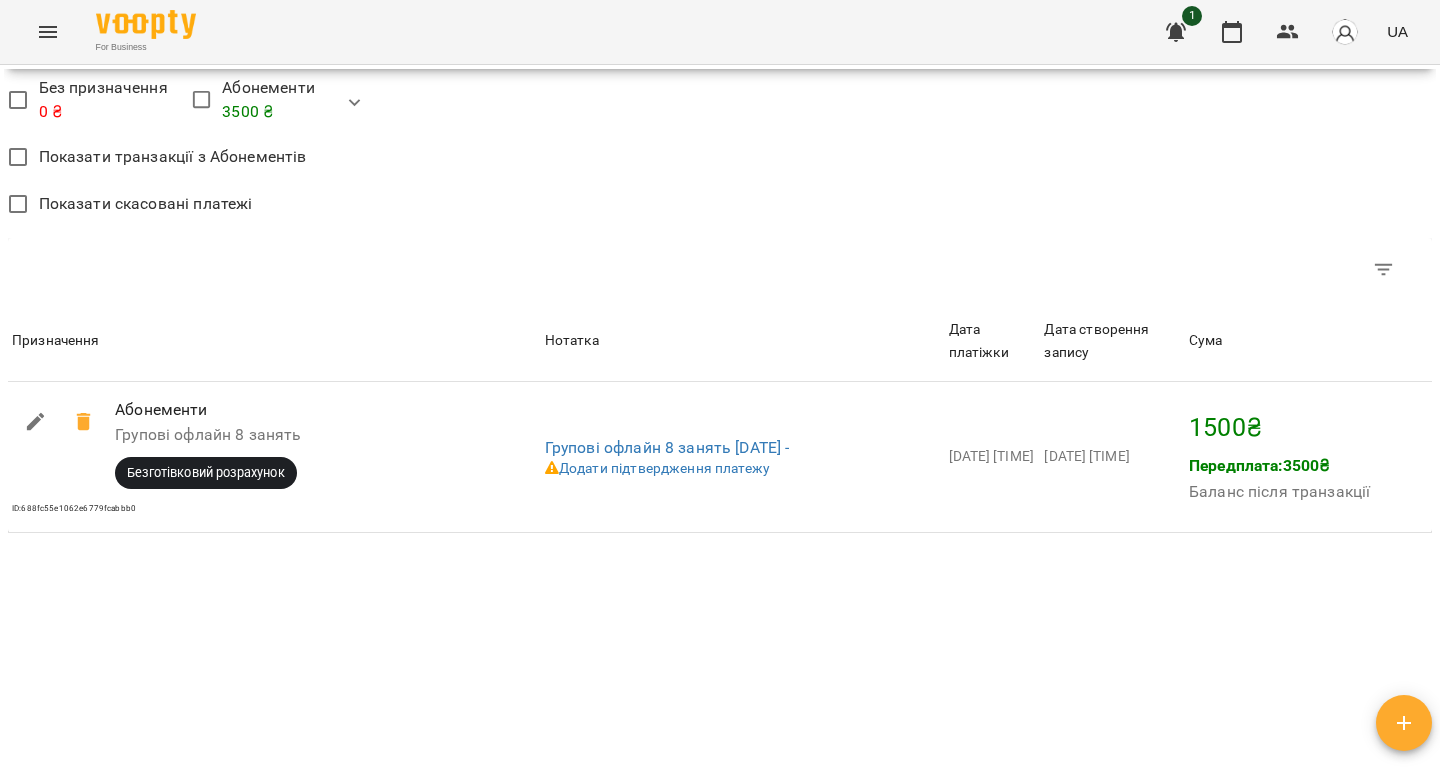 scroll, scrollTop: 1626, scrollLeft: 0, axis: vertical 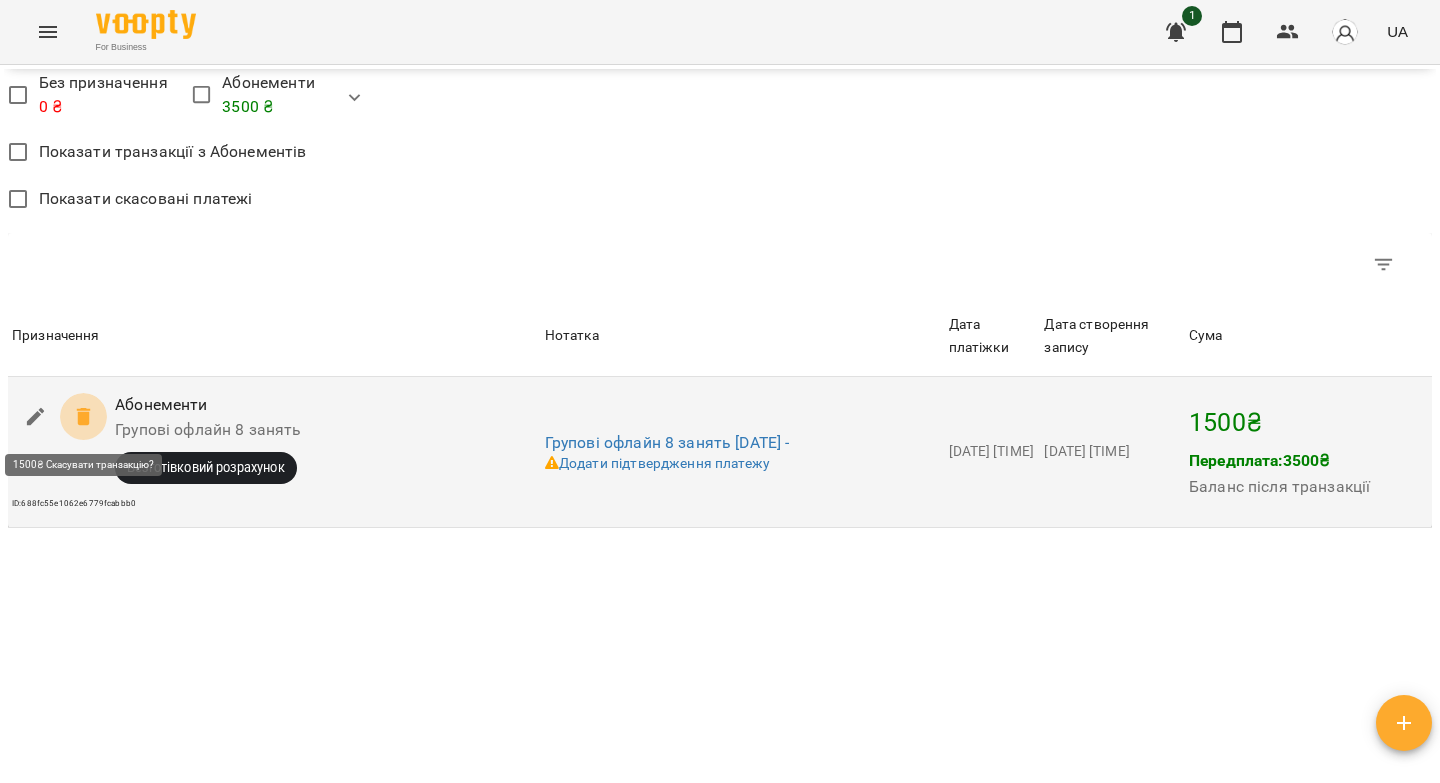click 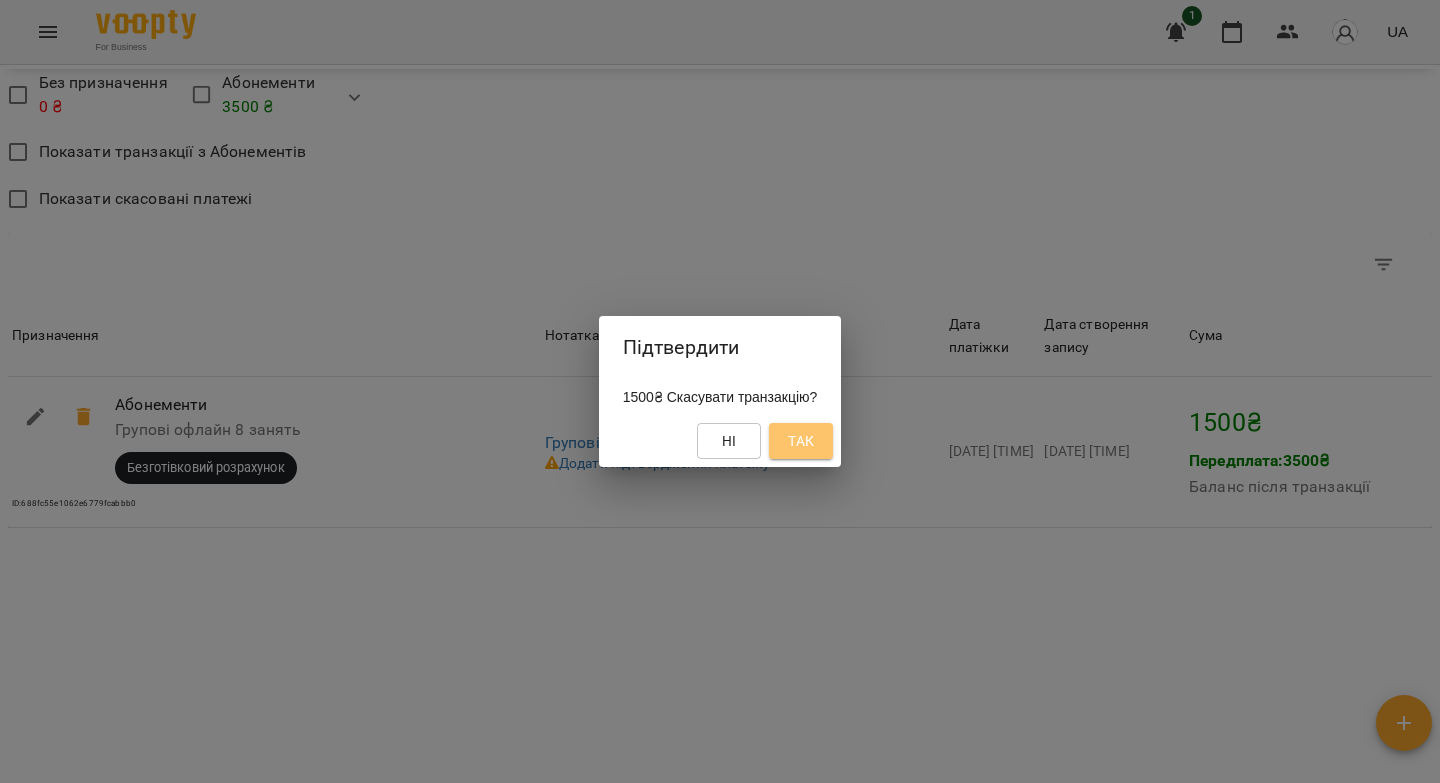 click on "Так" at bounding box center [801, 441] 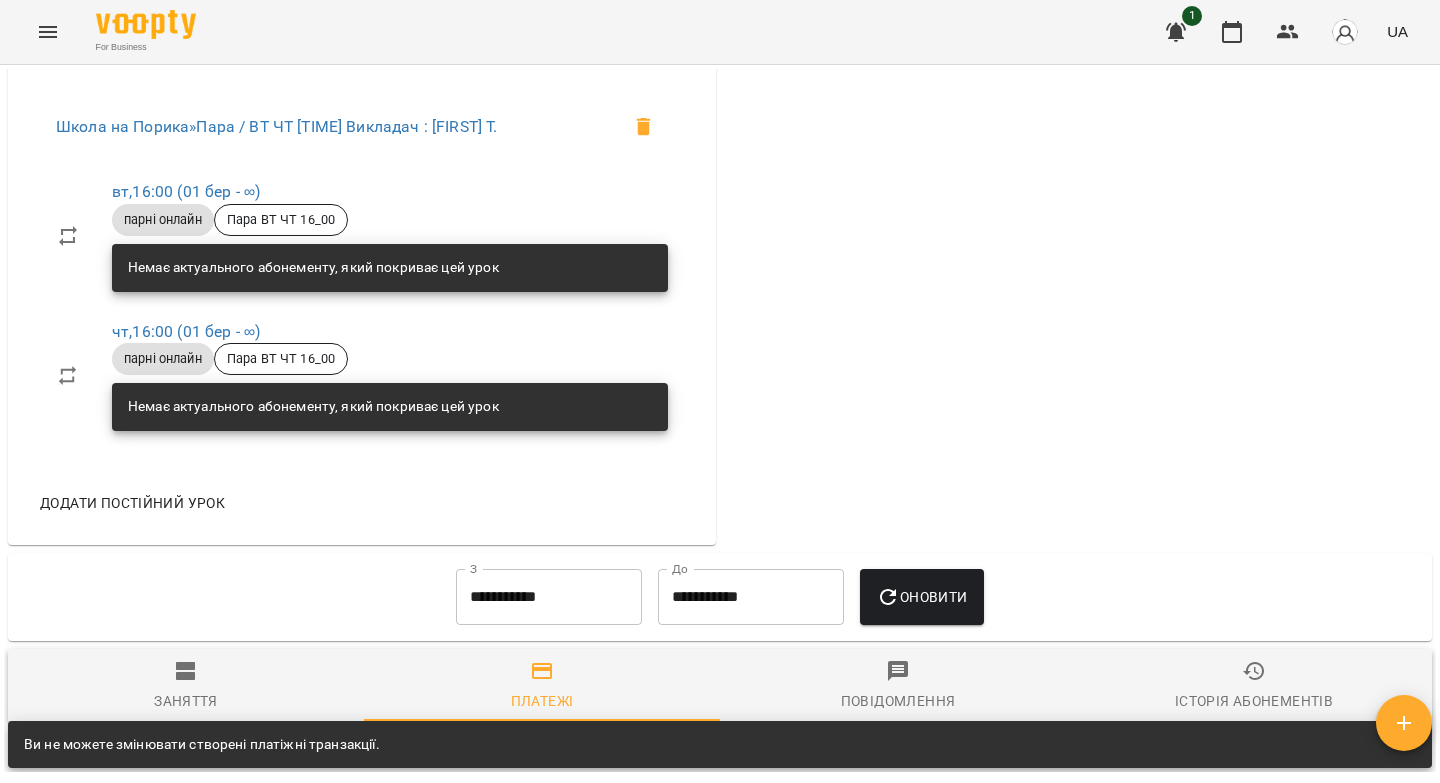 scroll, scrollTop: 926, scrollLeft: 0, axis: vertical 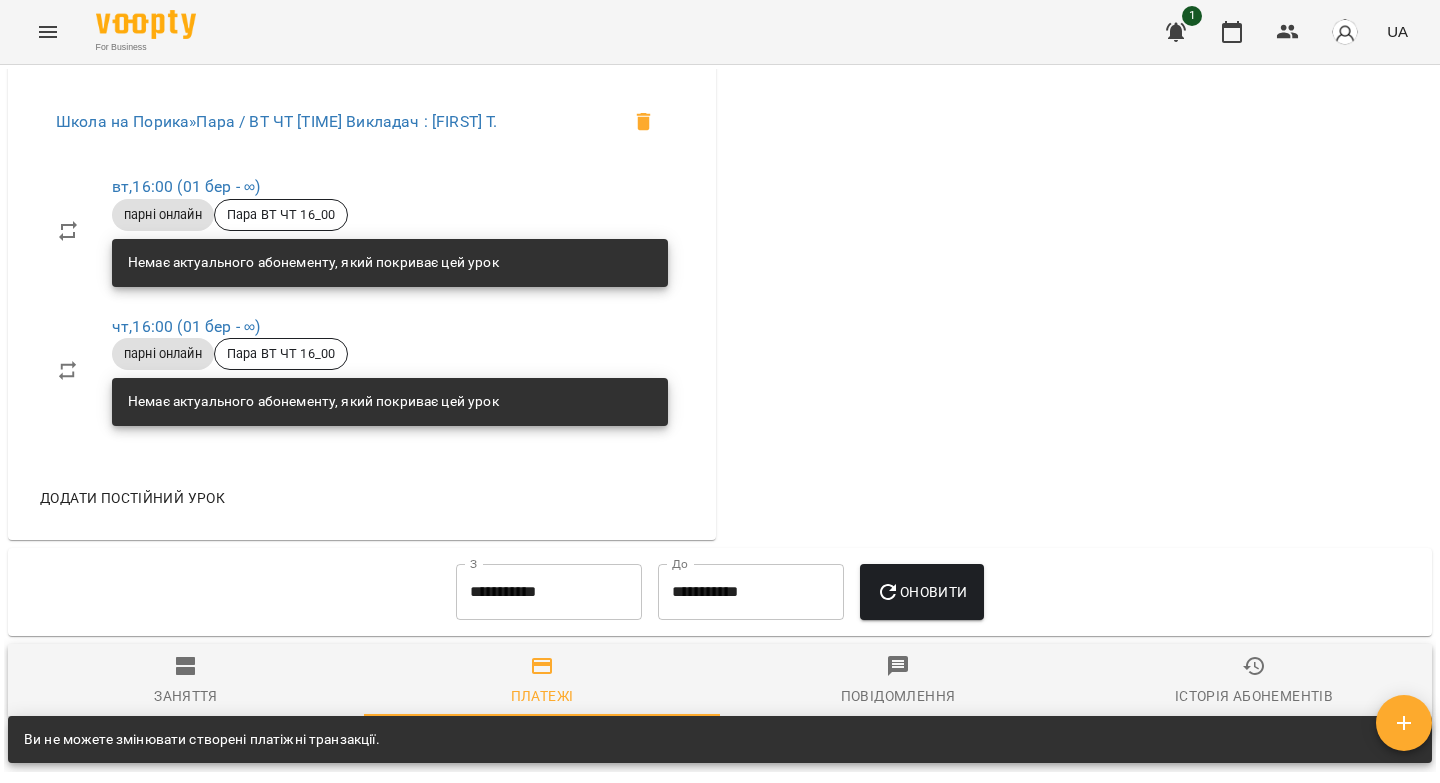 click on "Оновити" at bounding box center [921, 592] 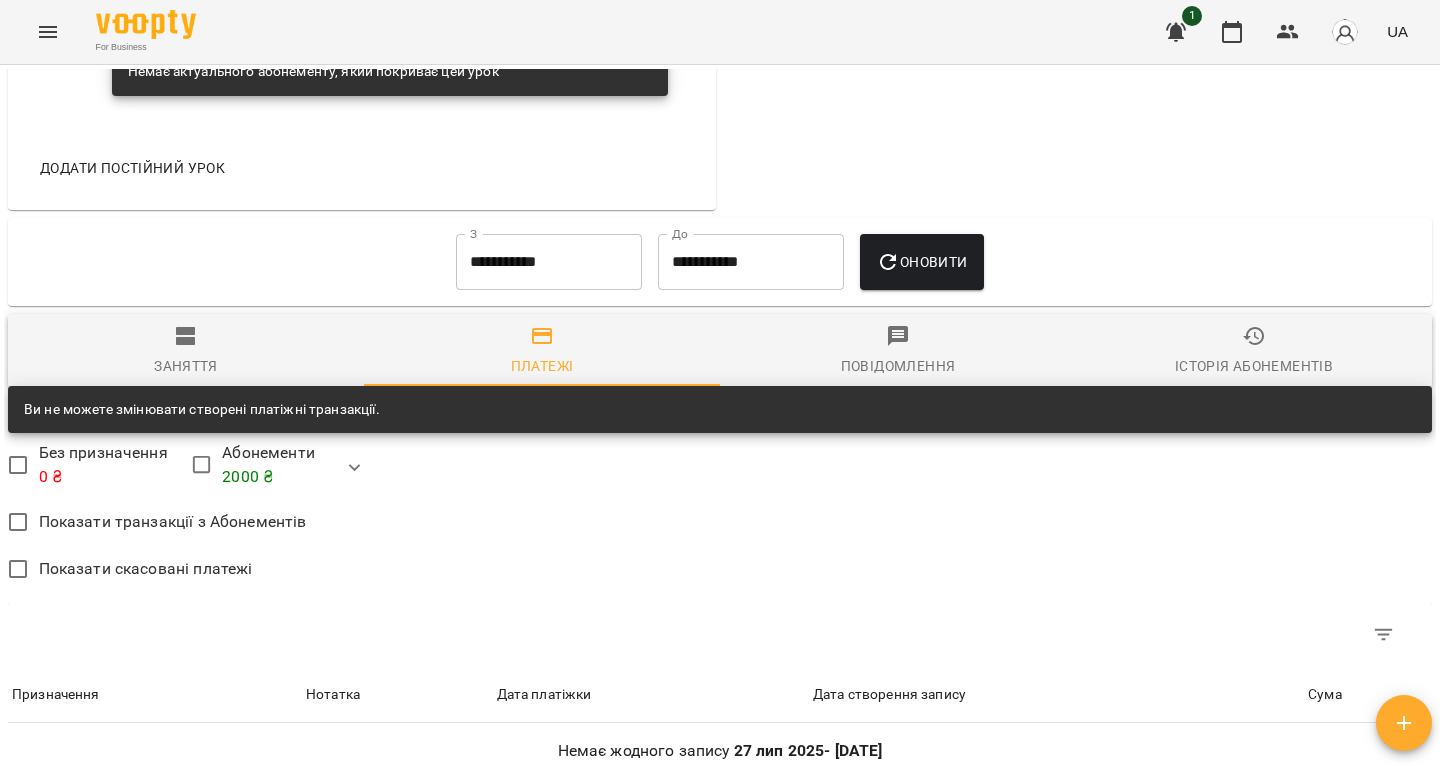 scroll, scrollTop: 1260, scrollLeft: 0, axis: vertical 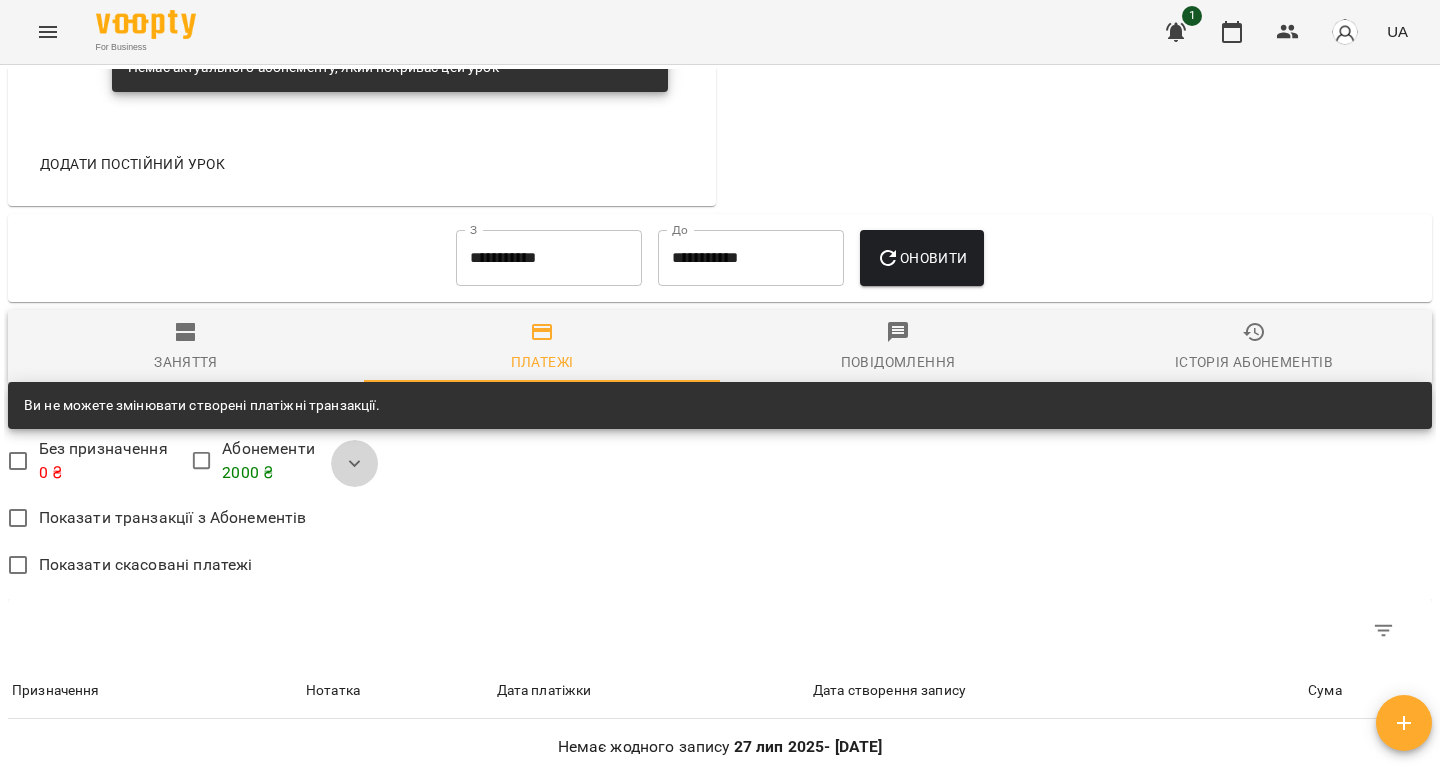click at bounding box center (355, 464) 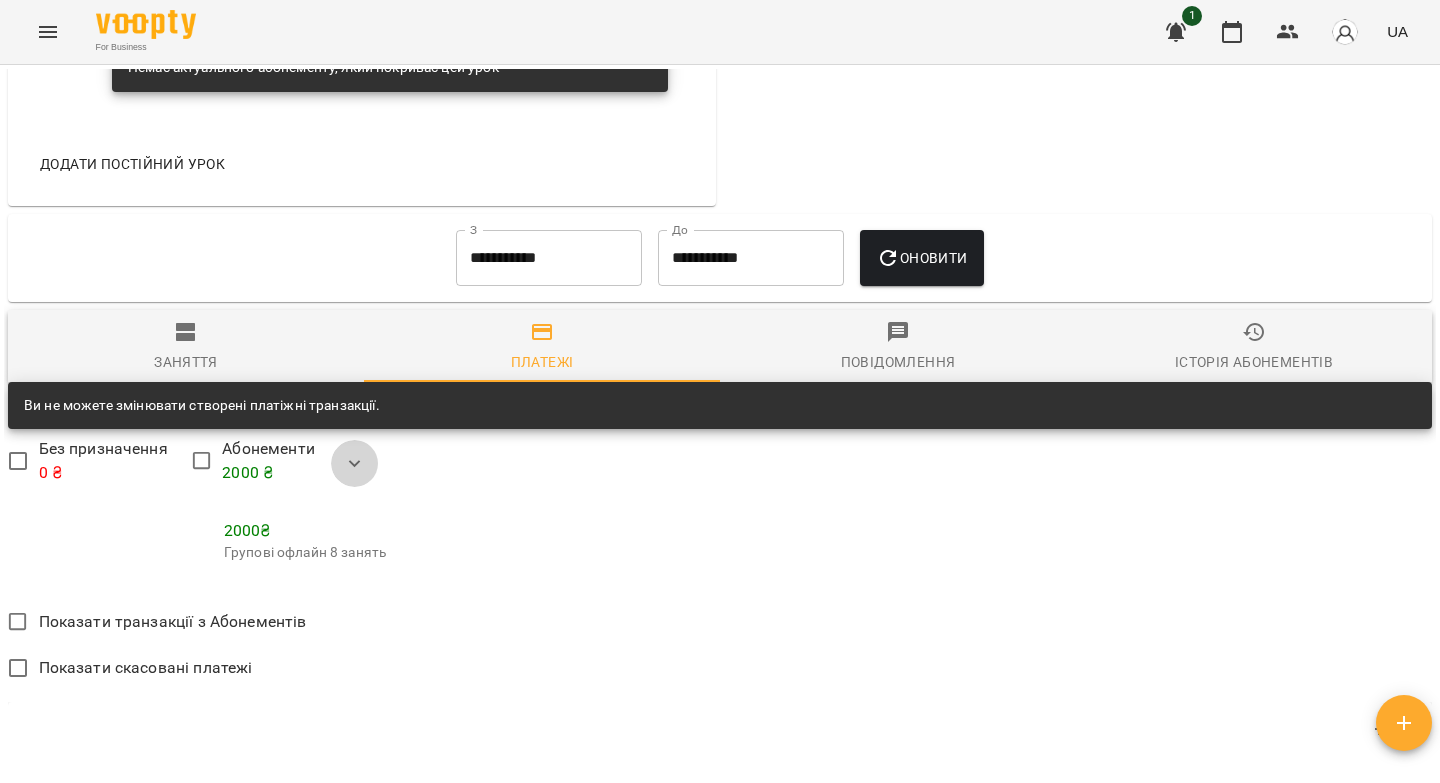 click at bounding box center (355, 464) 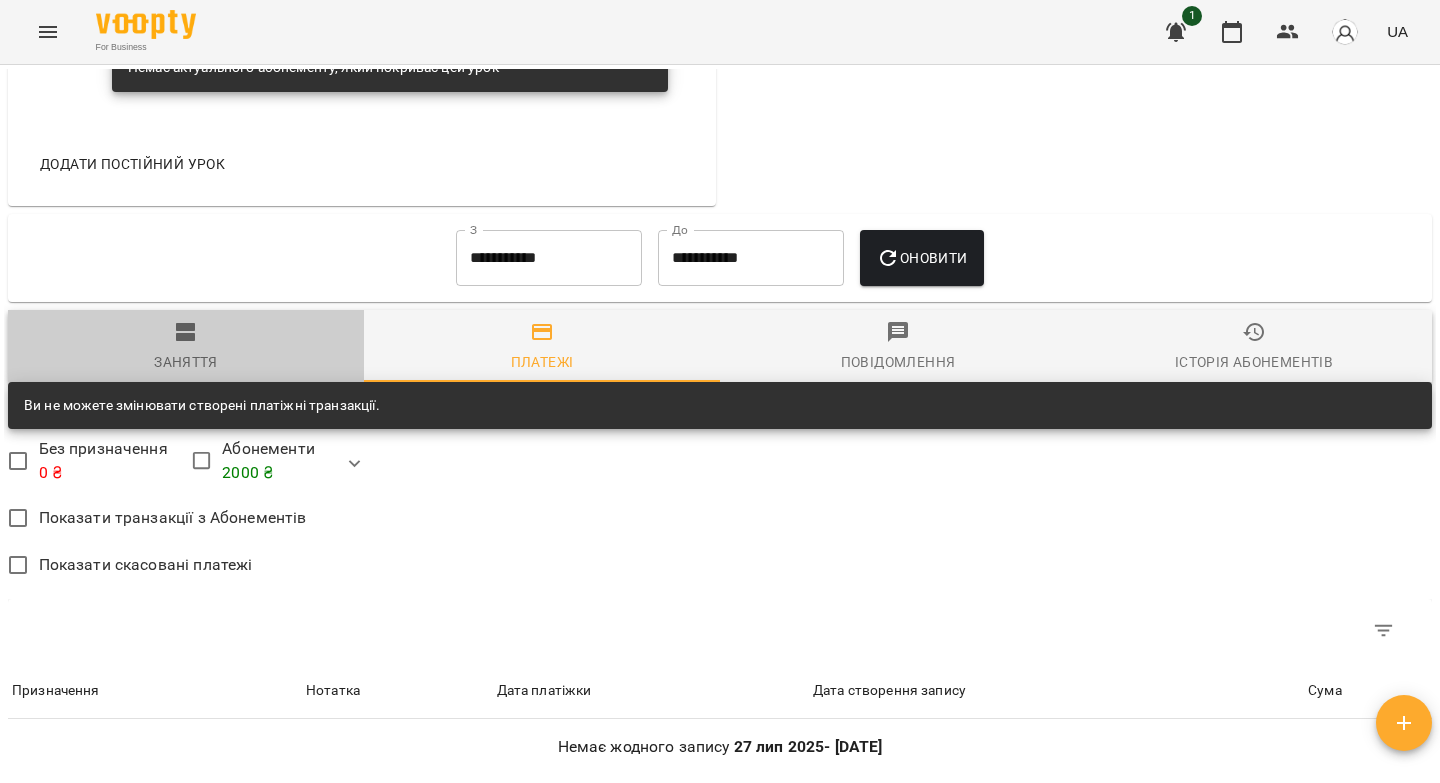 click 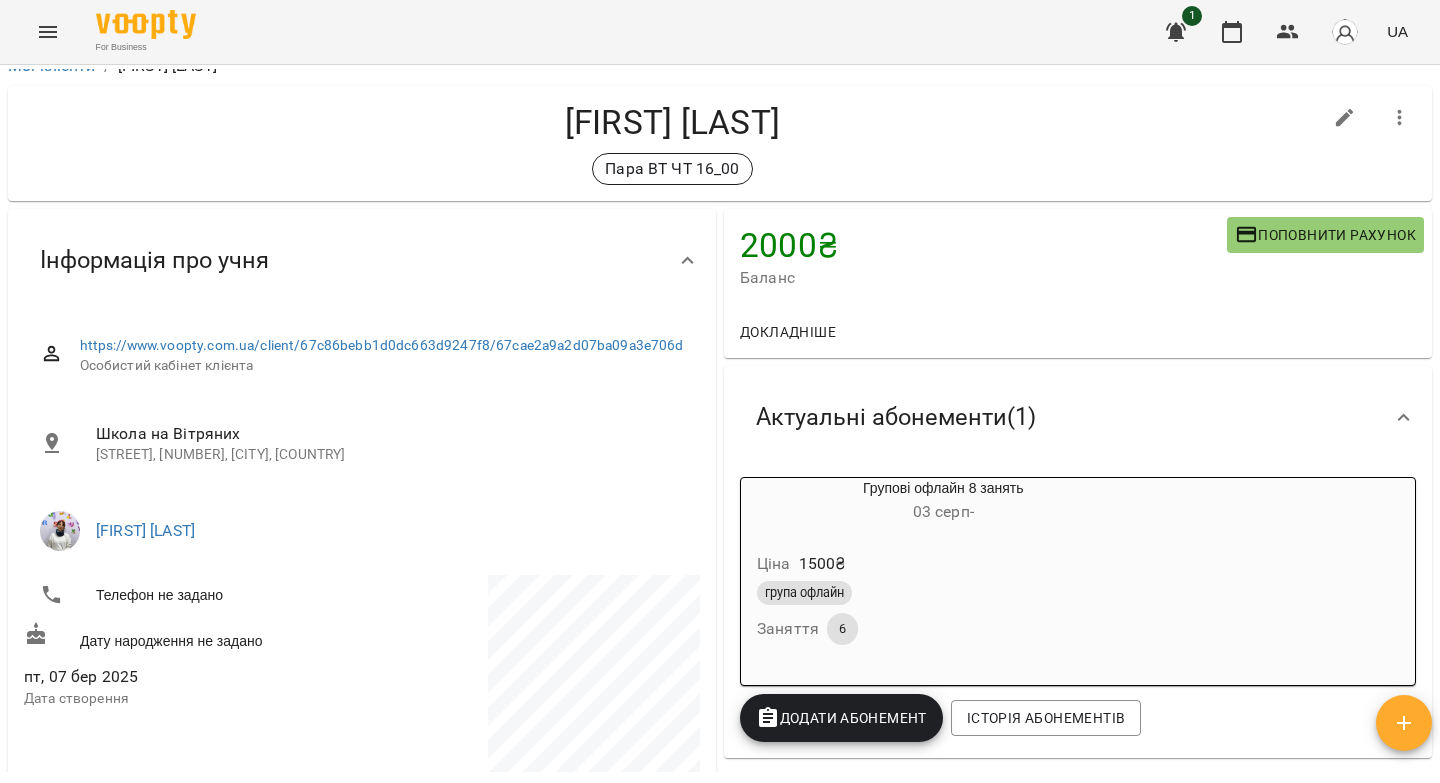 scroll, scrollTop: 0, scrollLeft: 0, axis: both 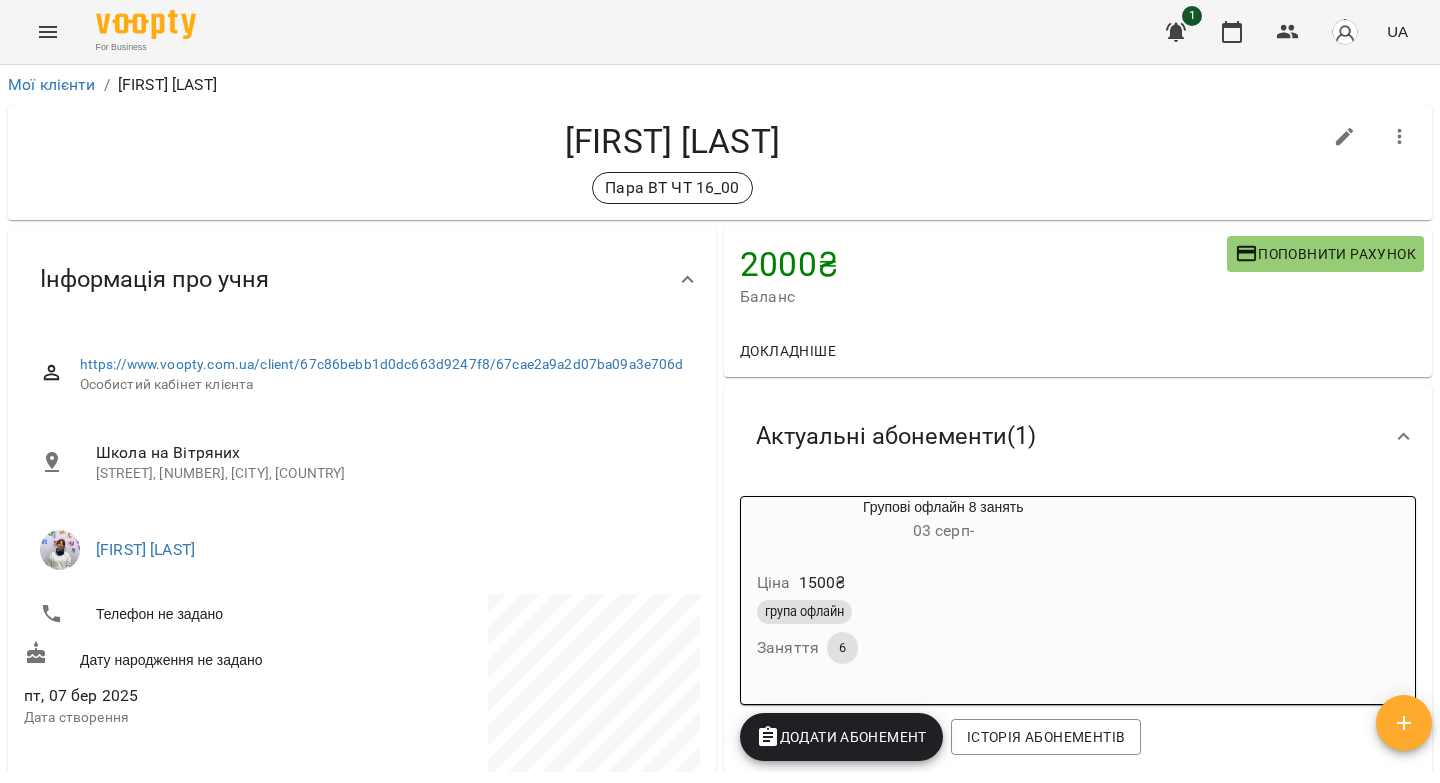 click on "2000 ₴" at bounding box center (983, 264) 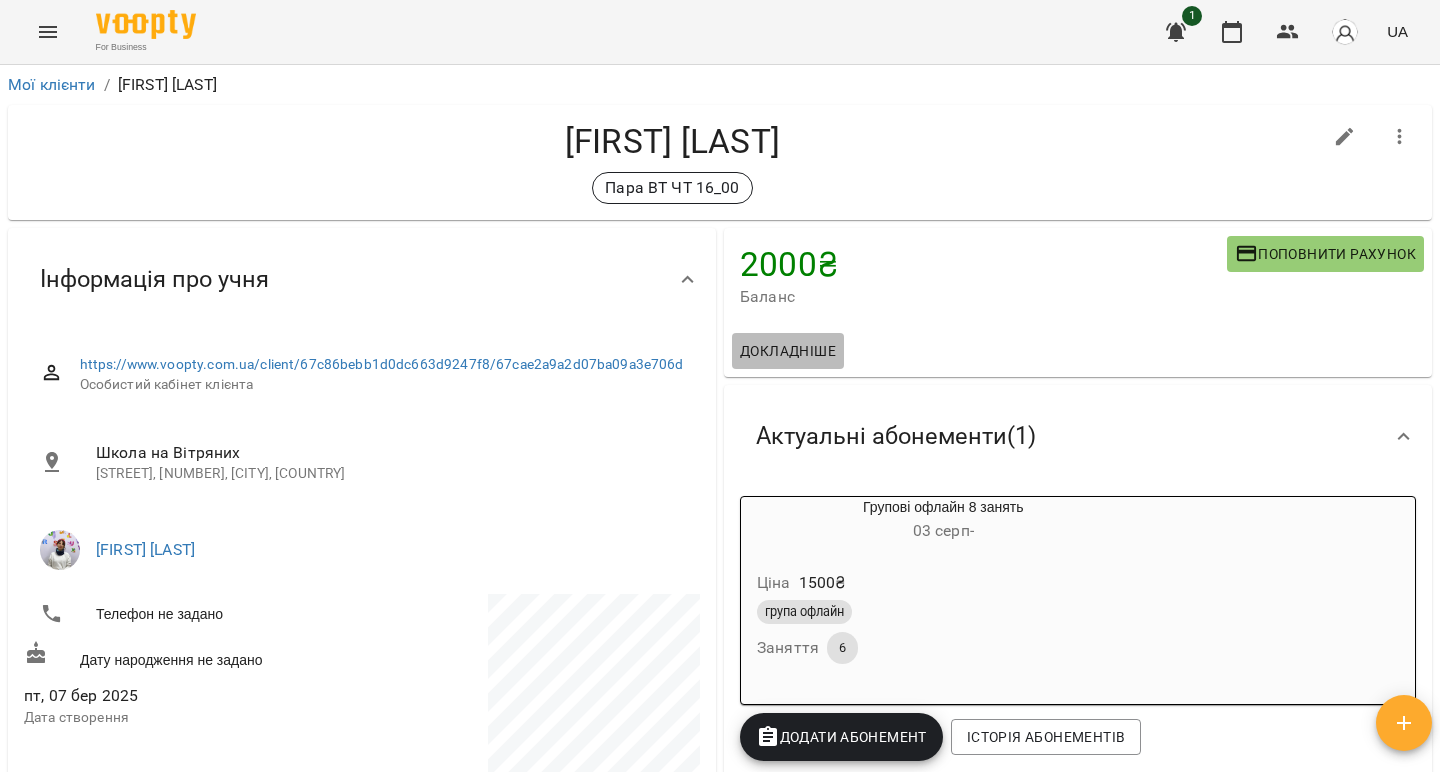 click on "Докладніше" at bounding box center [788, 351] 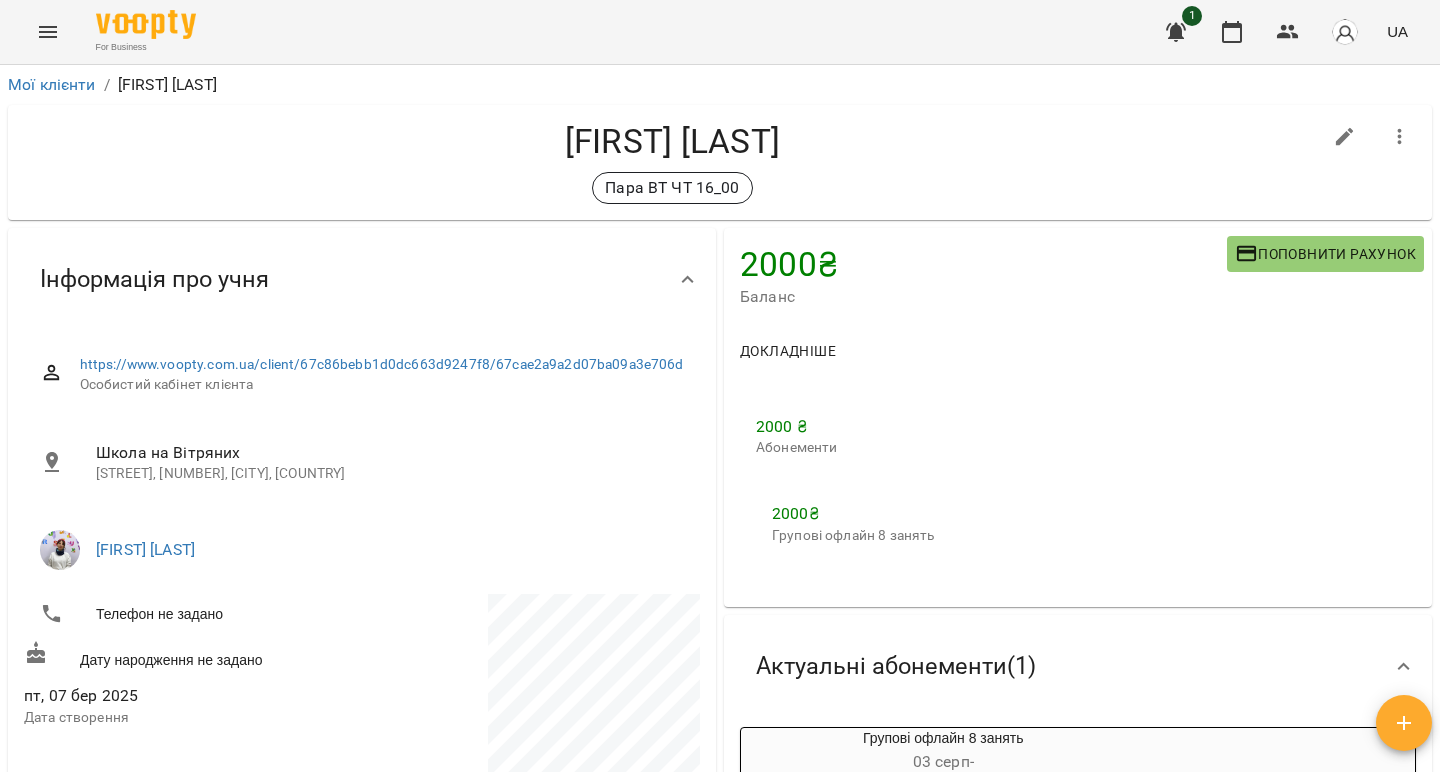 click on "Групові офлайн 8 занять" at bounding box center [853, 536] 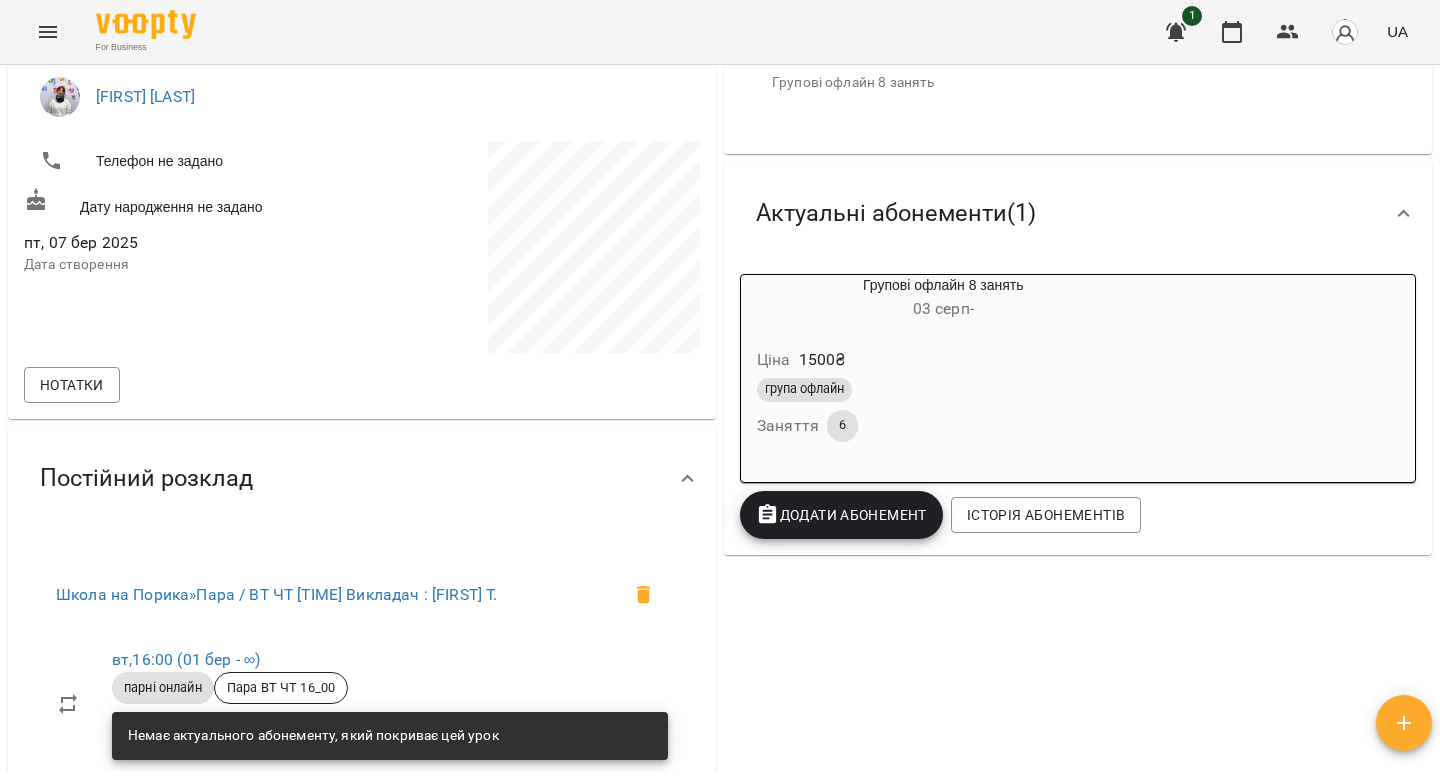 scroll, scrollTop: 454, scrollLeft: 0, axis: vertical 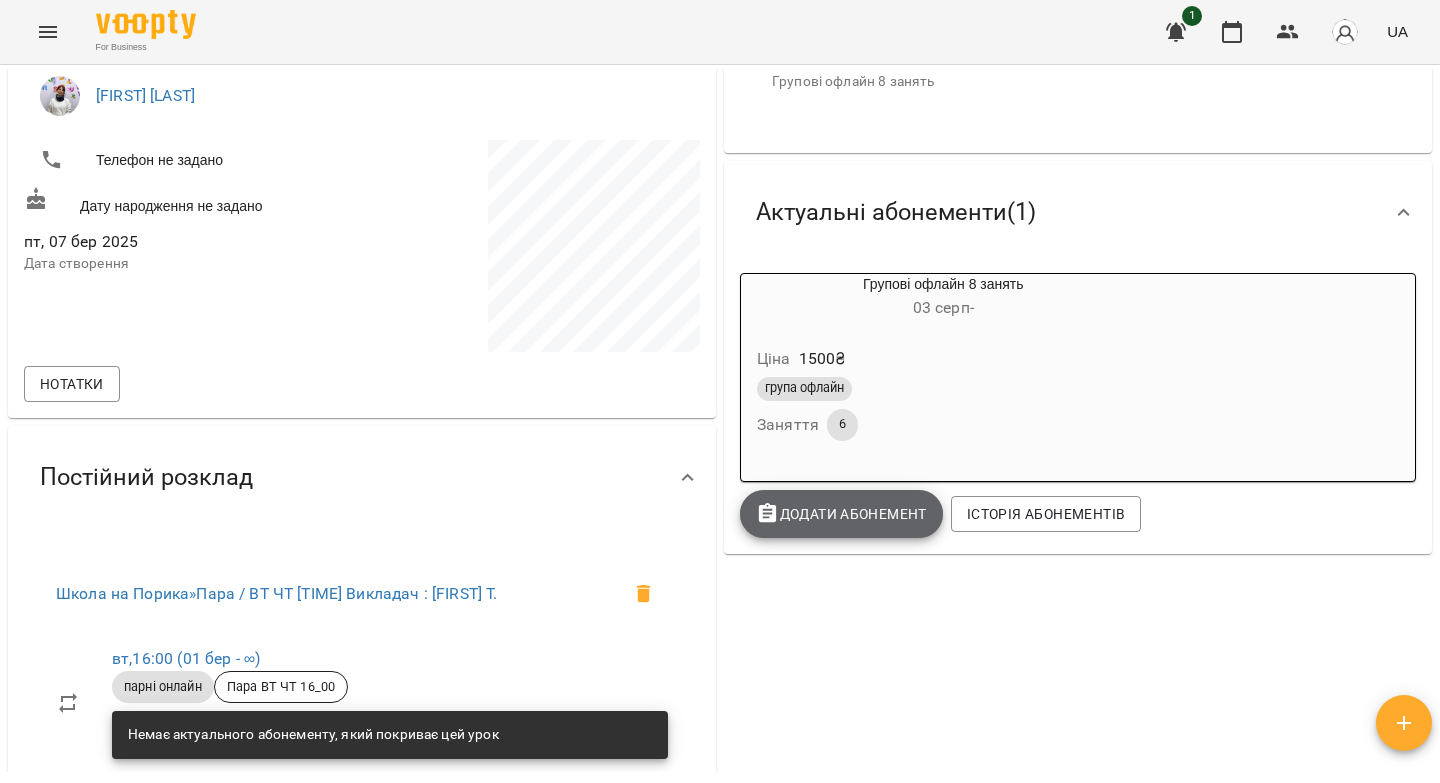 click on "Додати Абонемент" at bounding box center (841, 514) 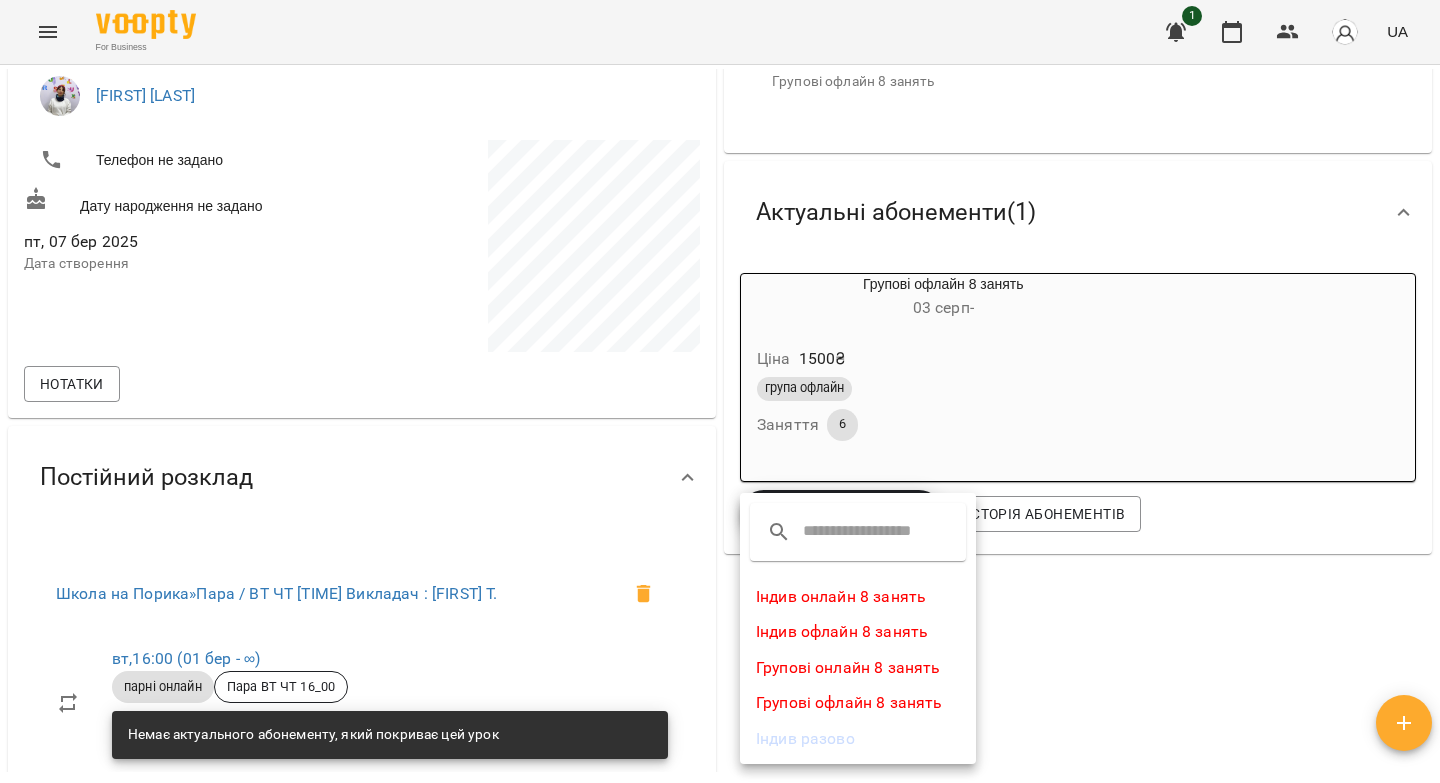 click at bounding box center (720, 391) 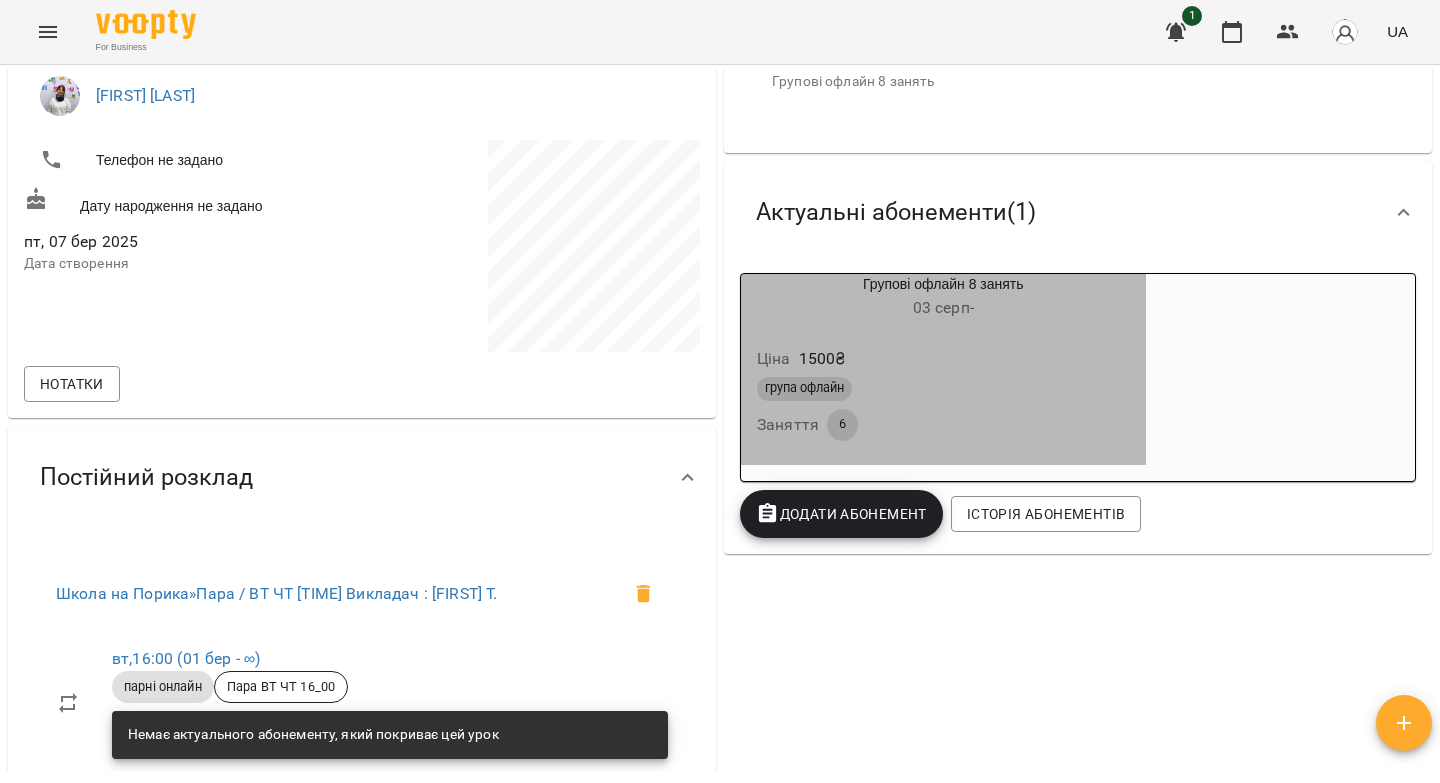click on "група  офлайн" at bounding box center [943, 389] 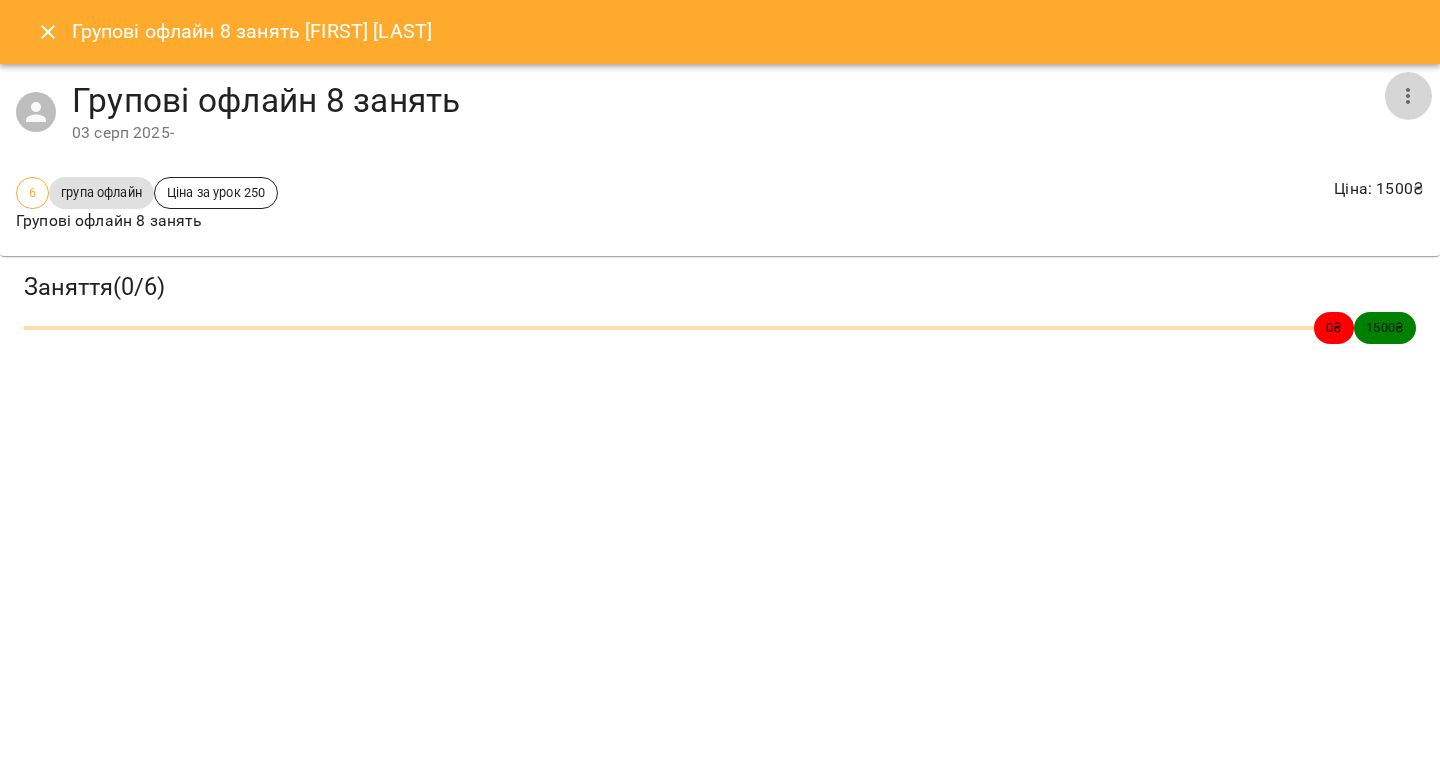 click 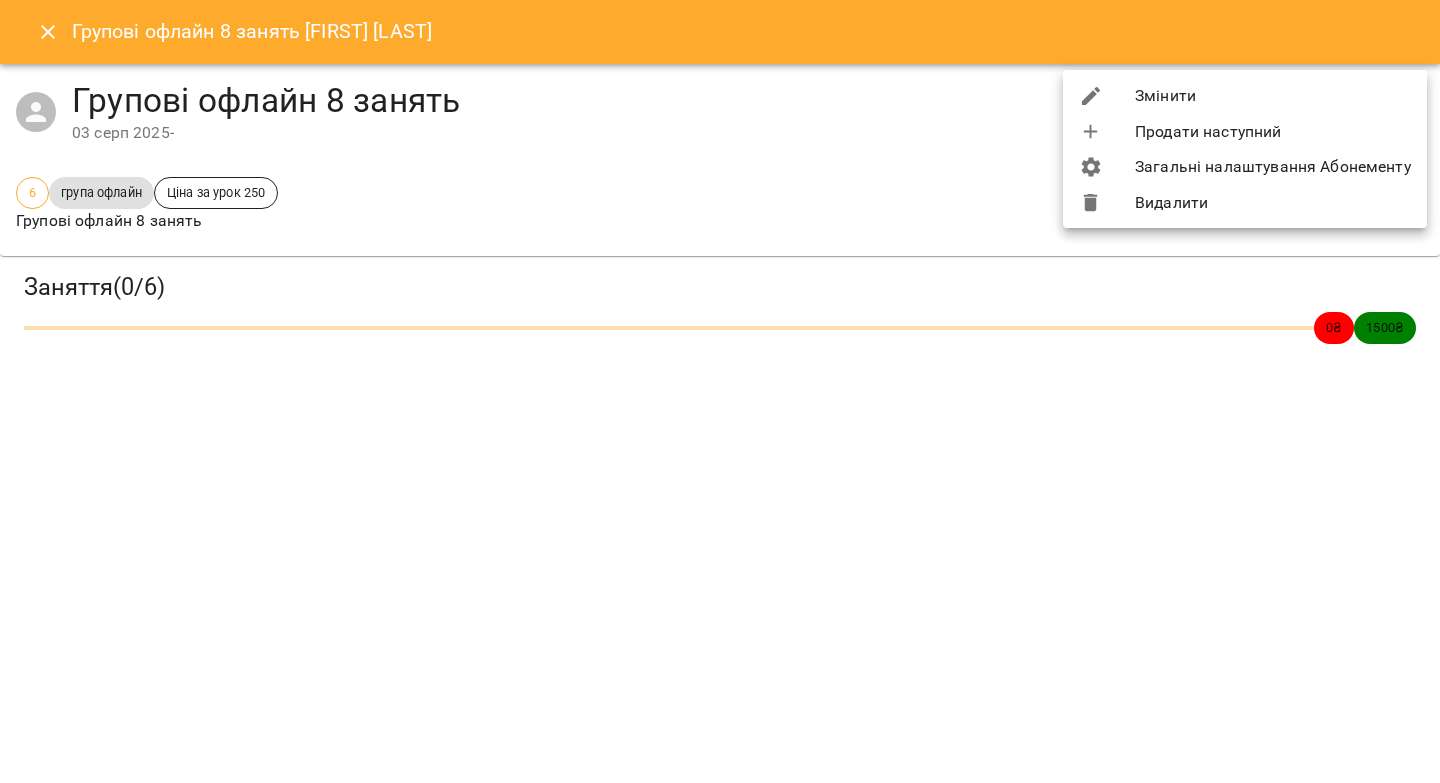 click on "Видалити" at bounding box center [1245, 203] 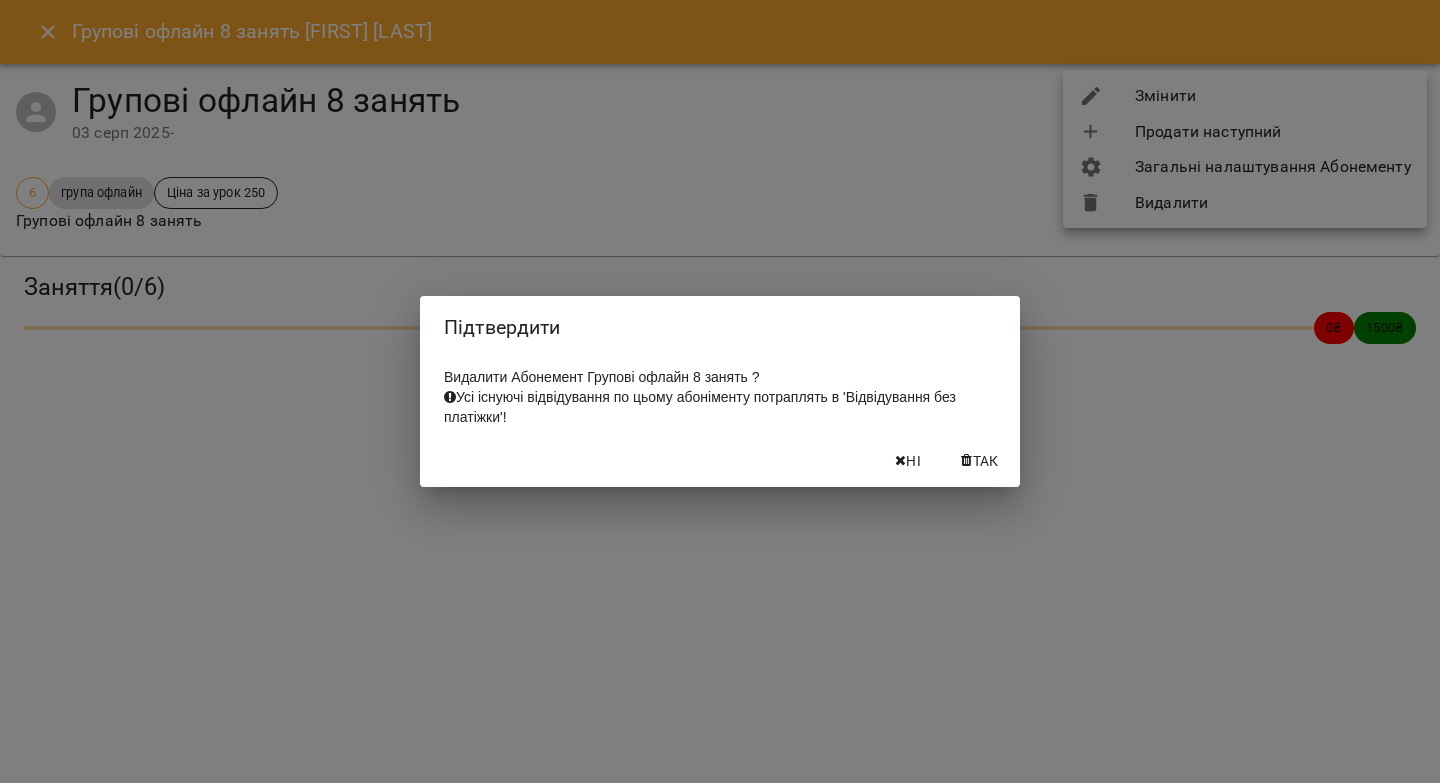 click on "Так" at bounding box center (986, 461) 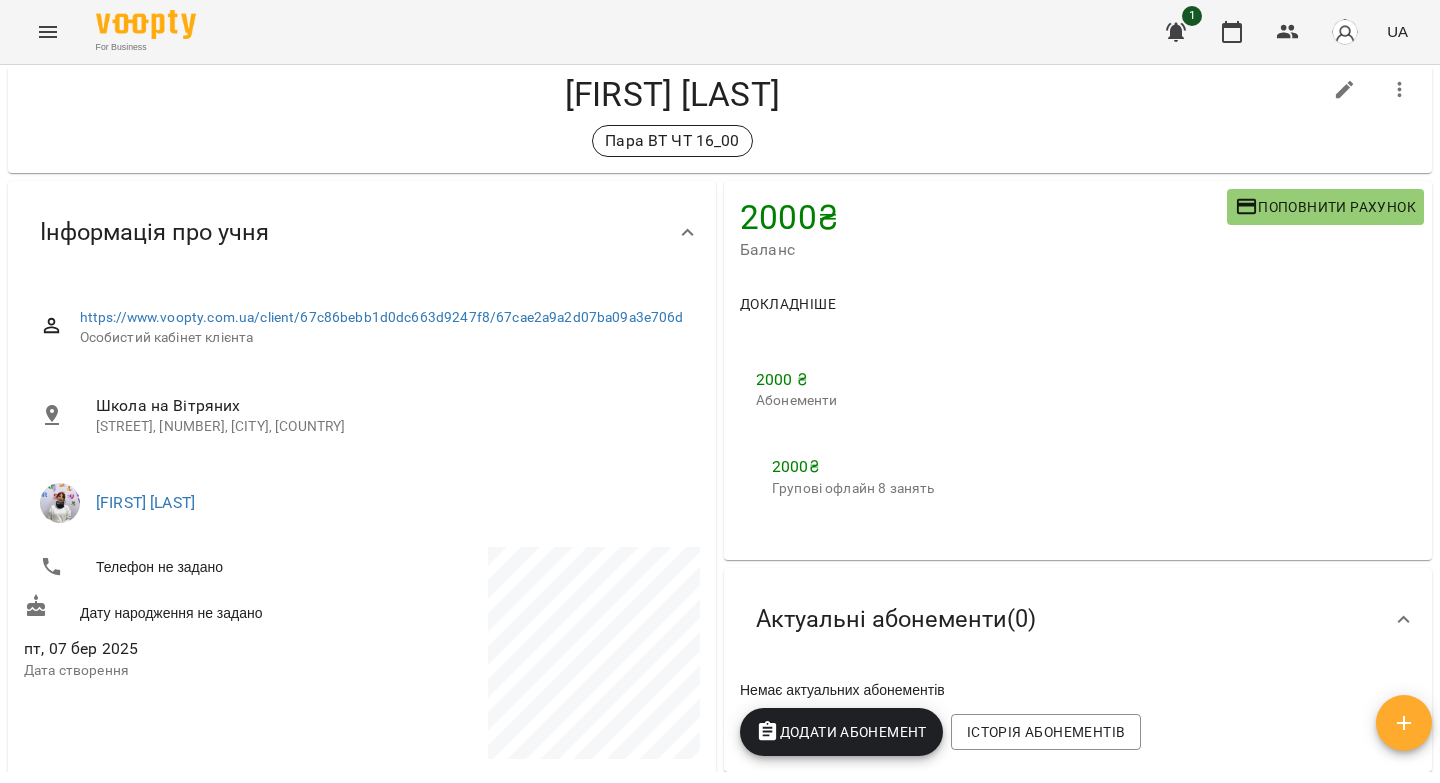scroll, scrollTop: 0, scrollLeft: 0, axis: both 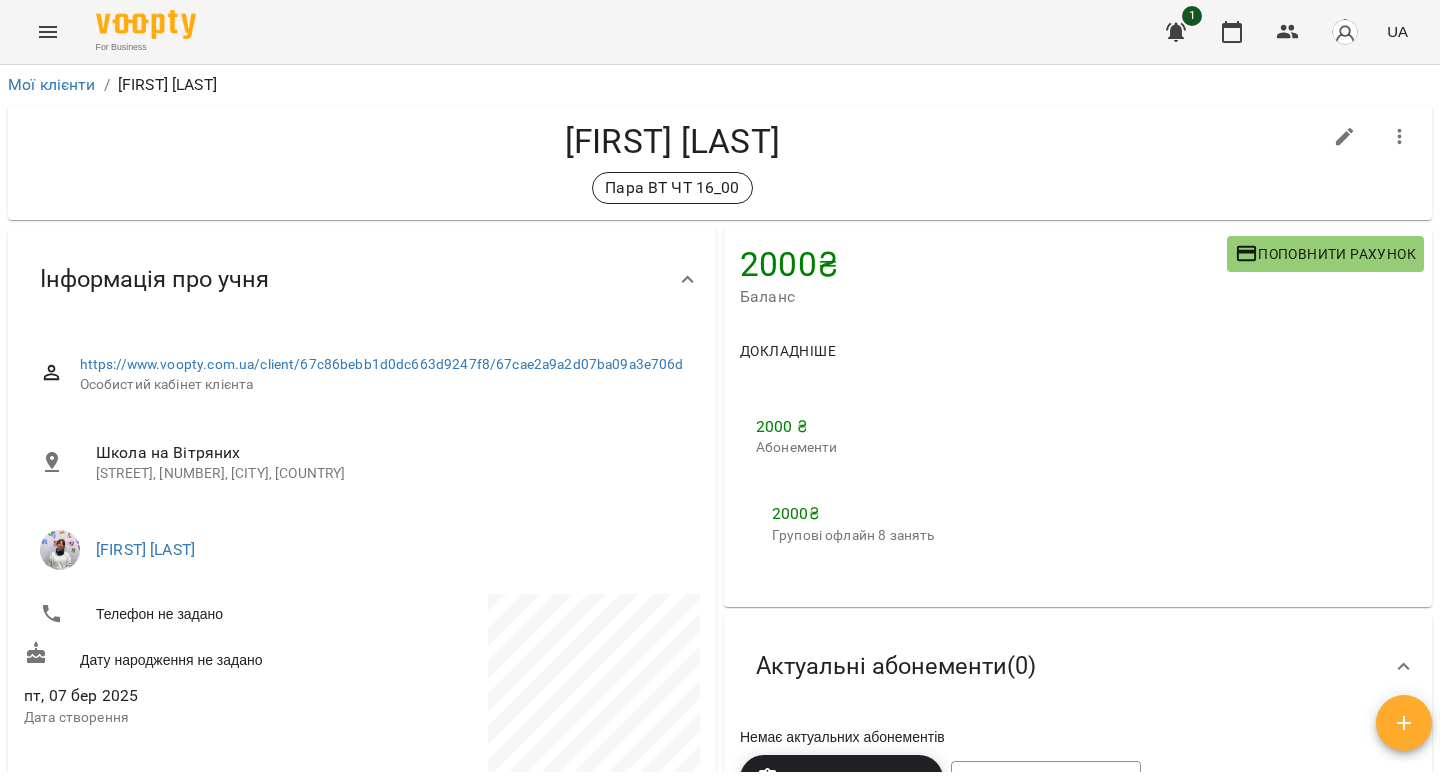 click on "Баланс" at bounding box center (983, 297) 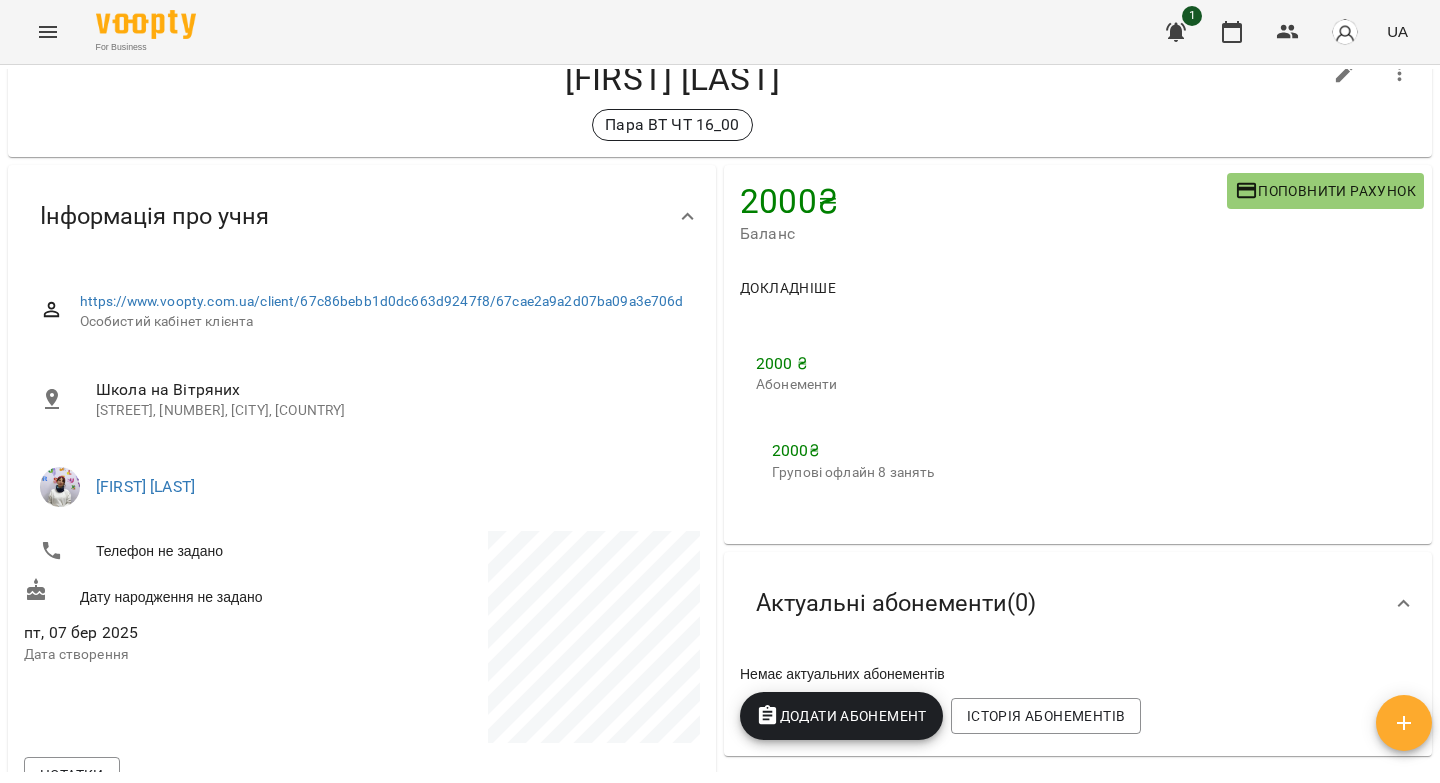 scroll, scrollTop: 0, scrollLeft: 0, axis: both 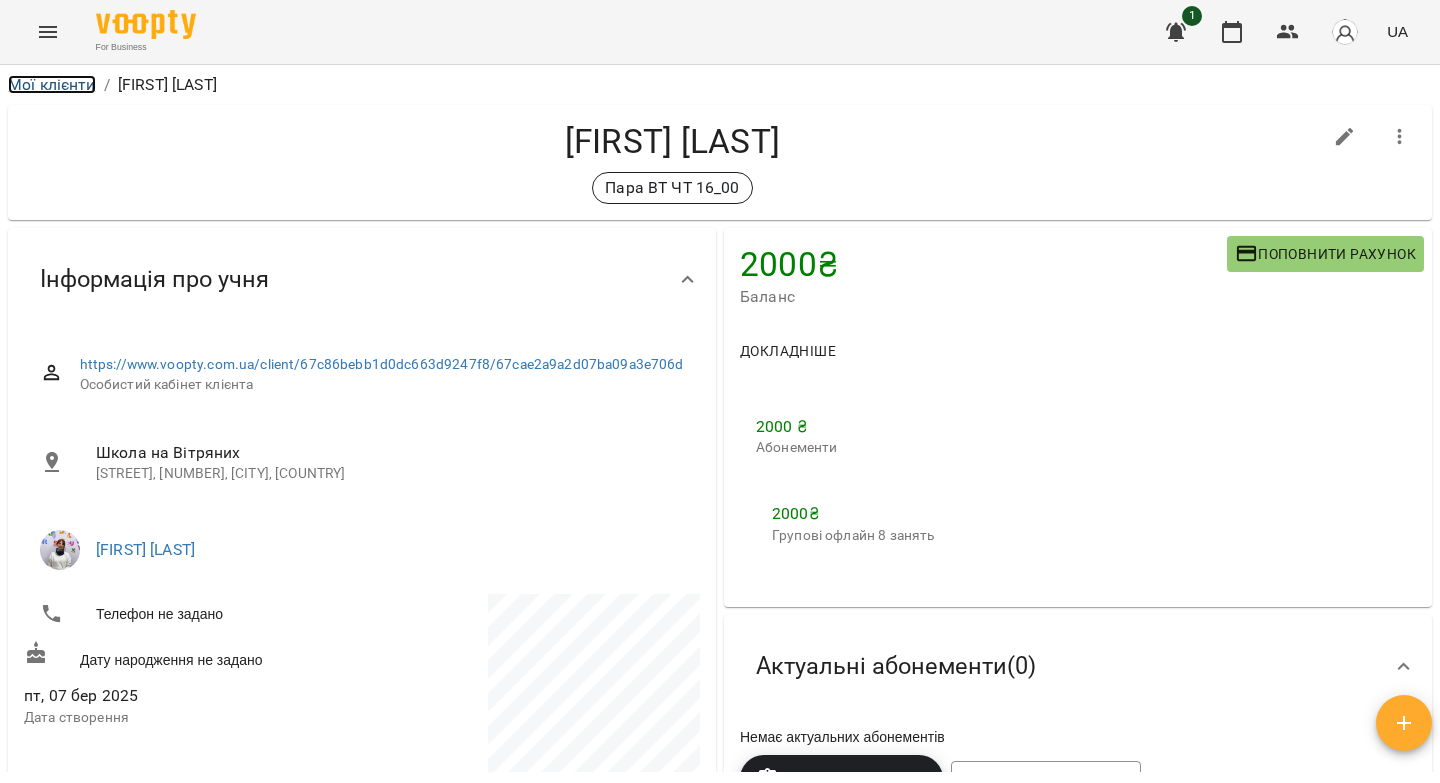 click on "Мої клієнти" at bounding box center [52, 84] 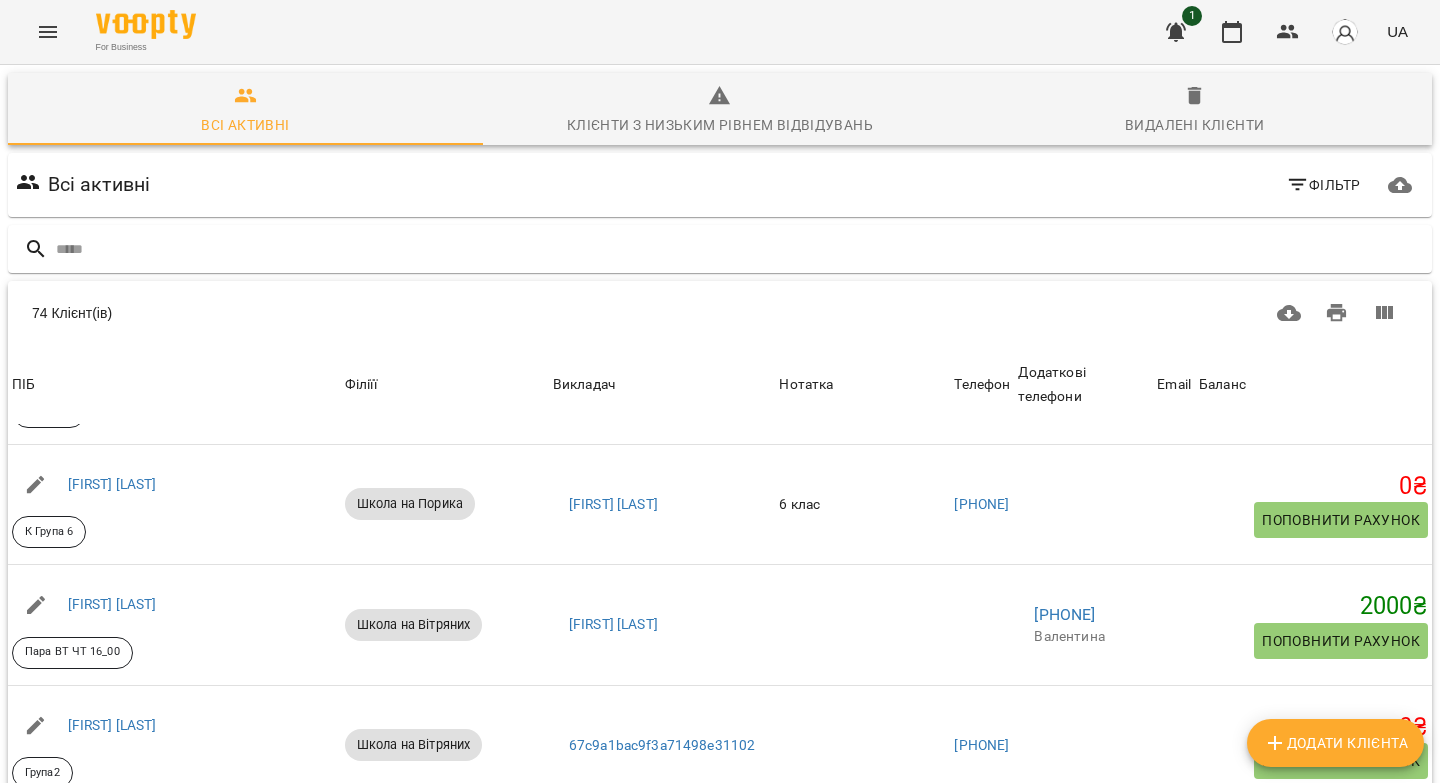 scroll, scrollTop: 452, scrollLeft: 0, axis: vertical 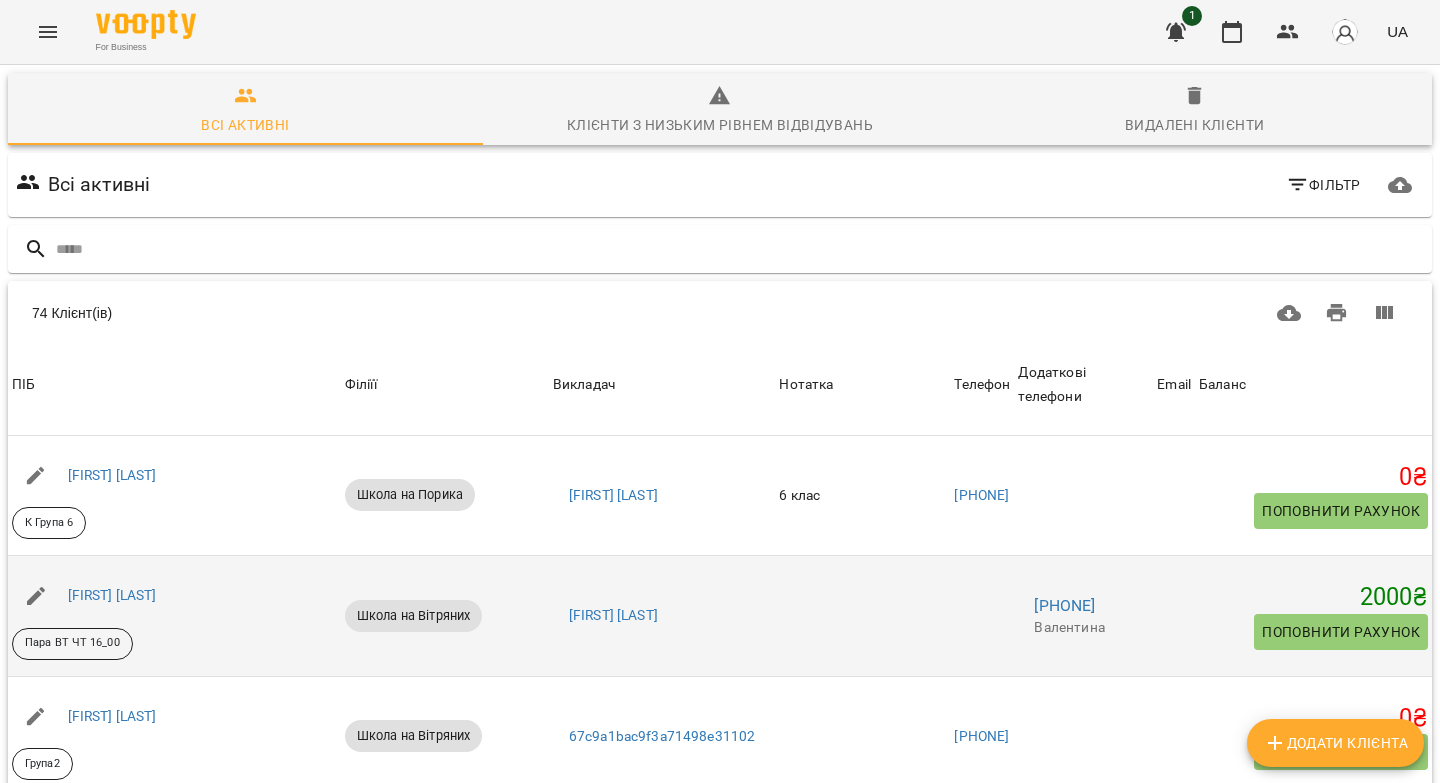click on "2000 ₴" at bounding box center (1313, 597) 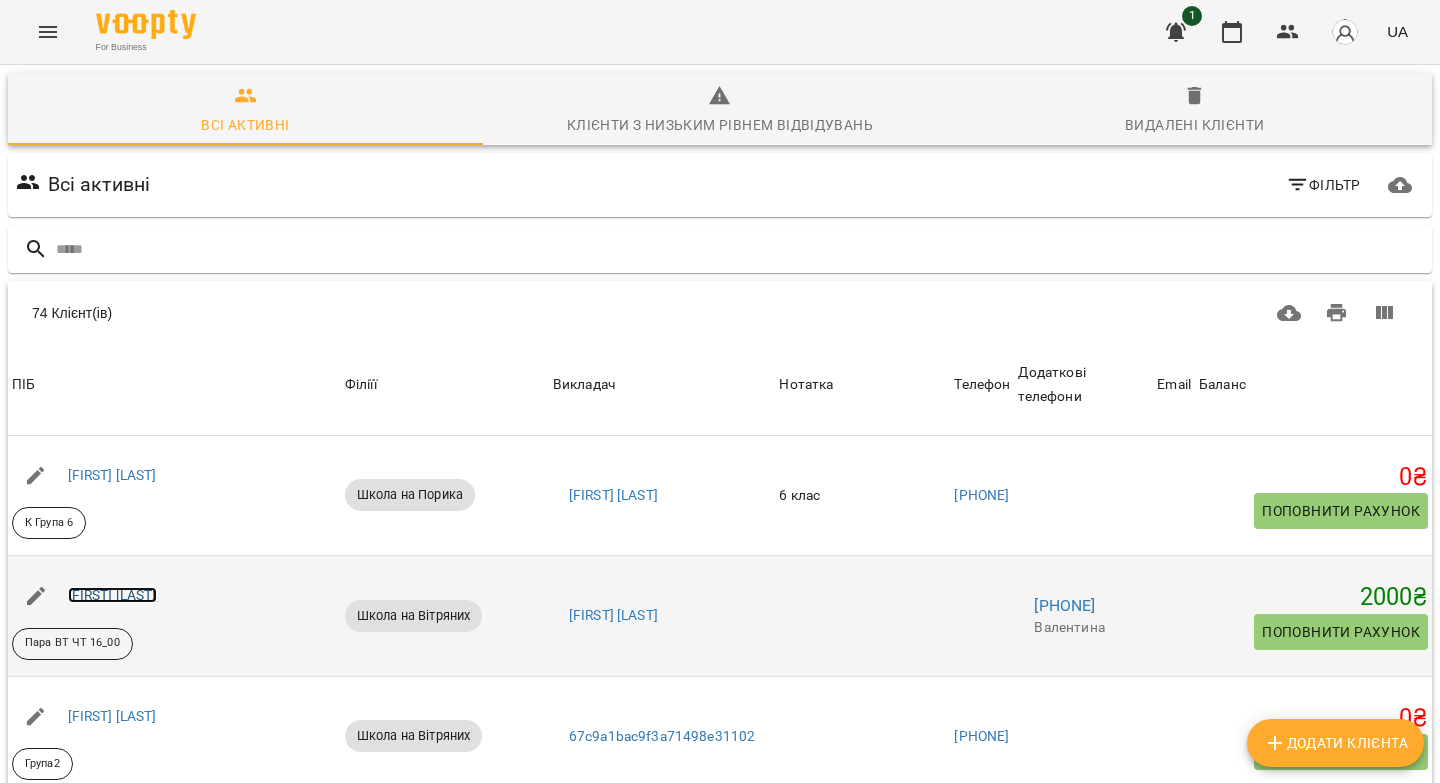 click on "[FIRST] [LAST]" at bounding box center (112, 595) 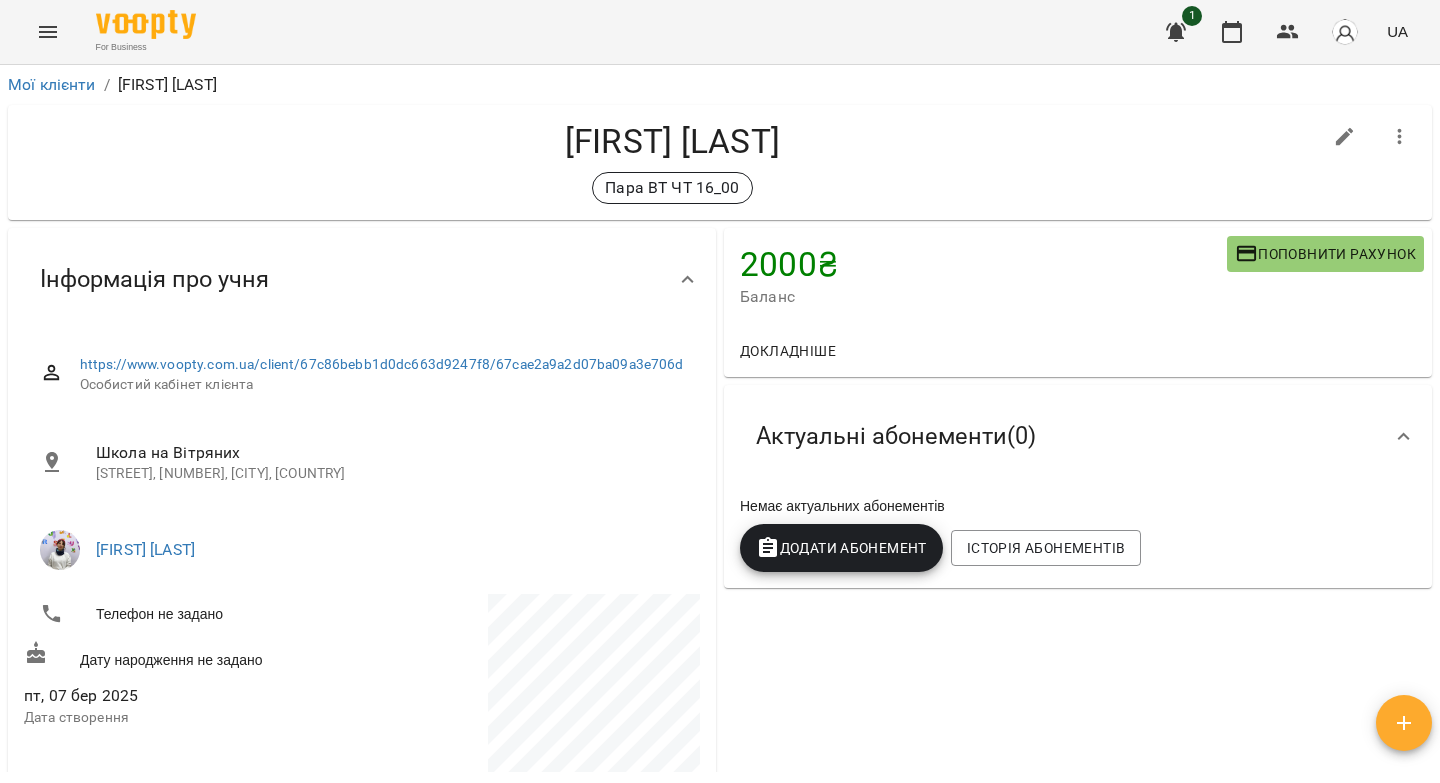 click on "Поповнити рахунок" at bounding box center (1325, 254) 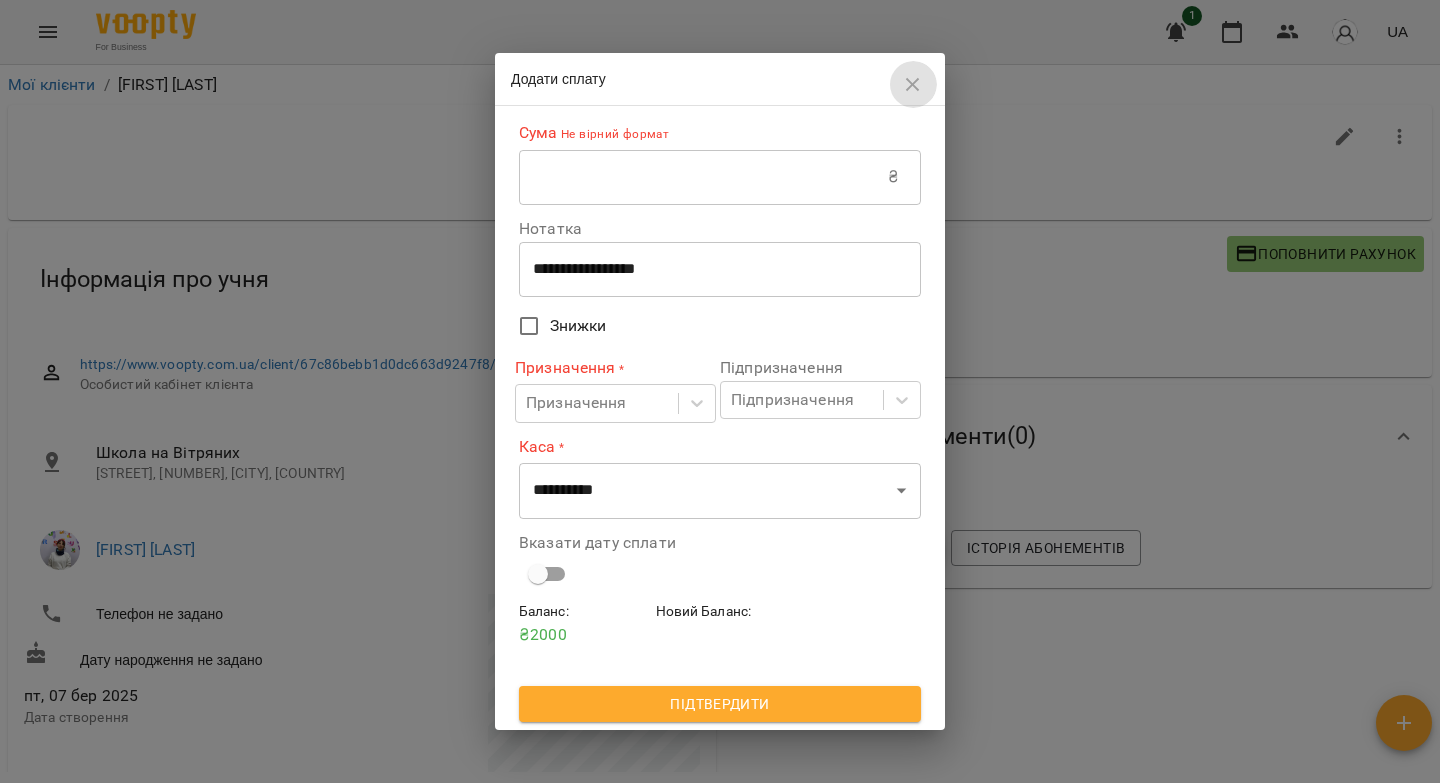 click 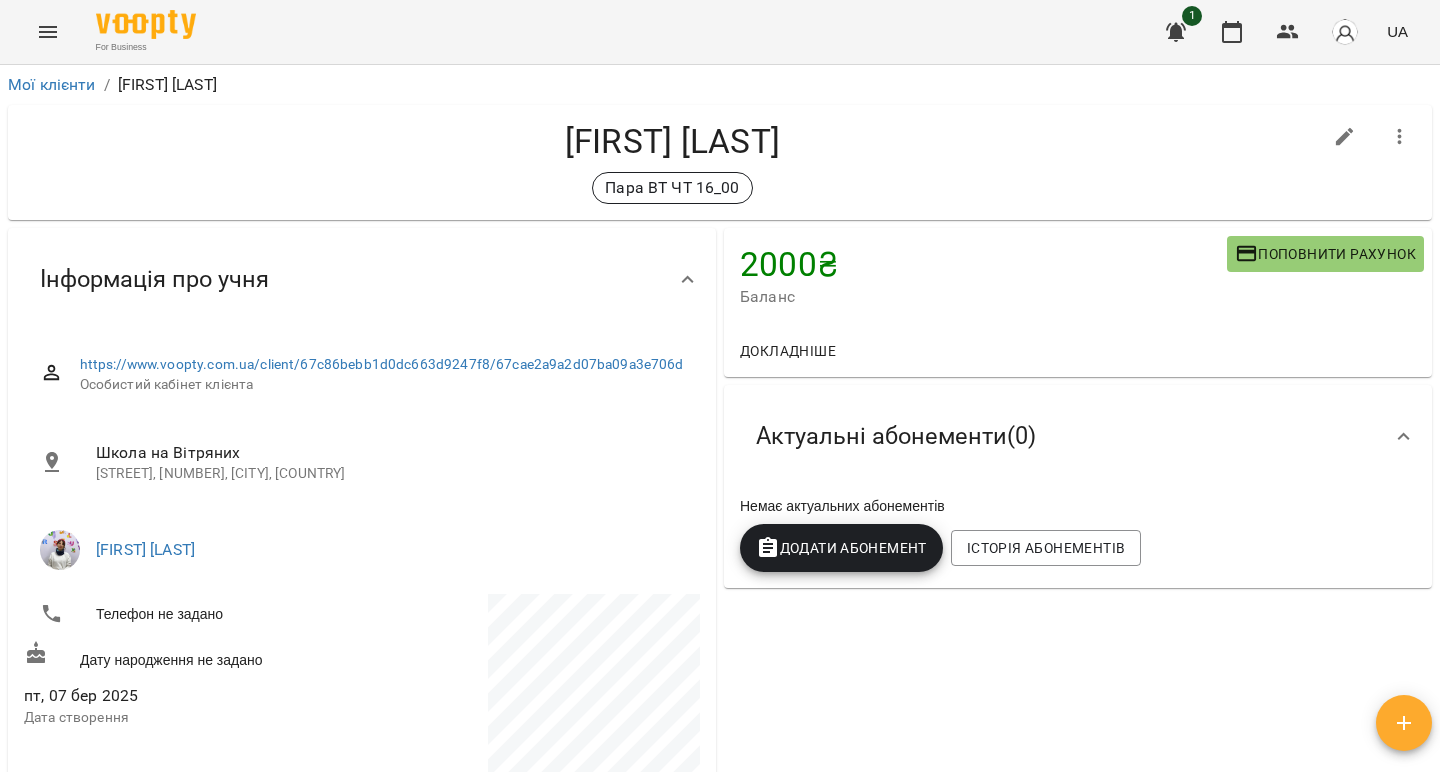 click on "2000 ₴" at bounding box center (983, 264) 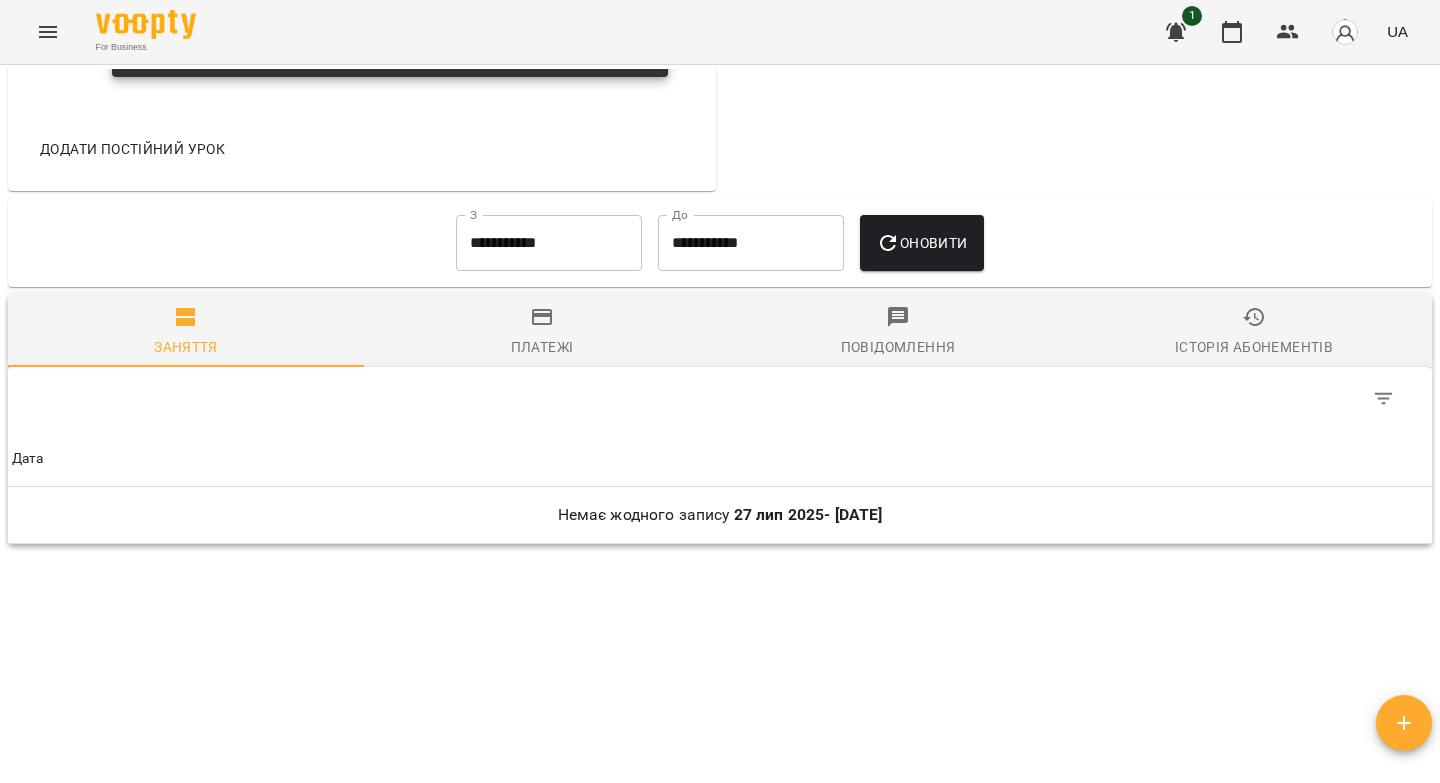 click 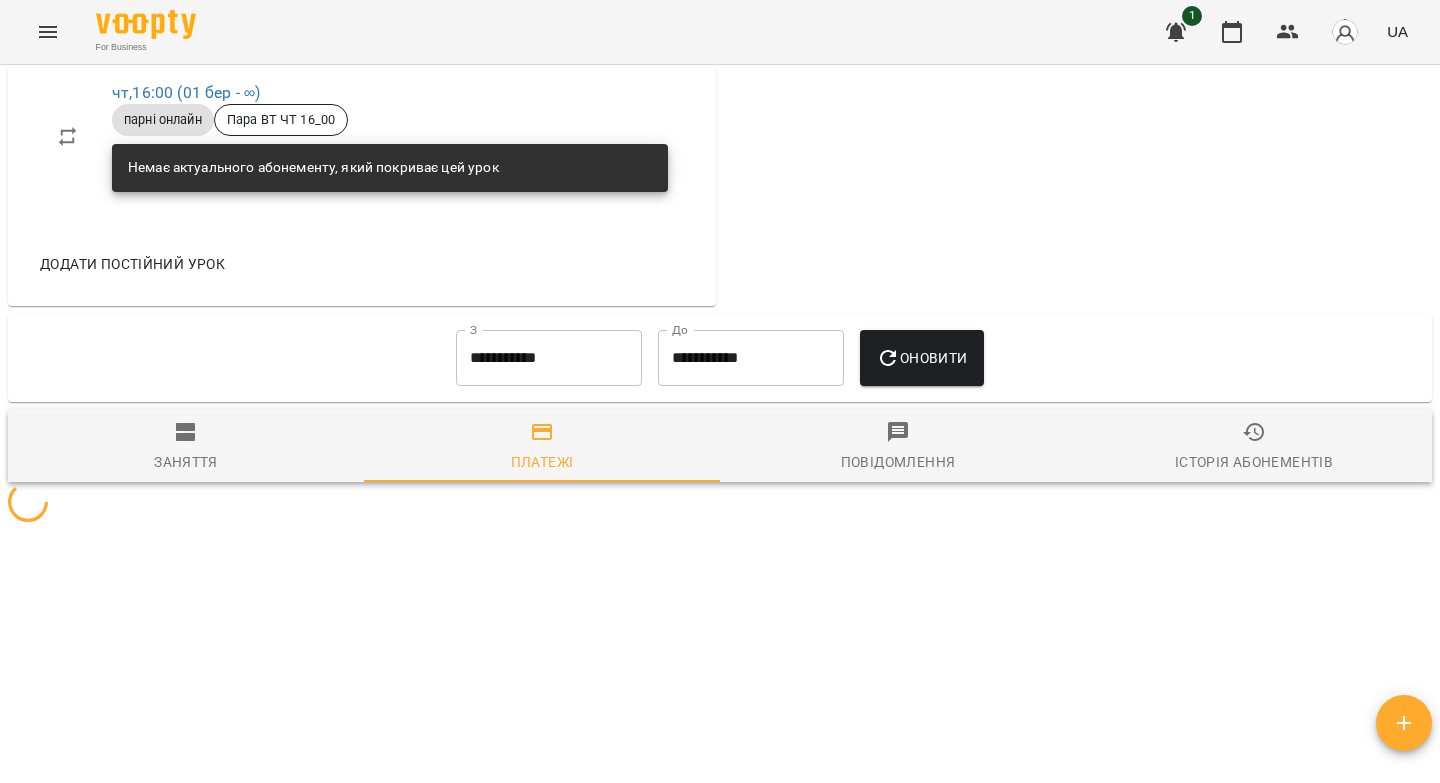 scroll, scrollTop: 1275, scrollLeft: 0, axis: vertical 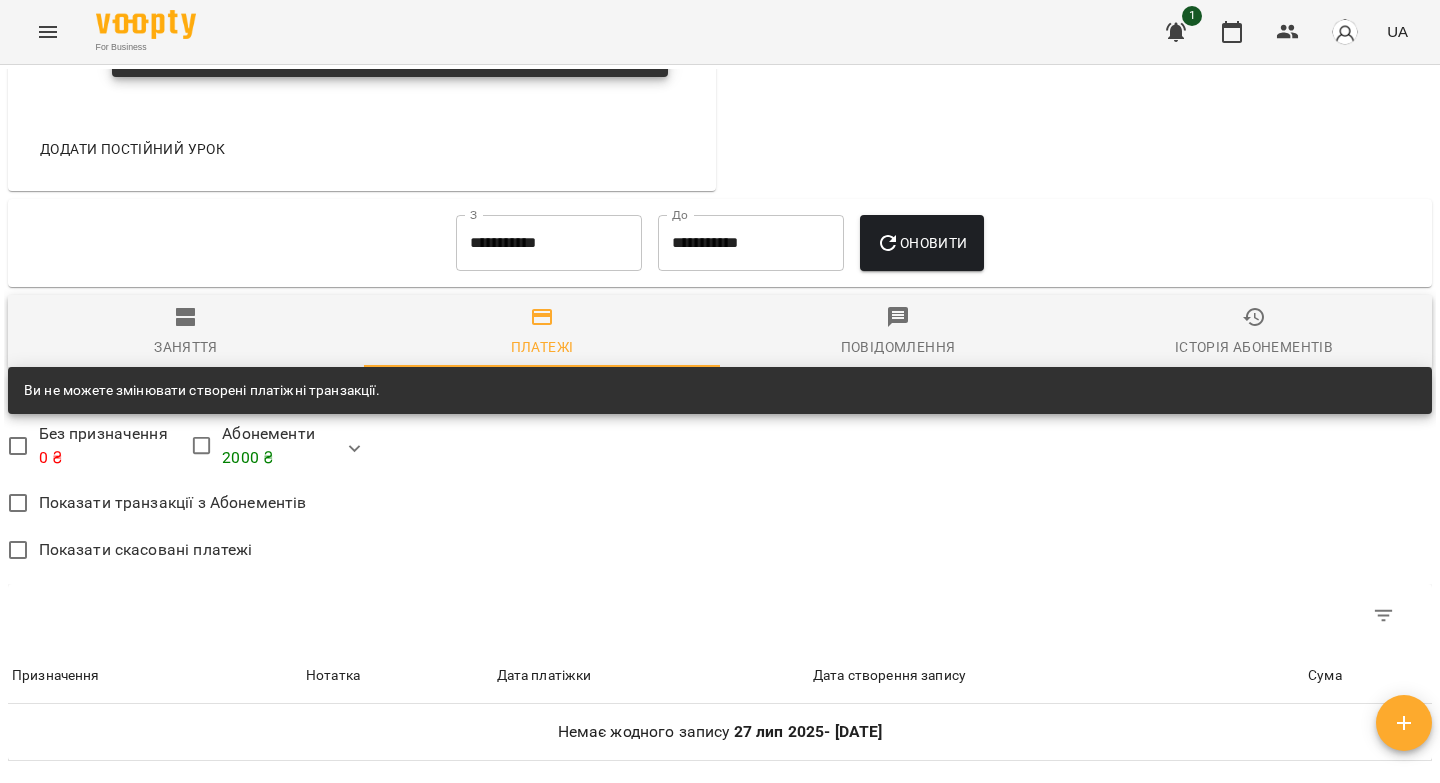 click on "Повідомлення" at bounding box center (898, 332) 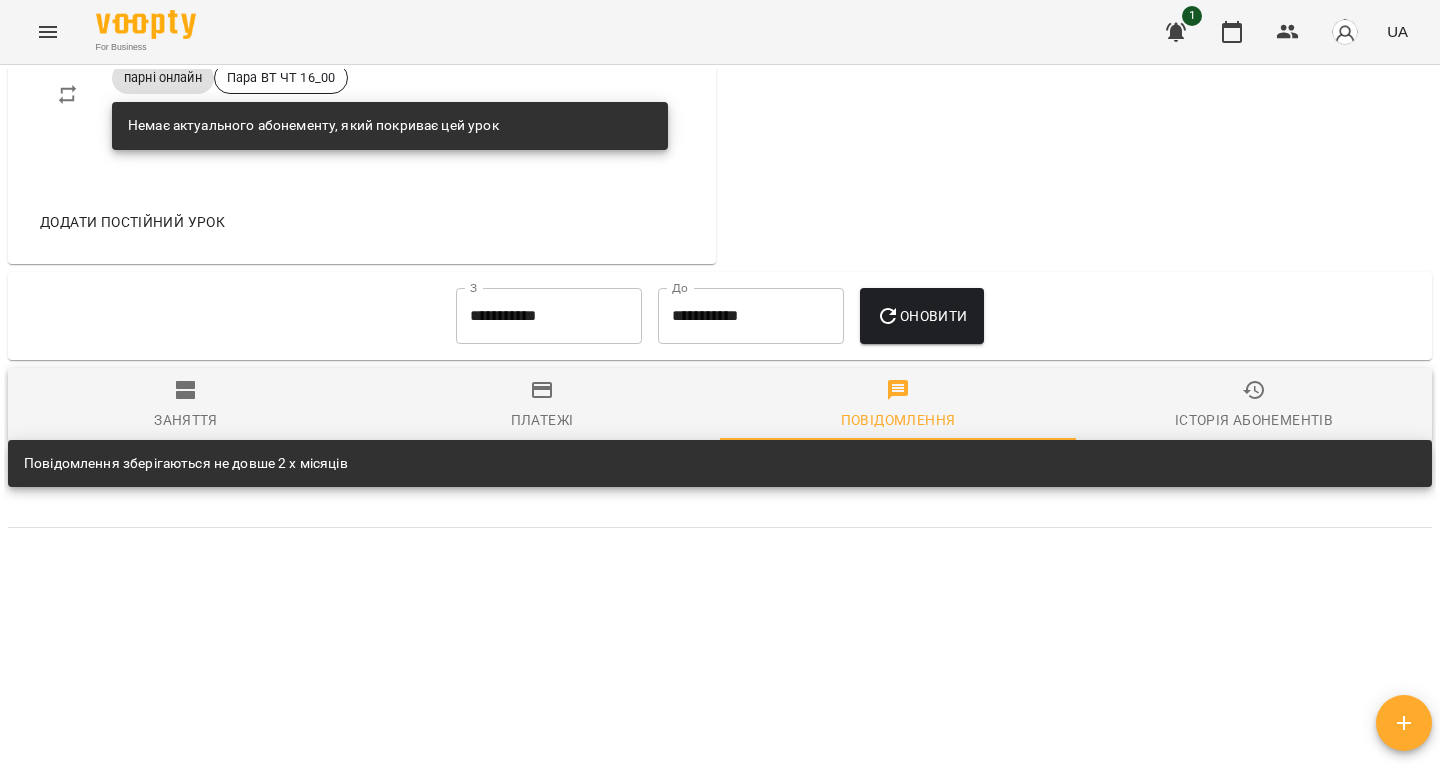 scroll, scrollTop: 1202, scrollLeft: 0, axis: vertical 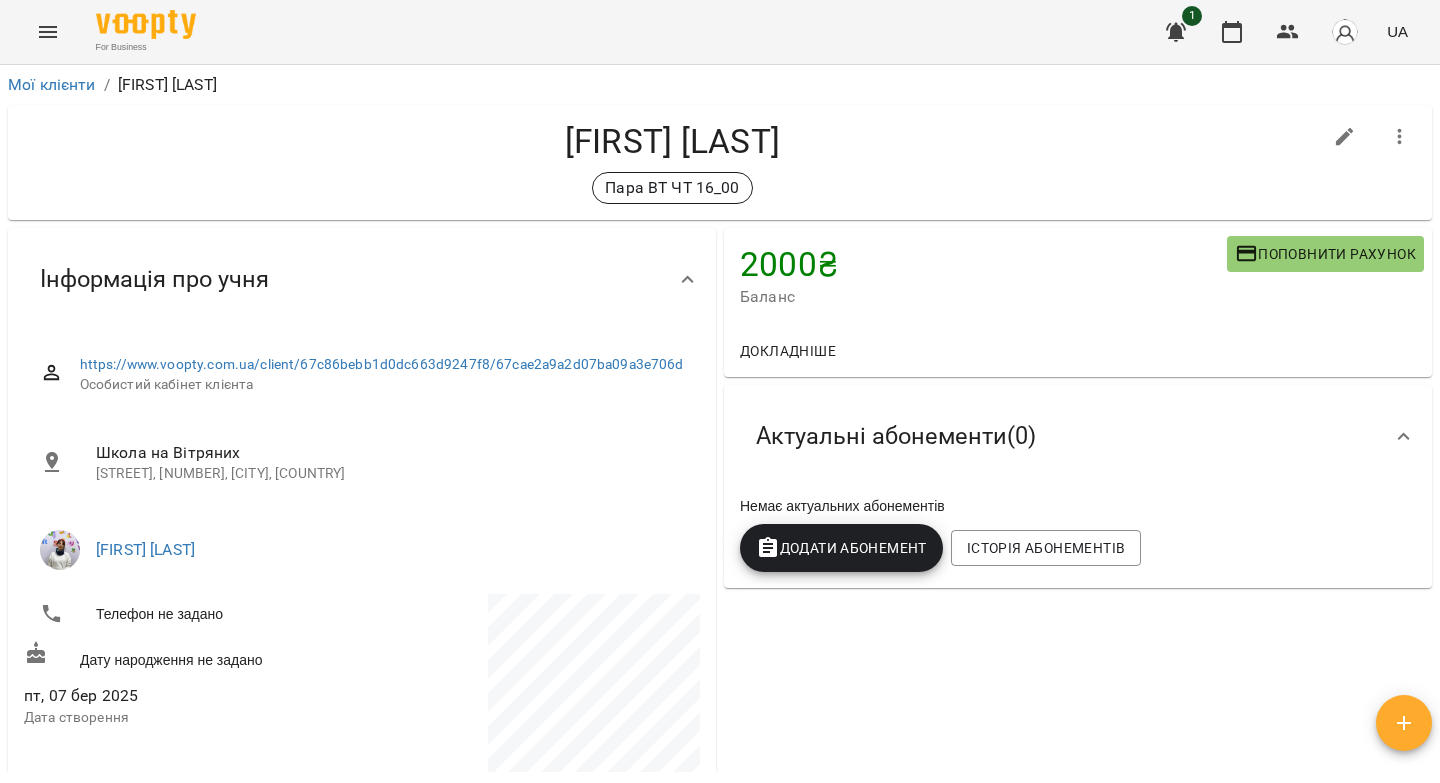 click on "Поповнити рахунок" at bounding box center (1325, 254) 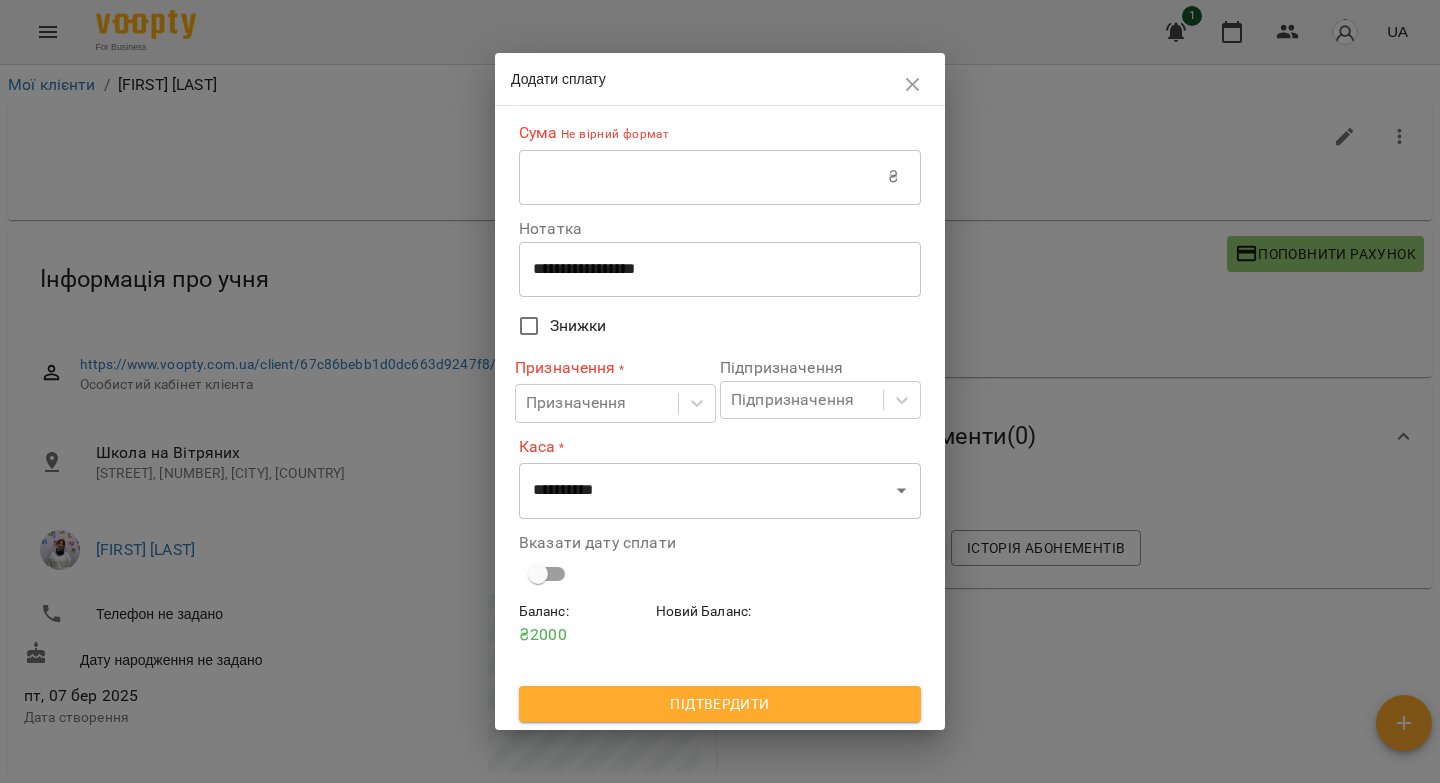 click at bounding box center (703, 177) 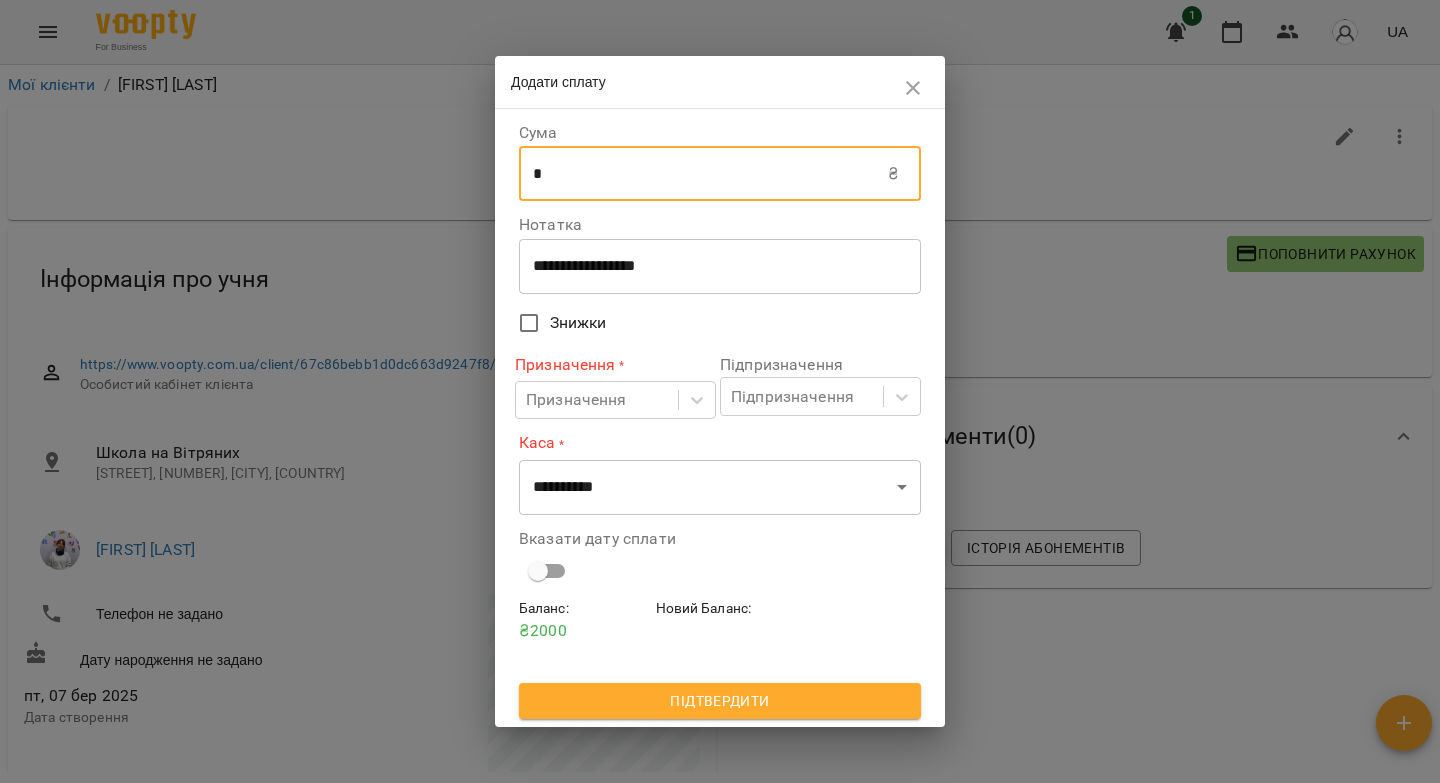 type on "*" 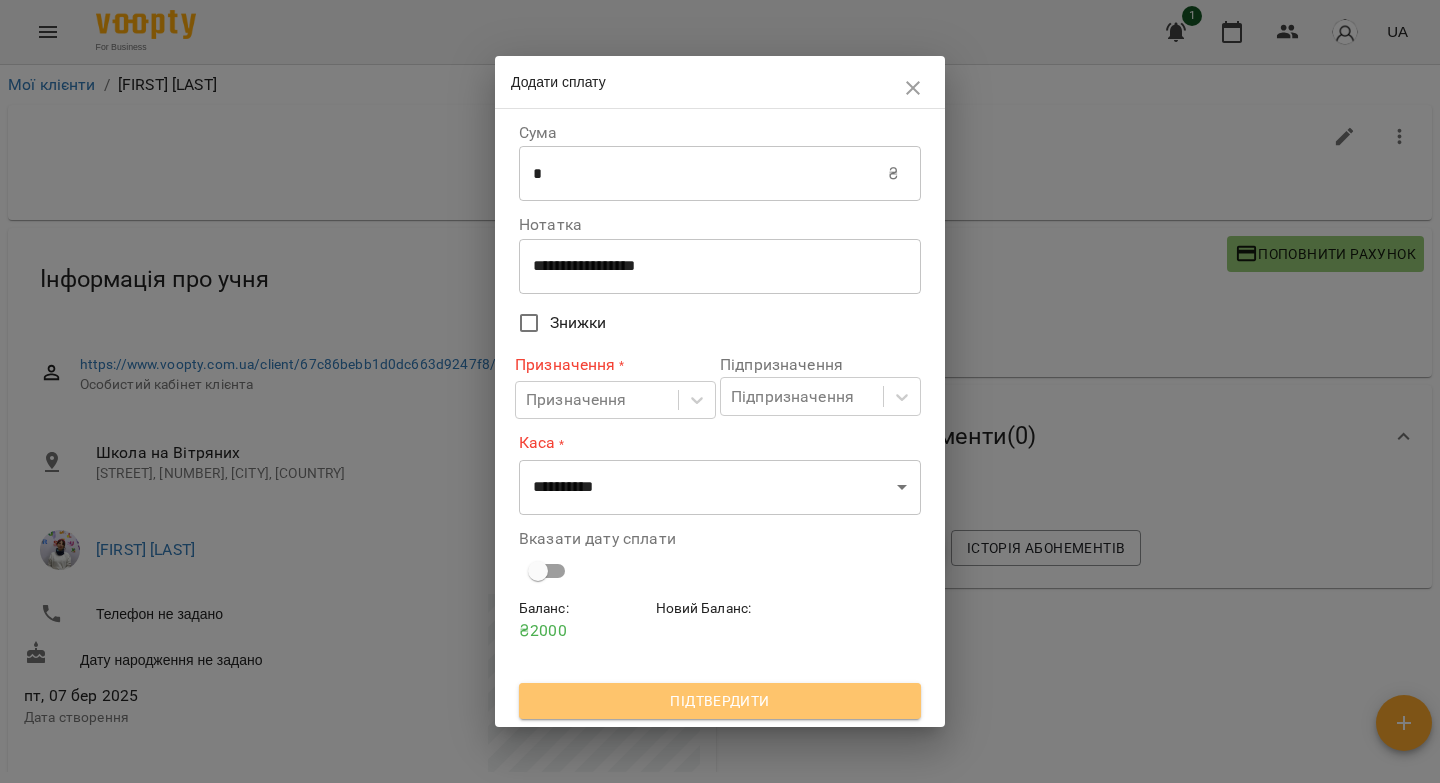 click on "Підтвердити" at bounding box center (720, 701) 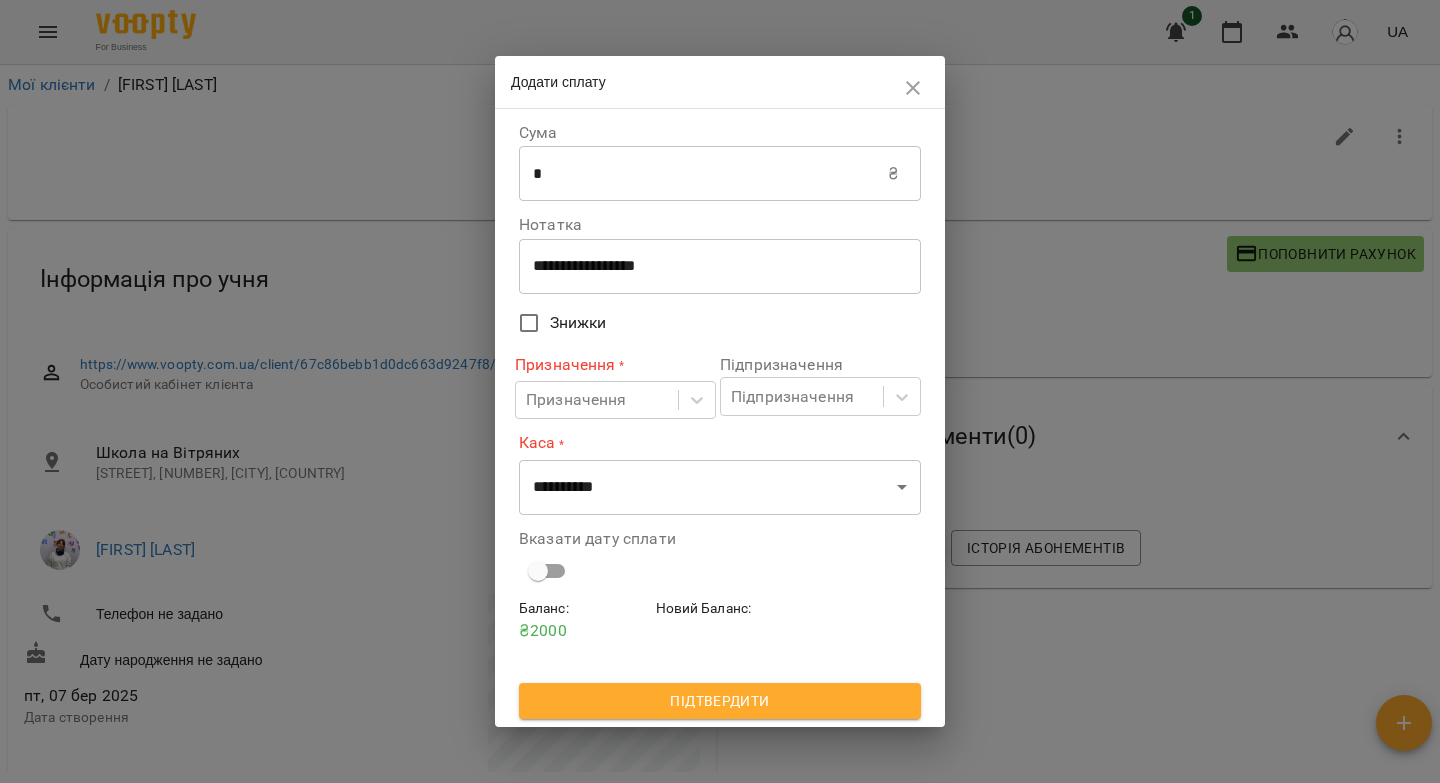 click on "Підтвердити" at bounding box center [720, 701] 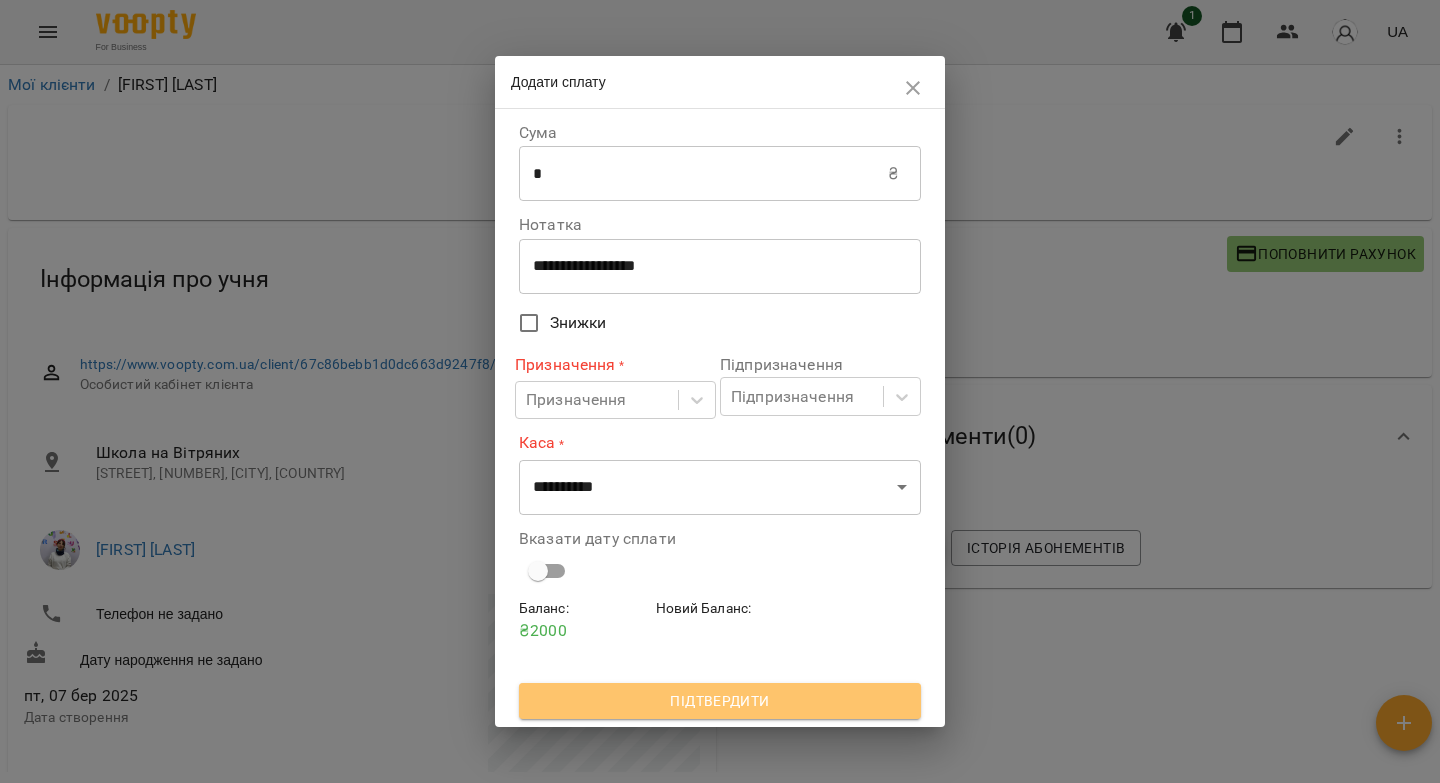 click on "Підтвердити" at bounding box center [720, 701] 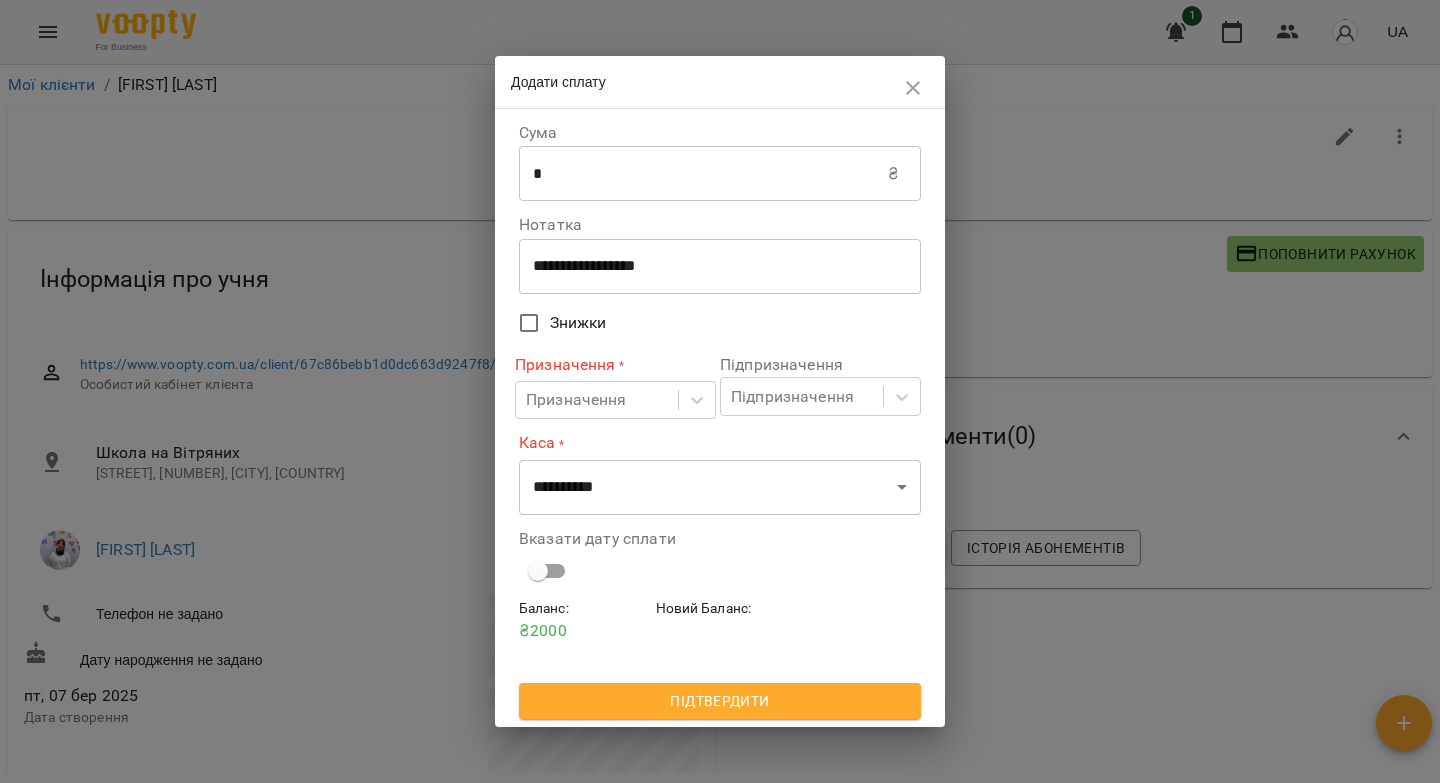 click 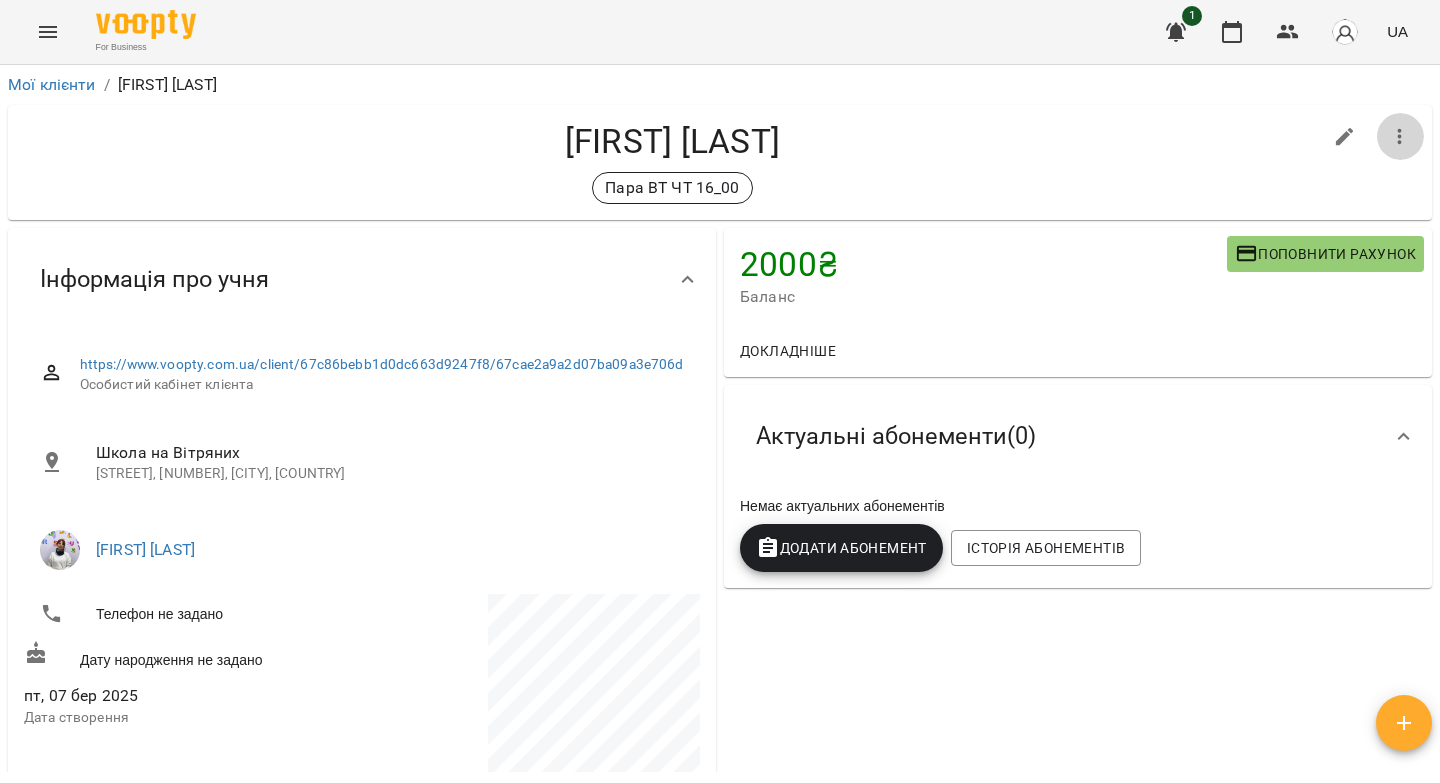 click 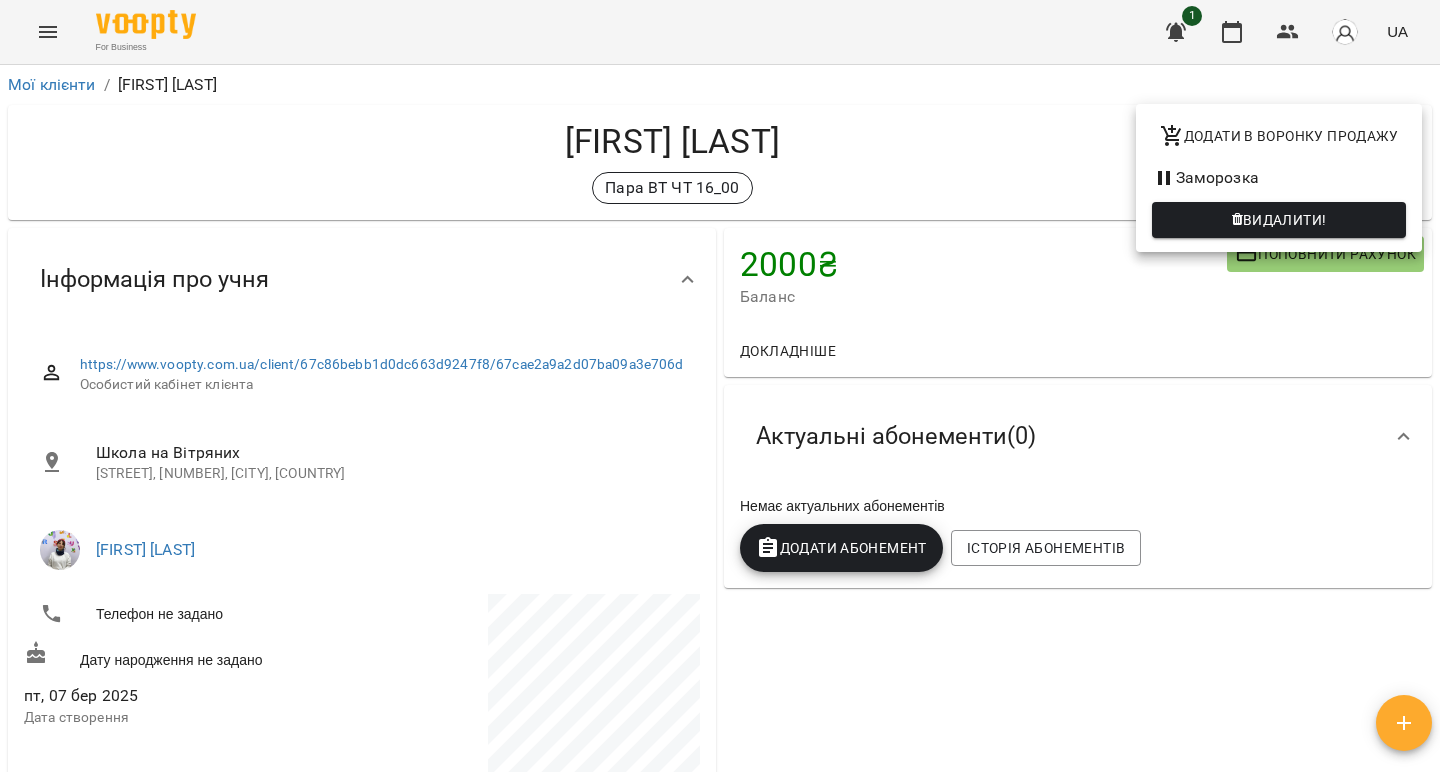click at bounding box center [720, 391] 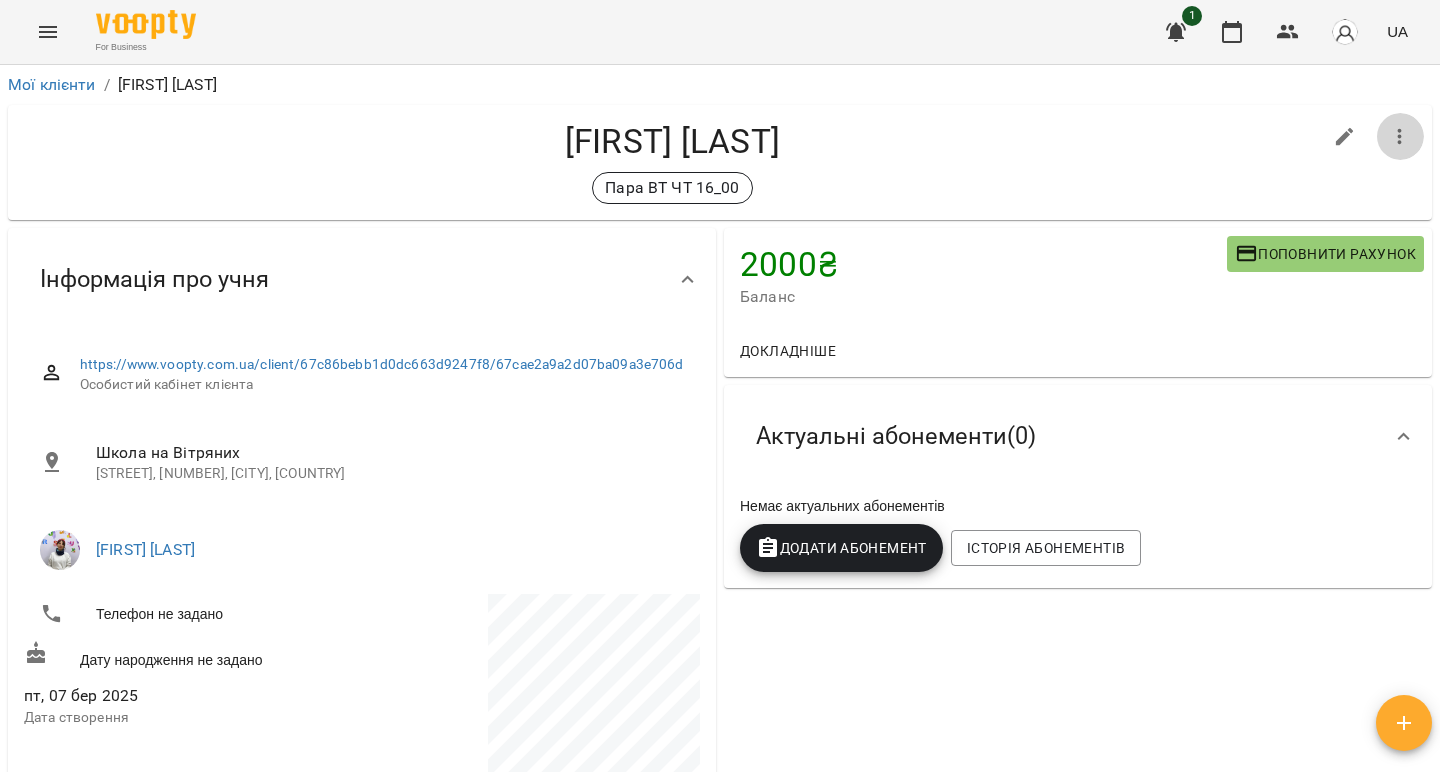 click 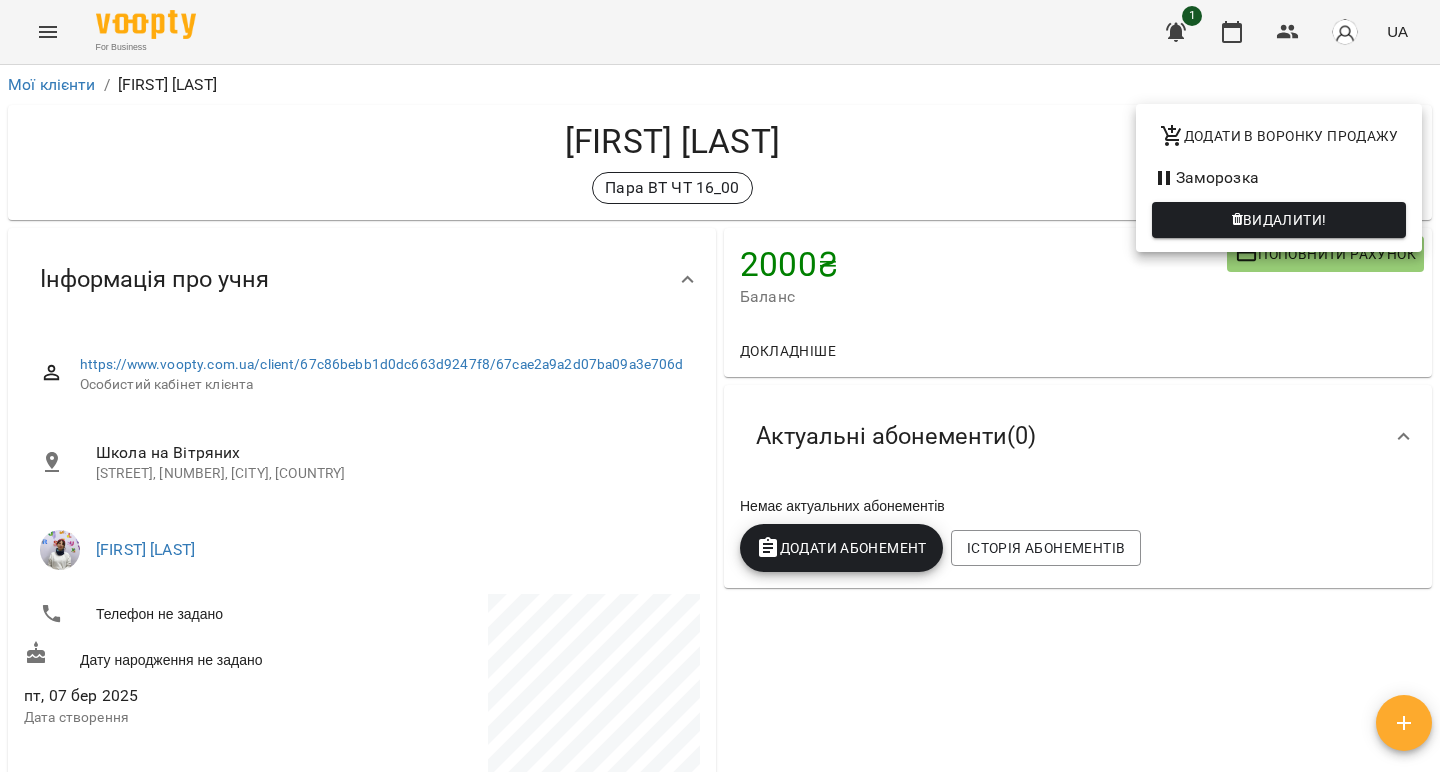 click at bounding box center (720, 391) 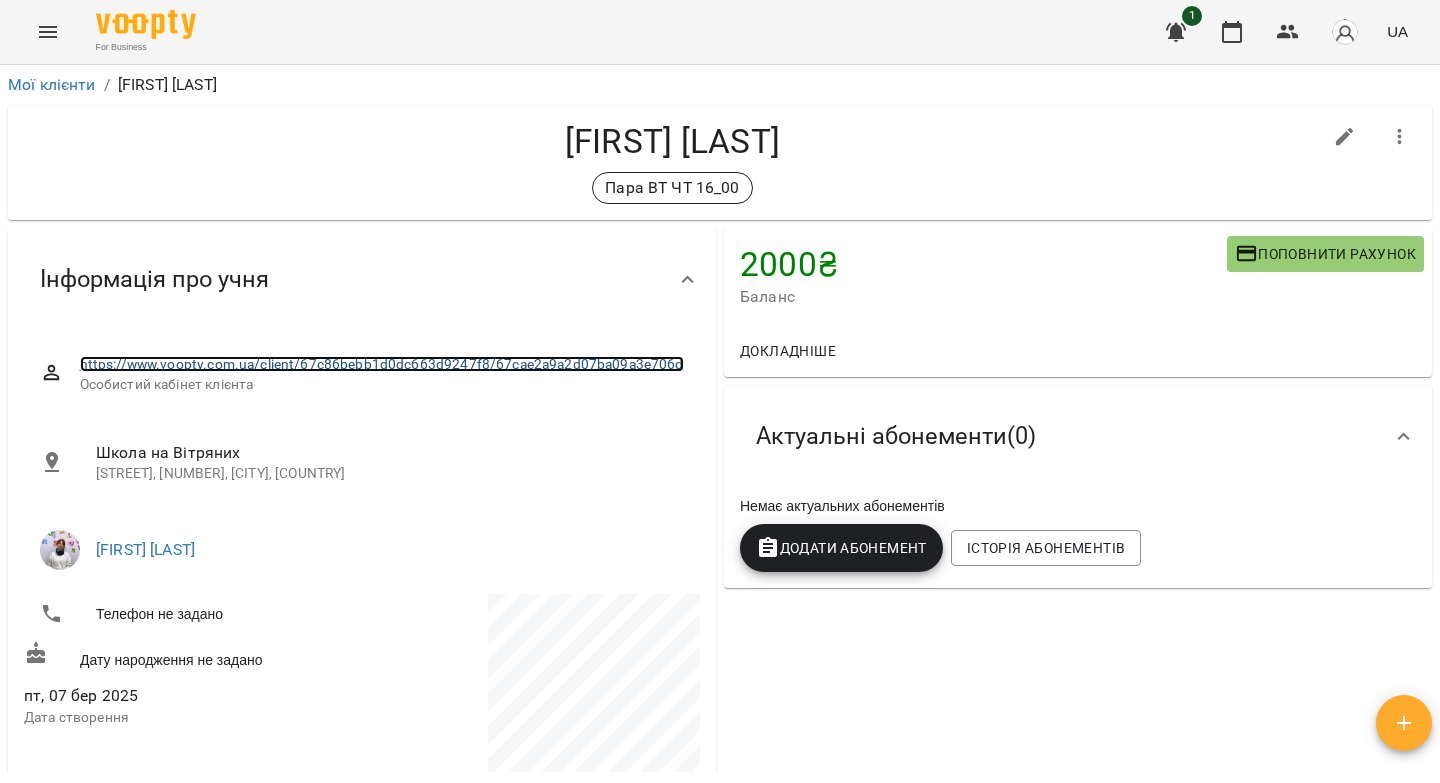 click on "https://www.voopty.com.ua/client/67c86bebb1d0dc663d9247f8/67cae2a9a2d07ba09a3e706d" at bounding box center (382, 364) 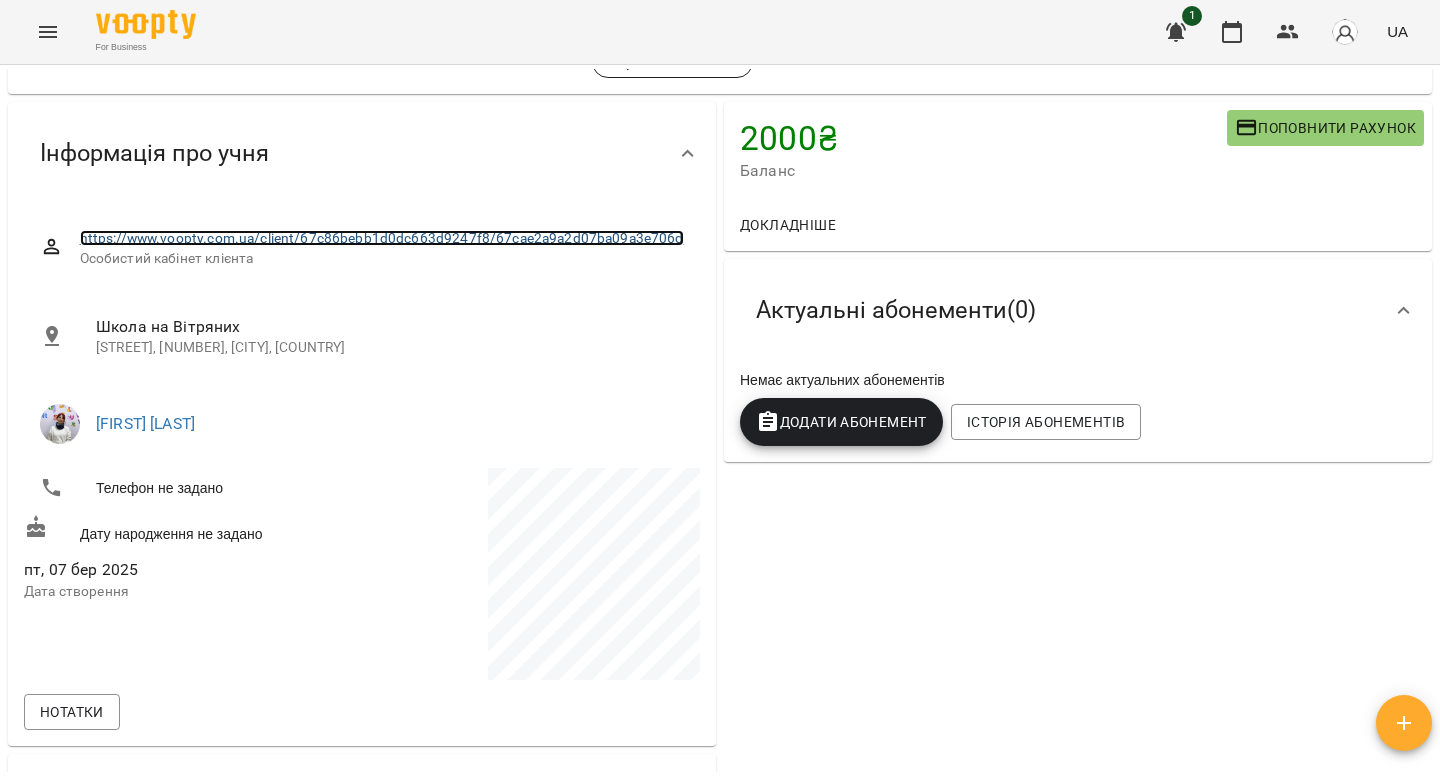 scroll, scrollTop: 127, scrollLeft: 0, axis: vertical 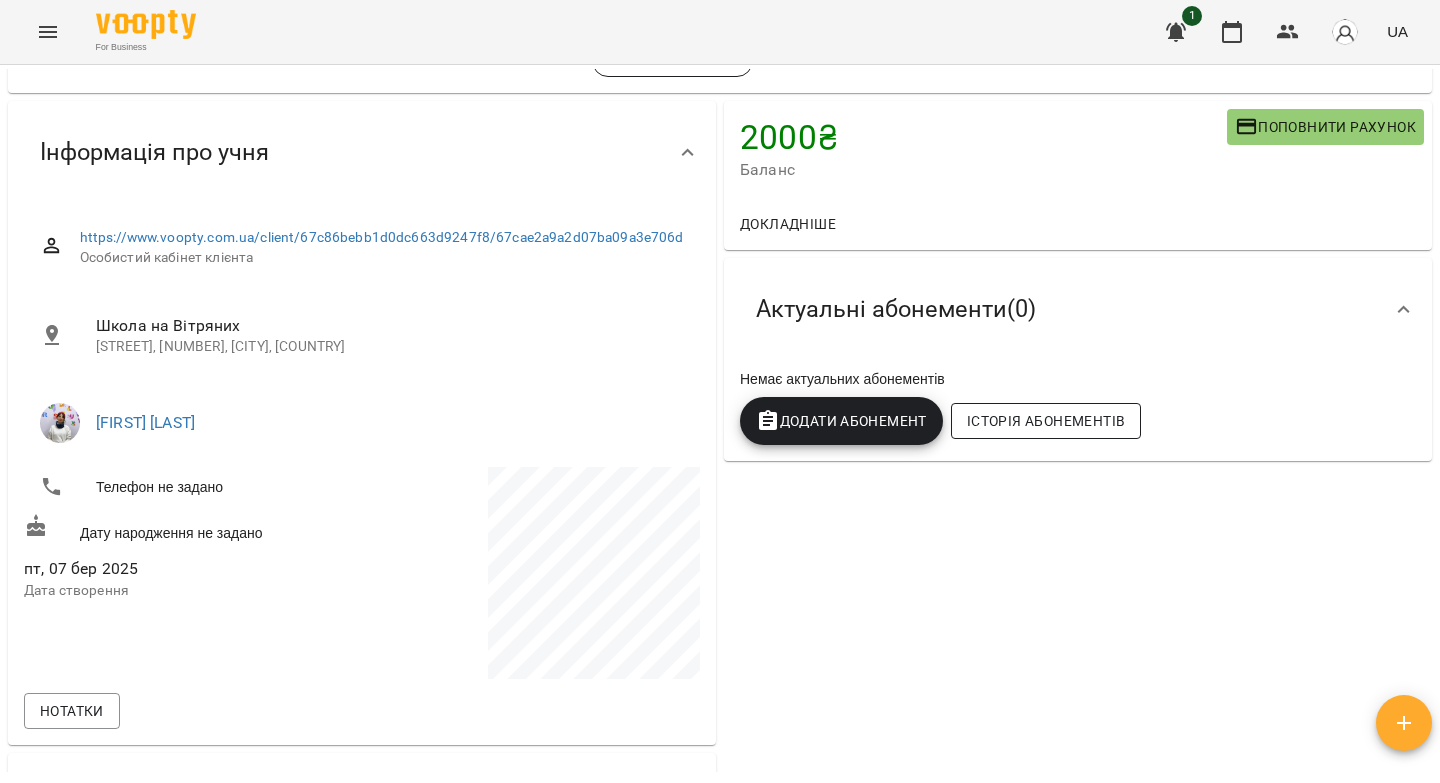 click on "Історія абонементів" at bounding box center [1046, 421] 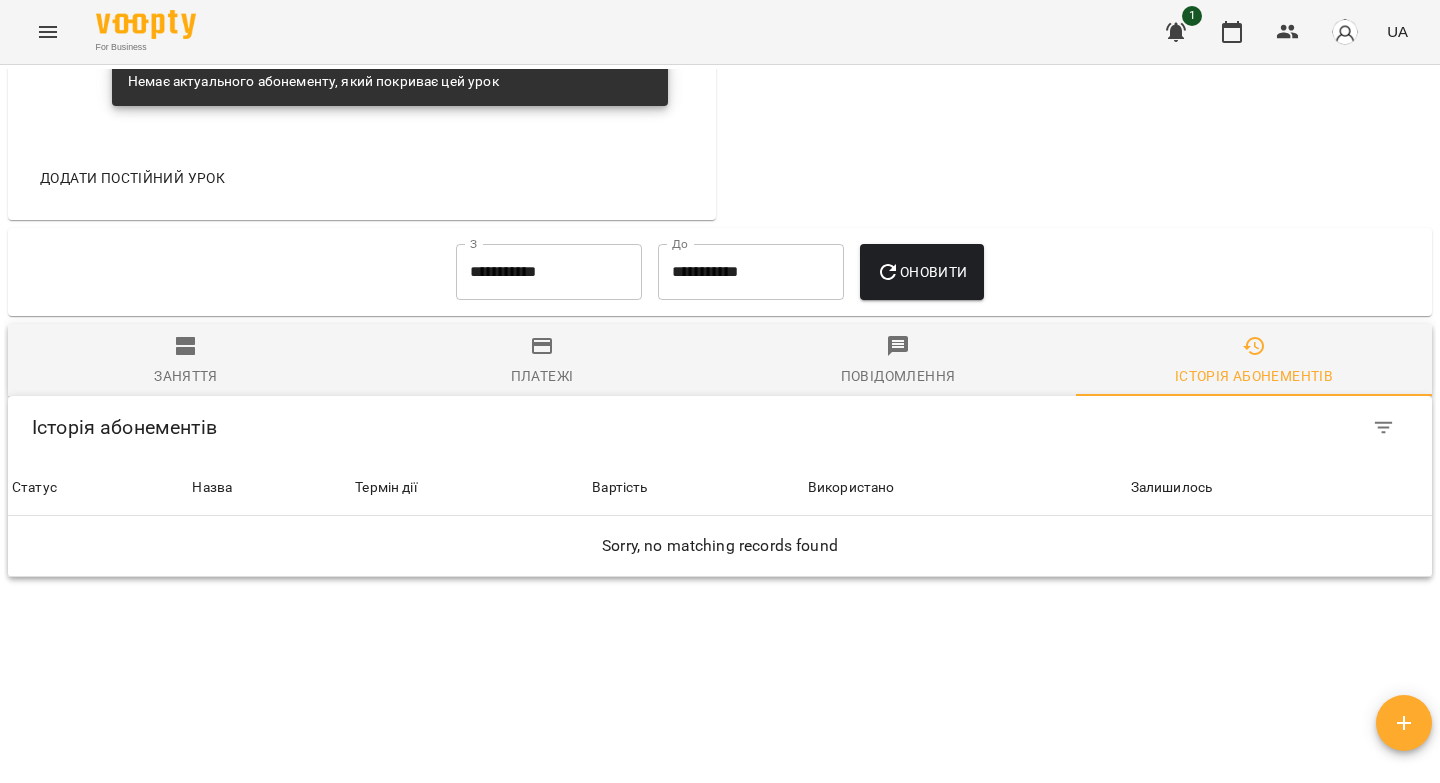 scroll, scrollTop: 1294, scrollLeft: 0, axis: vertical 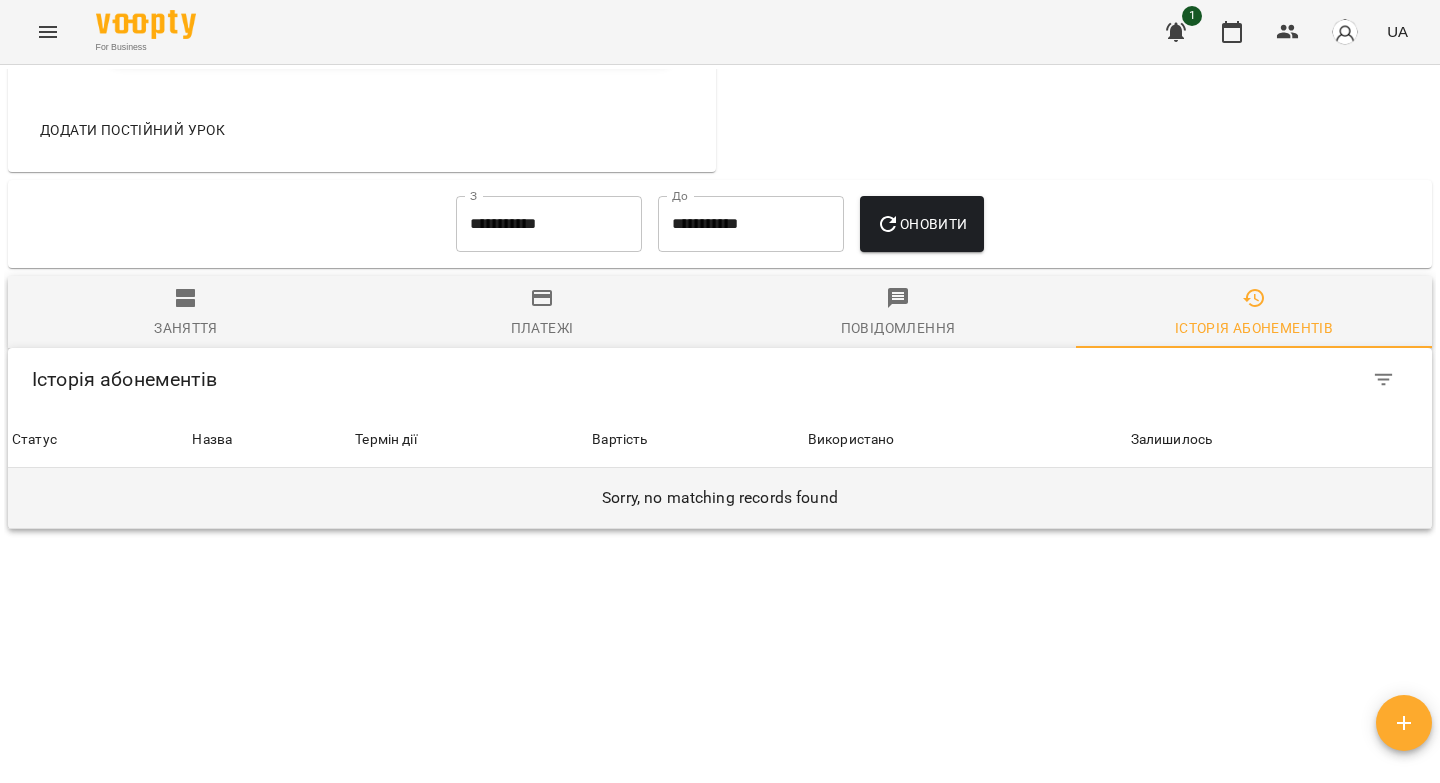 click on "Sorry, no matching records found" at bounding box center (720, 498) 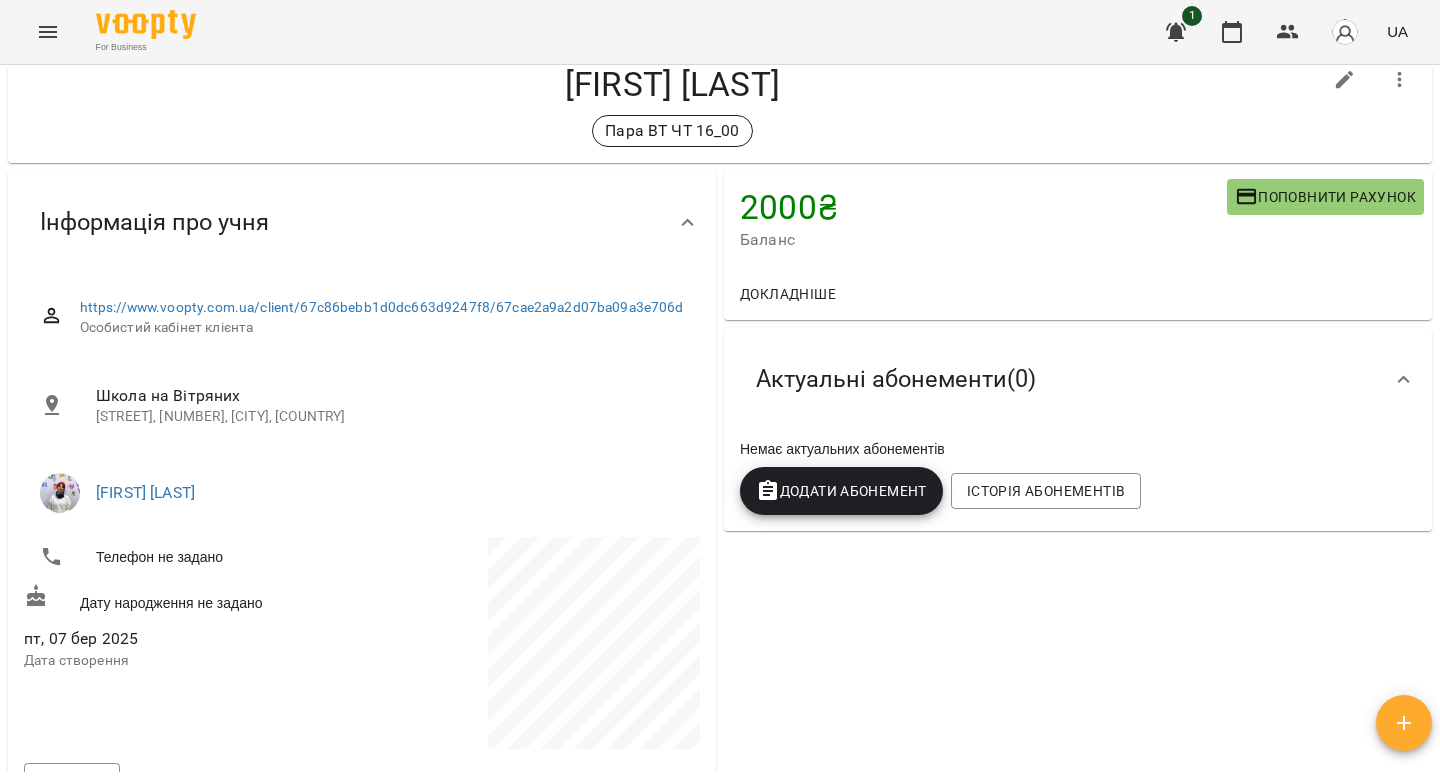 scroll, scrollTop: 0, scrollLeft: 0, axis: both 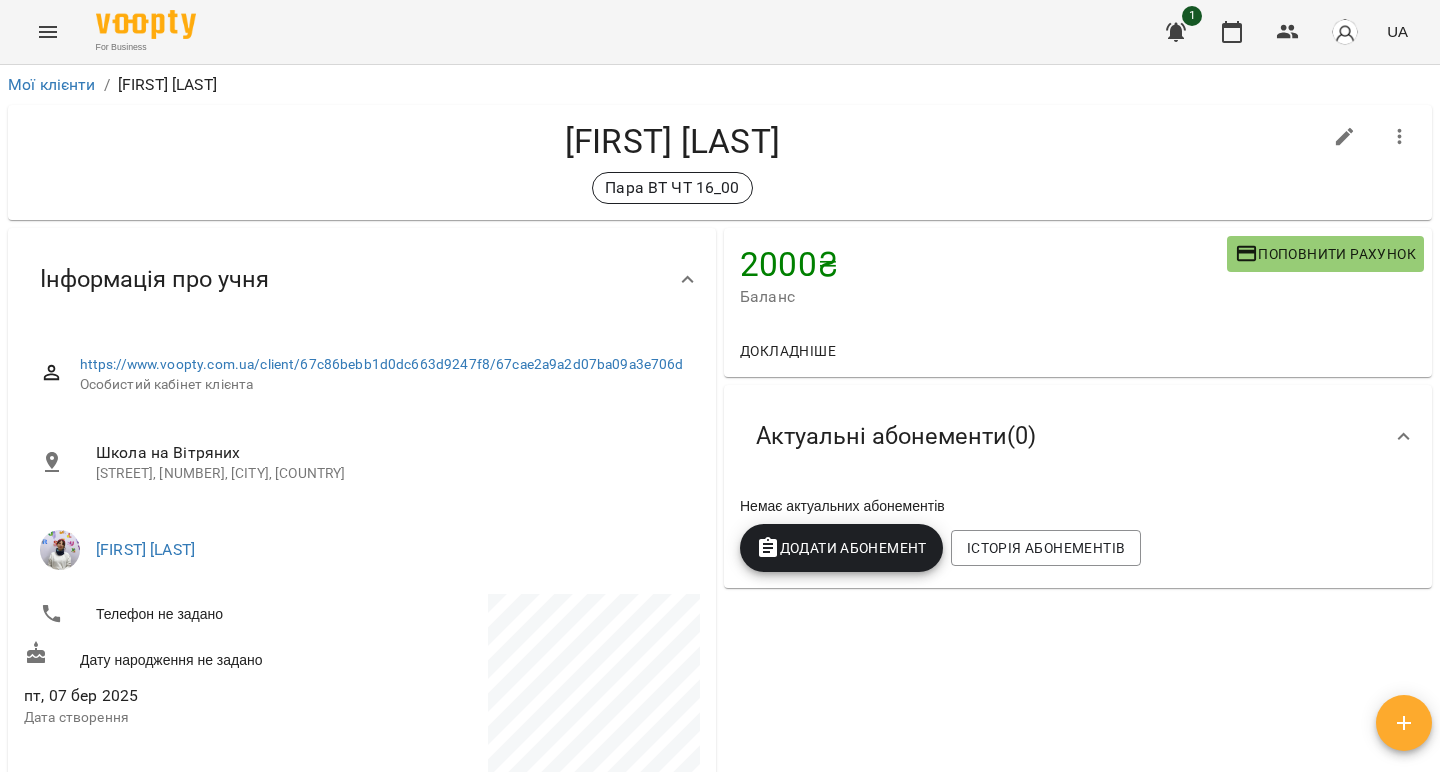 click 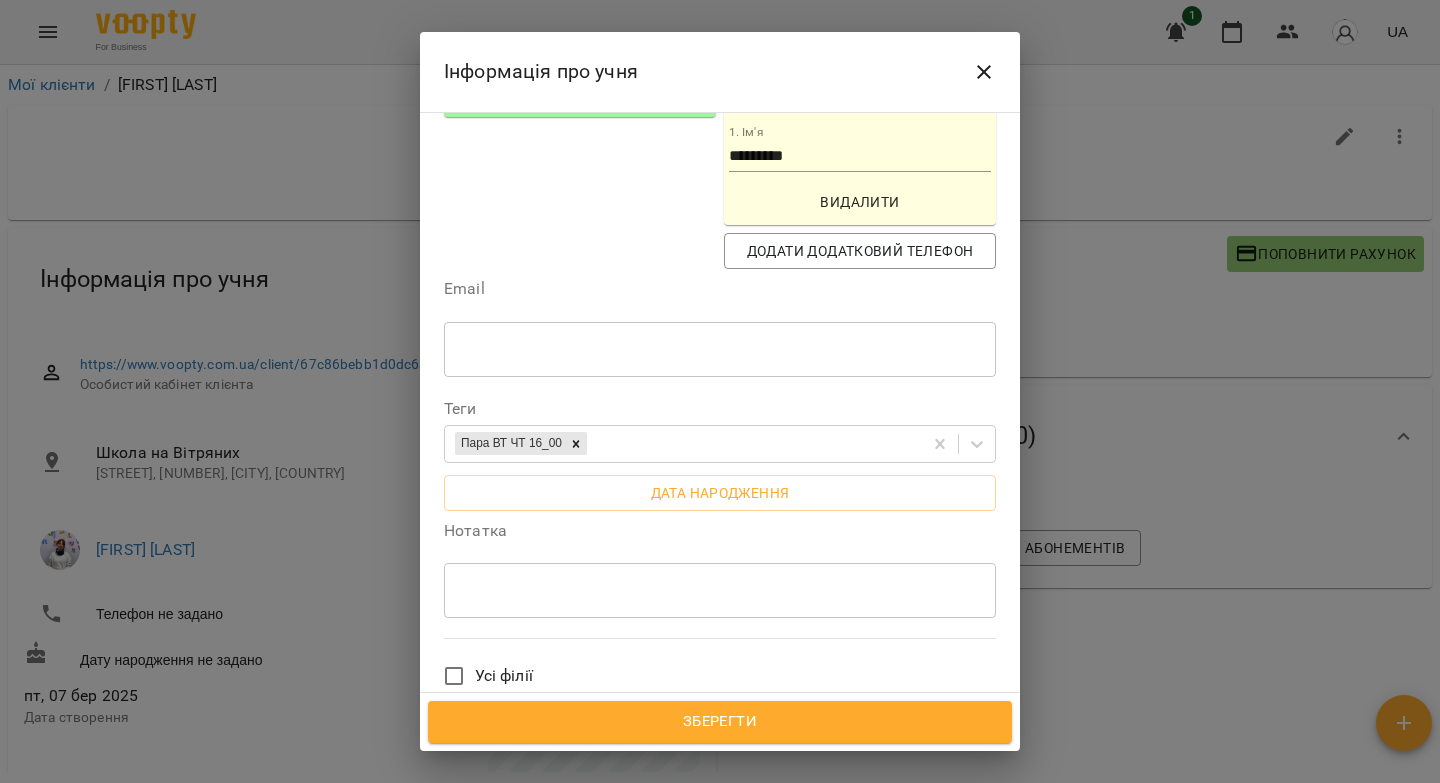 scroll, scrollTop: 450, scrollLeft: 0, axis: vertical 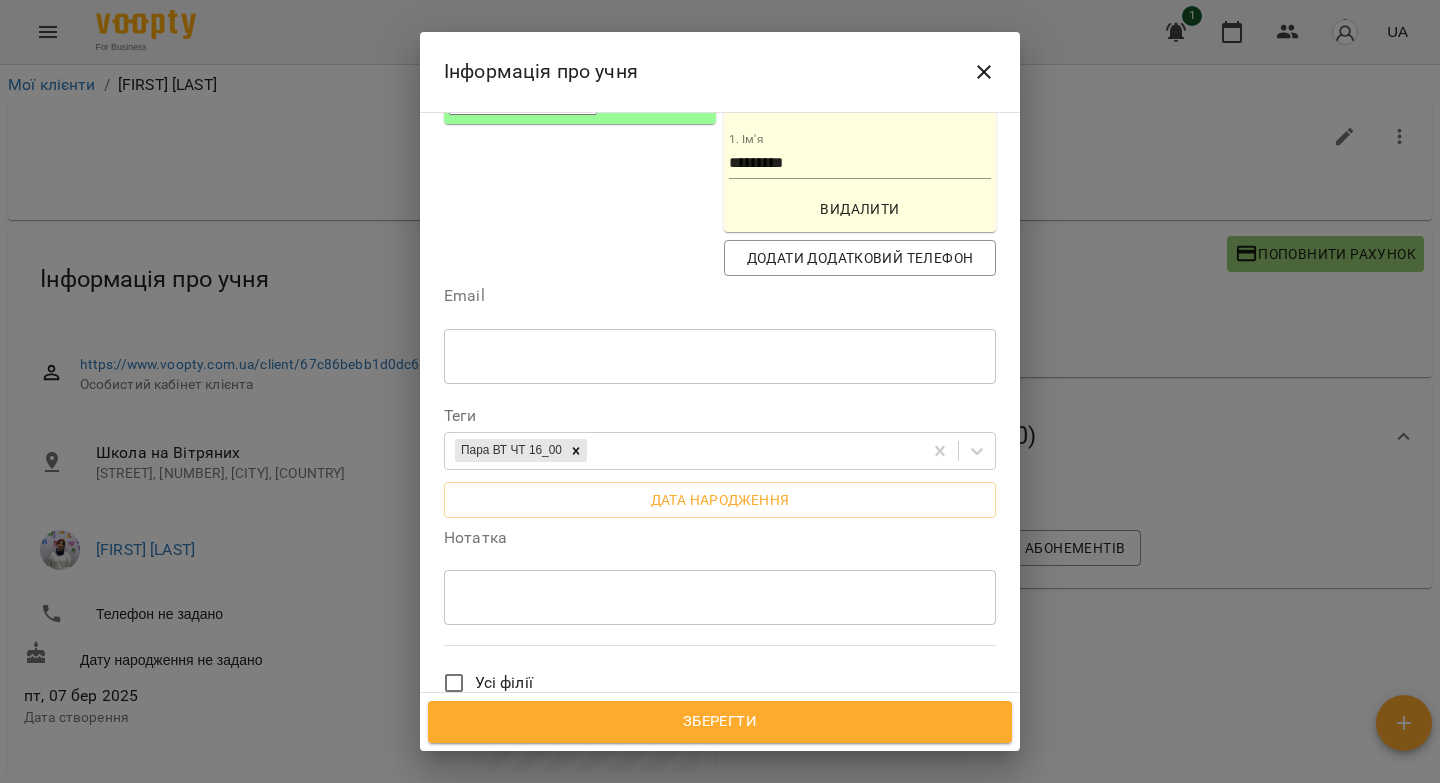 click 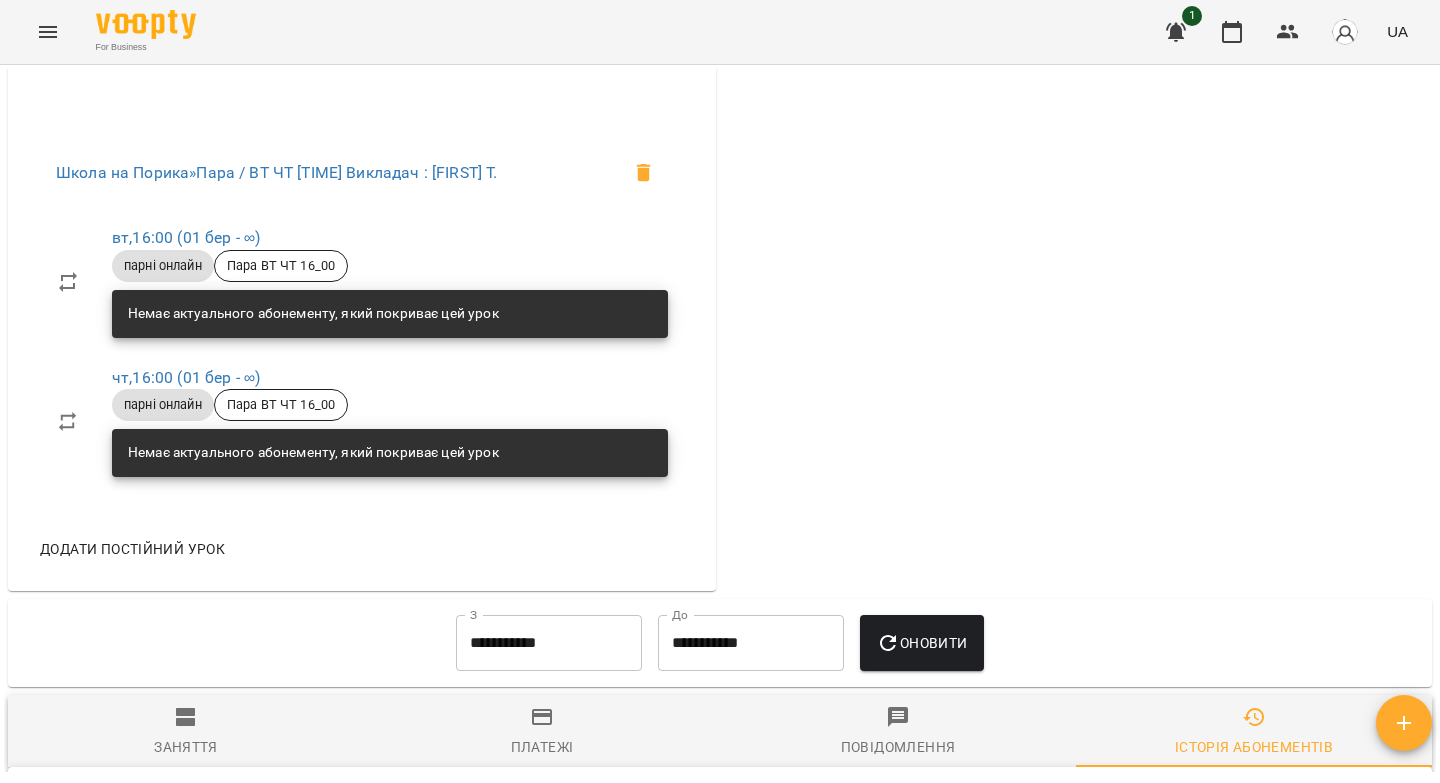 scroll, scrollTop: 880, scrollLeft: 0, axis: vertical 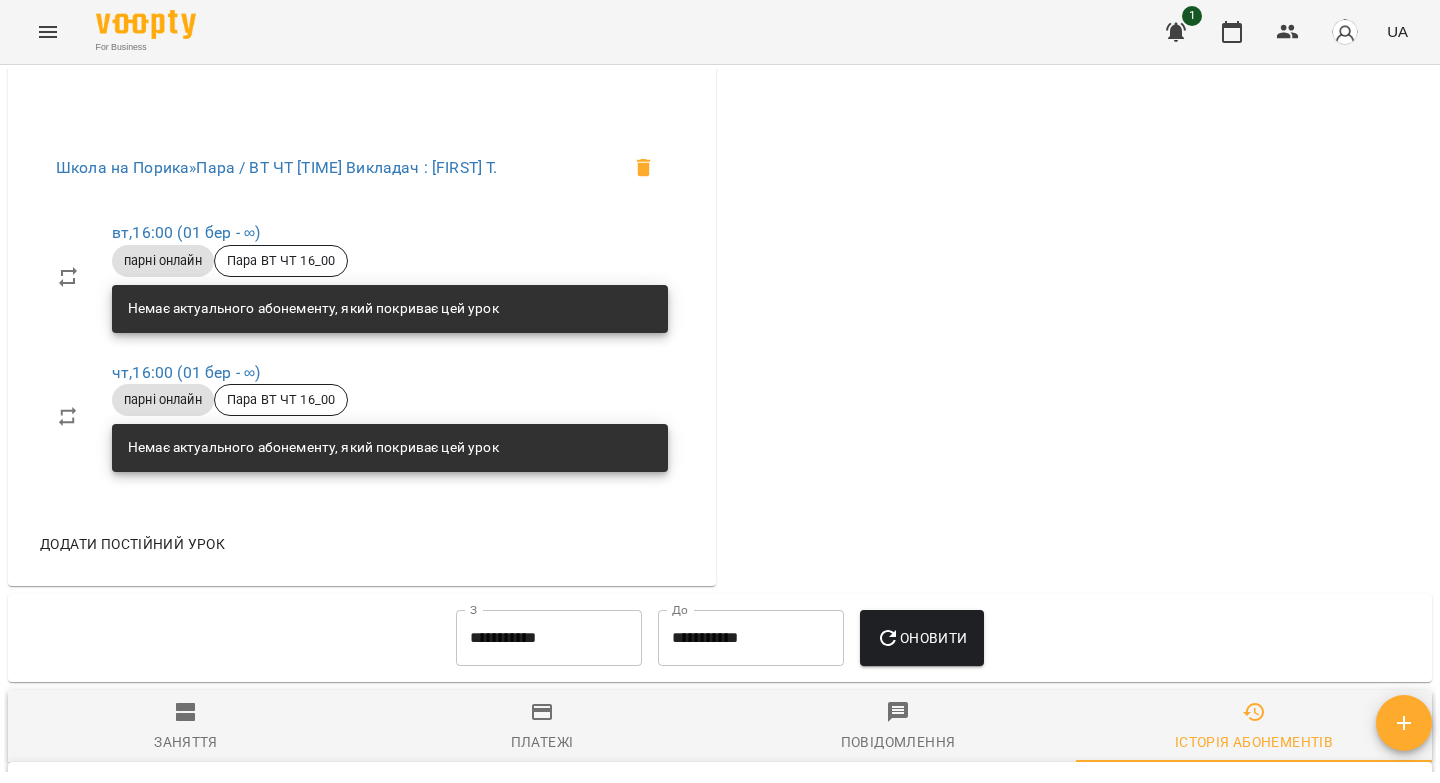 click on "Немає актуального абонементу, який покриває цей урок" at bounding box center [313, 309] 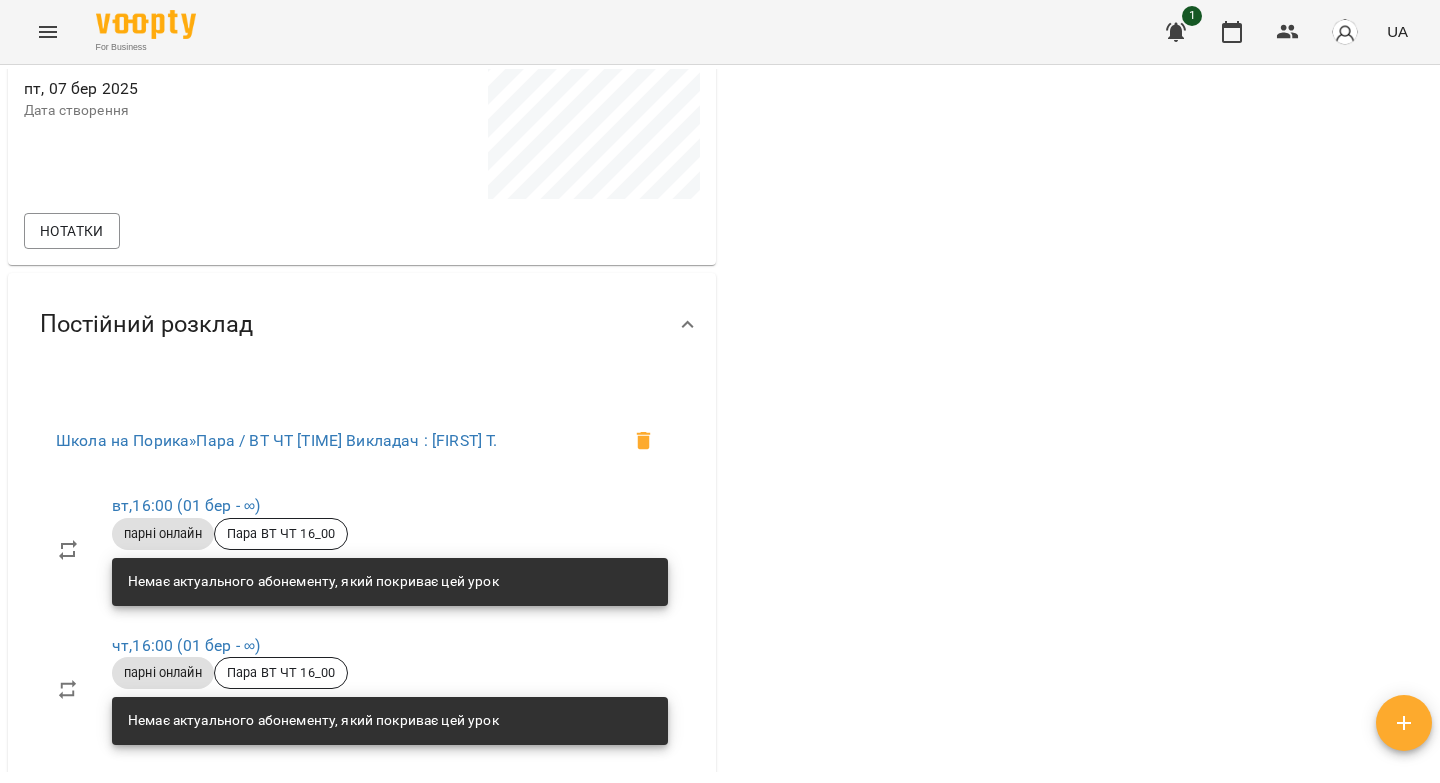 scroll, scrollTop: 0, scrollLeft: 0, axis: both 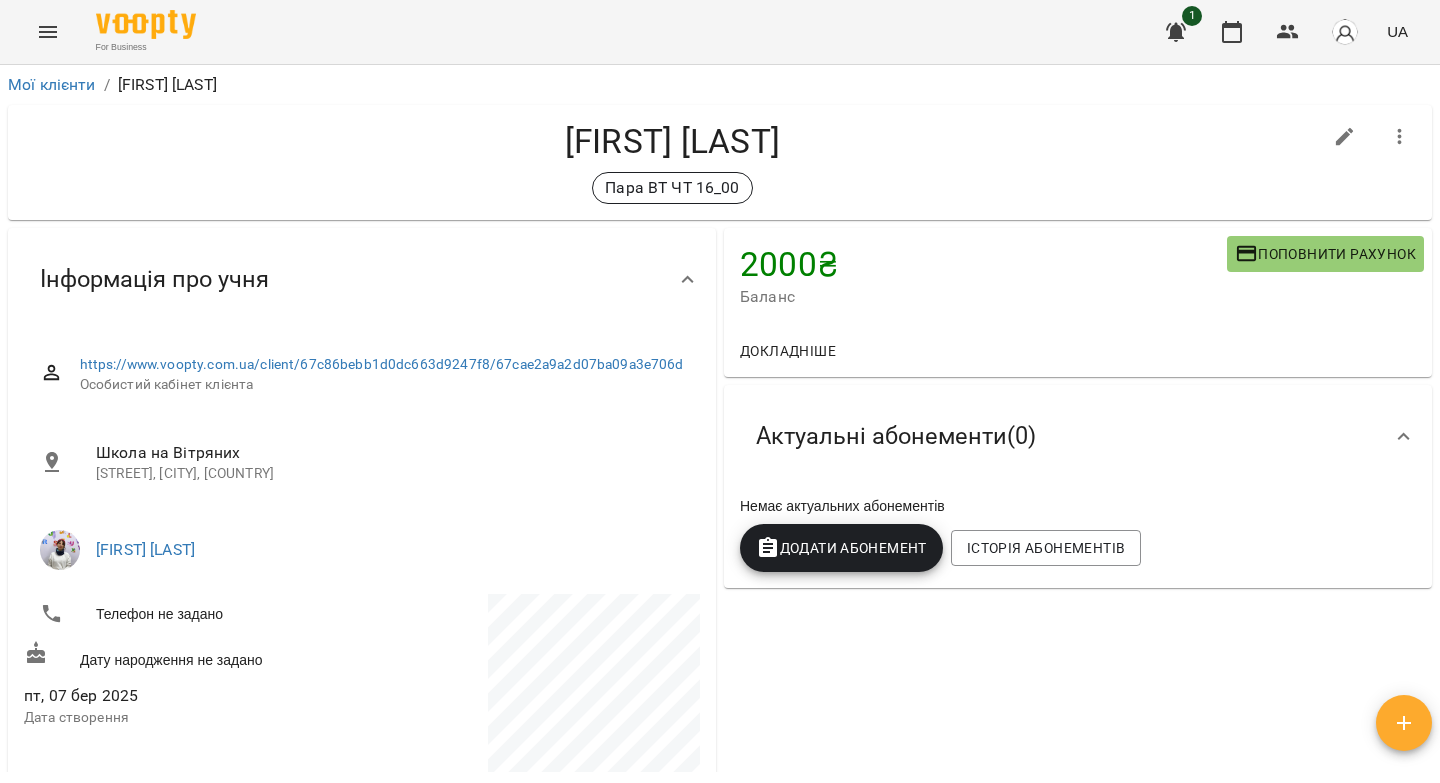 click 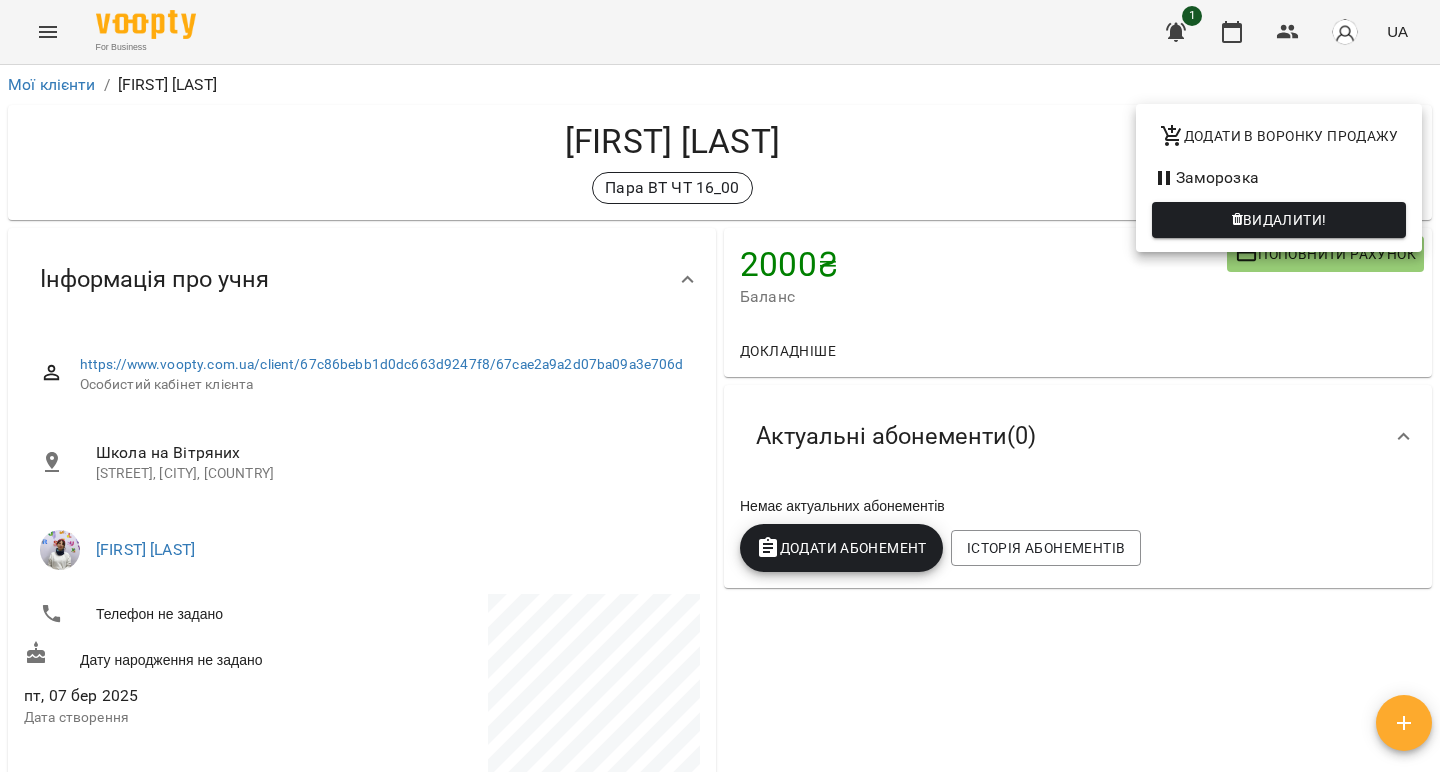 click at bounding box center [720, 391] 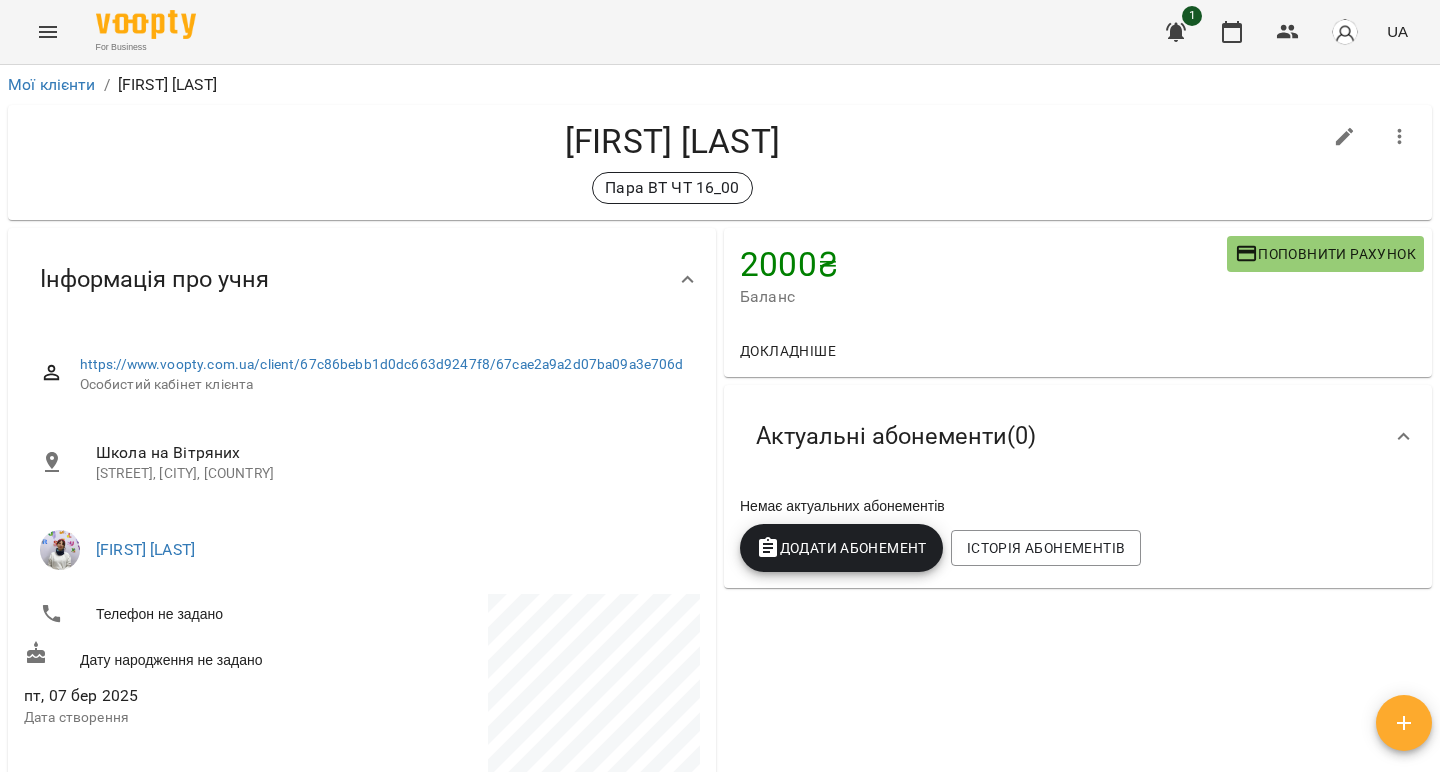 click 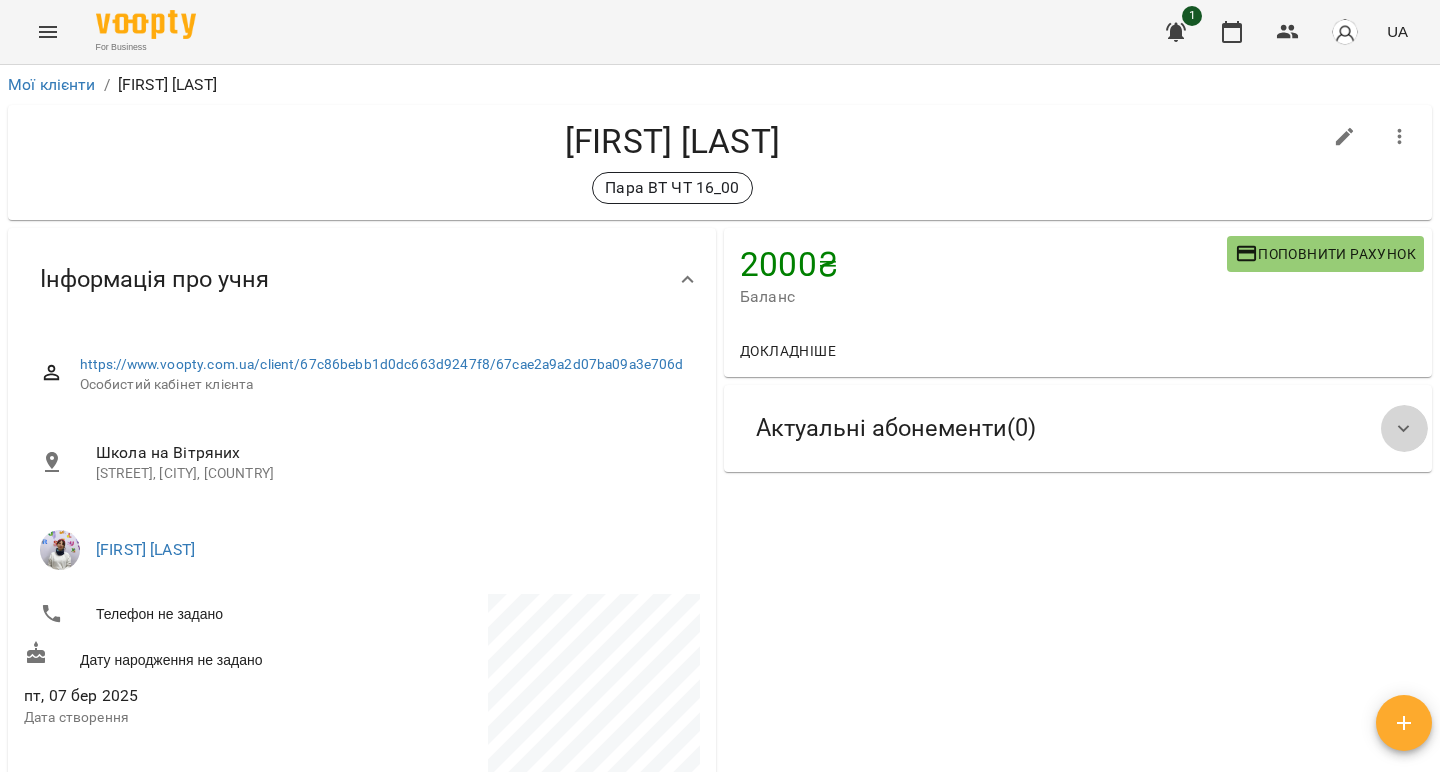 click 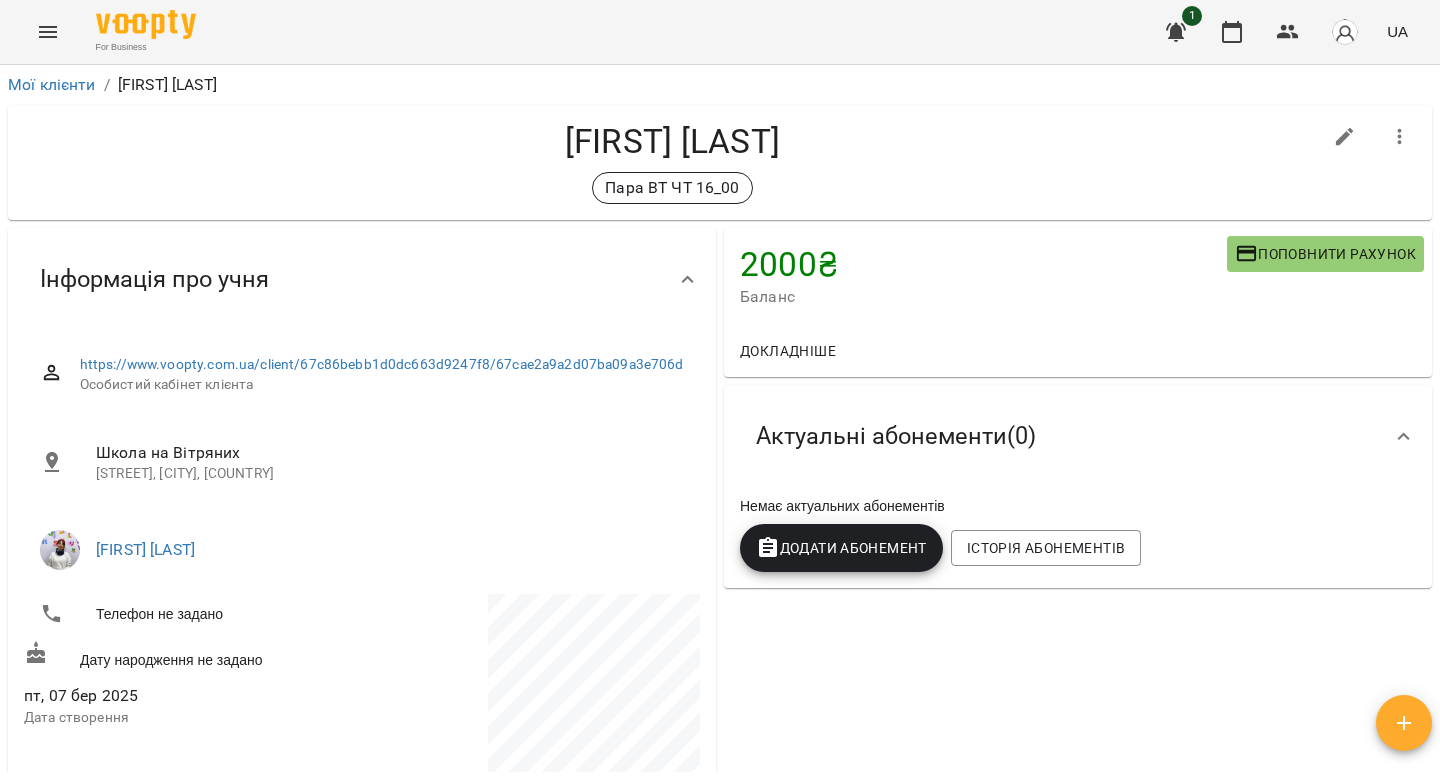 click 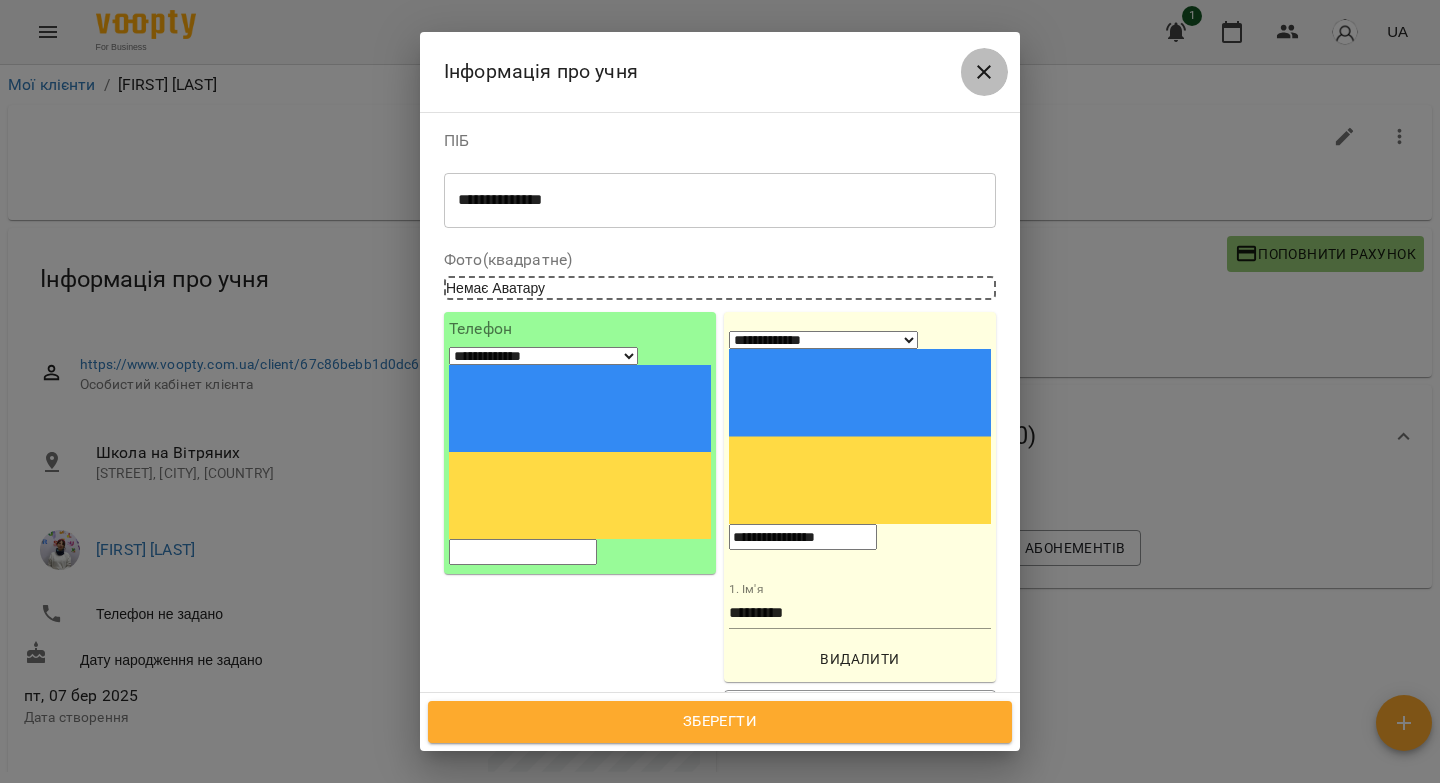 click 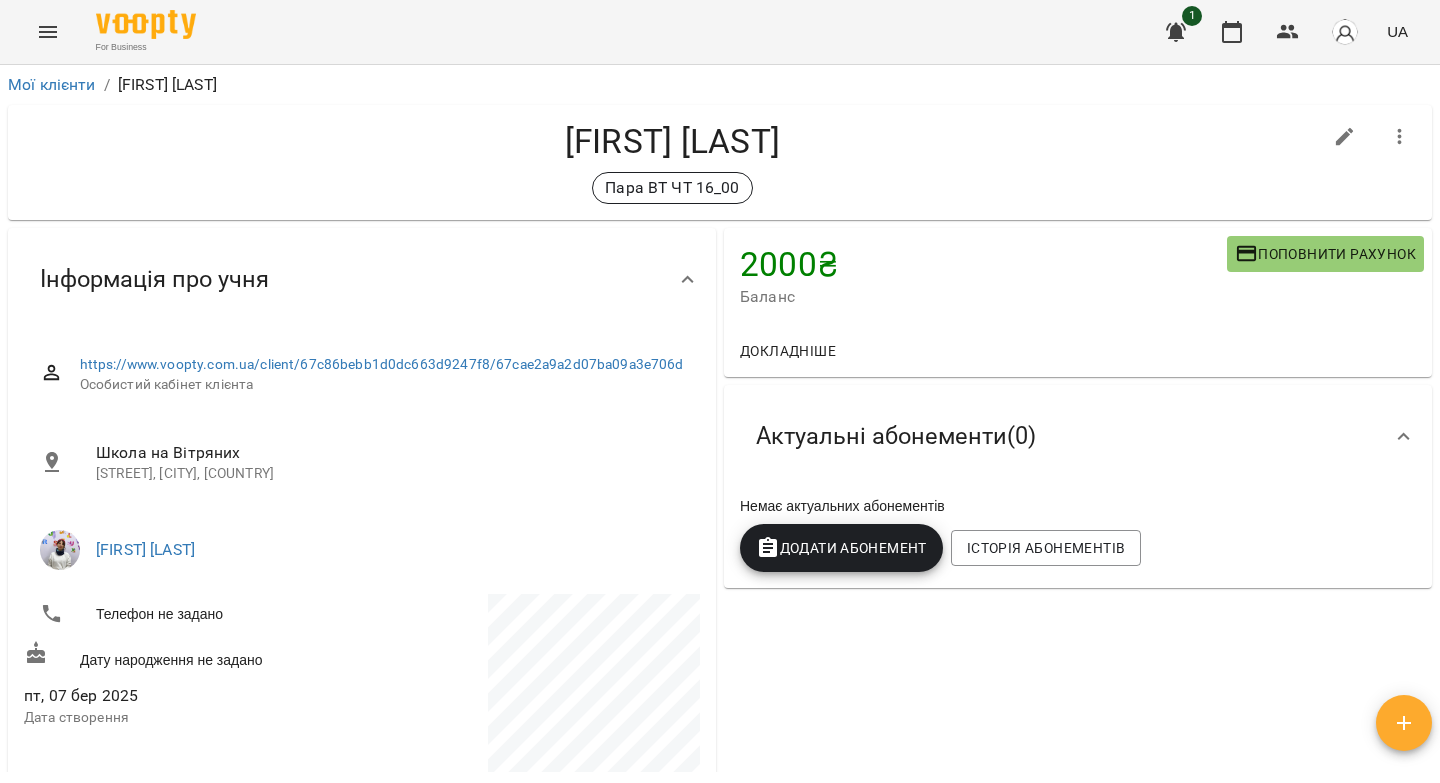 click 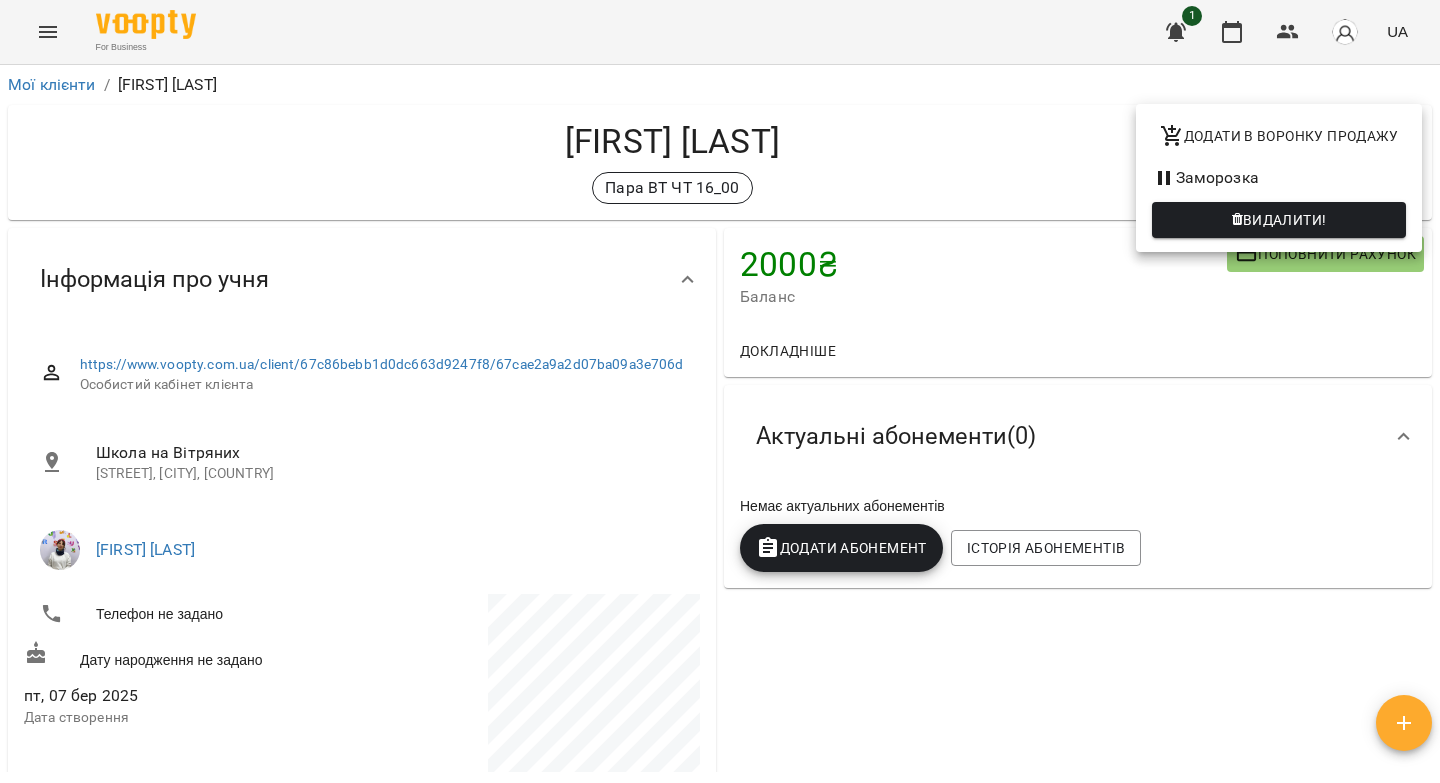 click at bounding box center (720, 391) 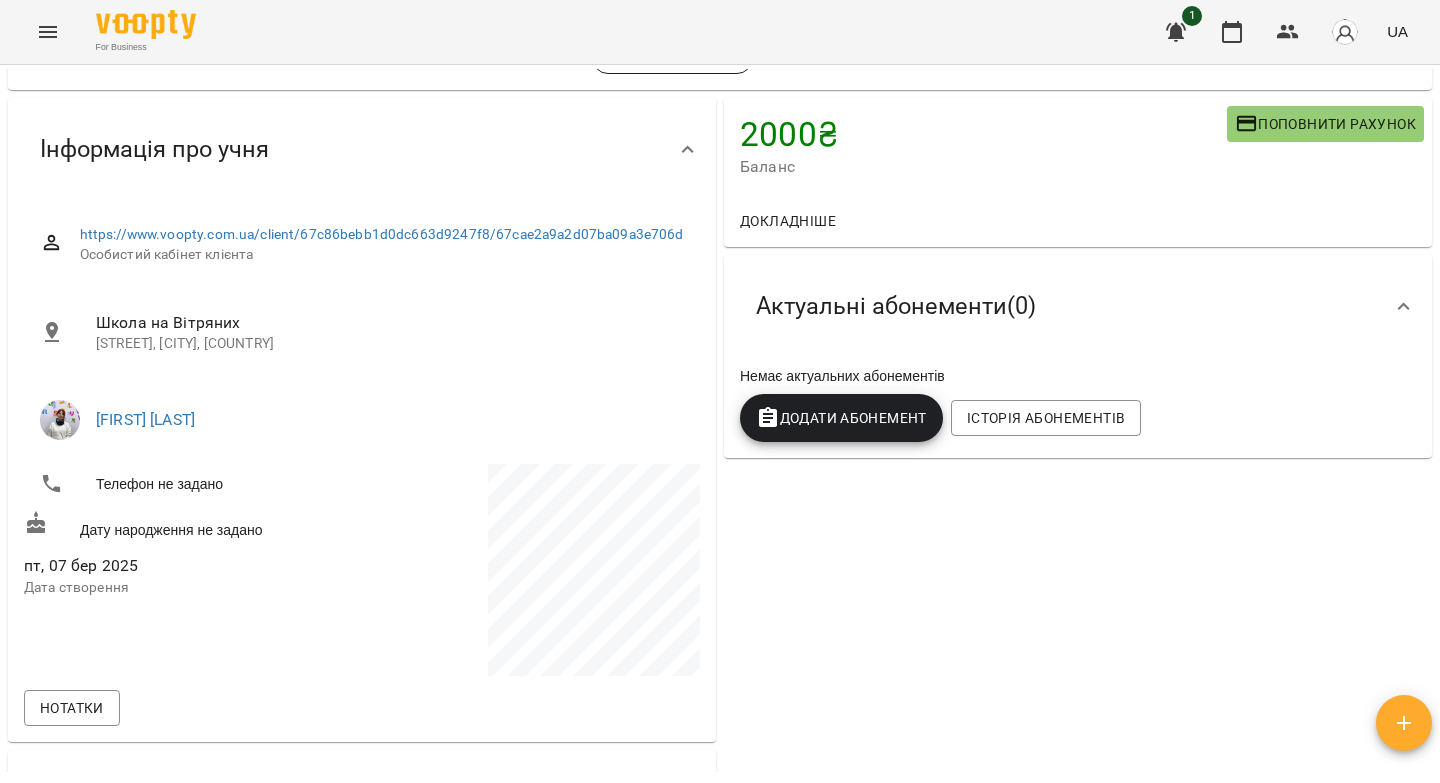 scroll, scrollTop: 148, scrollLeft: 0, axis: vertical 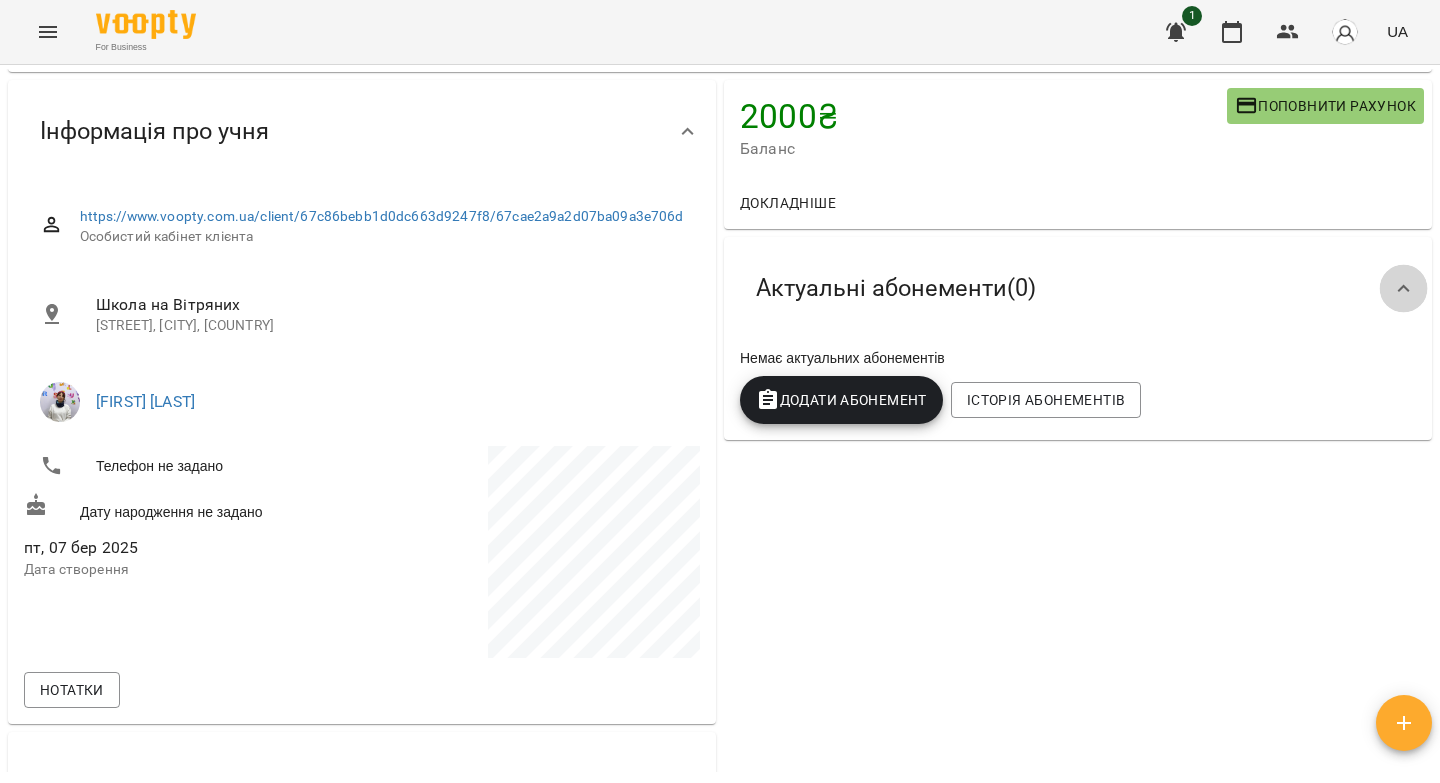 click 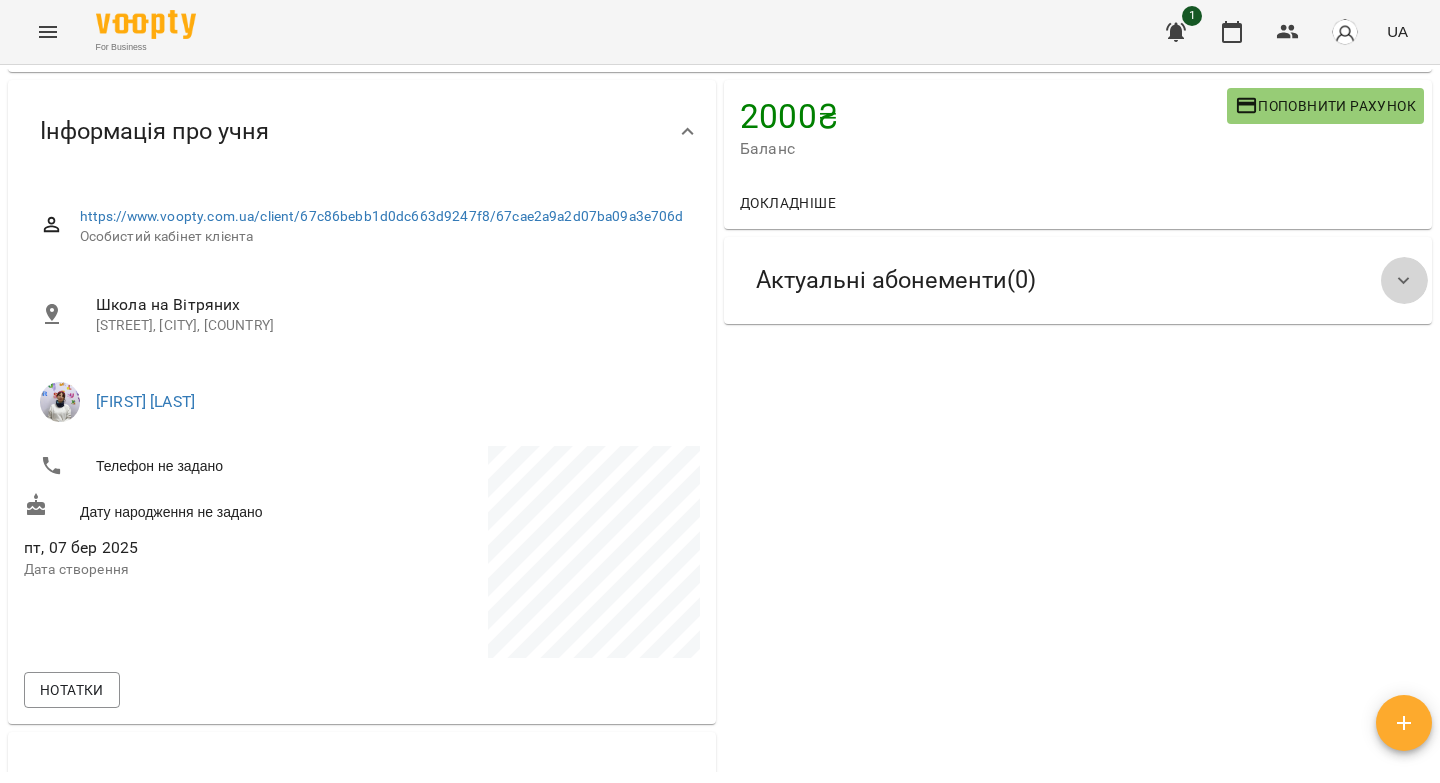 click 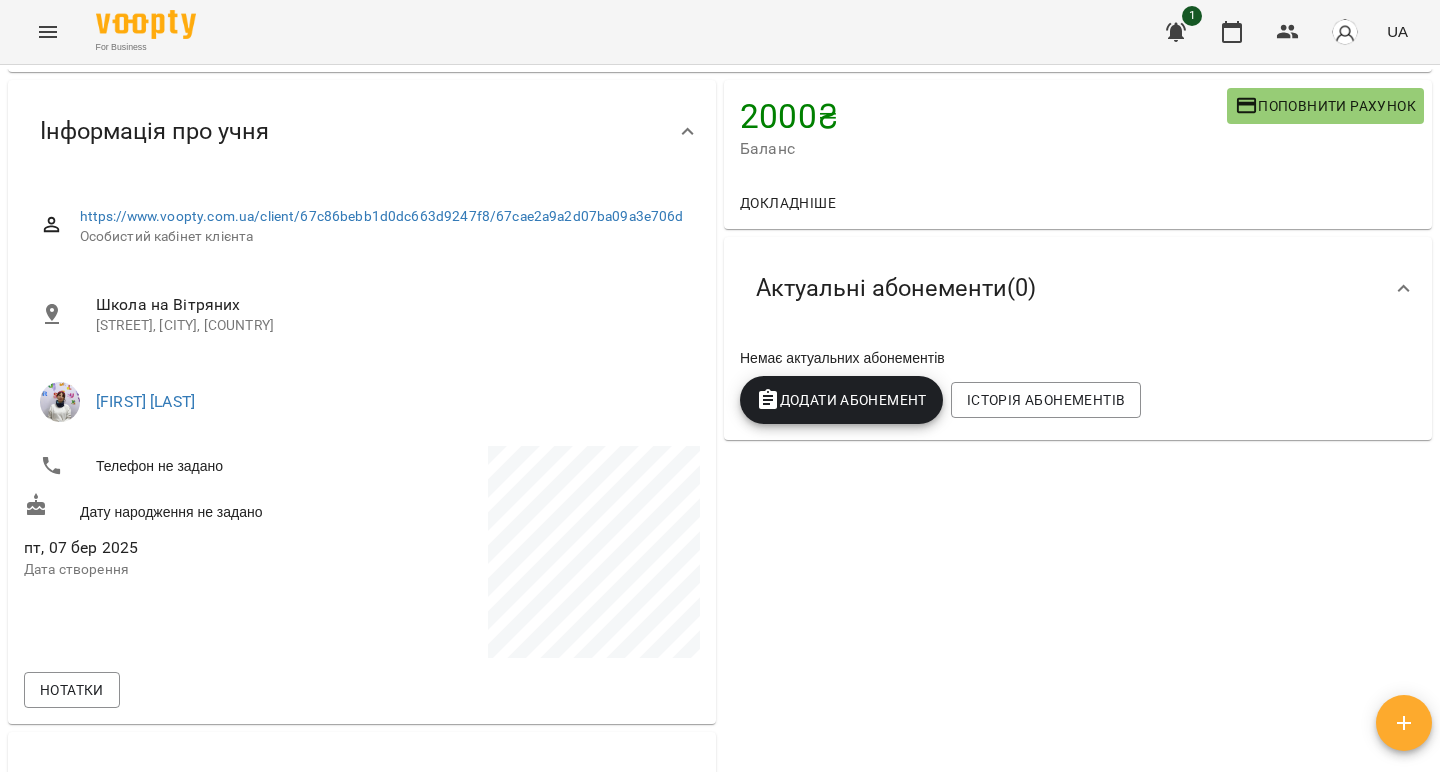 click on "Додати Абонемент" at bounding box center (841, 400) 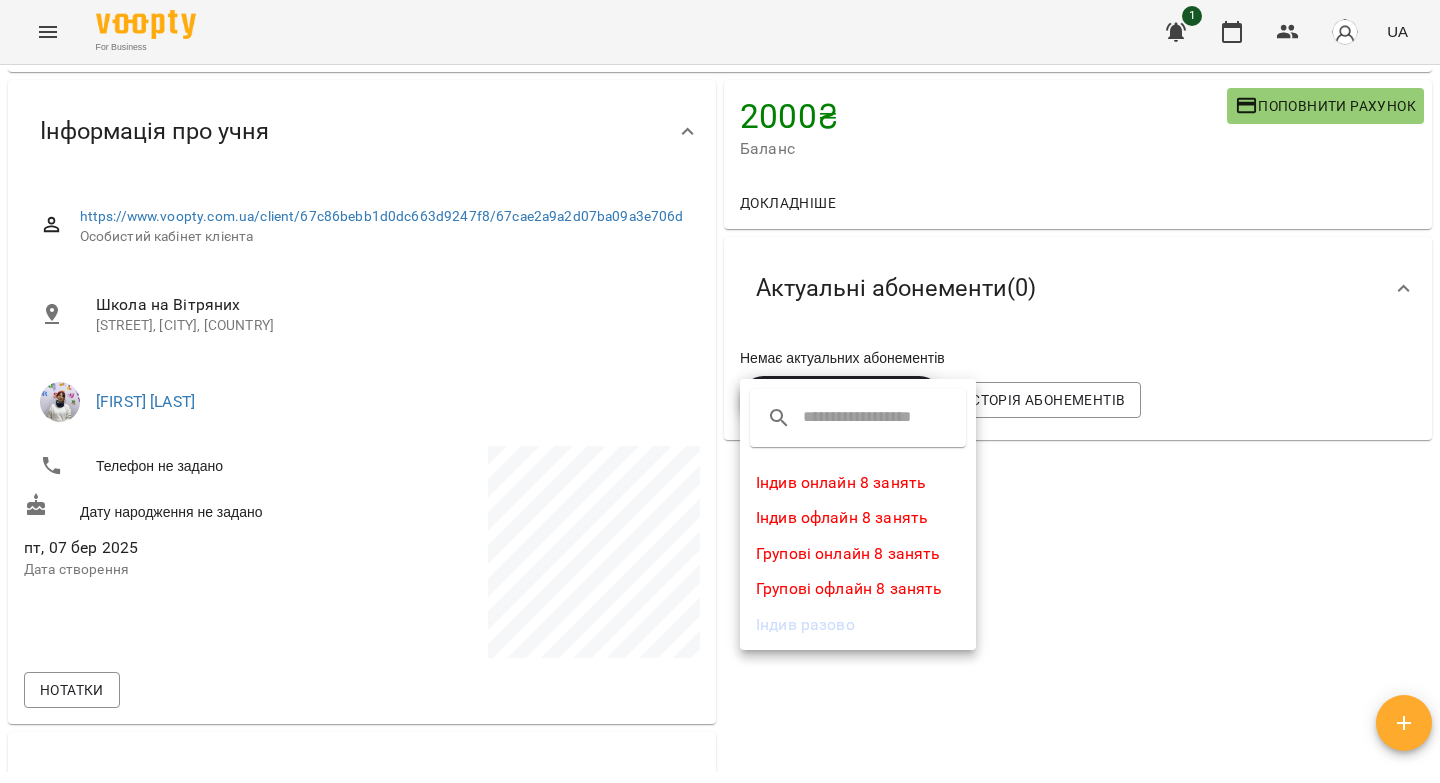 click at bounding box center [720, 391] 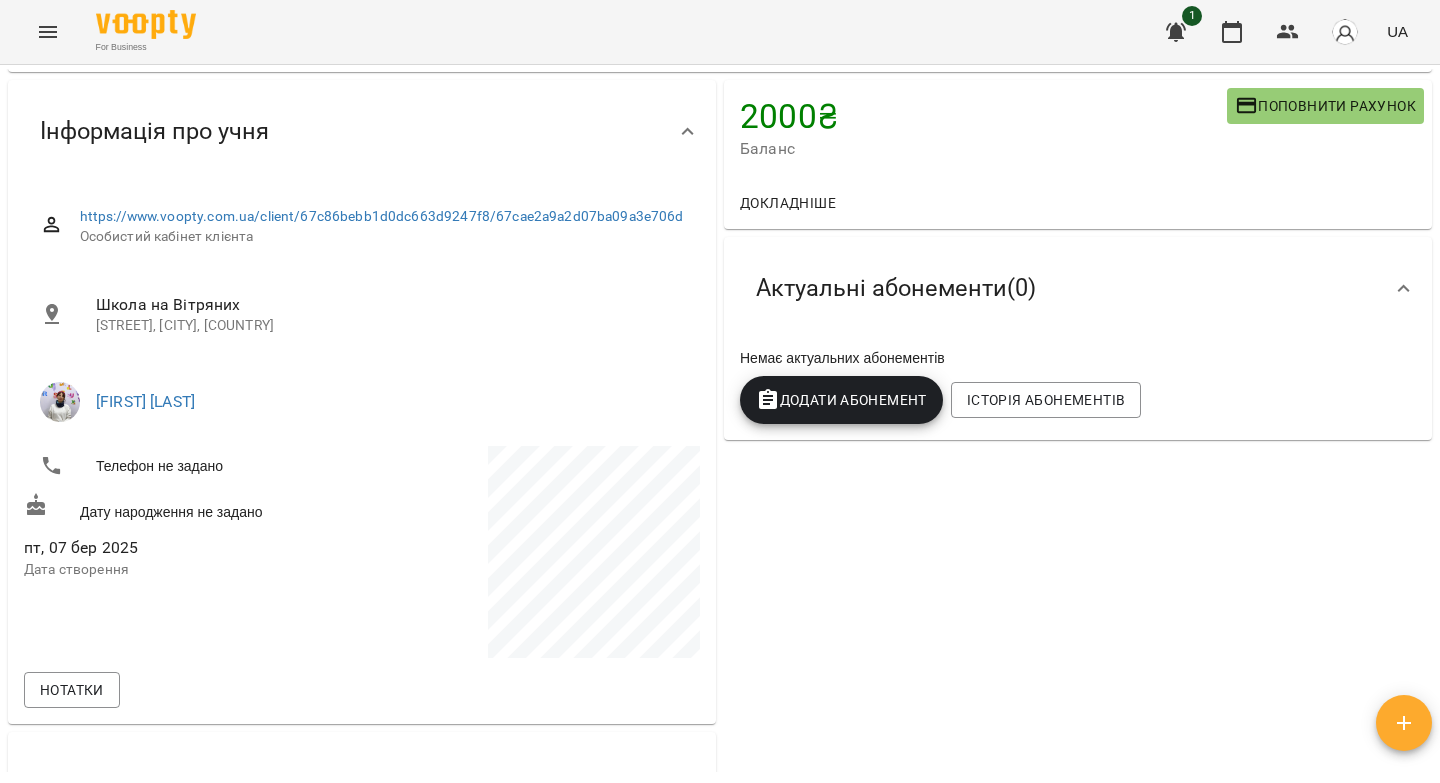 scroll, scrollTop: 0, scrollLeft: 0, axis: both 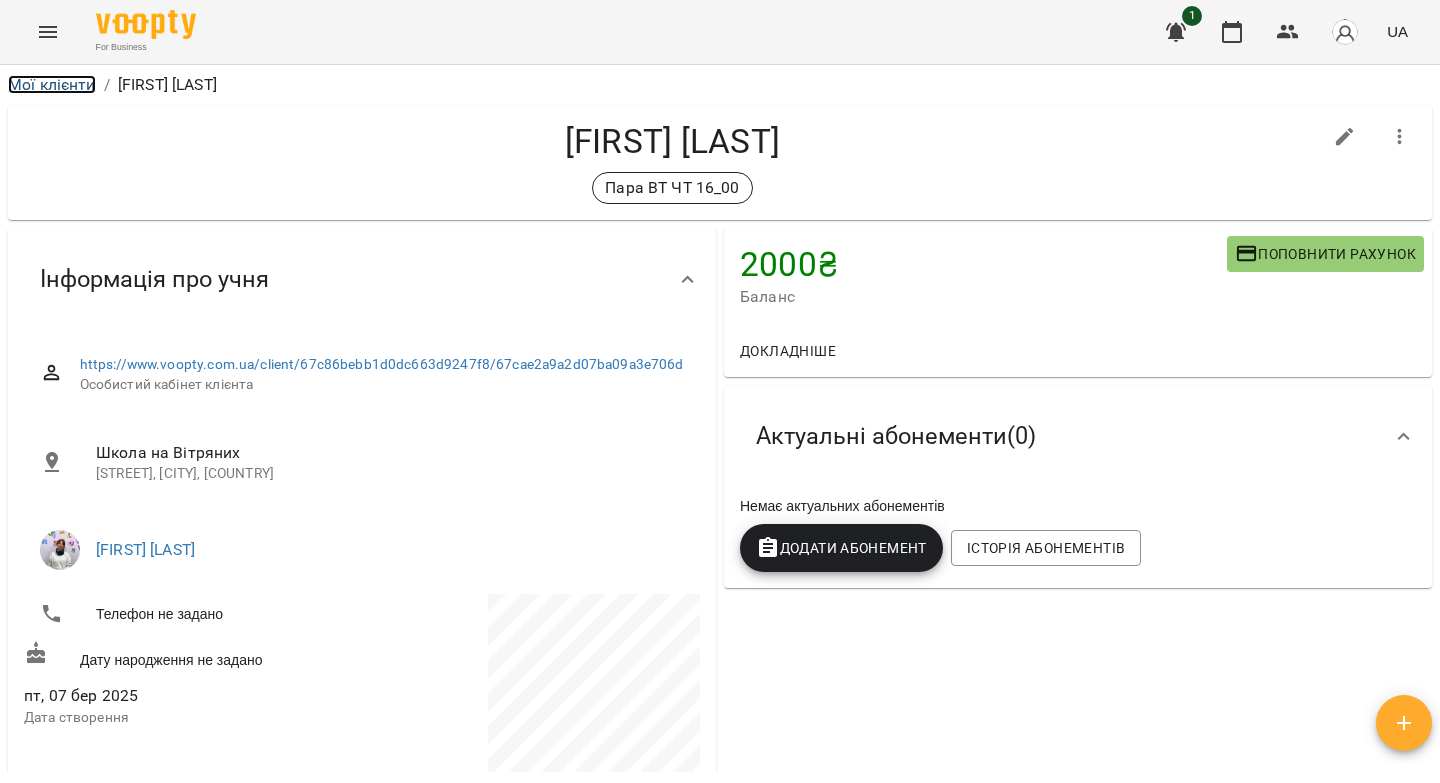 click on "Мої клієнти" at bounding box center (52, 84) 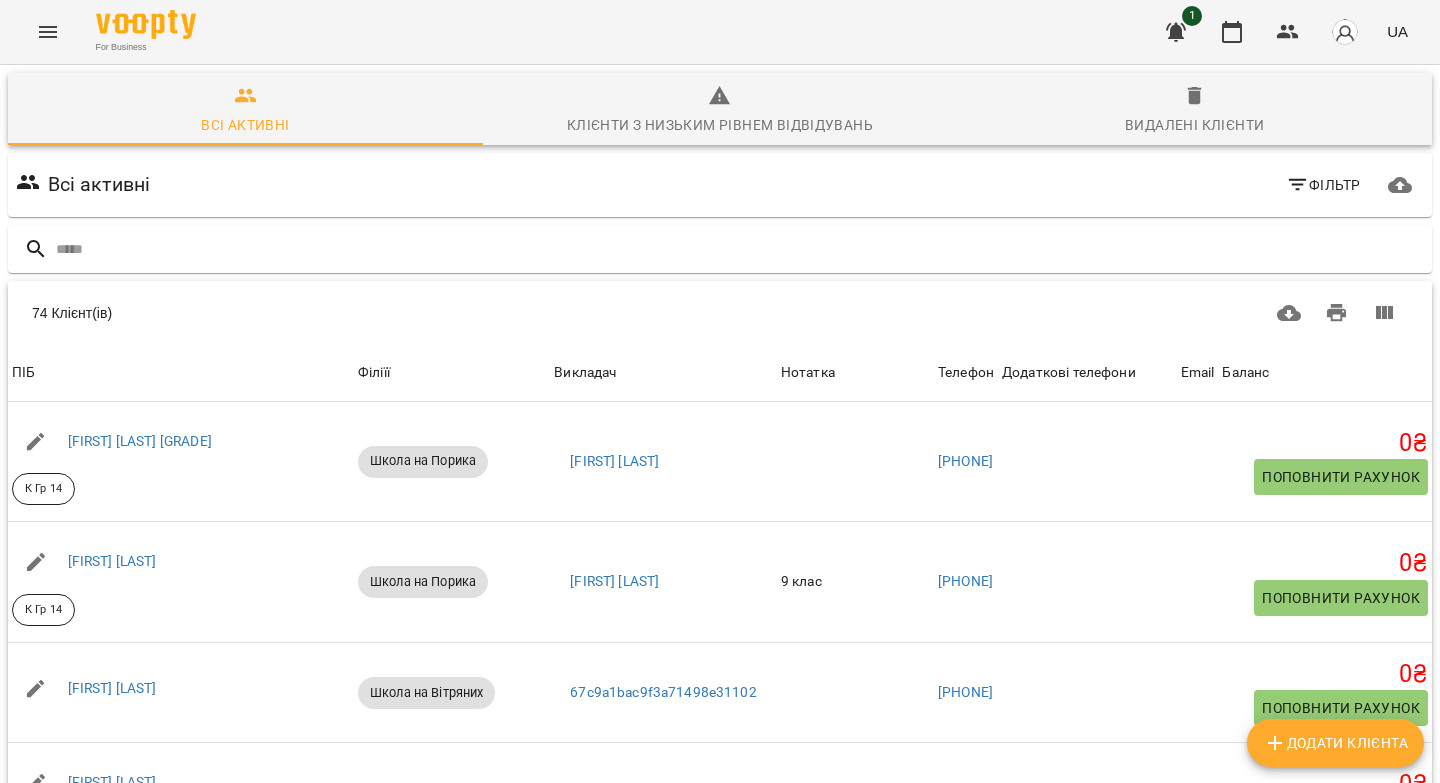 click 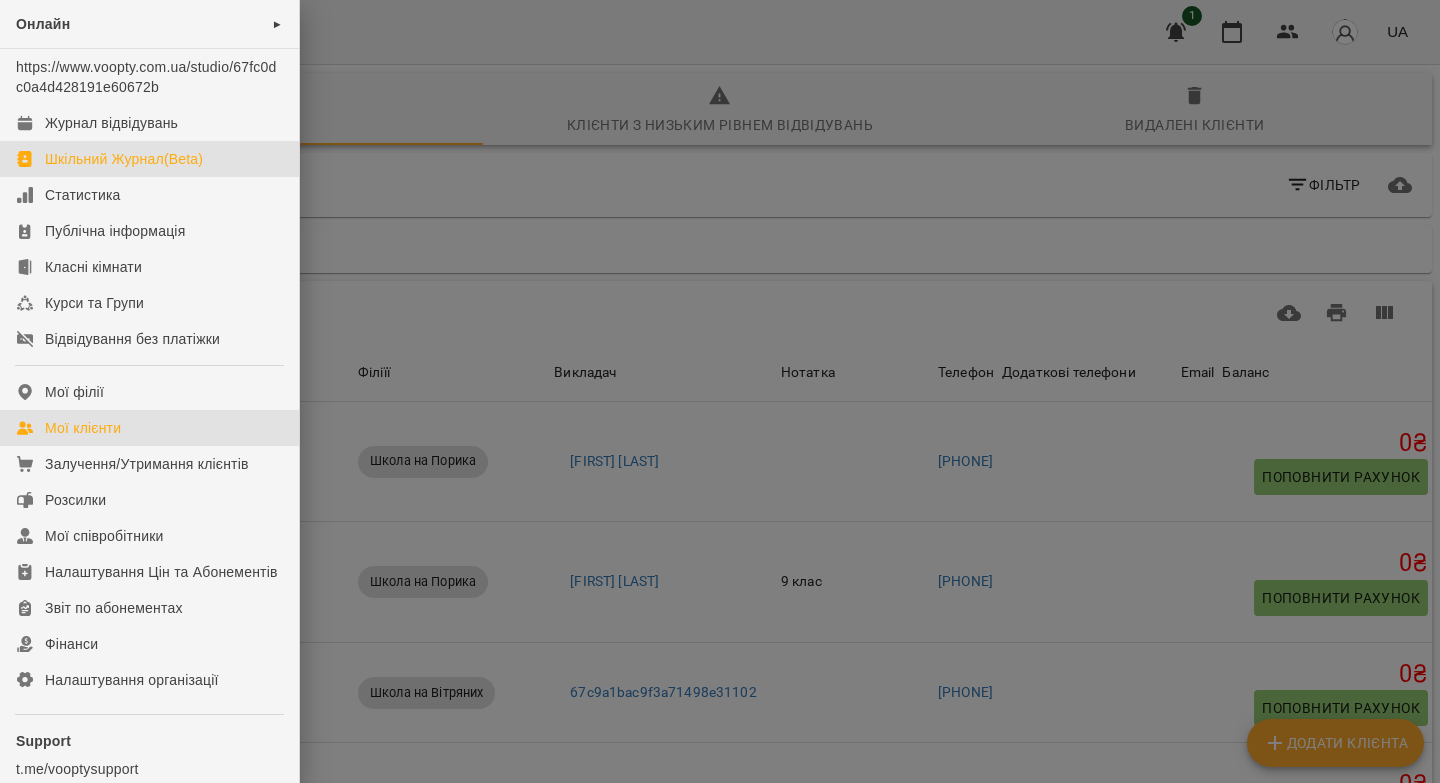 click on "Шкільний Журнал(Beta)" at bounding box center (124, 159) 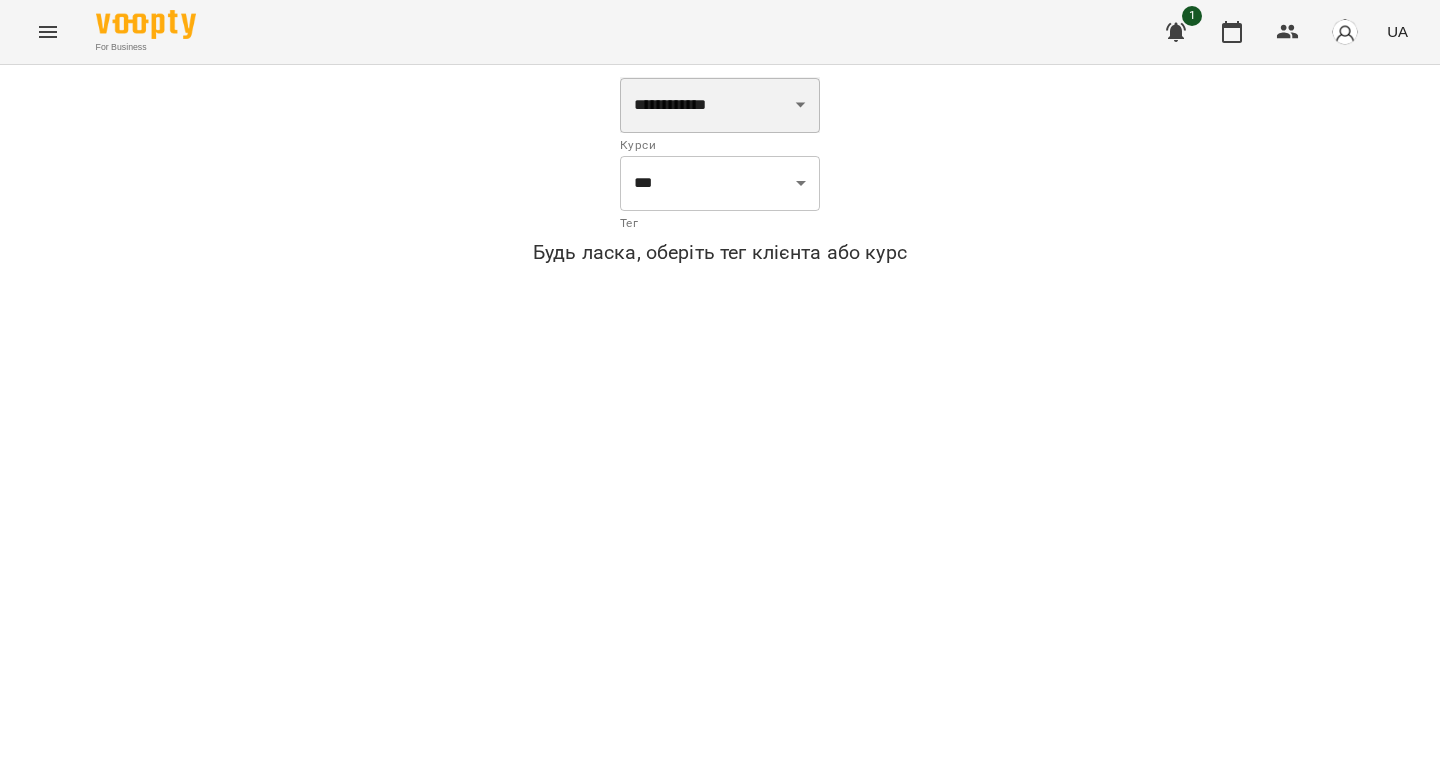 click on "**********" at bounding box center (720, 105) 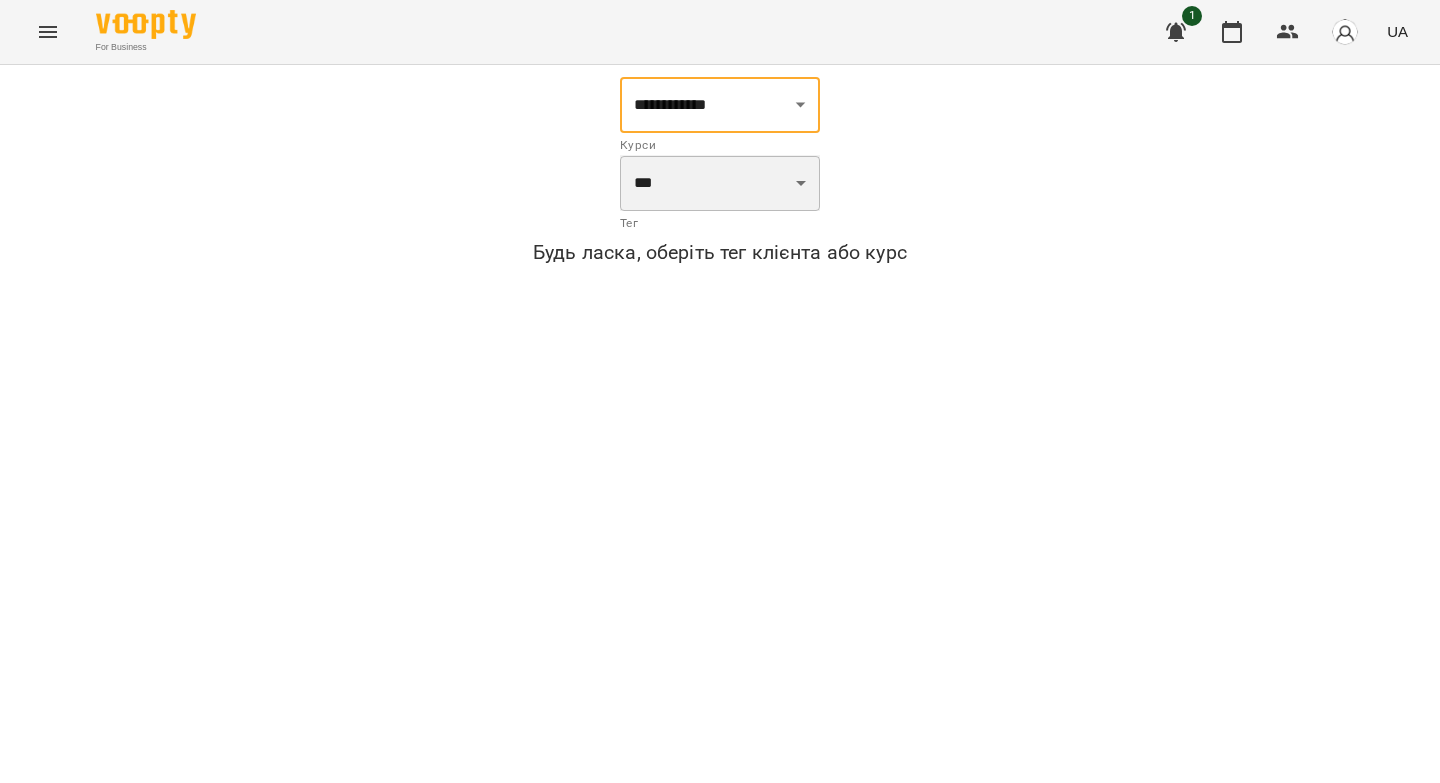 click on "*** ***" at bounding box center [720, 183] 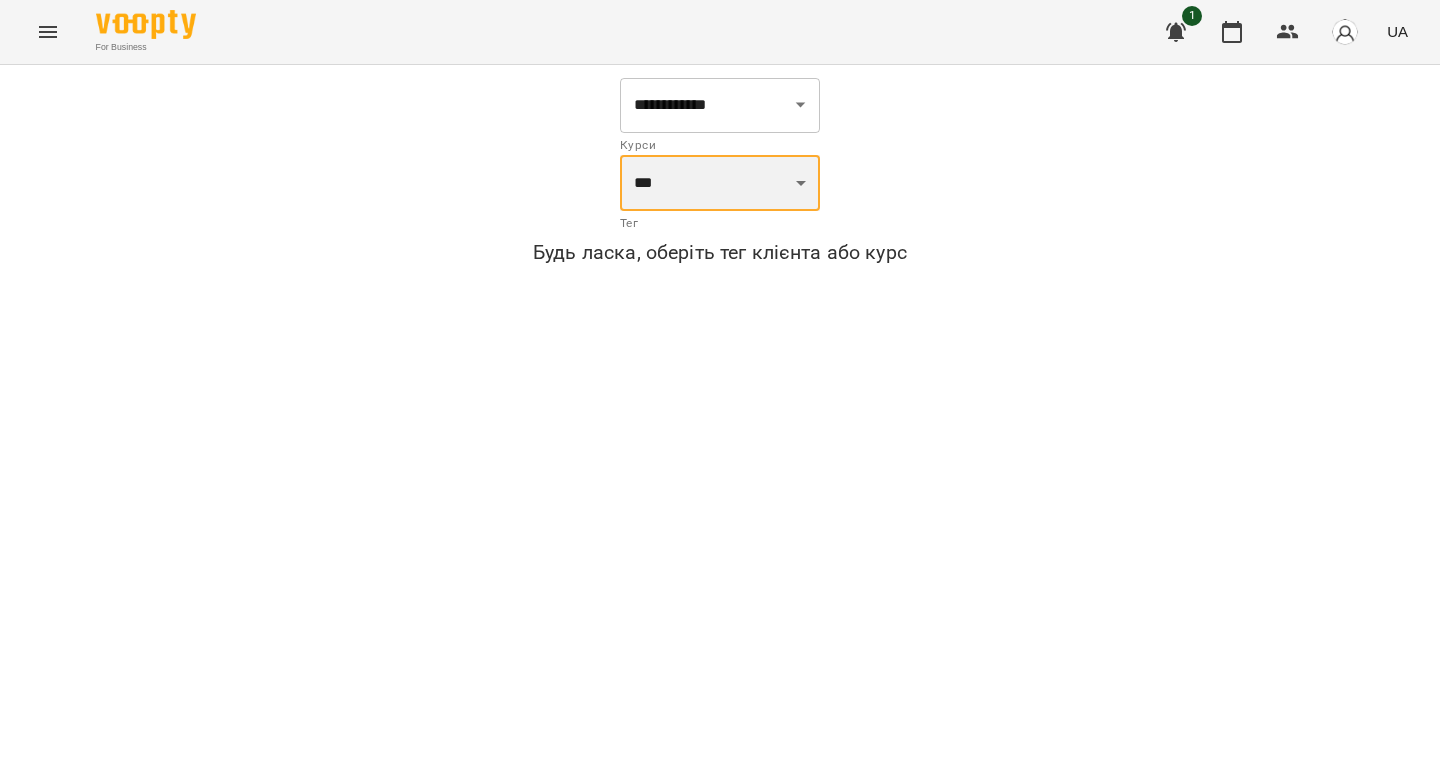 select on "***" 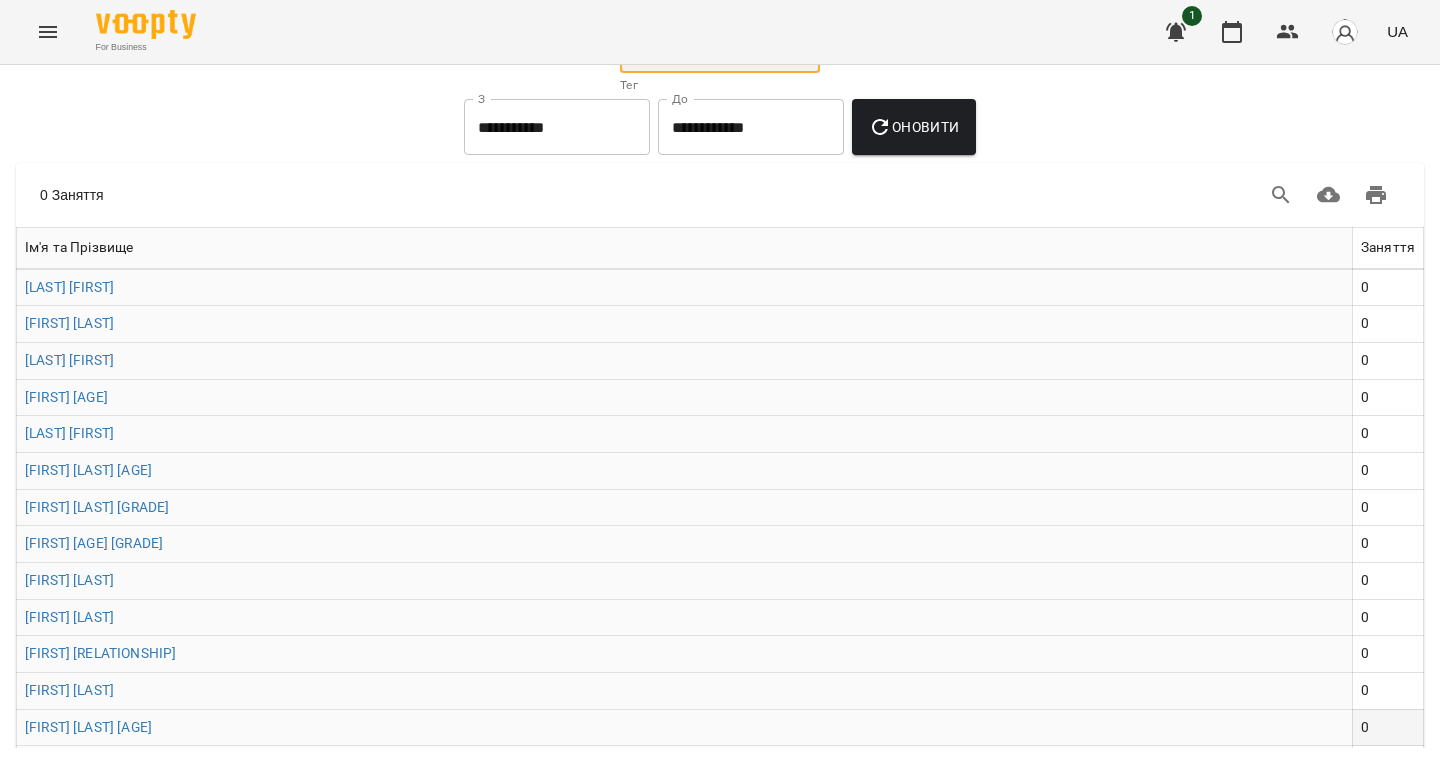 scroll, scrollTop: 0, scrollLeft: 0, axis: both 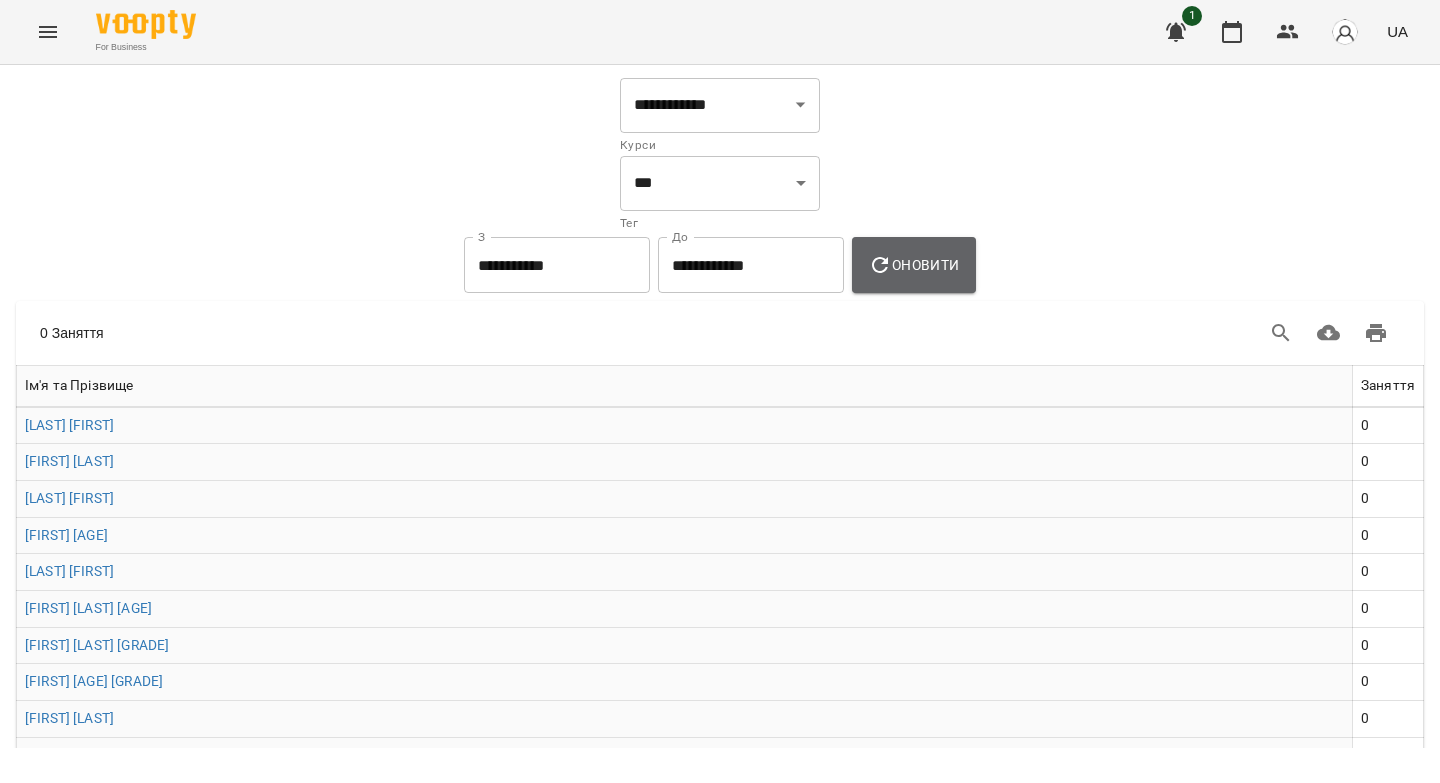 click on "Оновити" at bounding box center [913, 265] 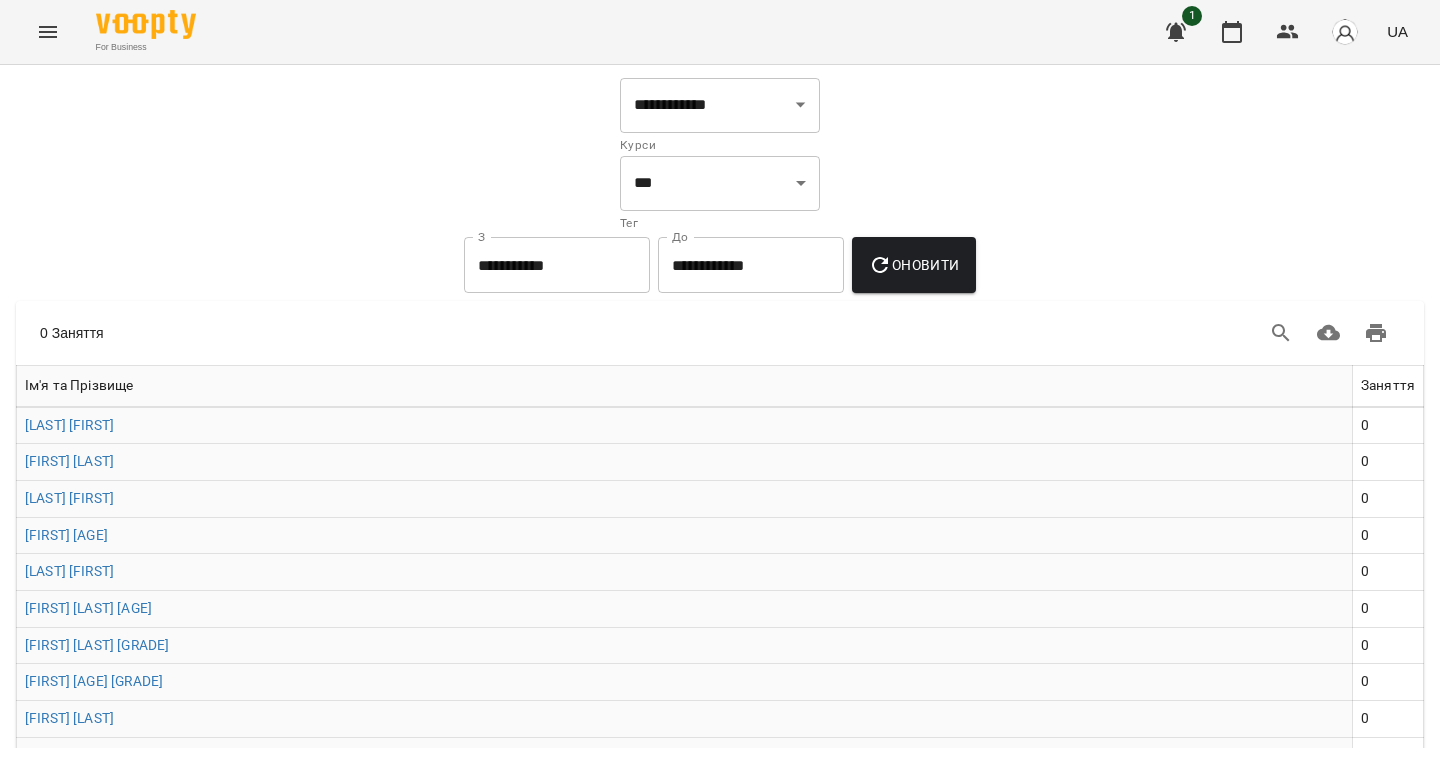 scroll, scrollTop: 432, scrollLeft: 0, axis: vertical 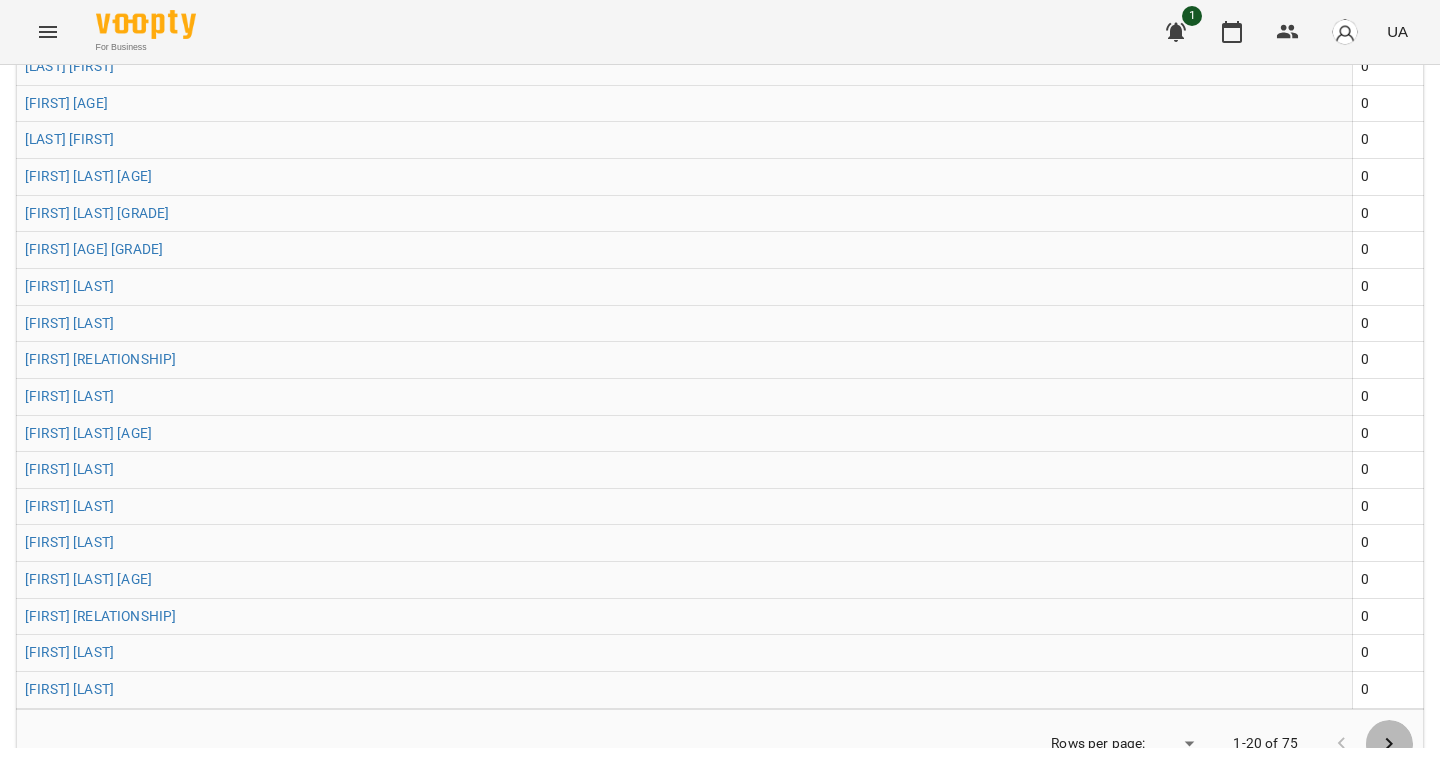 click 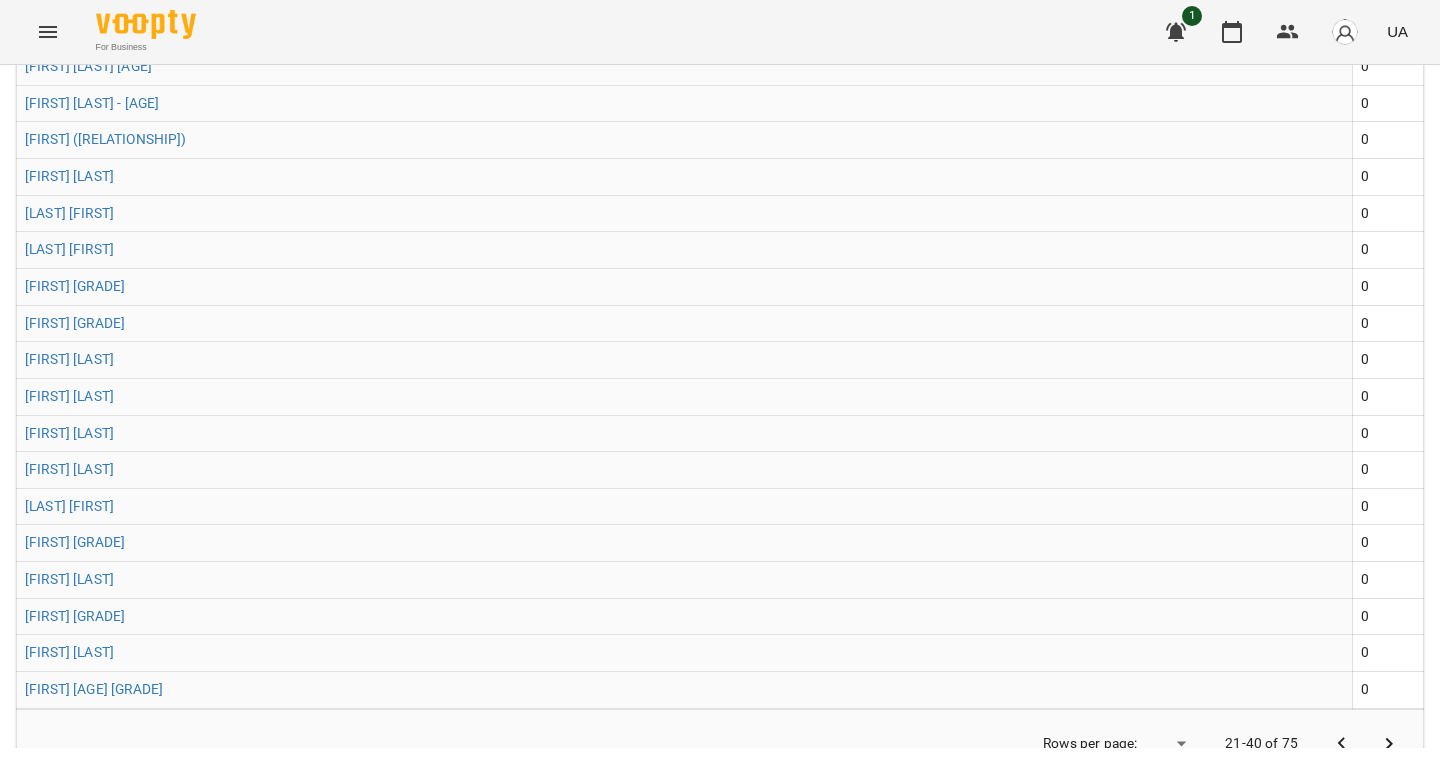 click 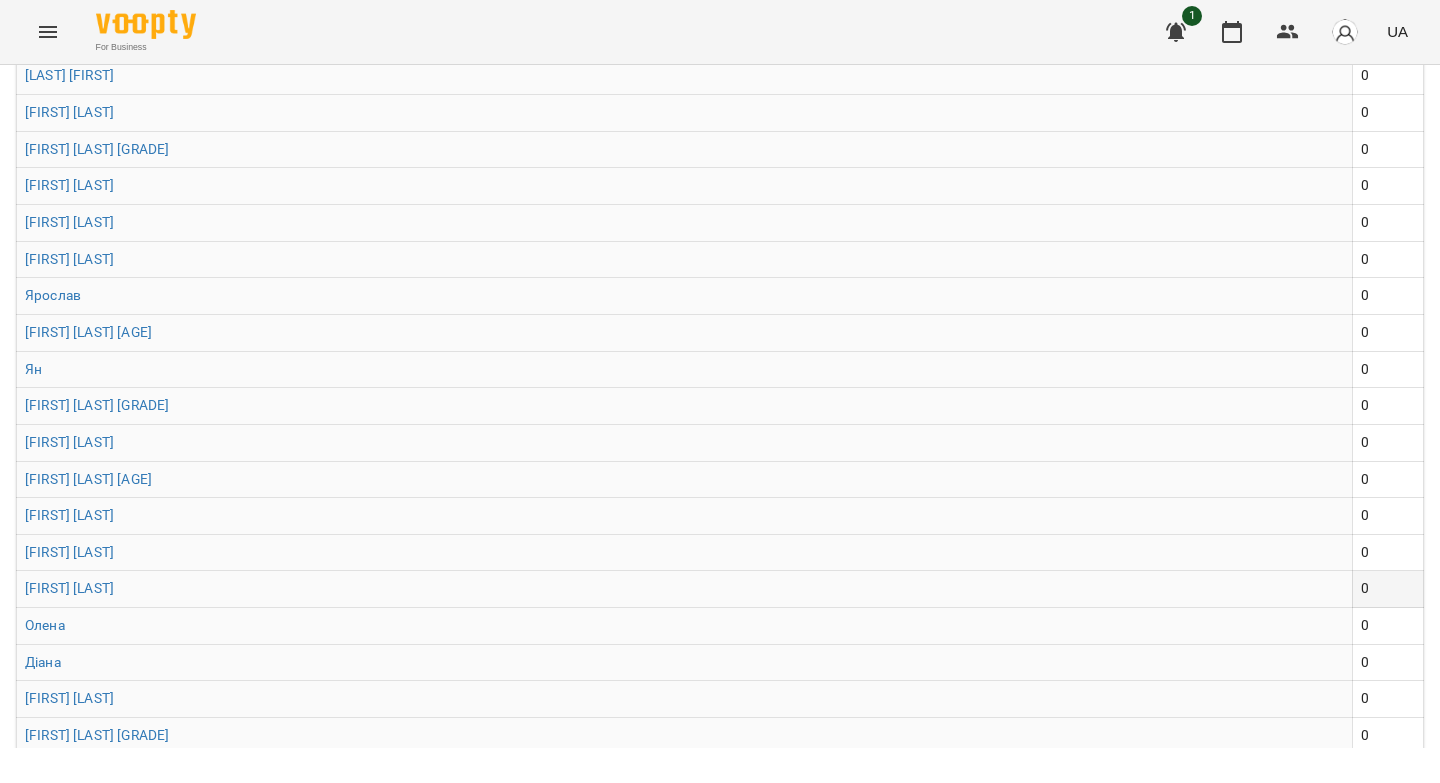 scroll, scrollTop: 432, scrollLeft: 0, axis: vertical 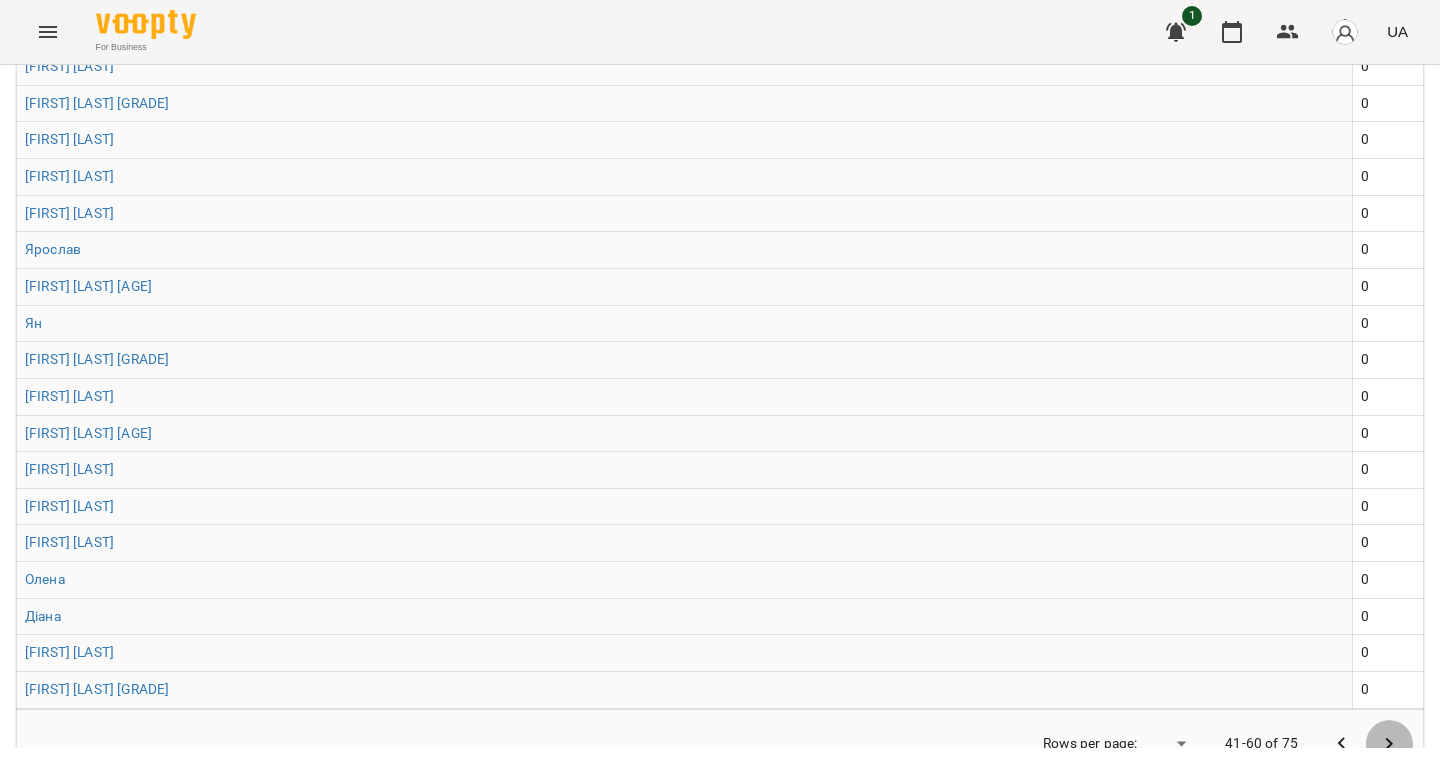click 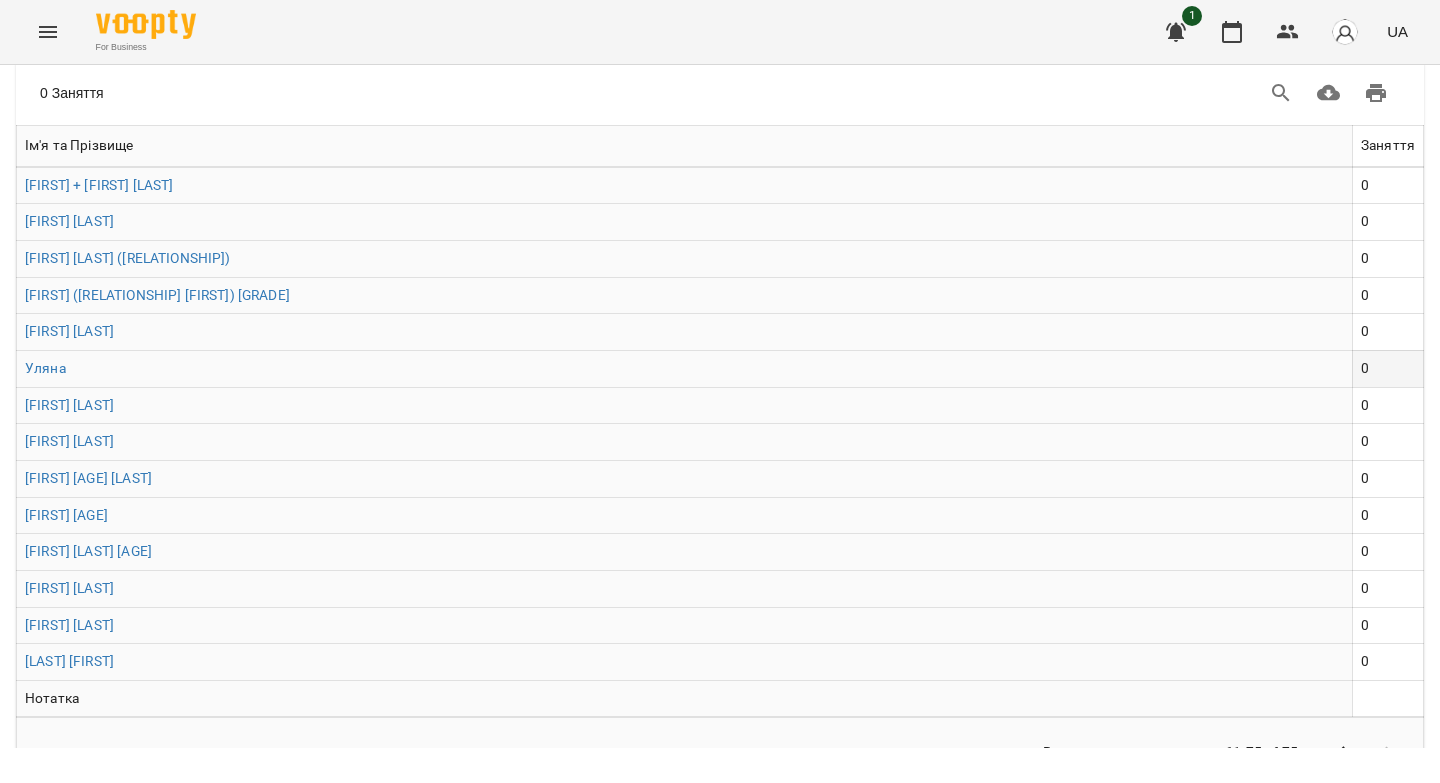 scroll, scrollTop: 248, scrollLeft: 0, axis: vertical 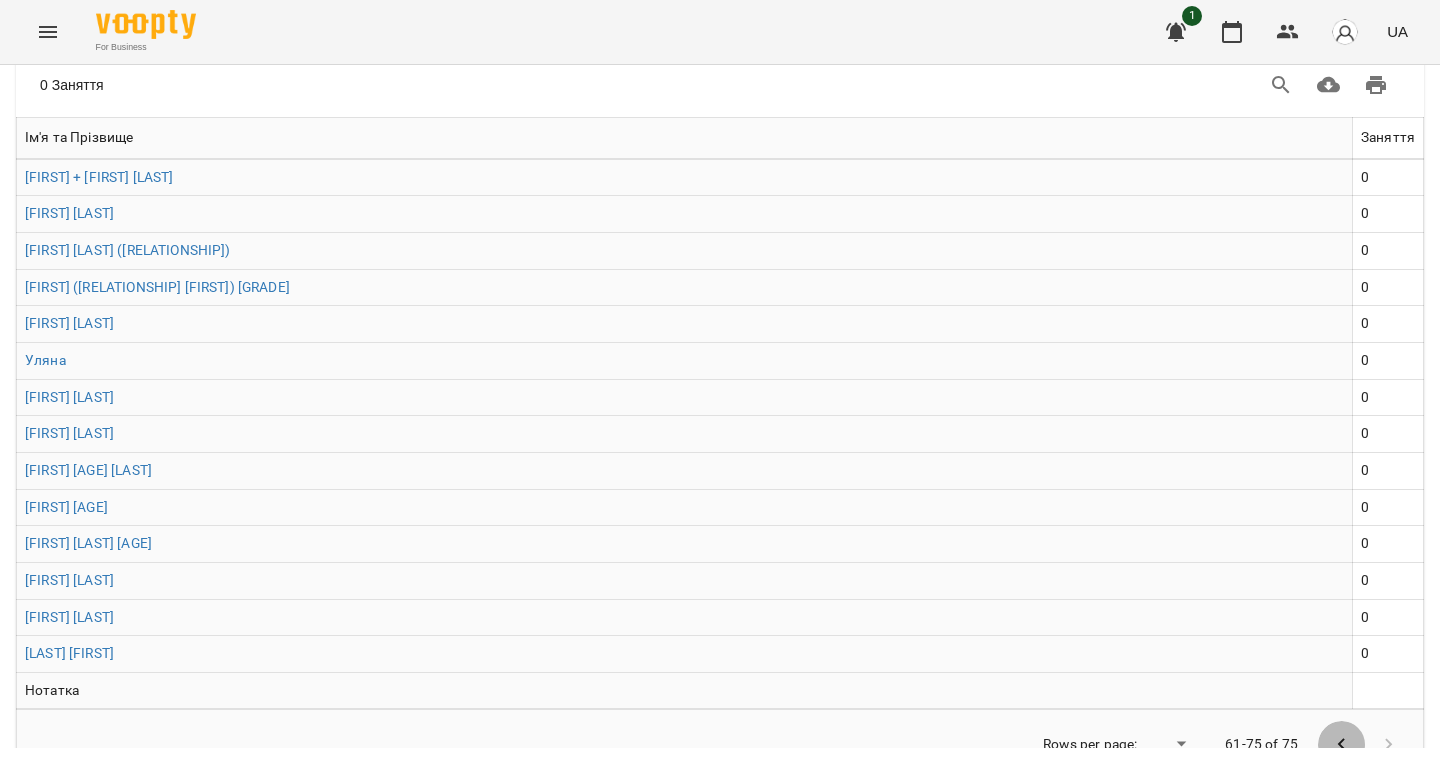 click 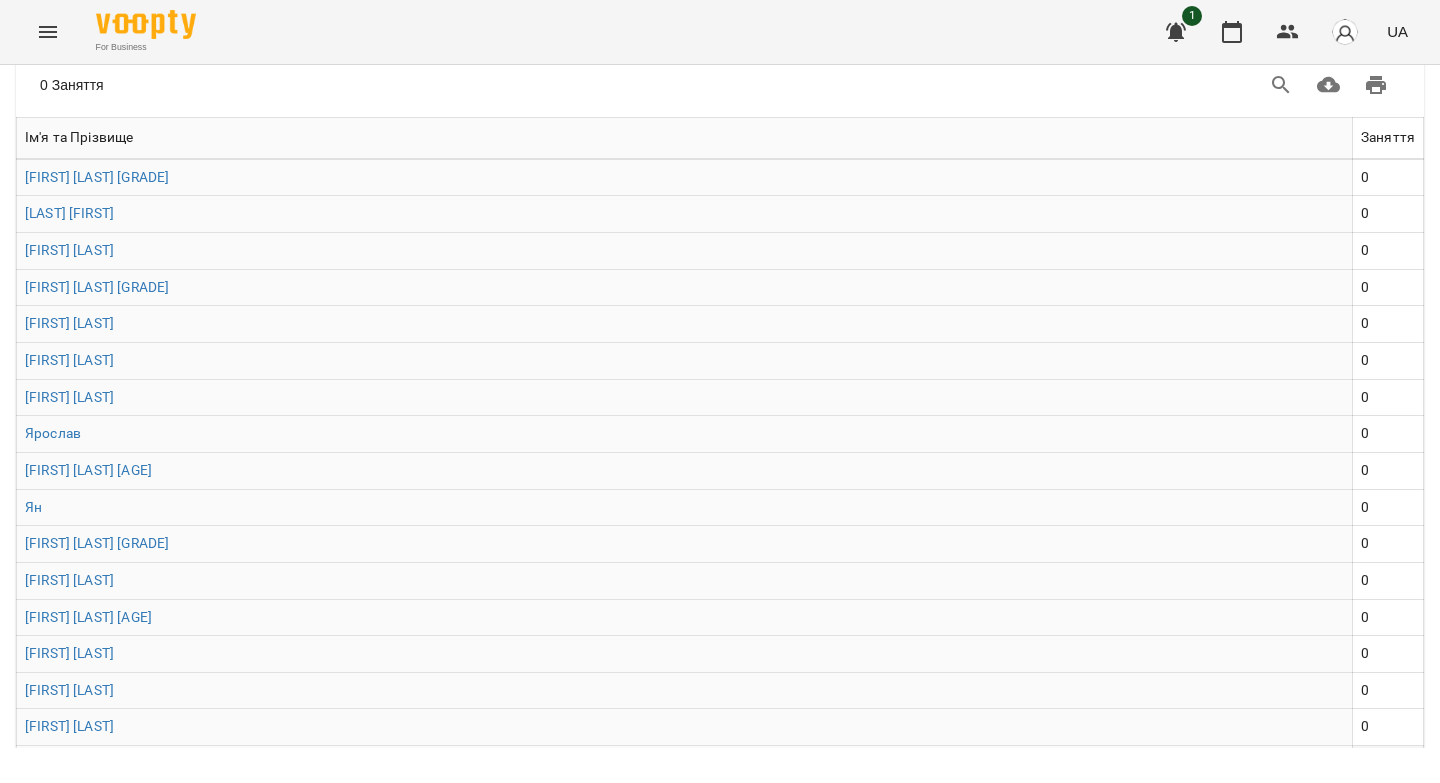 click on "Олена" at bounding box center (685, 764) 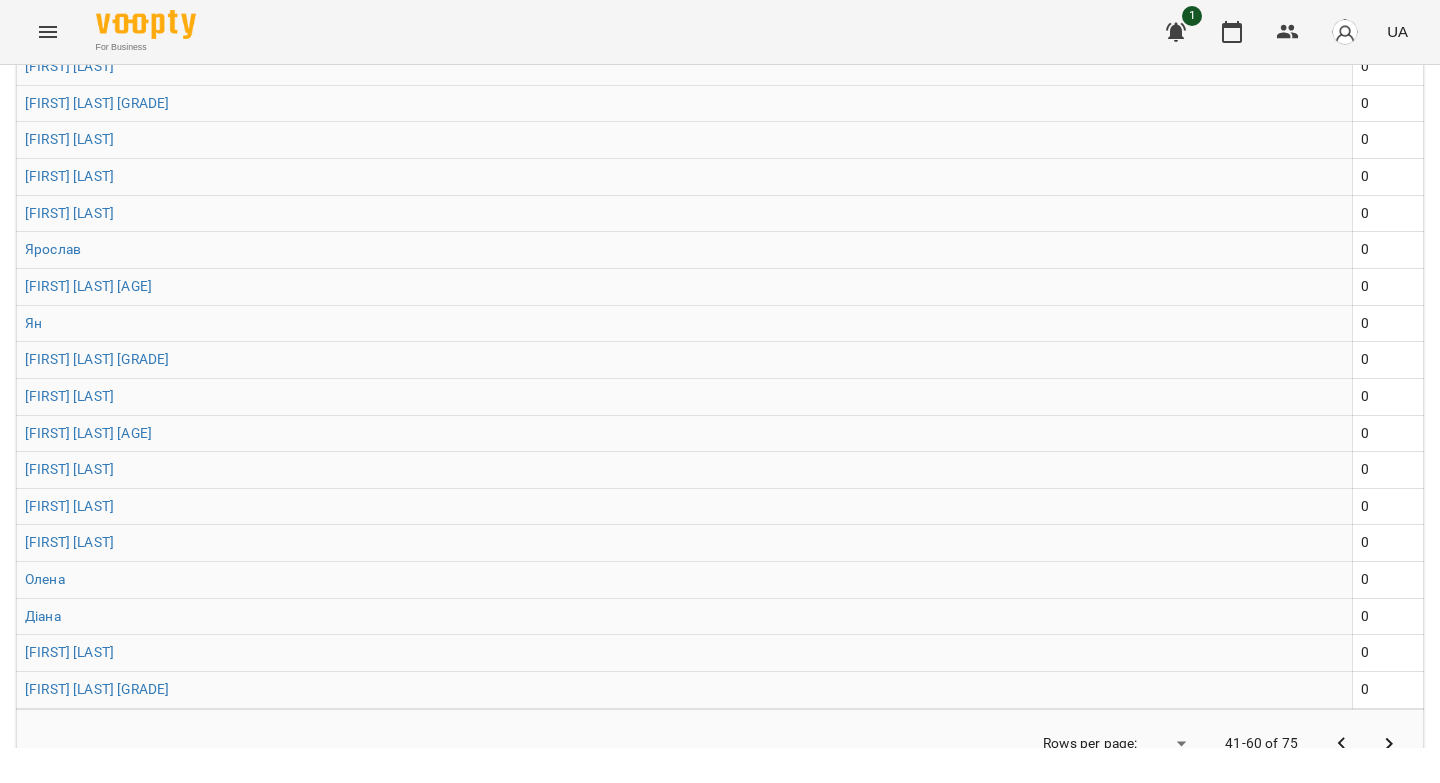 click 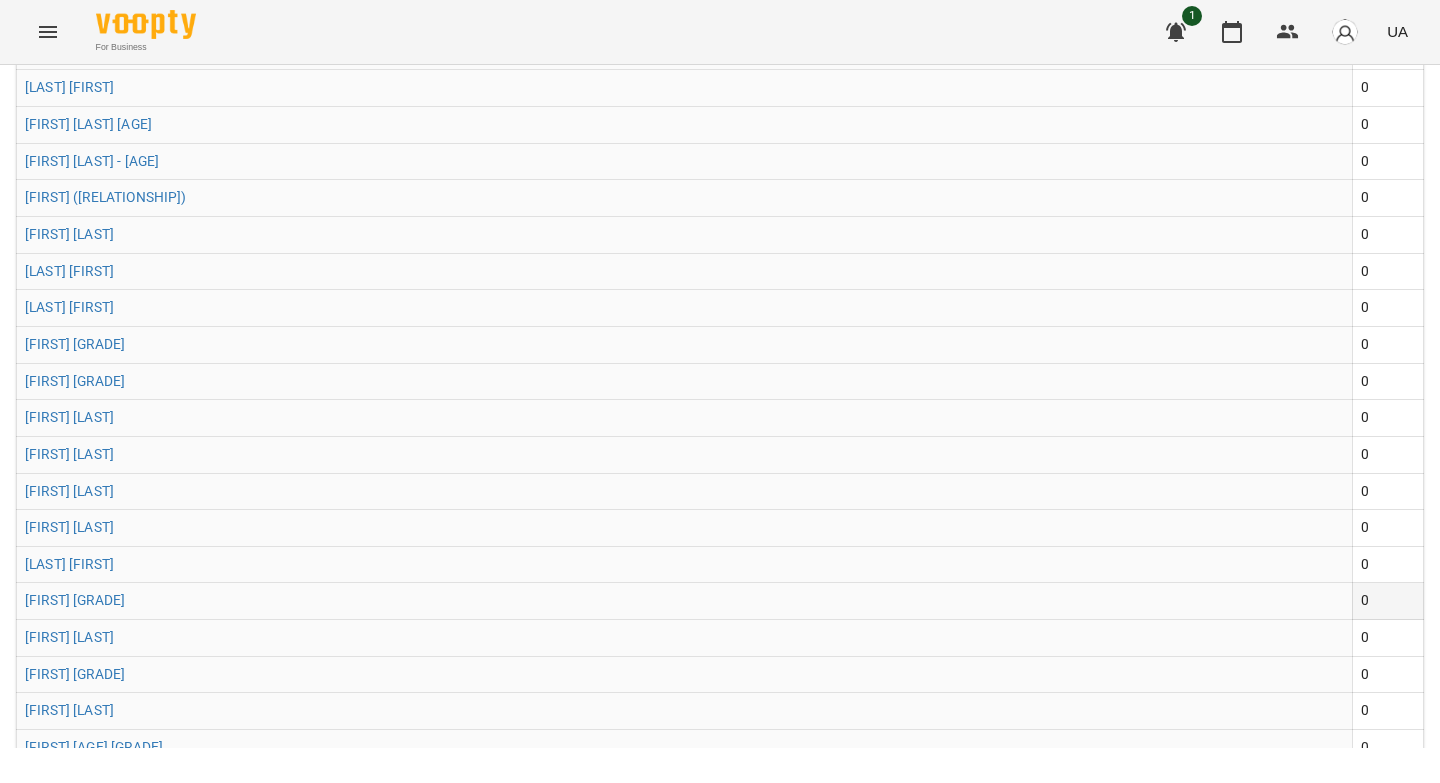 scroll, scrollTop: 432, scrollLeft: 0, axis: vertical 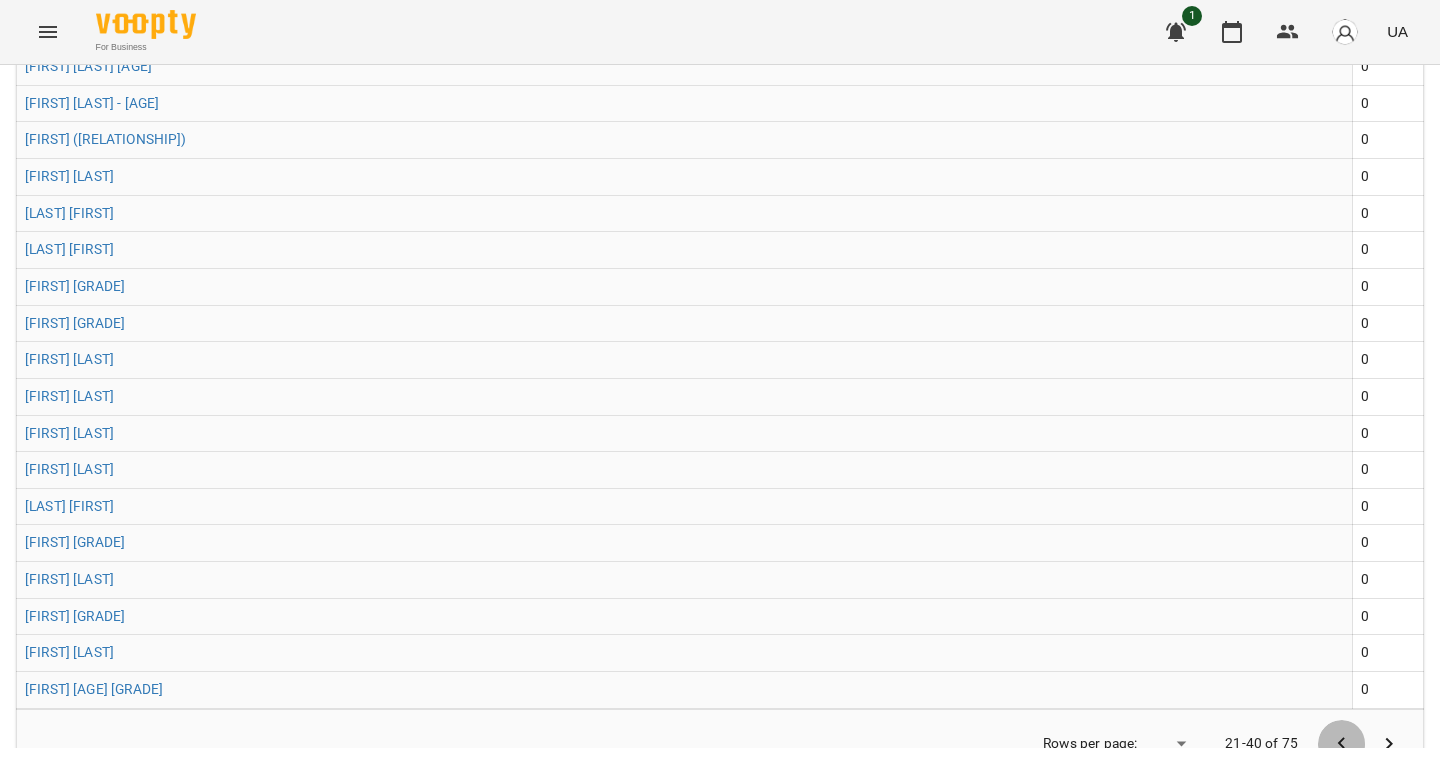 click 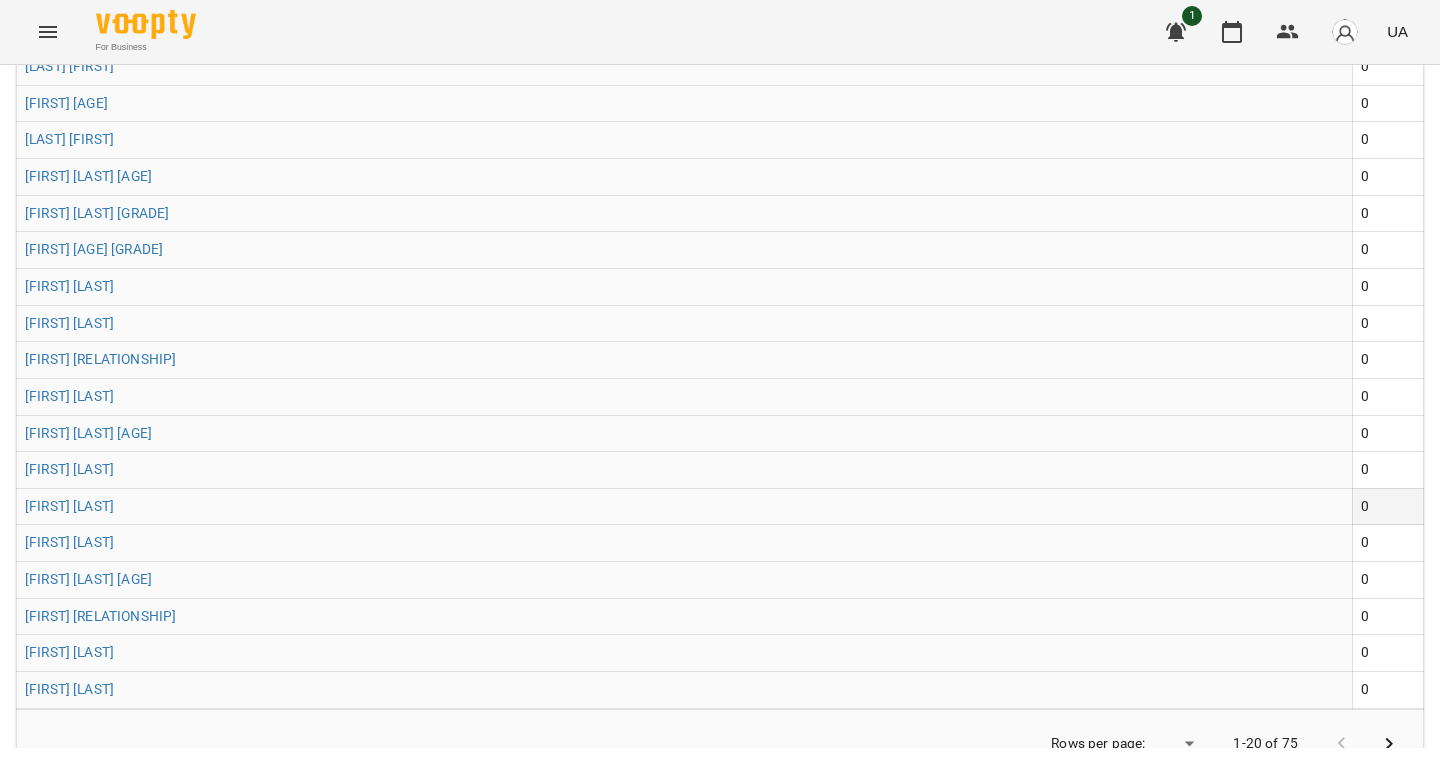 scroll, scrollTop: 0, scrollLeft: 0, axis: both 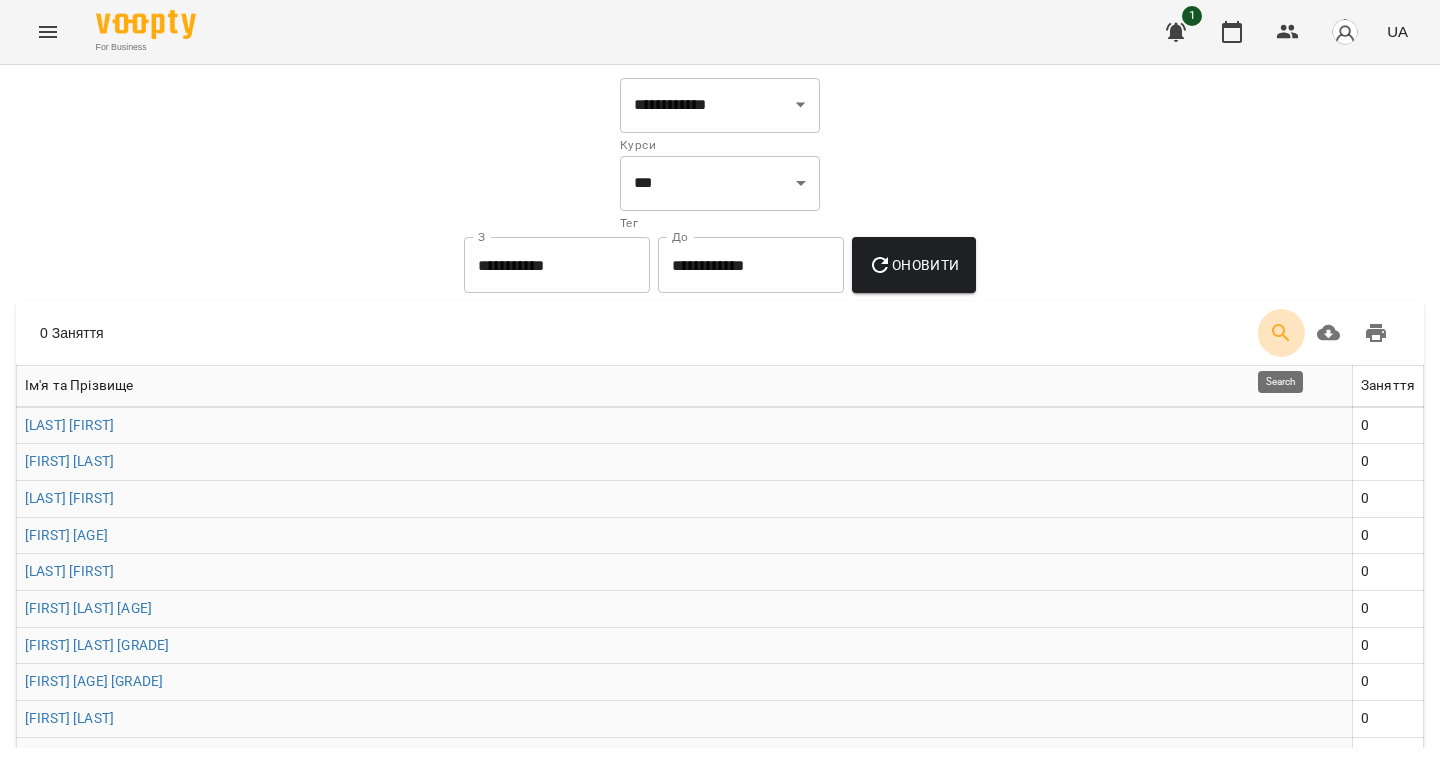 click 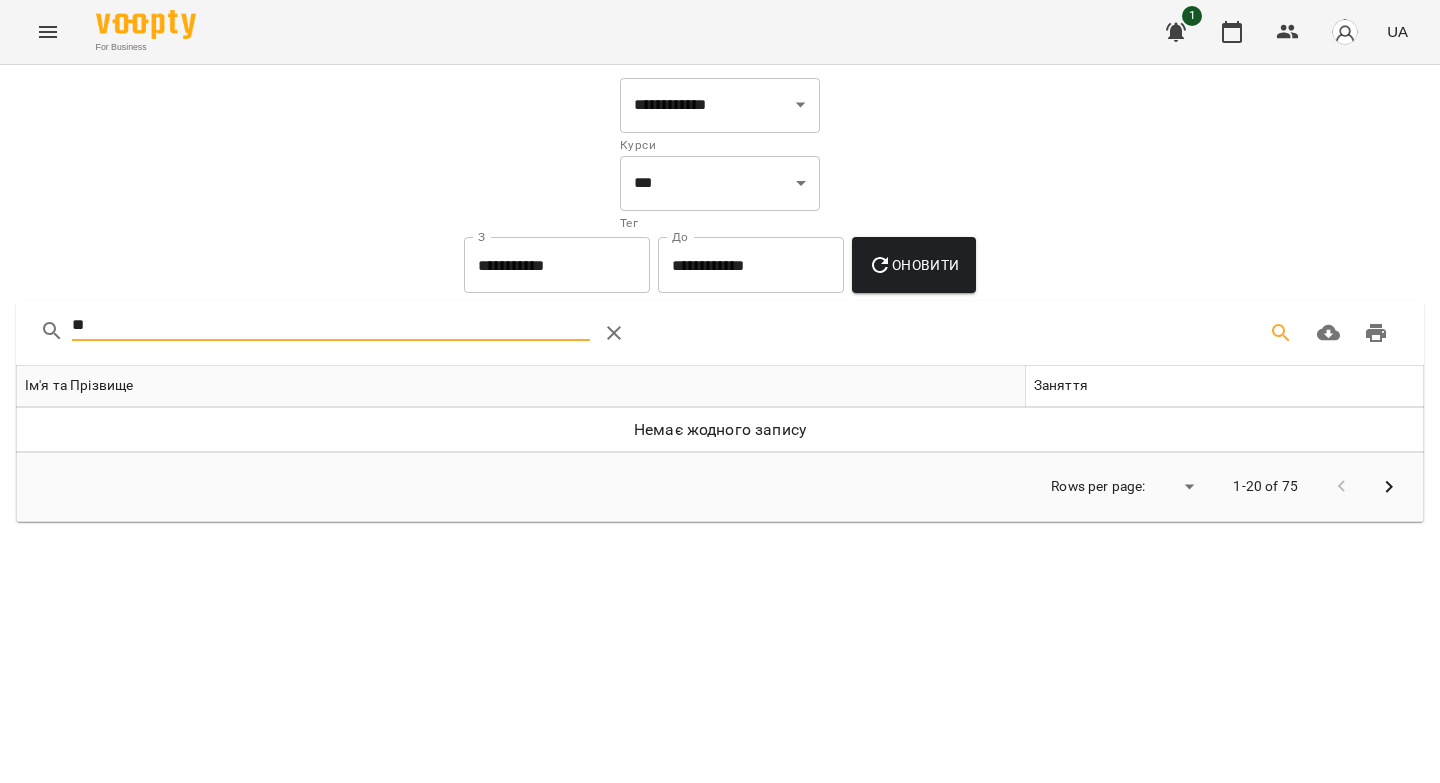 type on "*" 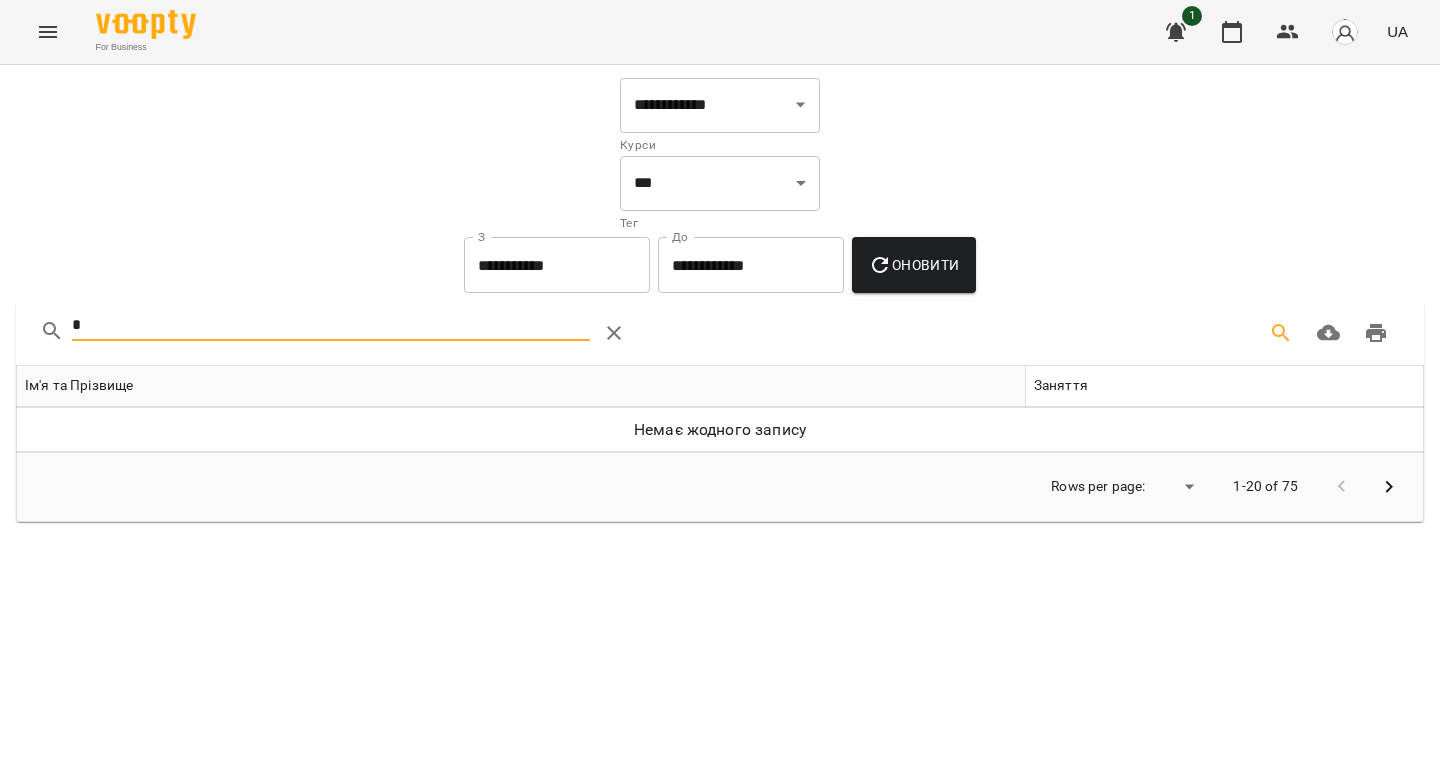 type 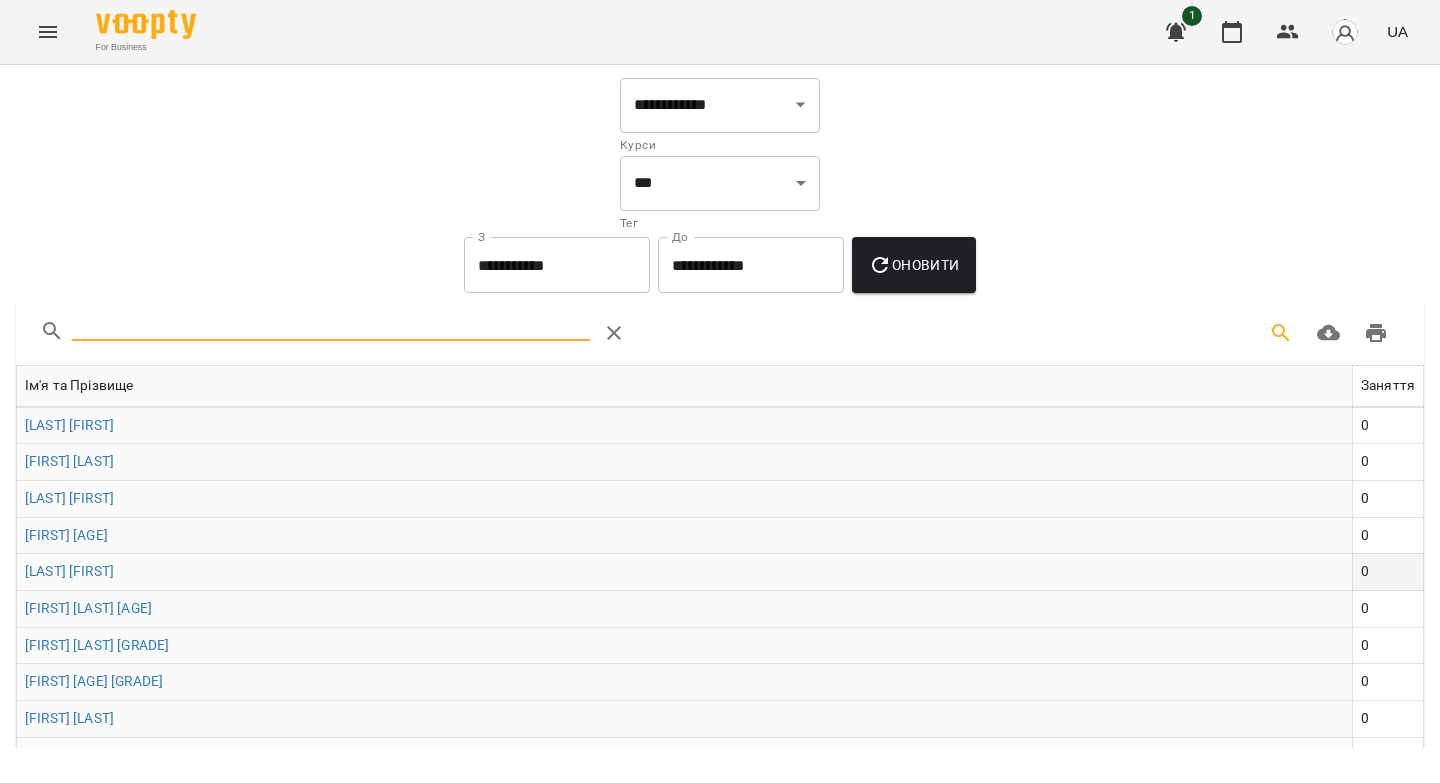 scroll, scrollTop: 27, scrollLeft: 0, axis: vertical 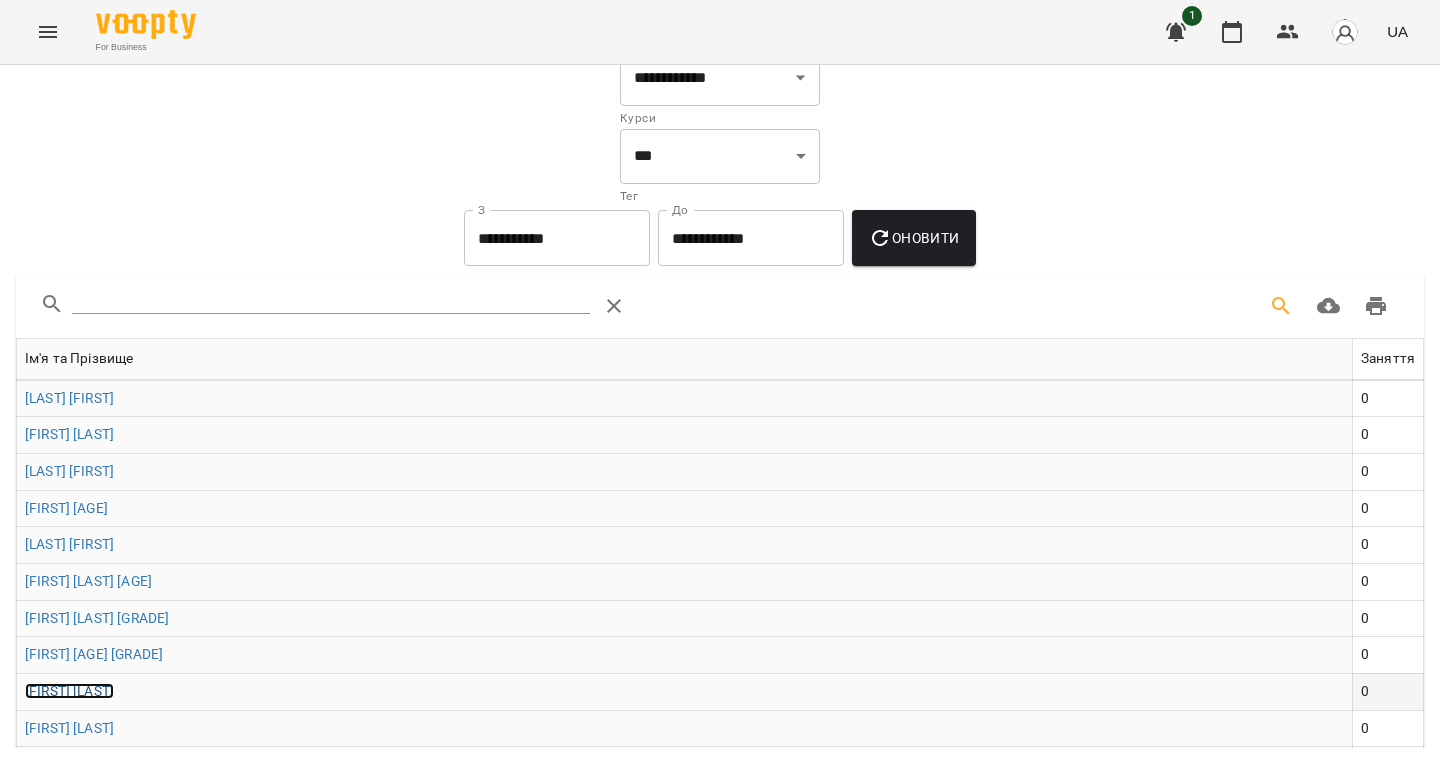click on "[FIRST] [LAST]" at bounding box center (69, 691) 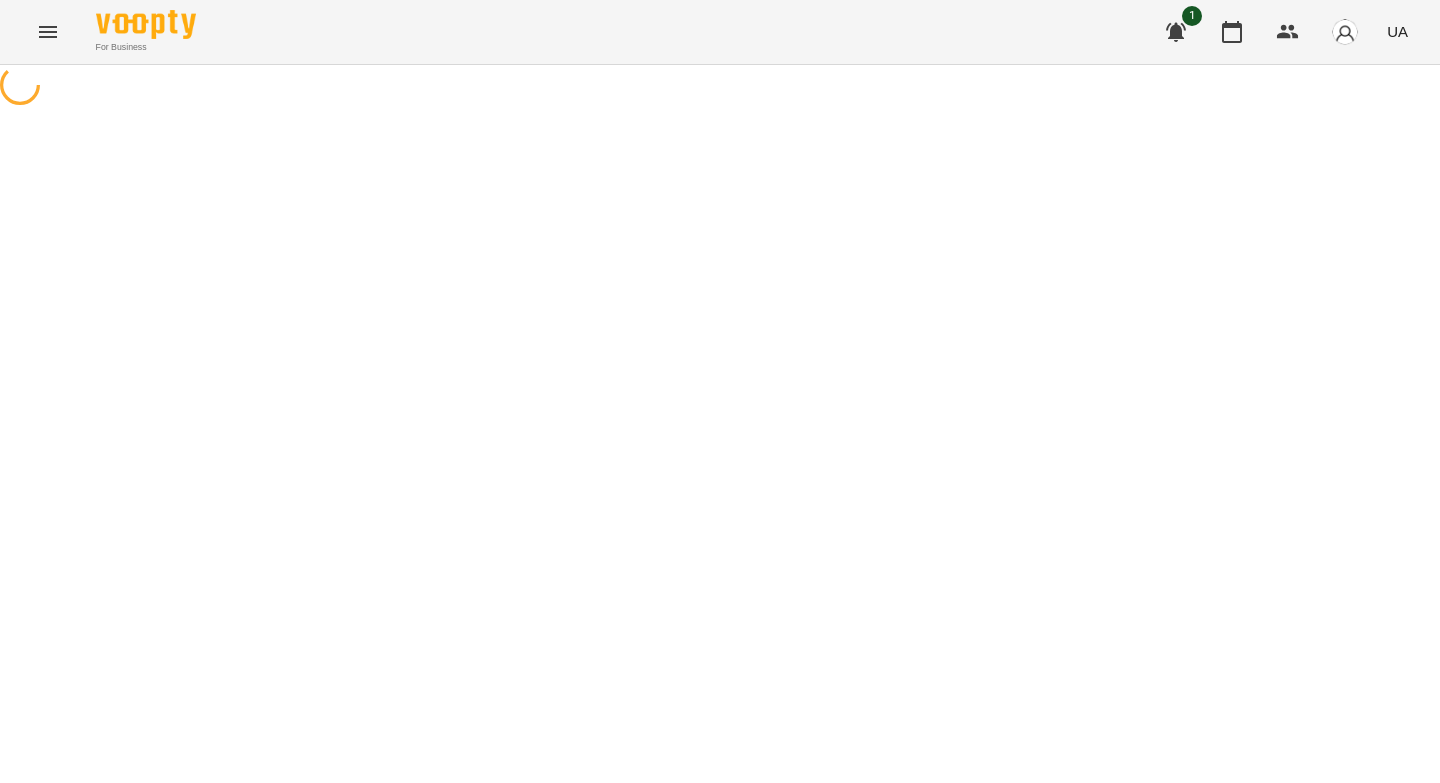 scroll, scrollTop: 0, scrollLeft: 0, axis: both 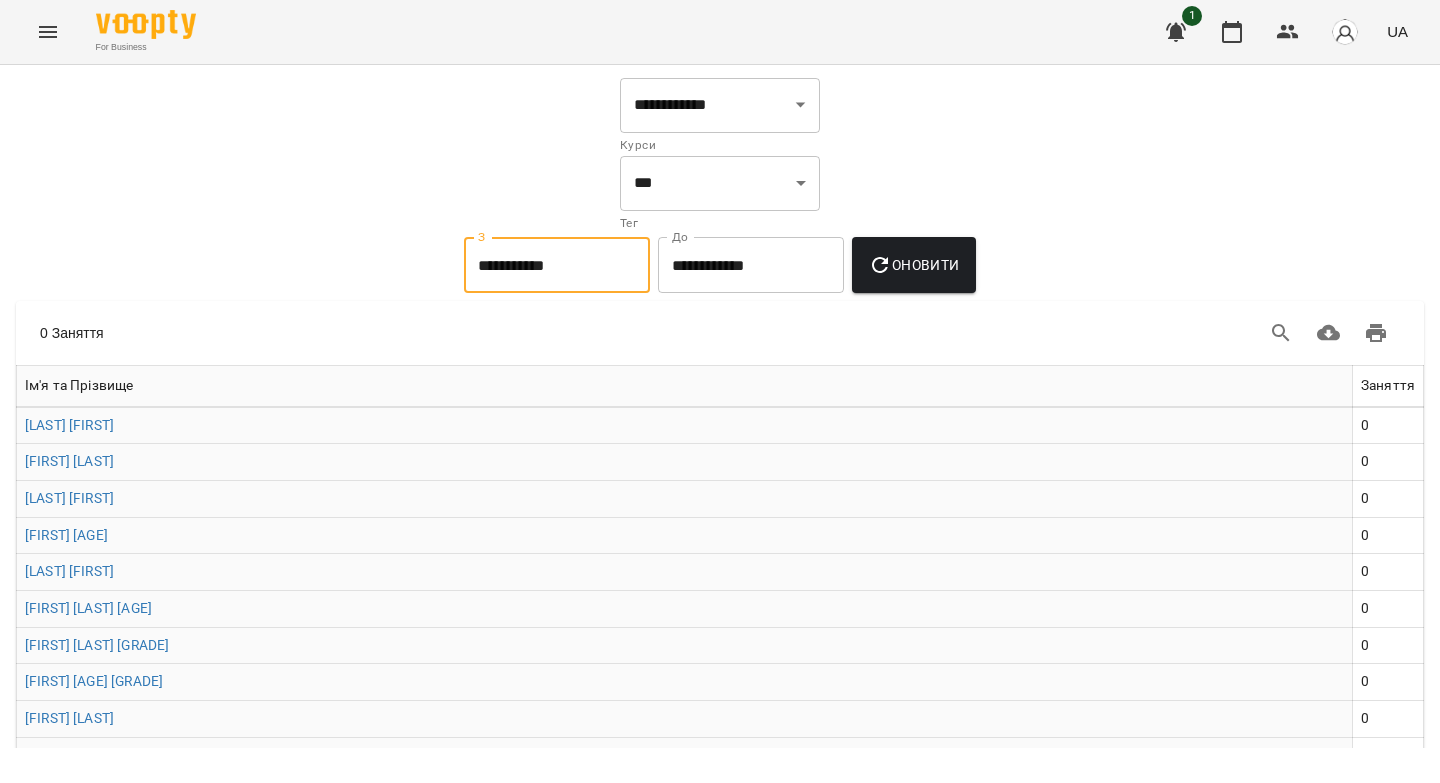 click on "**********" at bounding box center [557, 265] 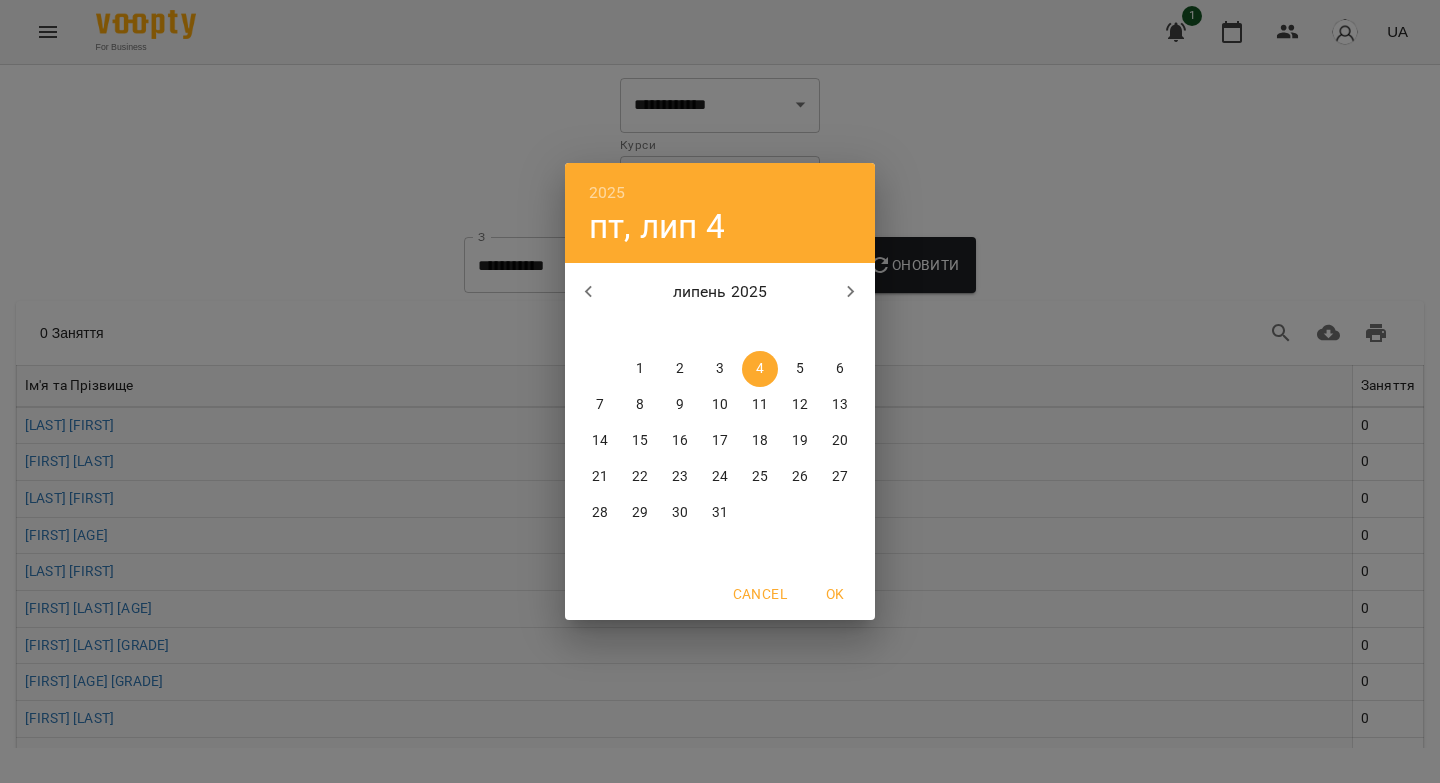 click 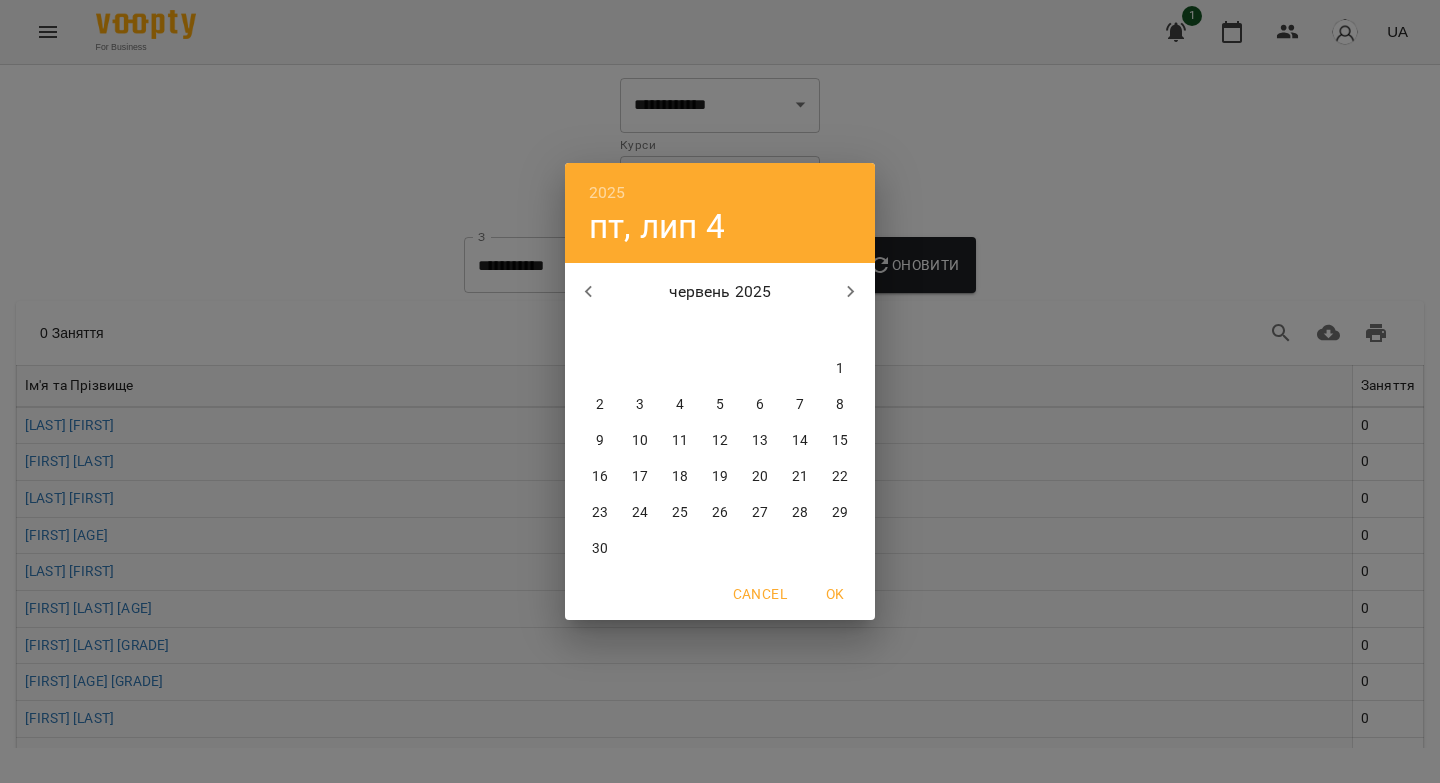 click 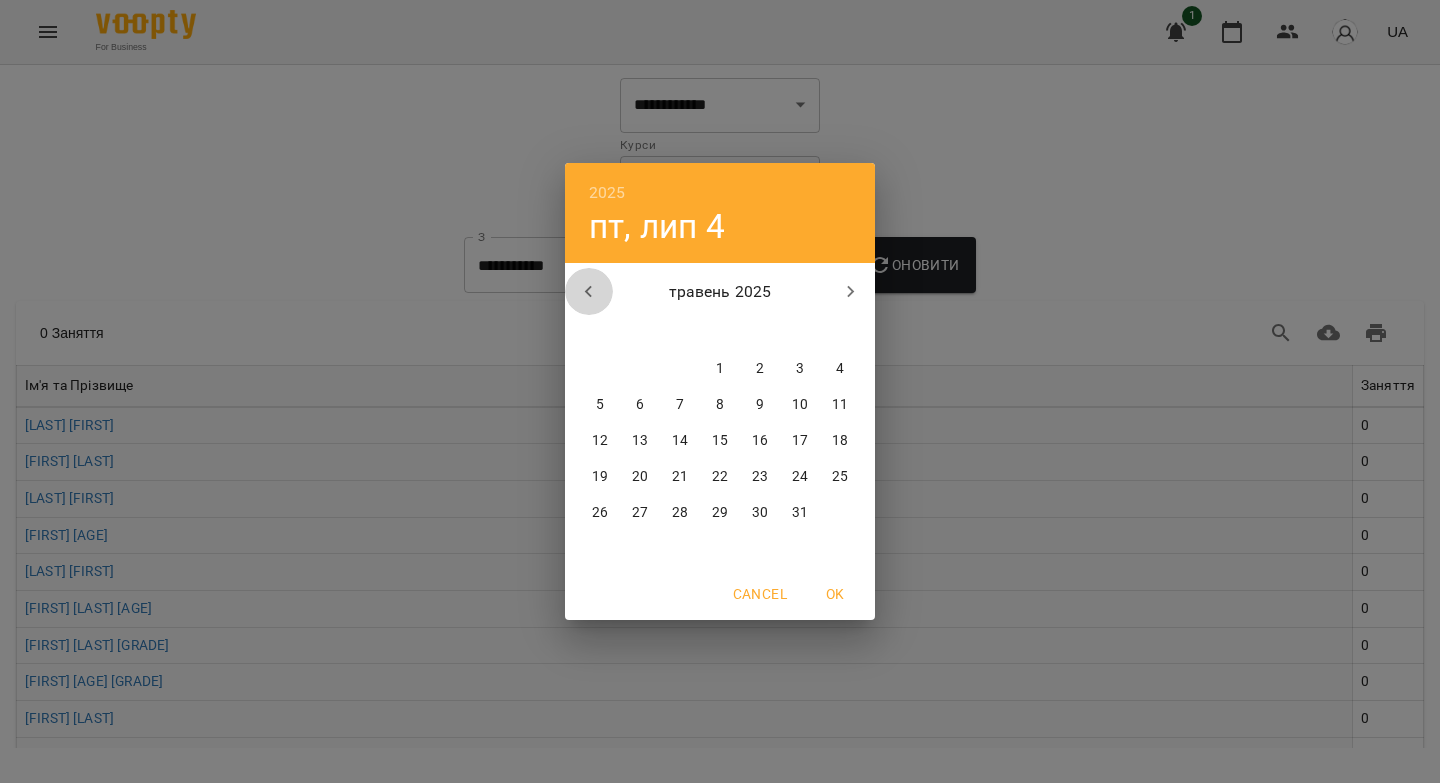 click 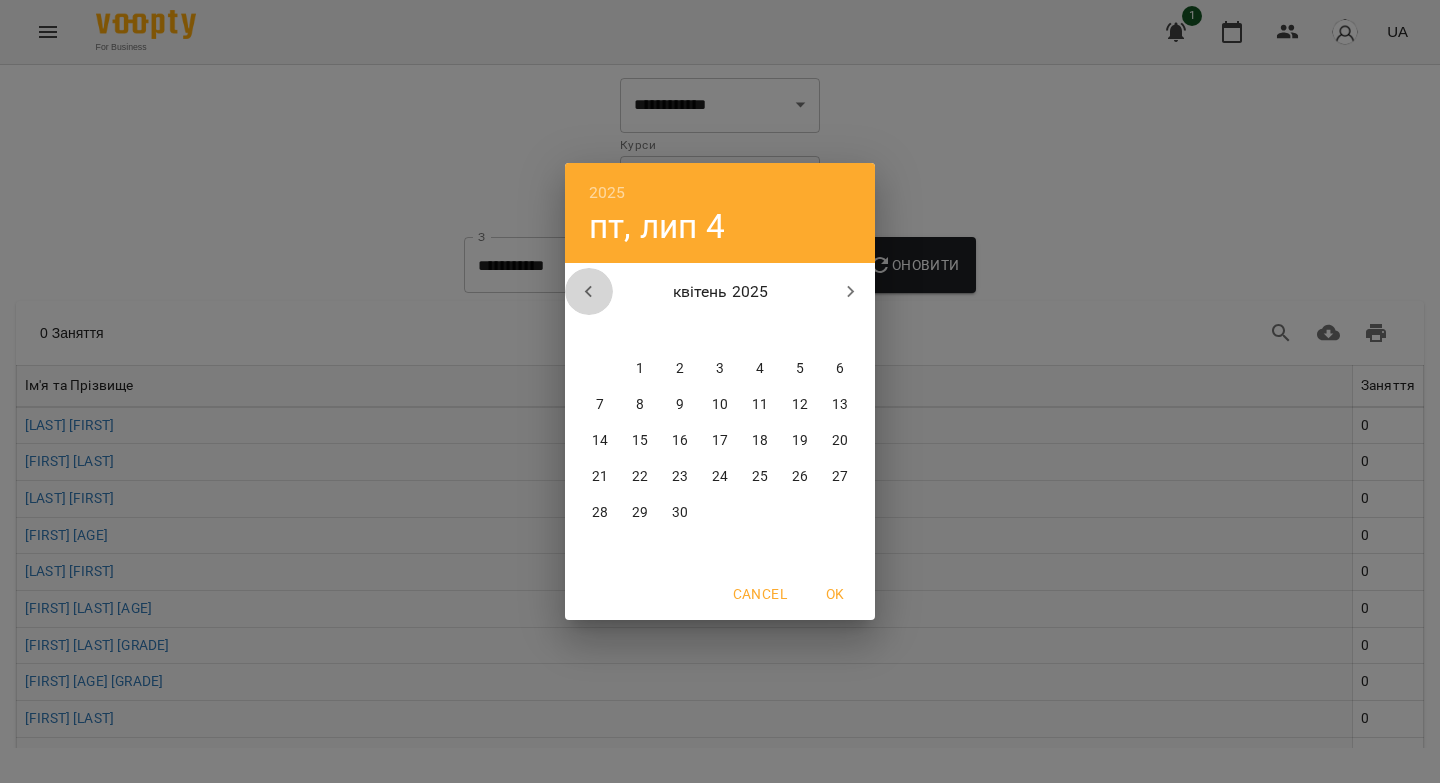 click 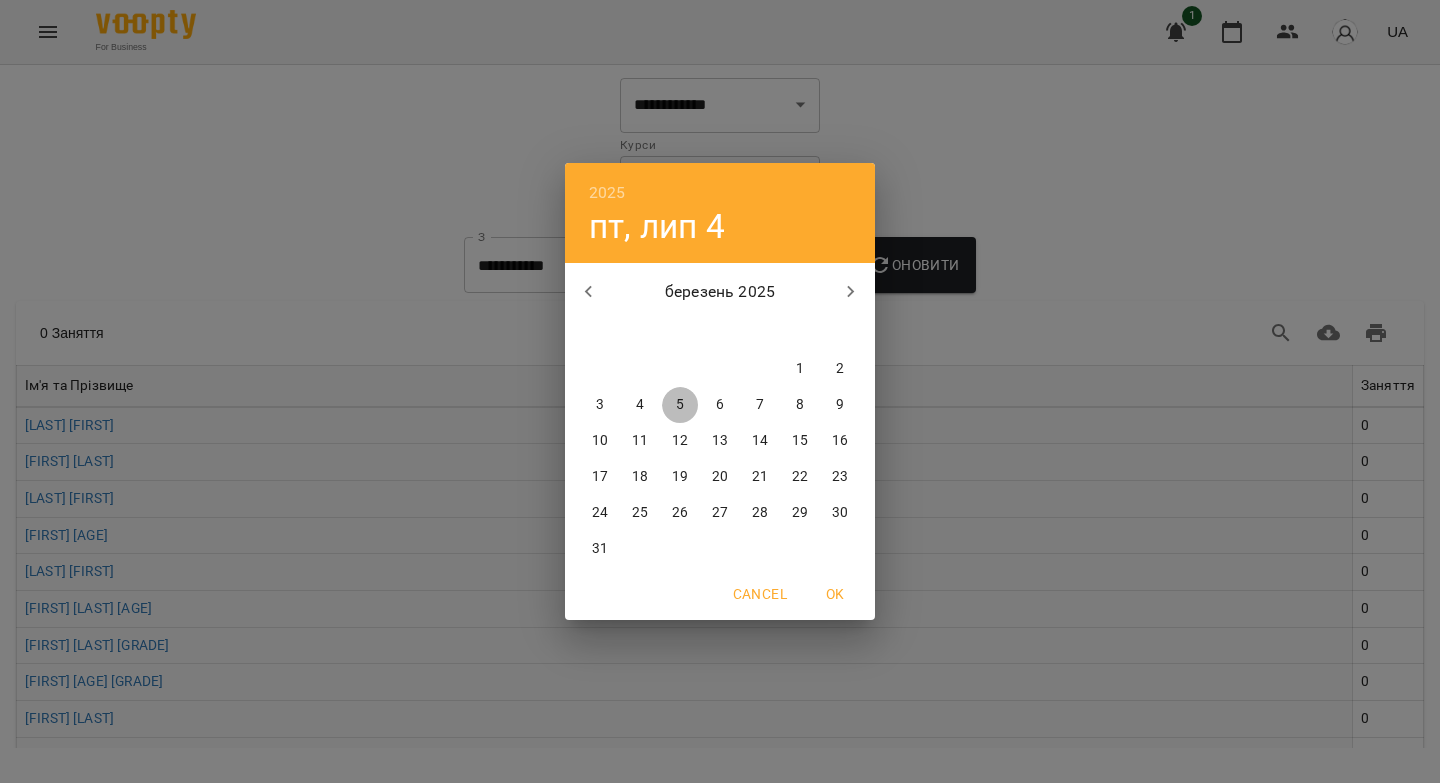 click on "5" at bounding box center [680, 405] 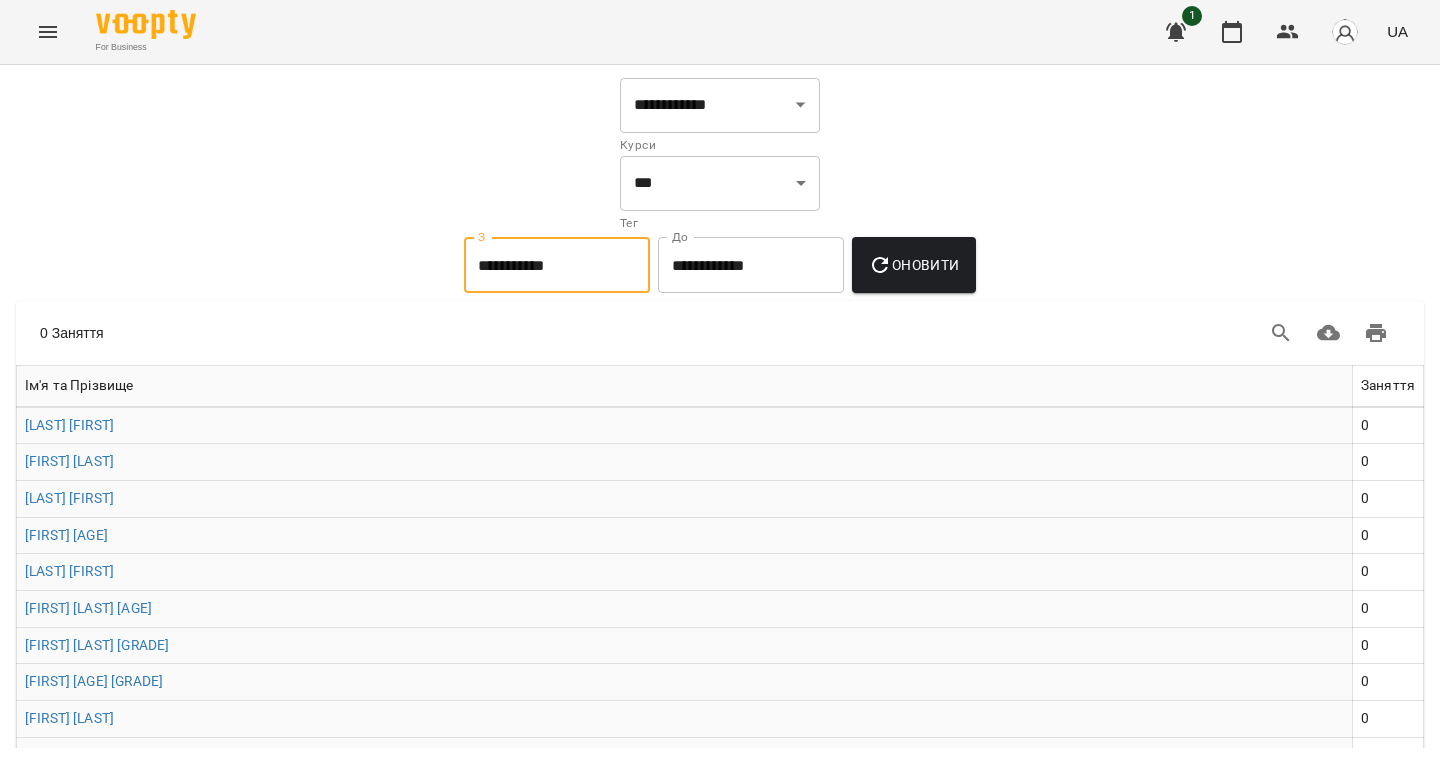 click on "Оновити" at bounding box center [913, 265] 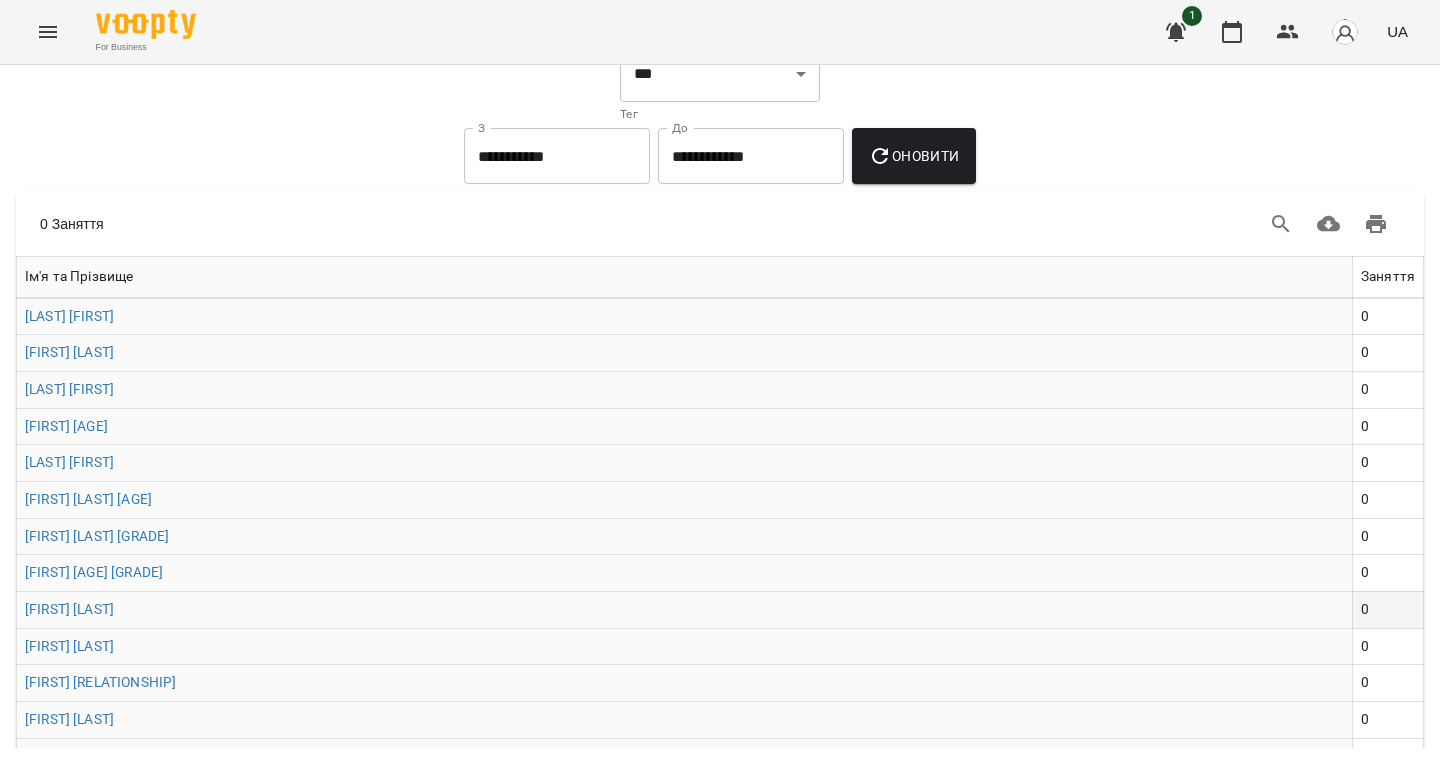 scroll, scrollTop: 20, scrollLeft: 0, axis: vertical 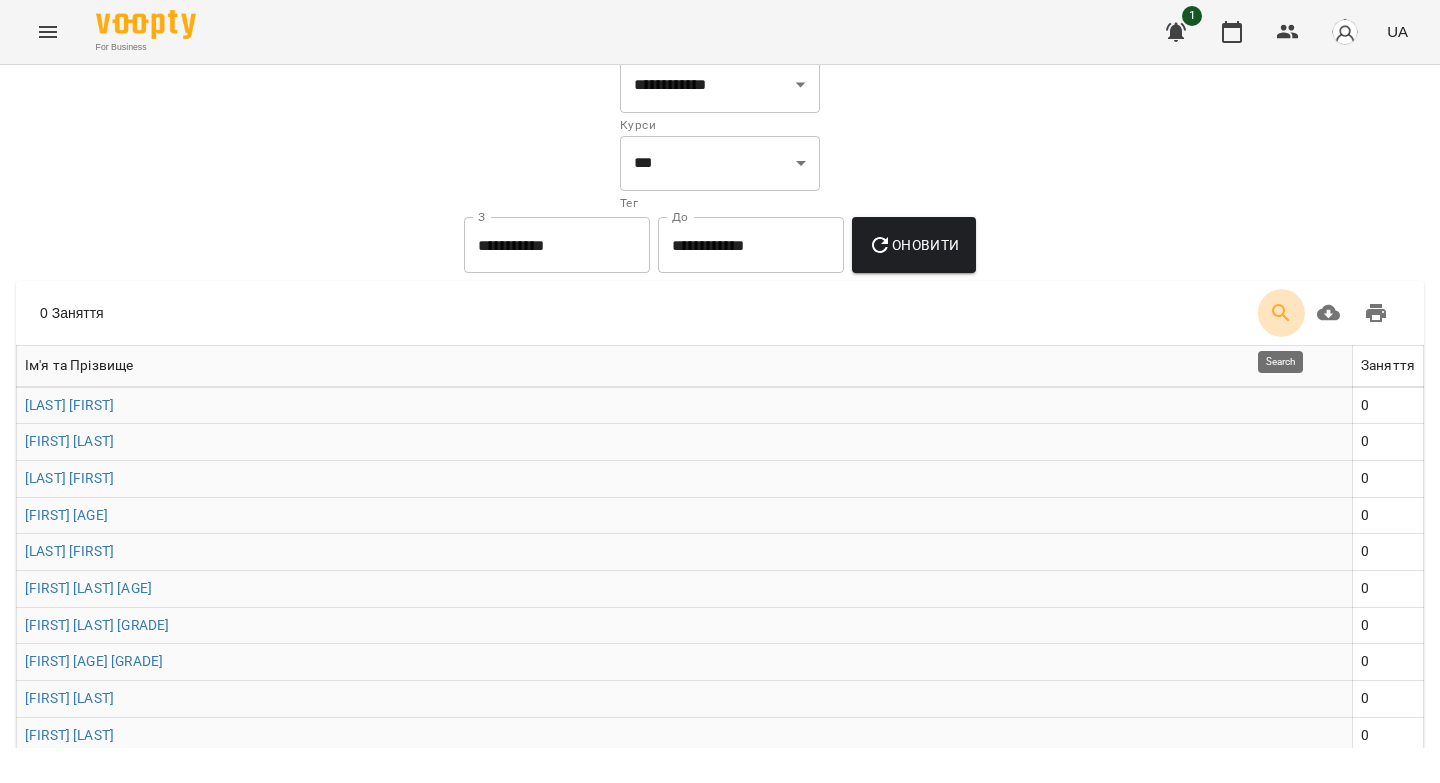 click 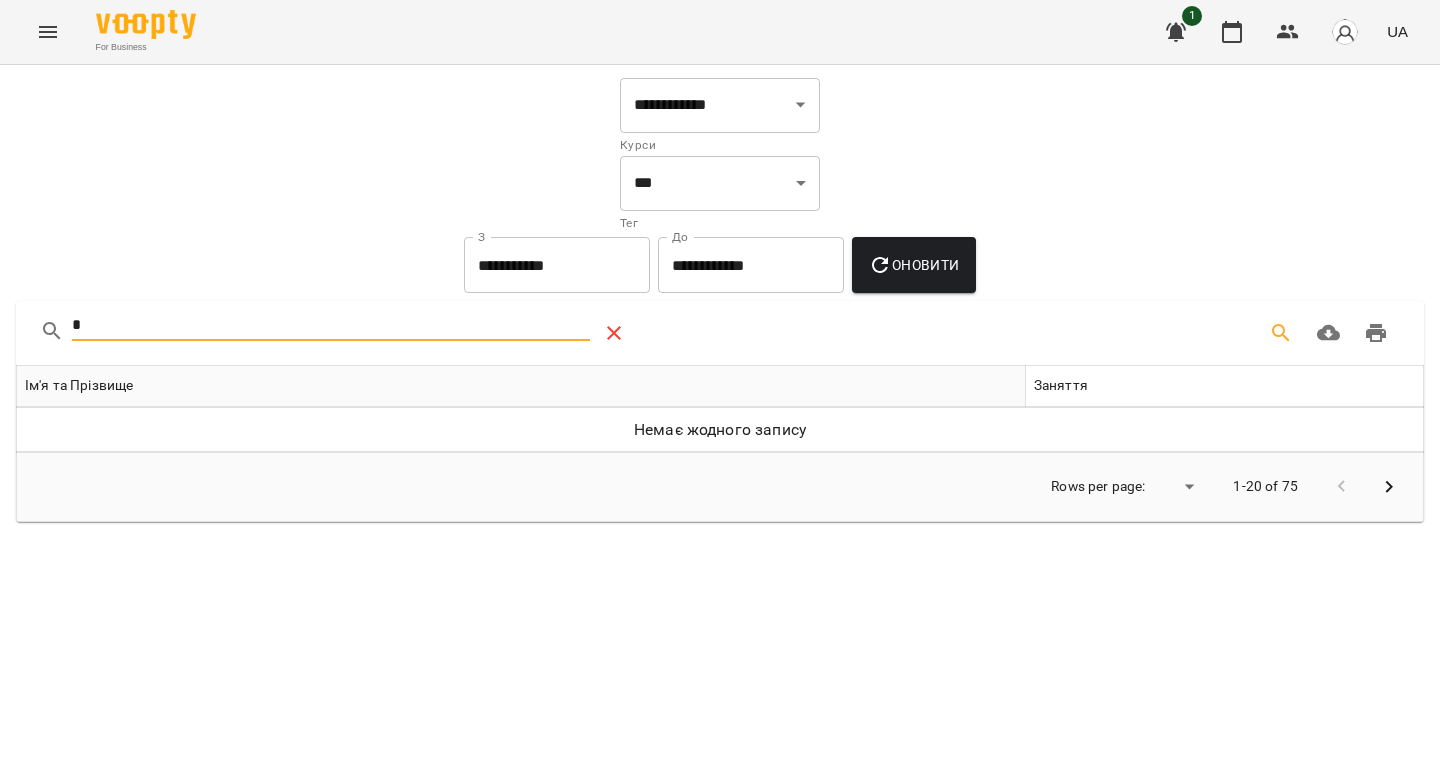 scroll, scrollTop: 0, scrollLeft: 0, axis: both 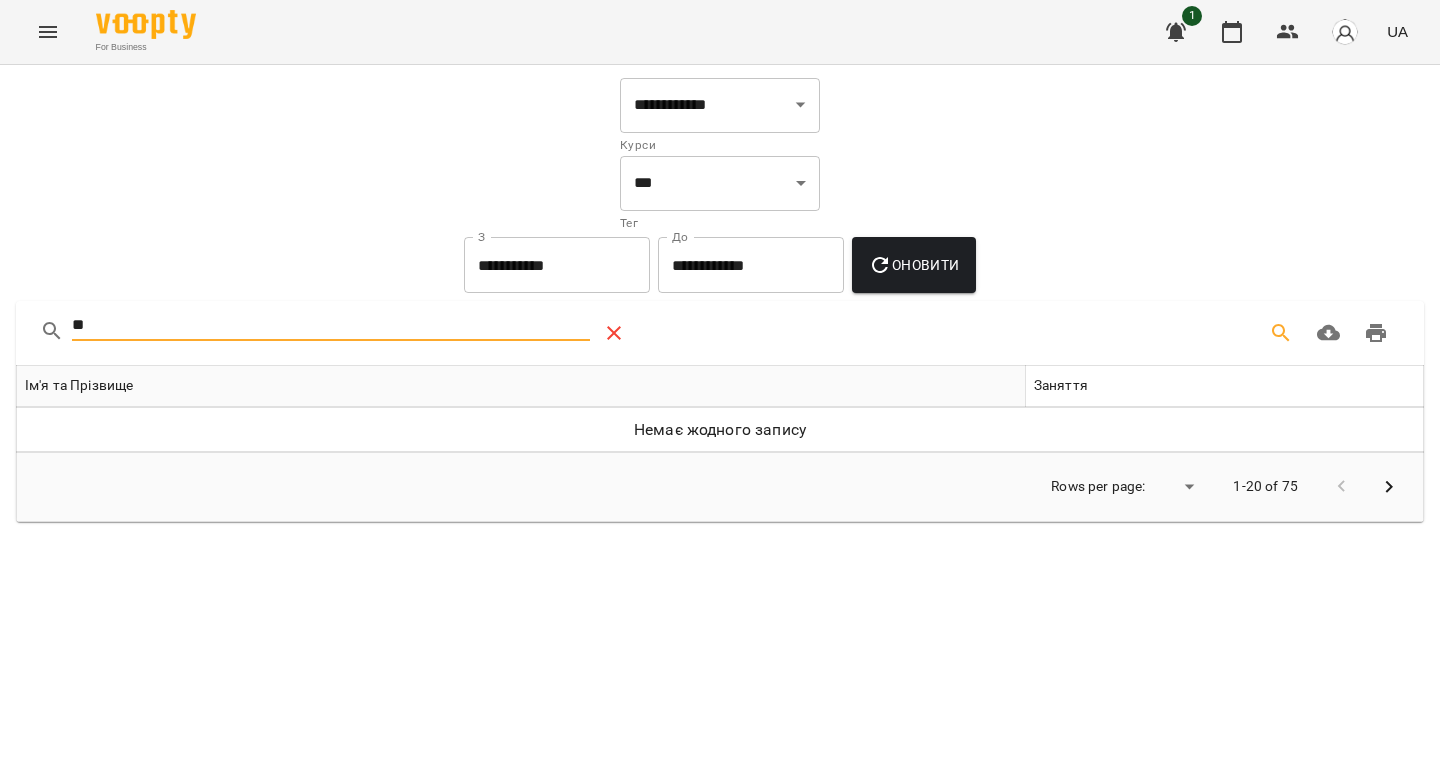 type on "*" 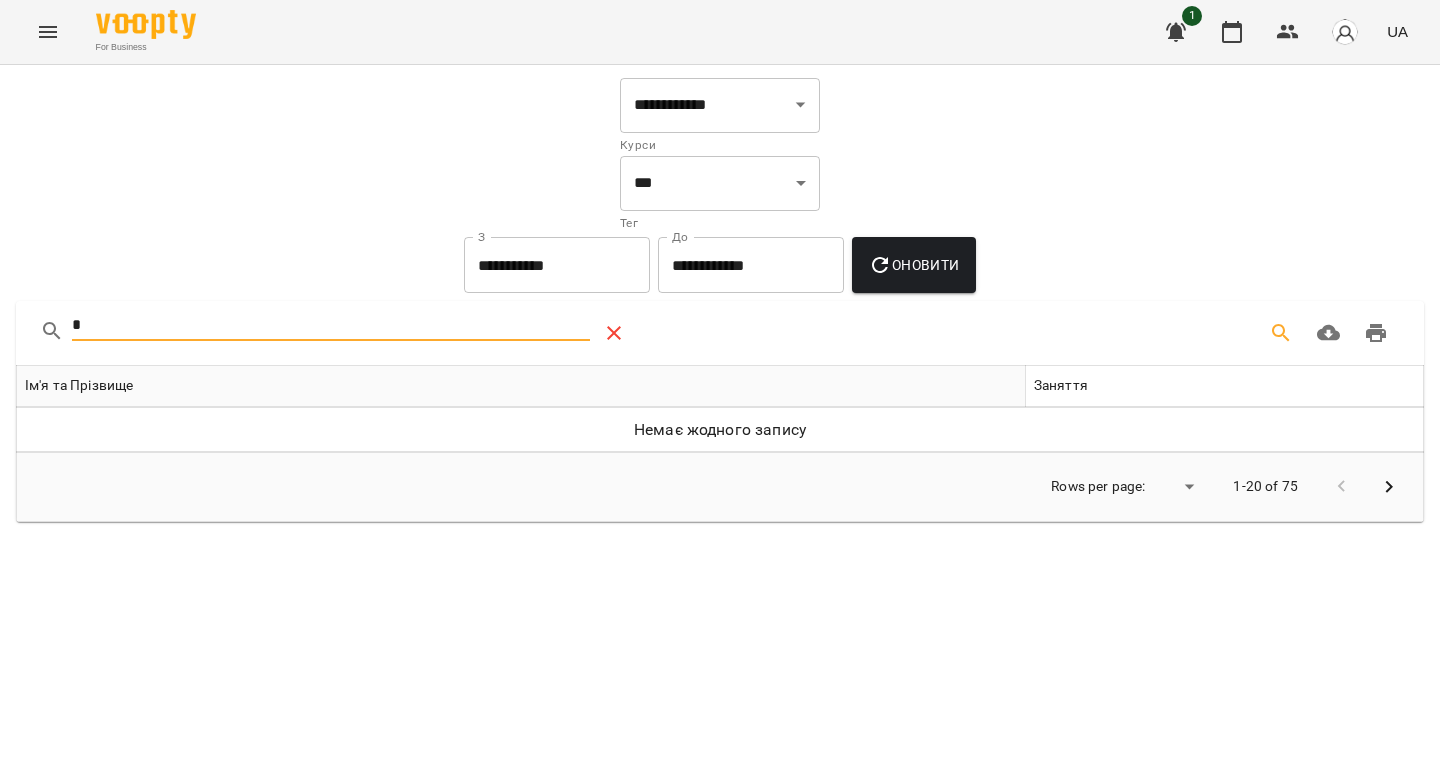 type 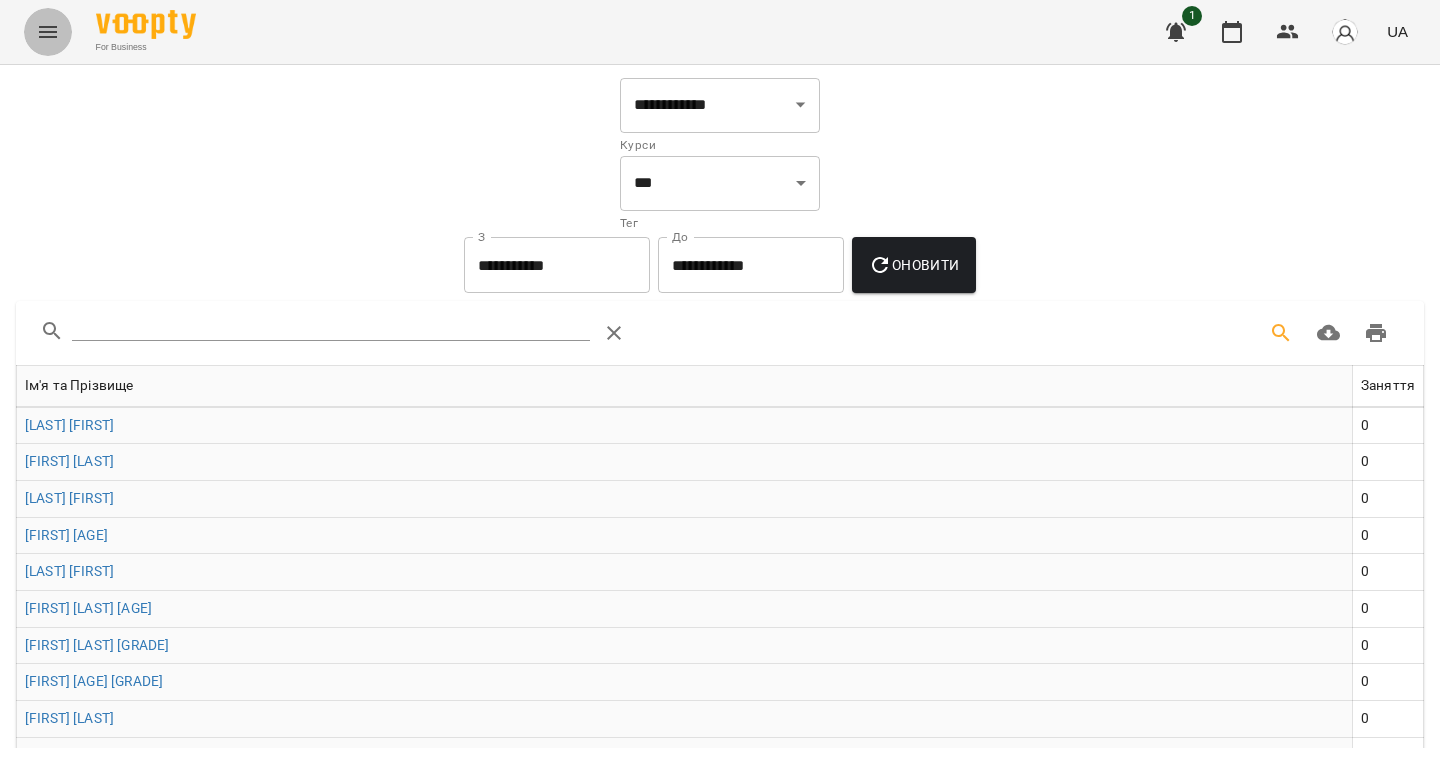 click at bounding box center (48, 32) 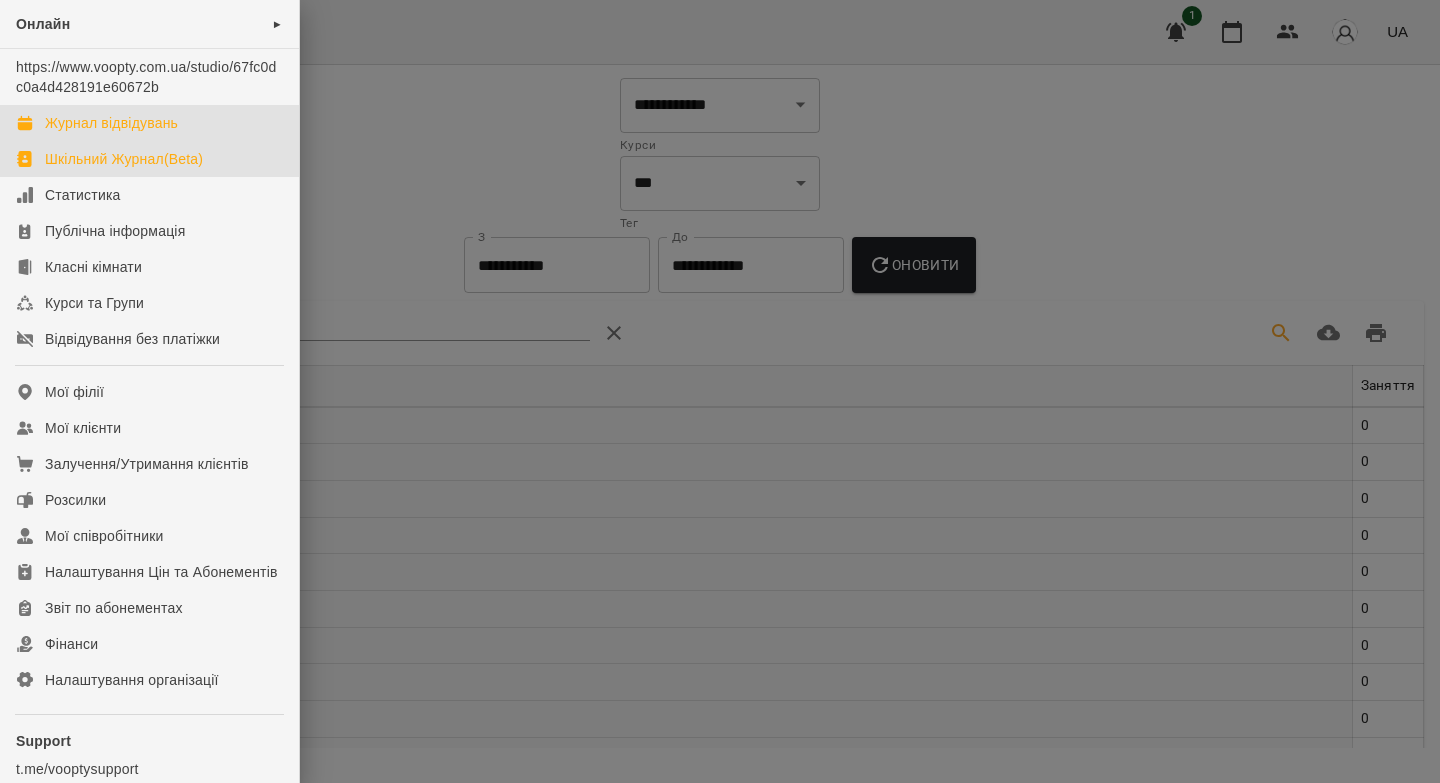 click on "Журнал відвідувань" at bounding box center [111, 123] 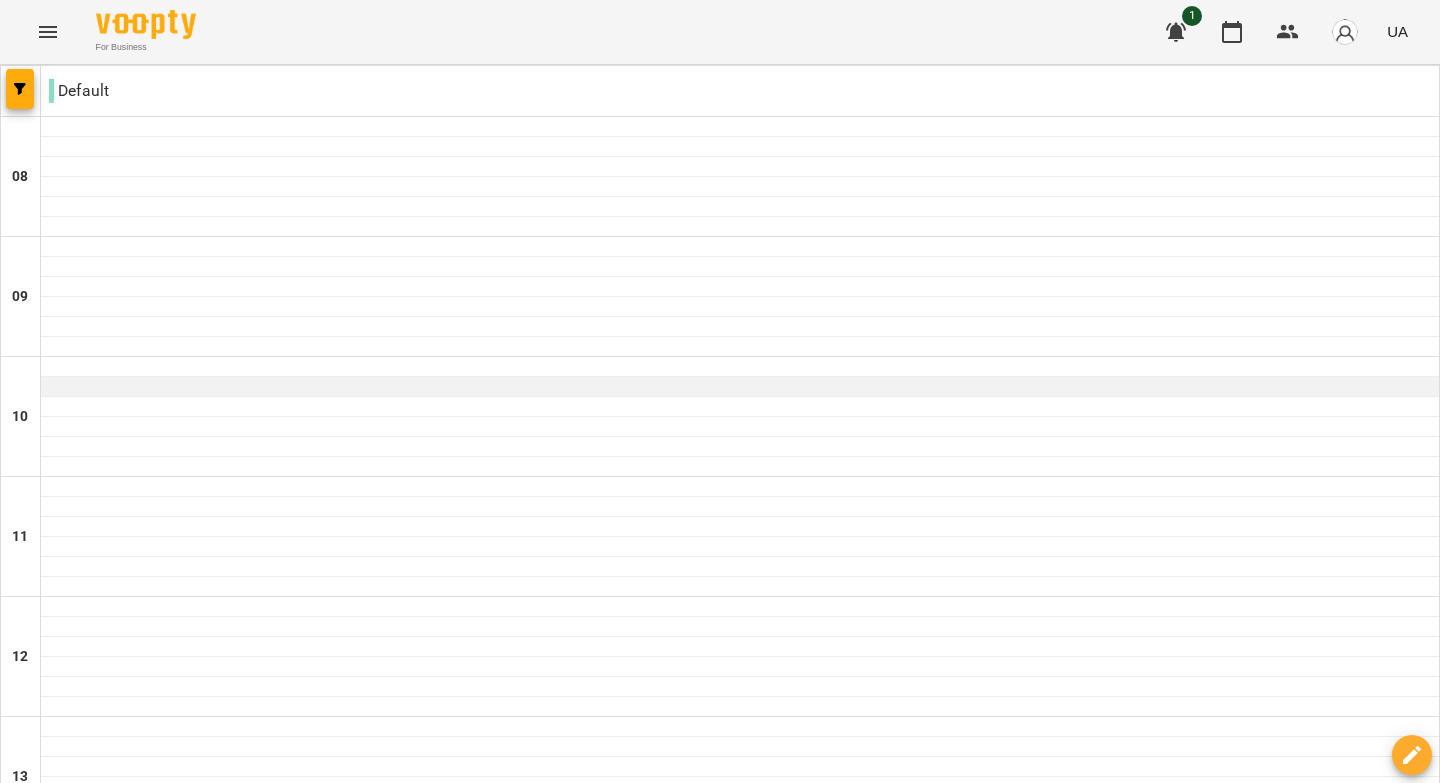 scroll, scrollTop: 0, scrollLeft: 0, axis: both 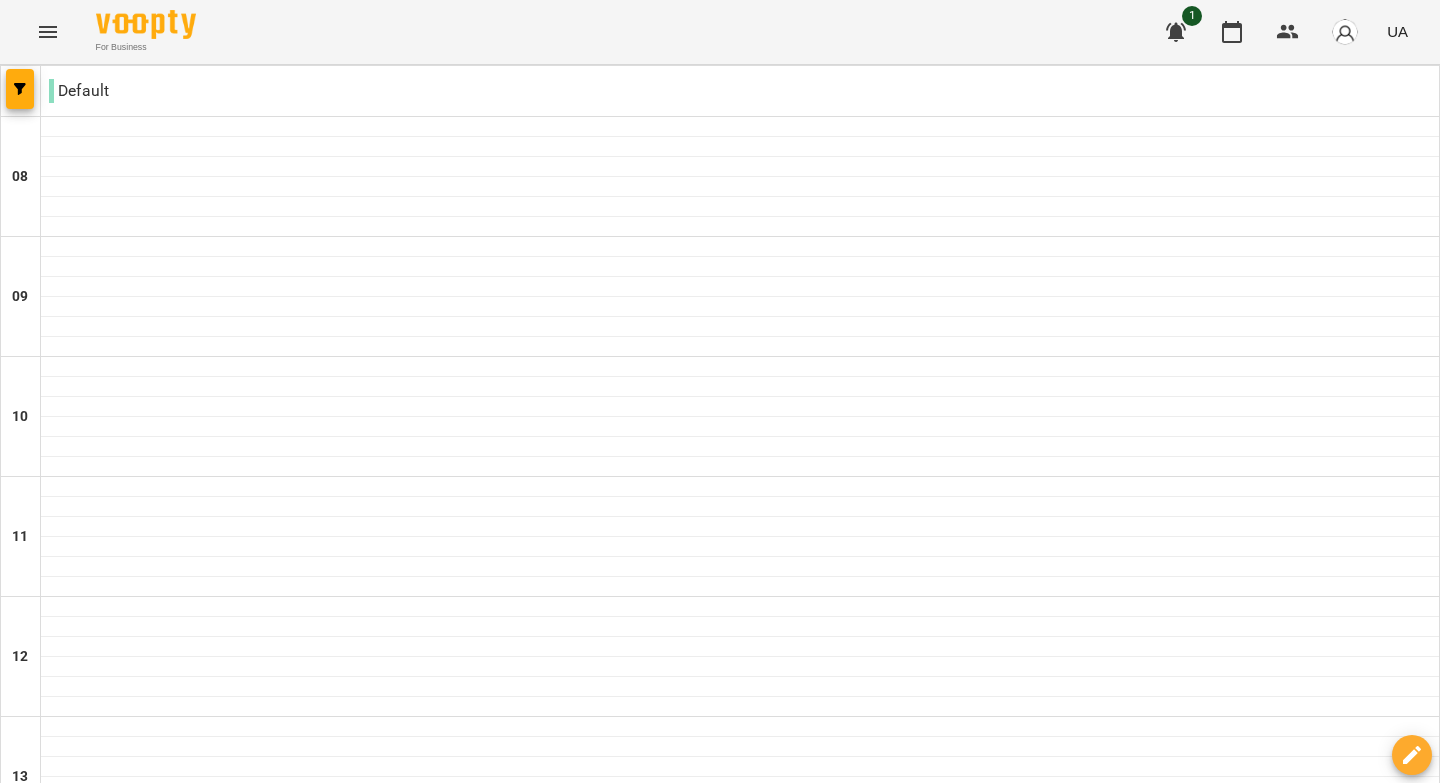 click at bounding box center (819, 1648) 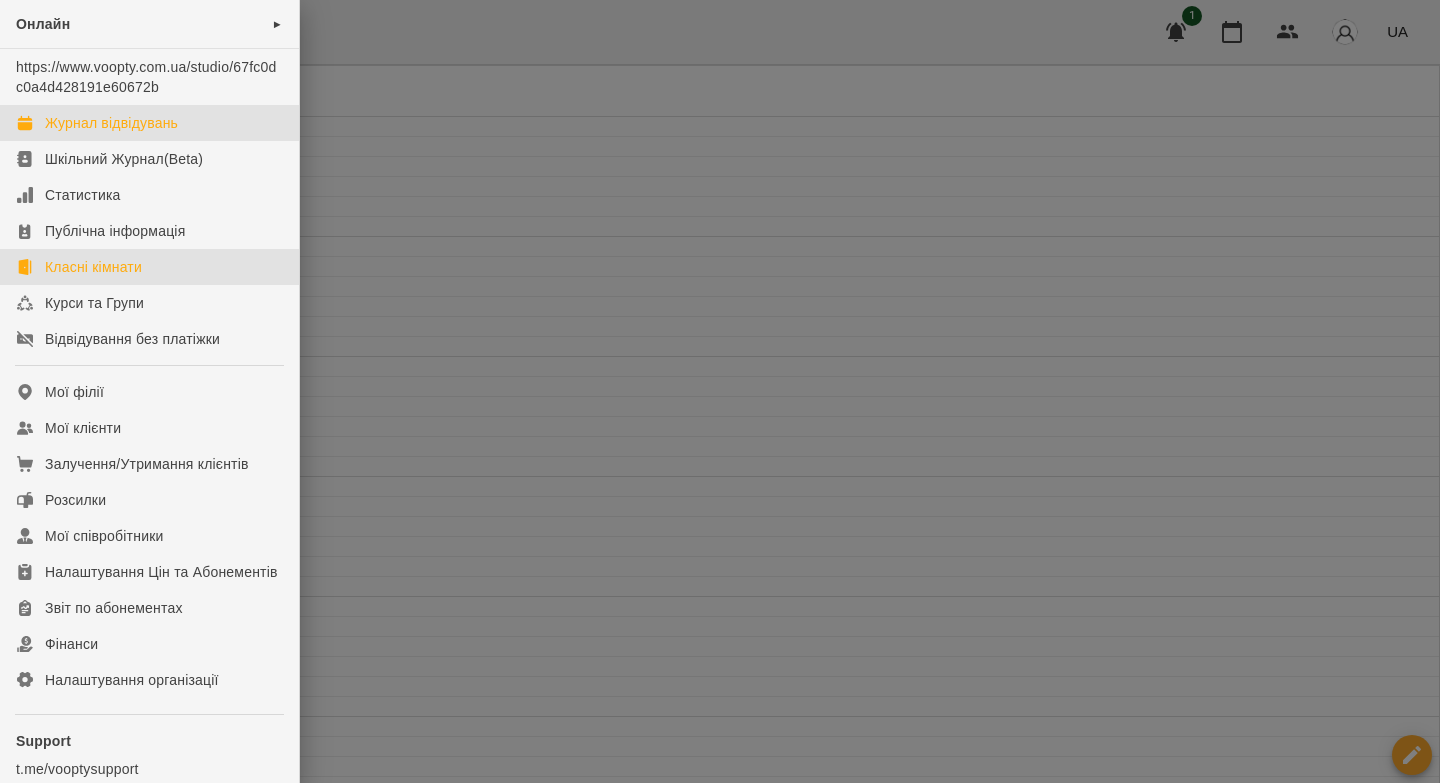 click on "Класні кімнати" at bounding box center [93, 267] 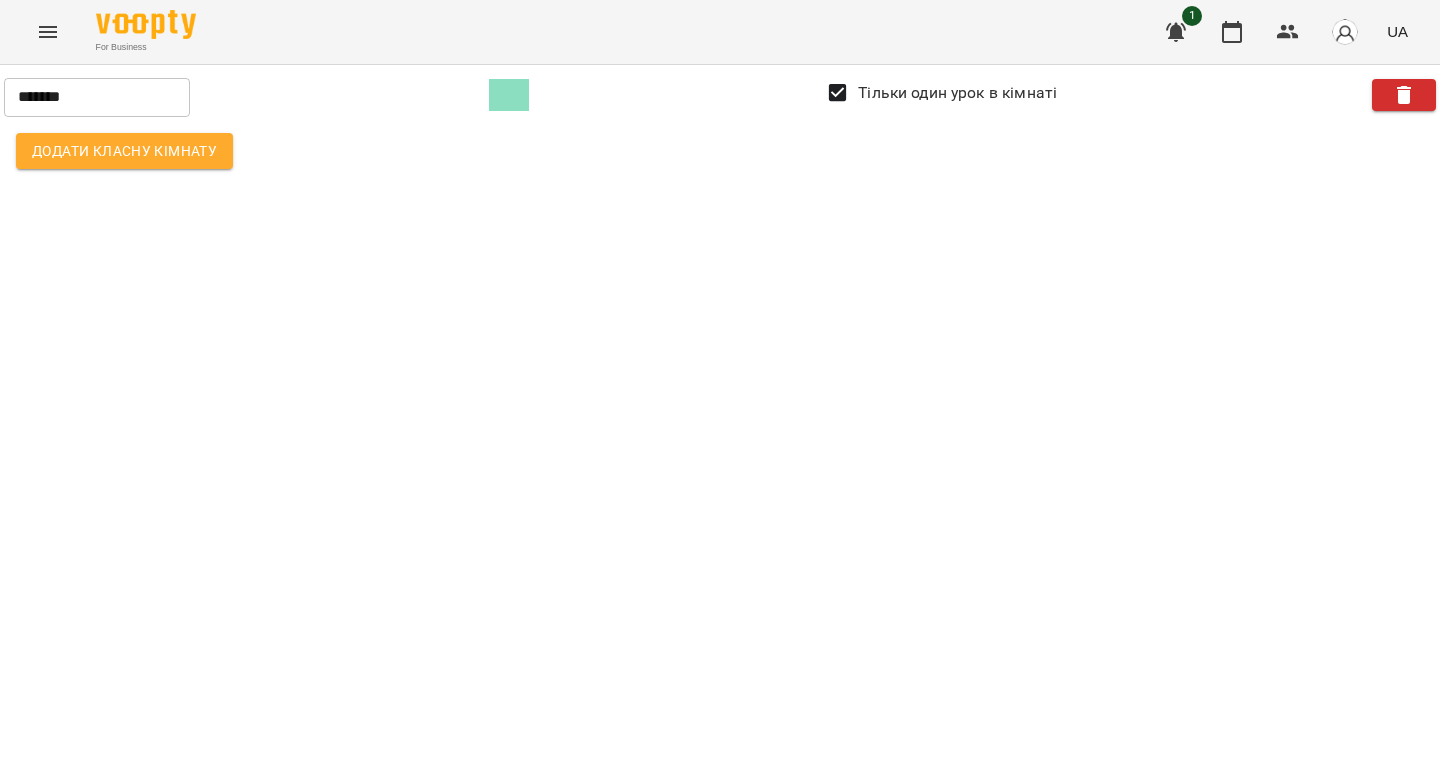 click at bounding box center (509, 95) 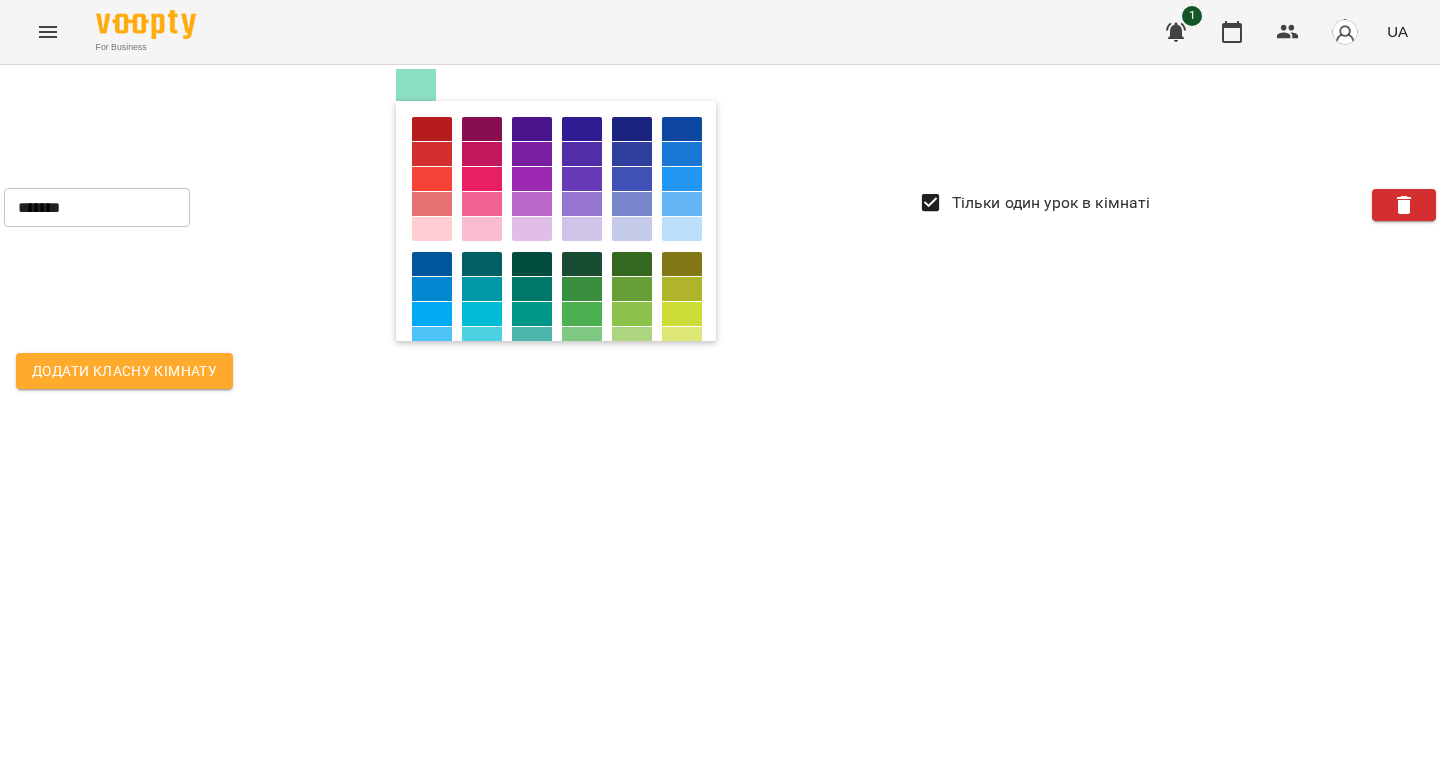 click on "******* ​   Тільки один урок в кімнаті" at bounding box center (720, 205) 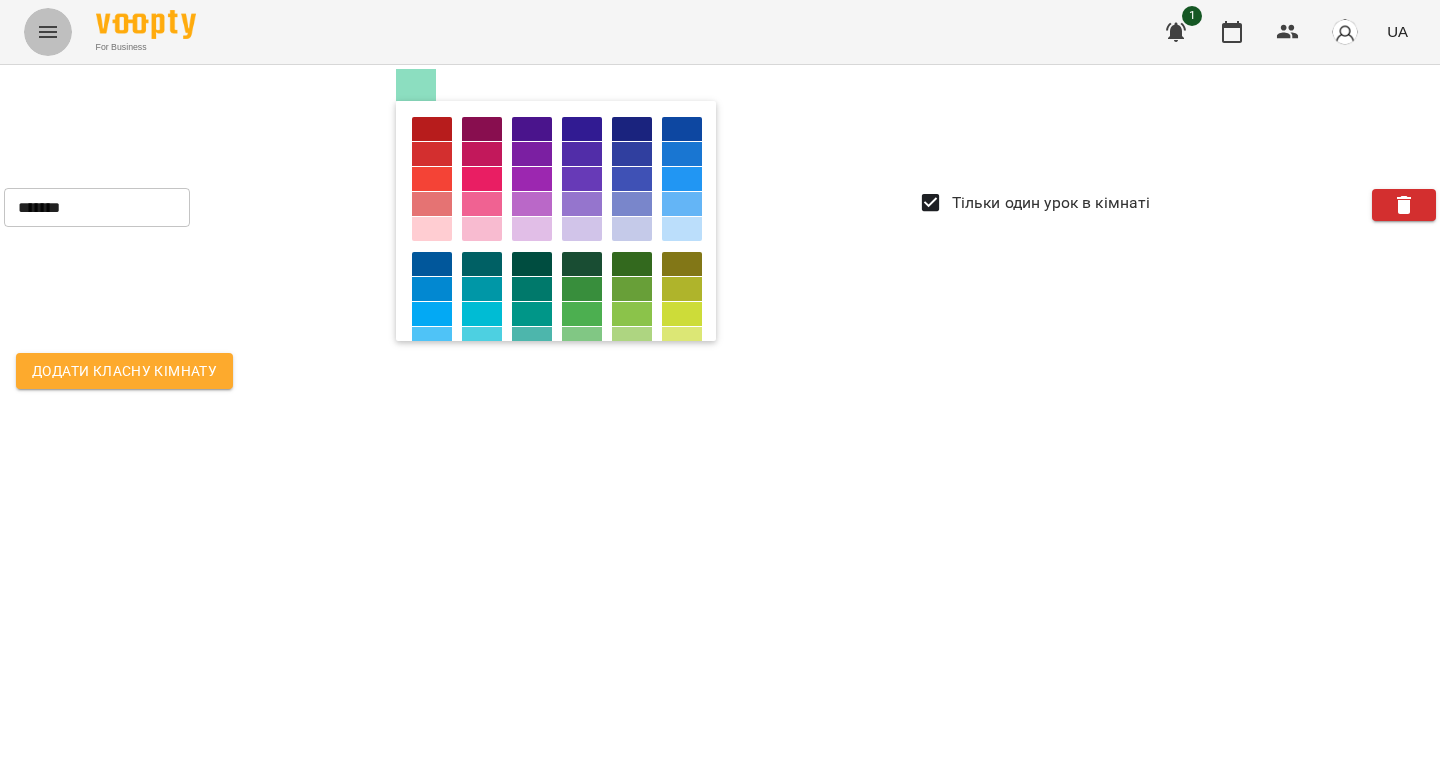 click 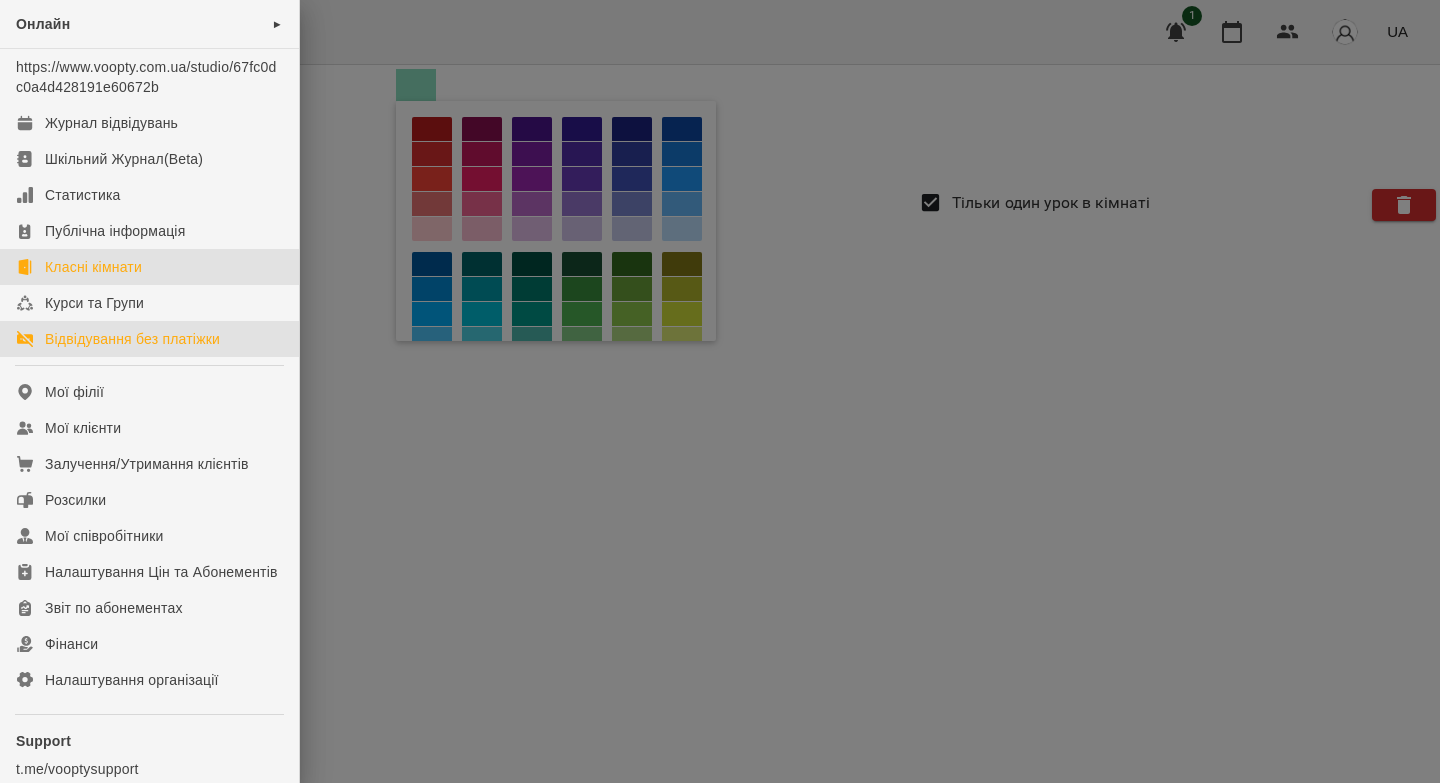 click on "Відвідування без платіжки" at bounding box center (132, 339) 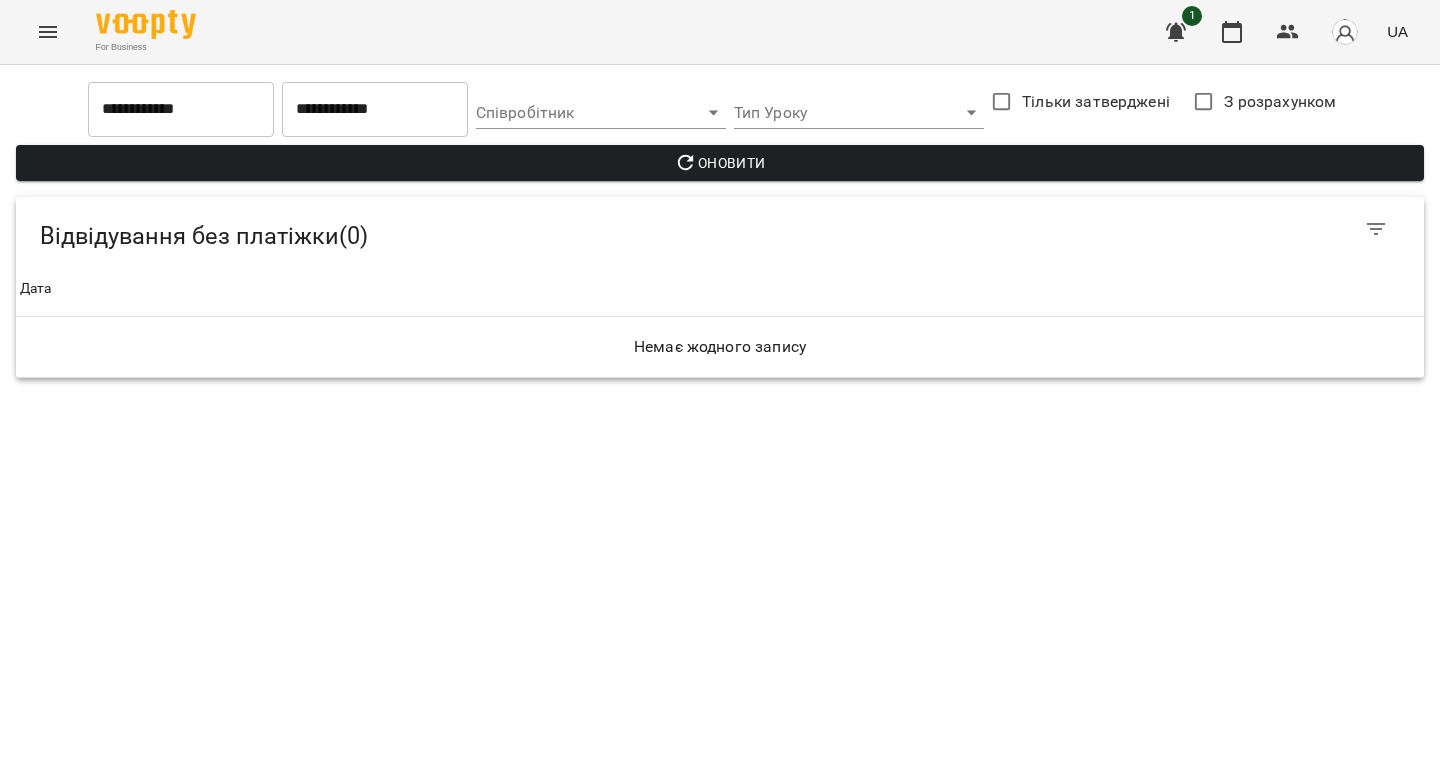 click on "Оновити" at bounding box center (720, 163) 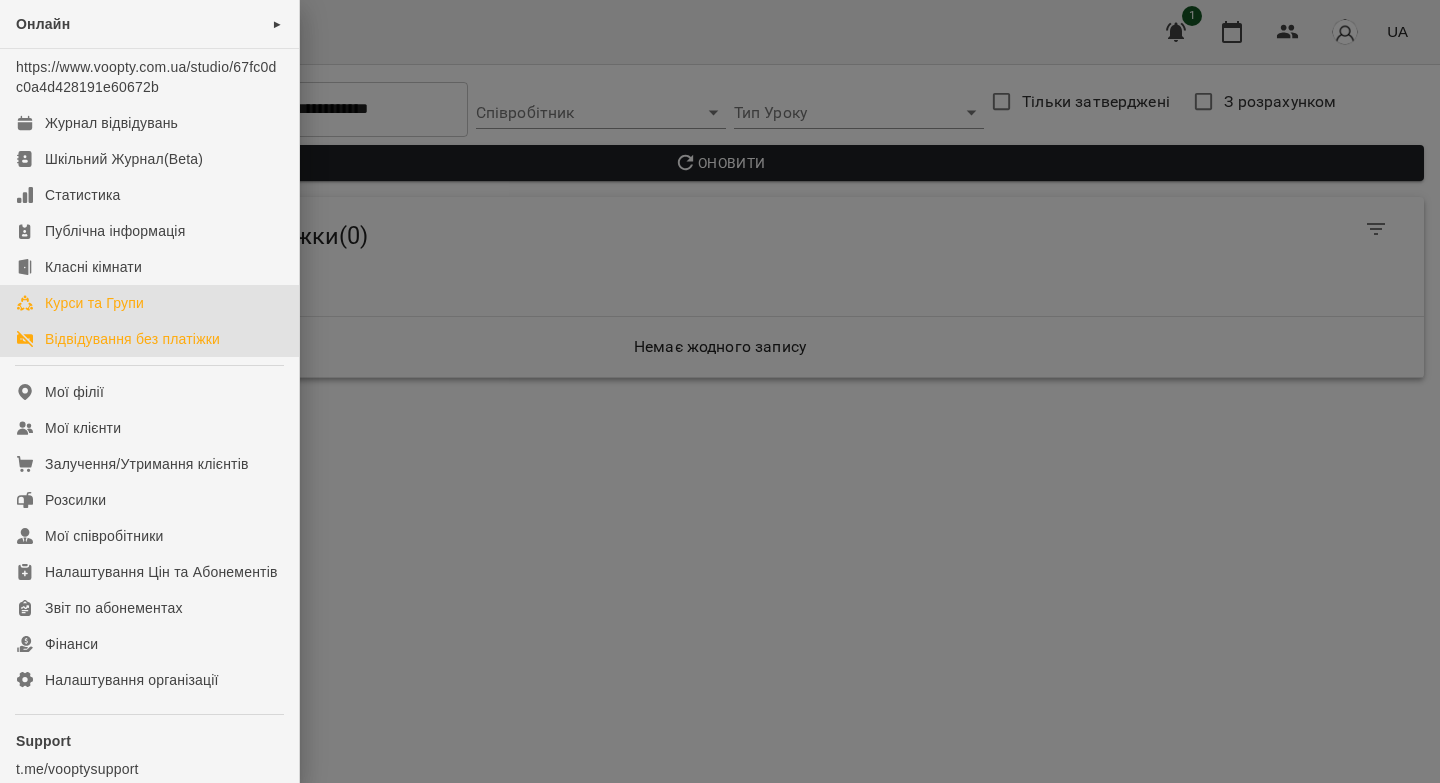 click on "Курси та Групи" at bounding box center (94, 303) 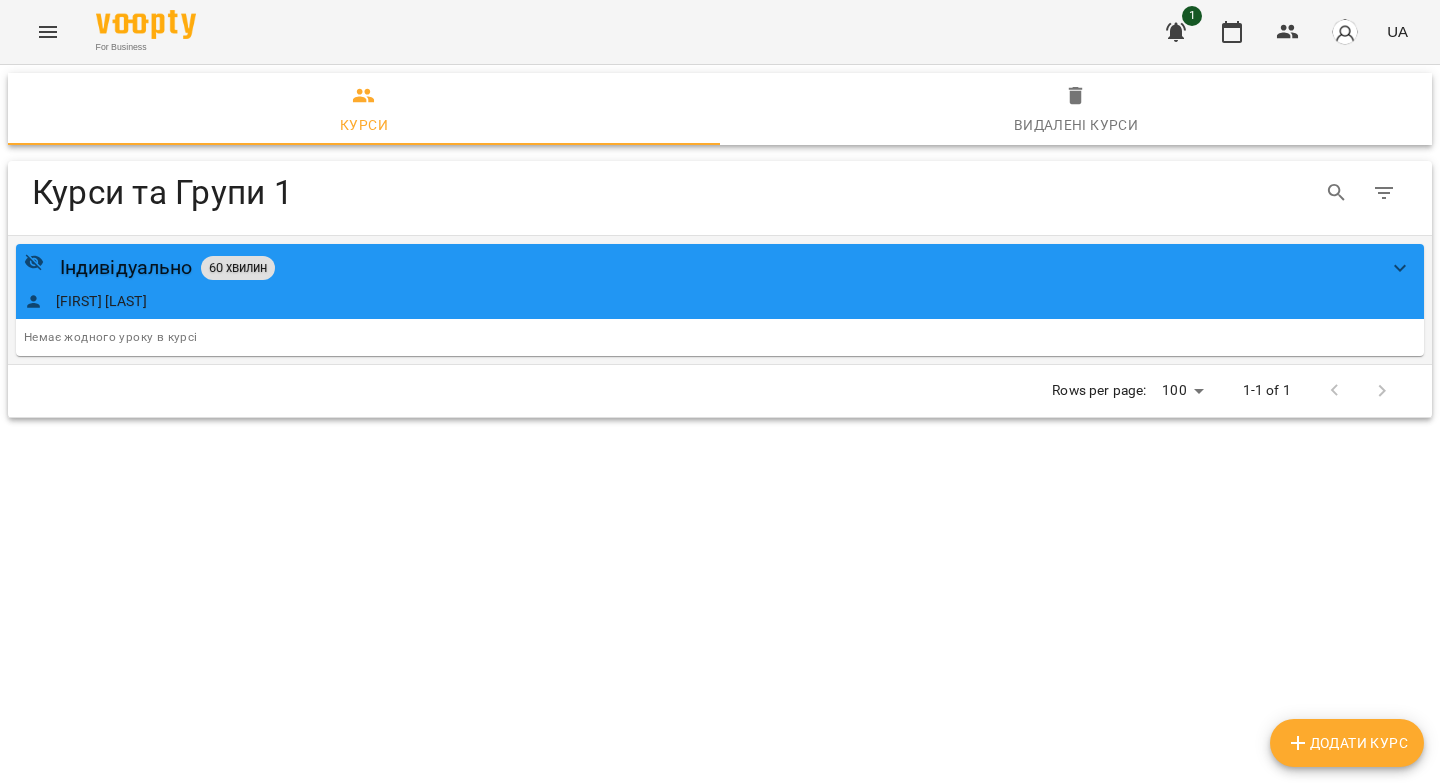 click on "Індивідуально 60 хвилин" at bounding box center [700, 267] 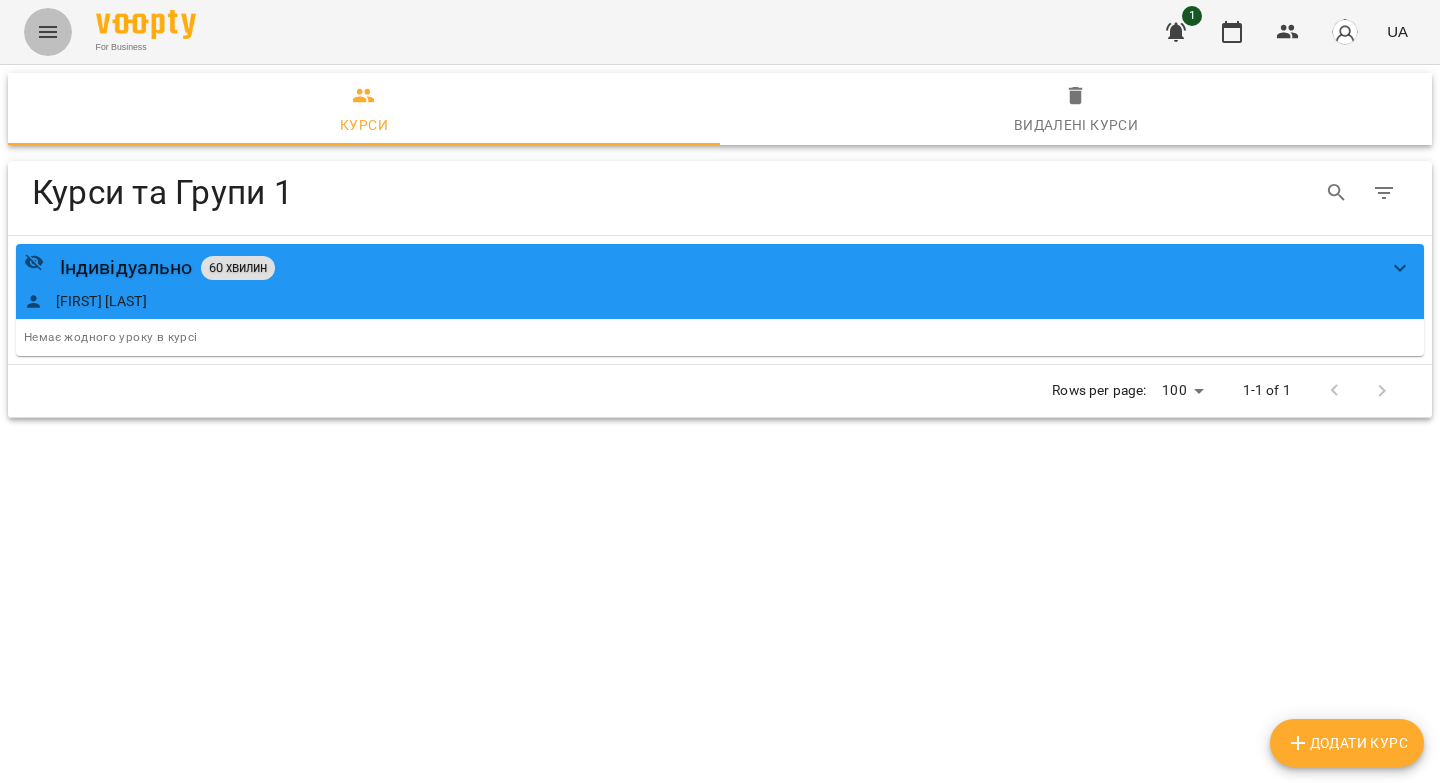 click 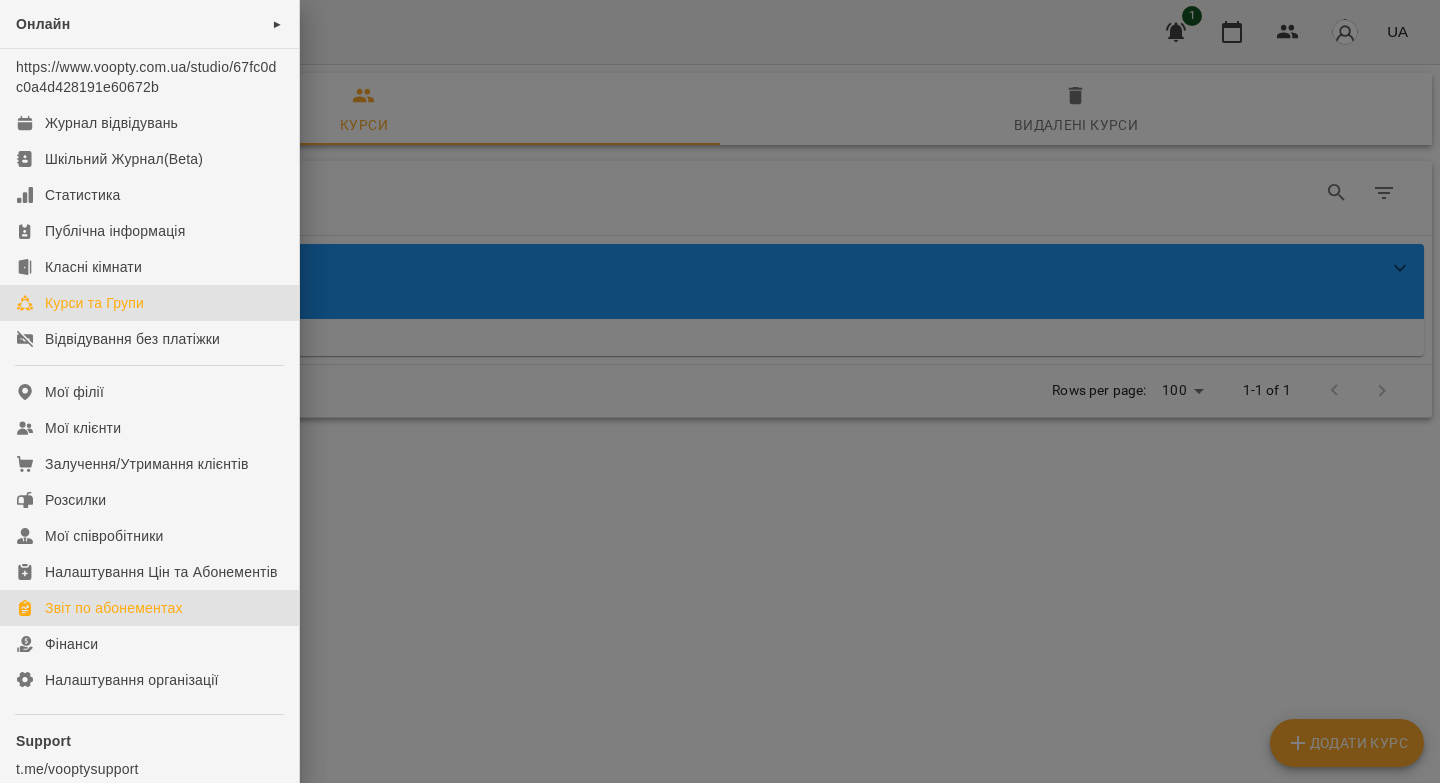 click on "Звіт по абонементах" at bounding box center (114, 608) 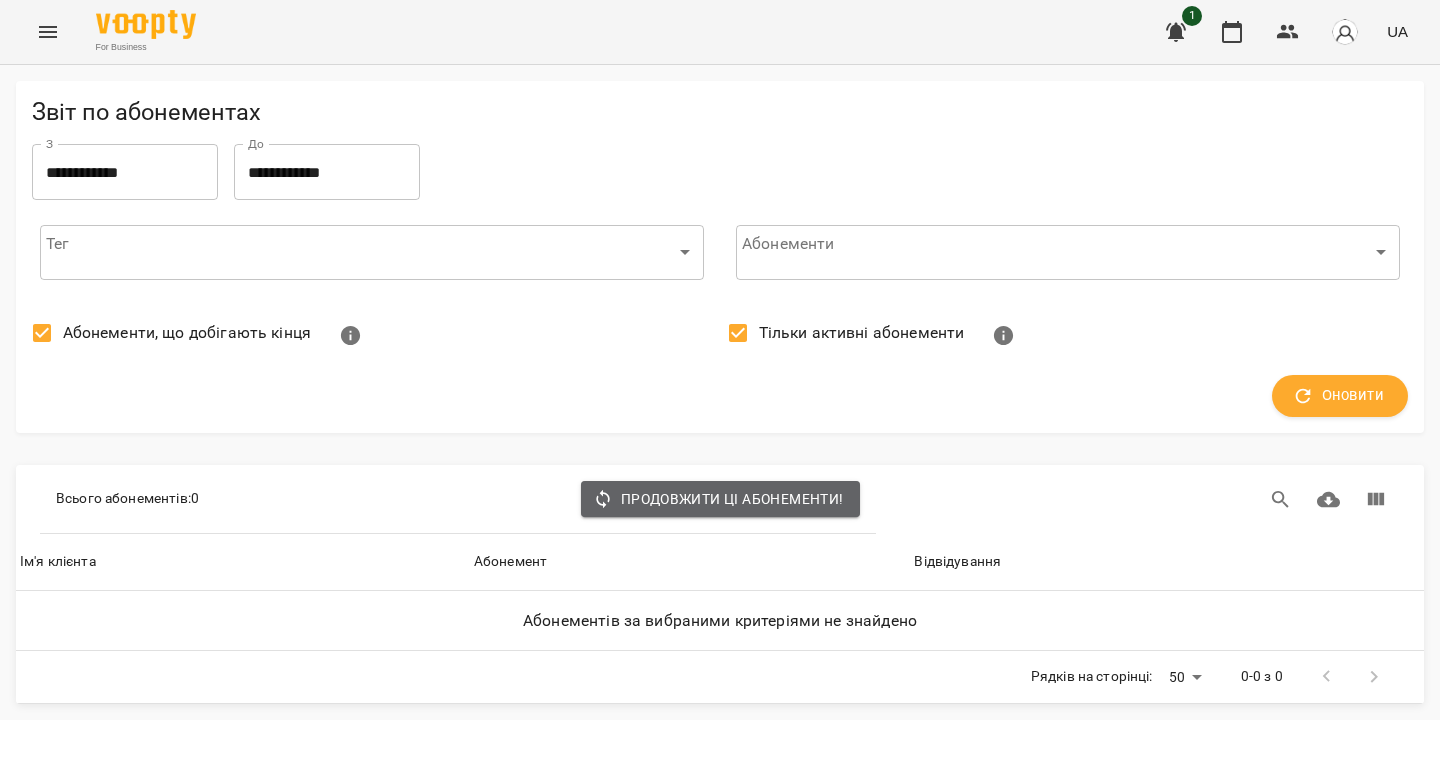 click on "Продовжити ці абонементи!" at bounding box center (720, 499) 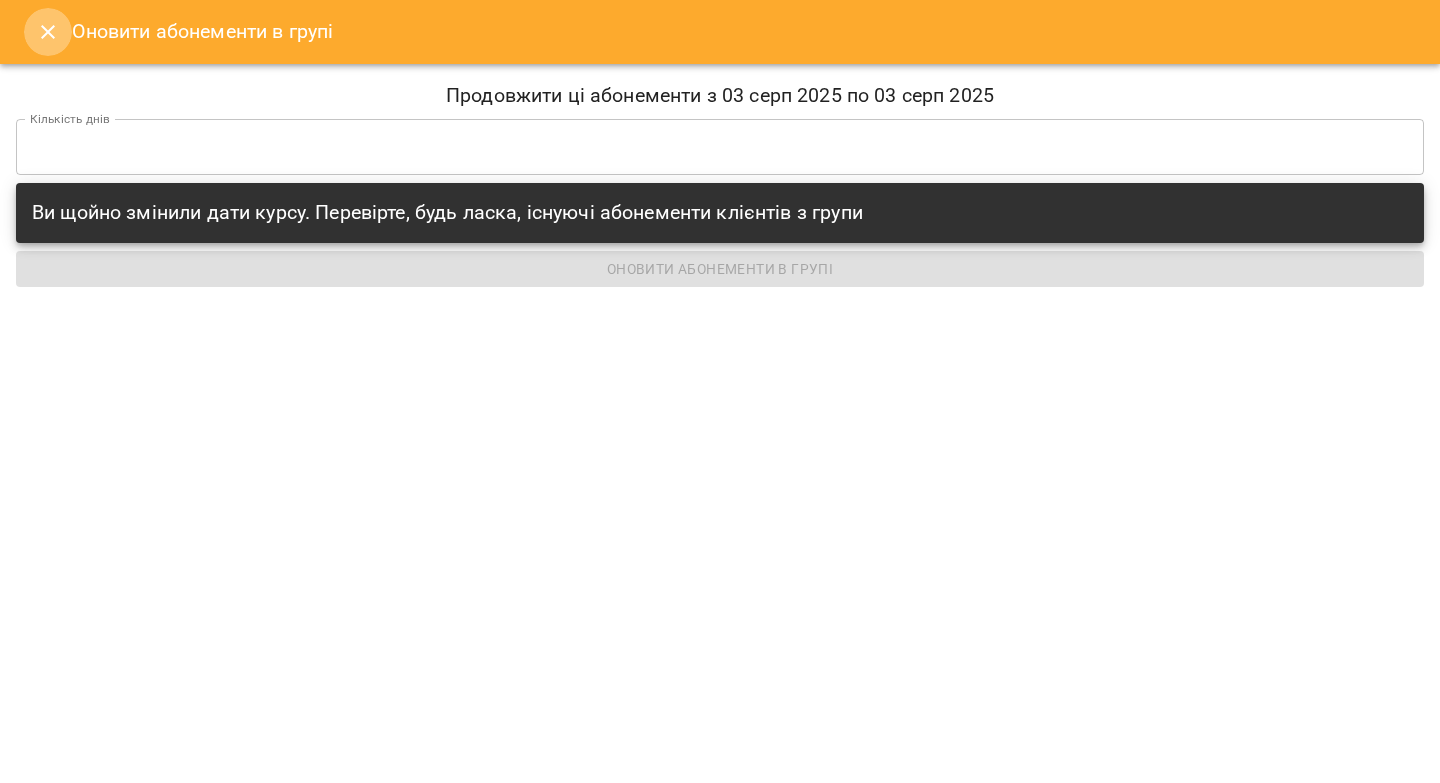 click 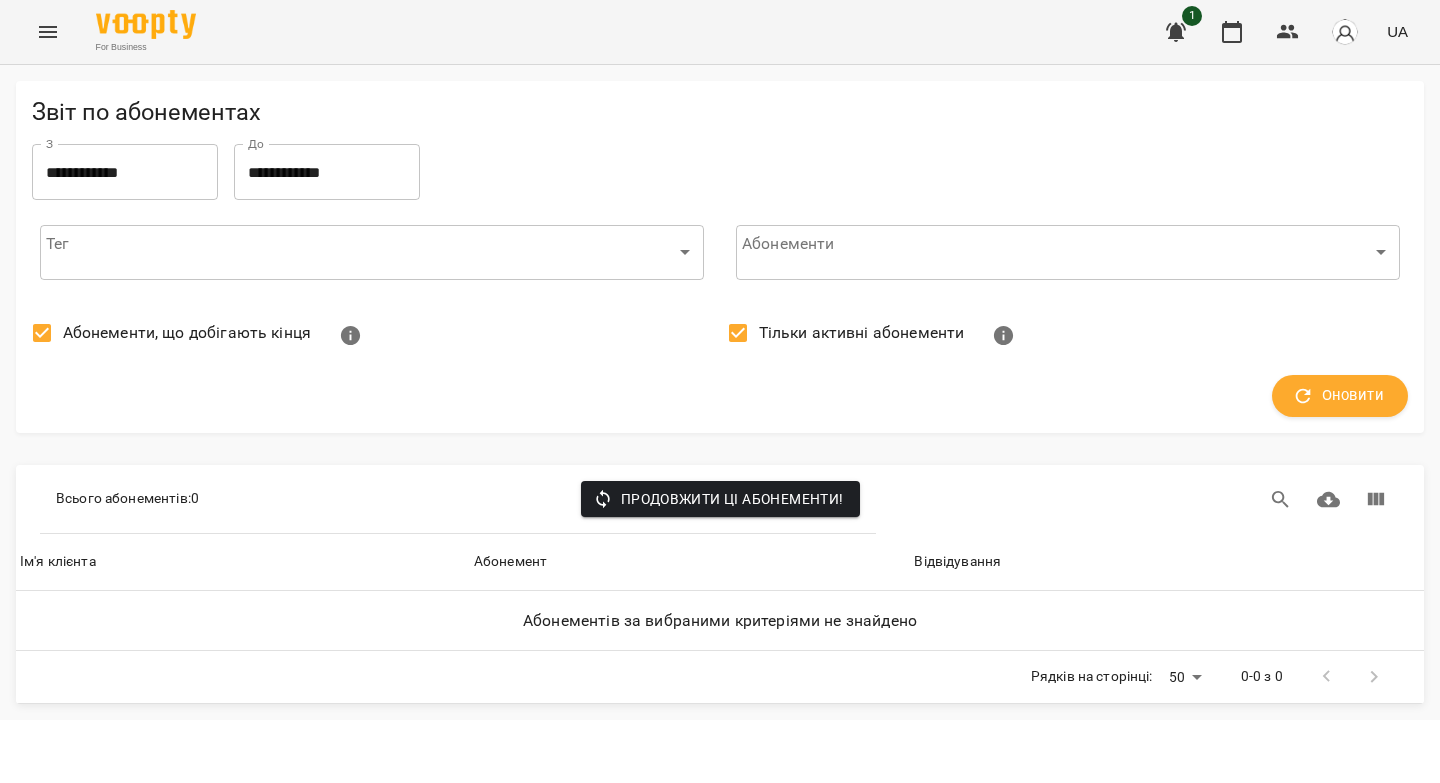 click 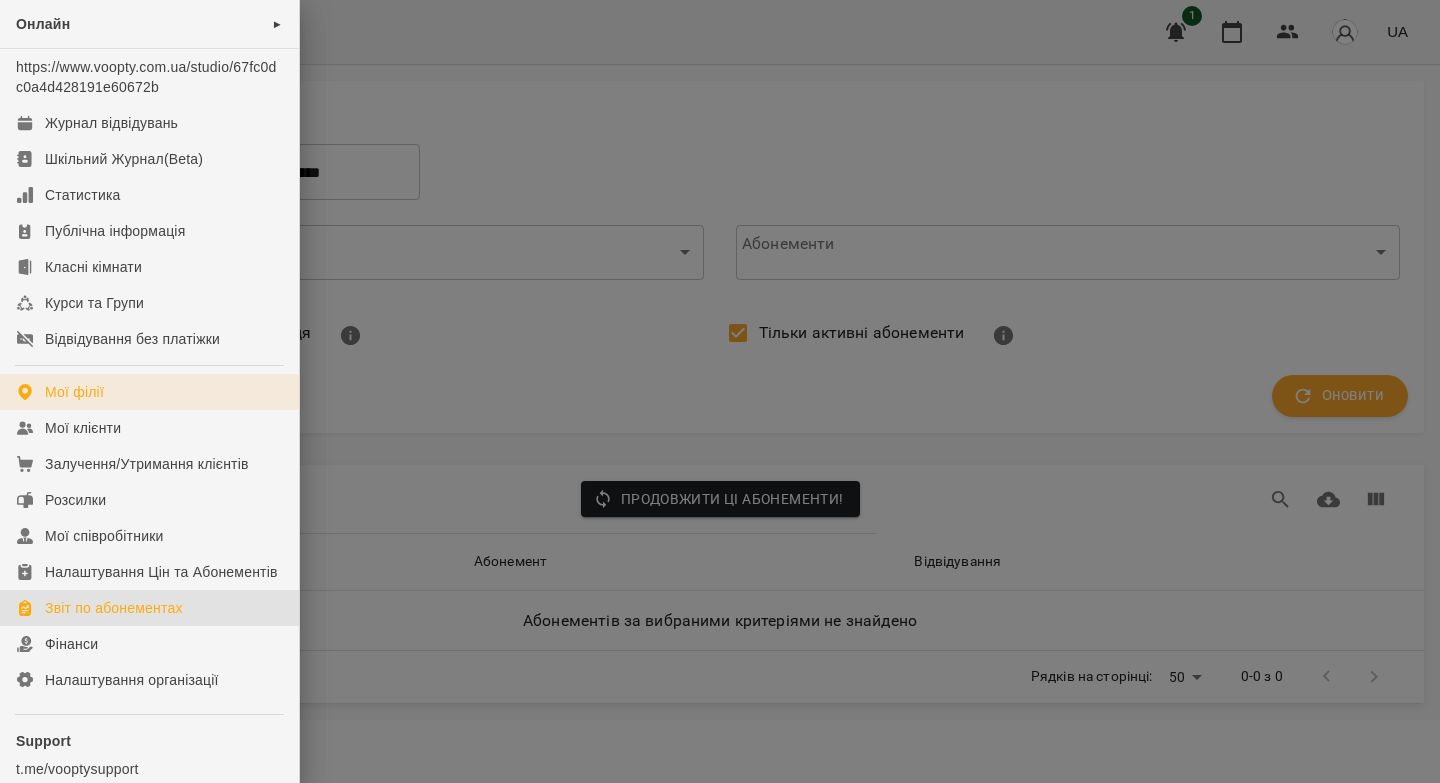 click on "Мої філії" at bounding box center (74, 392) 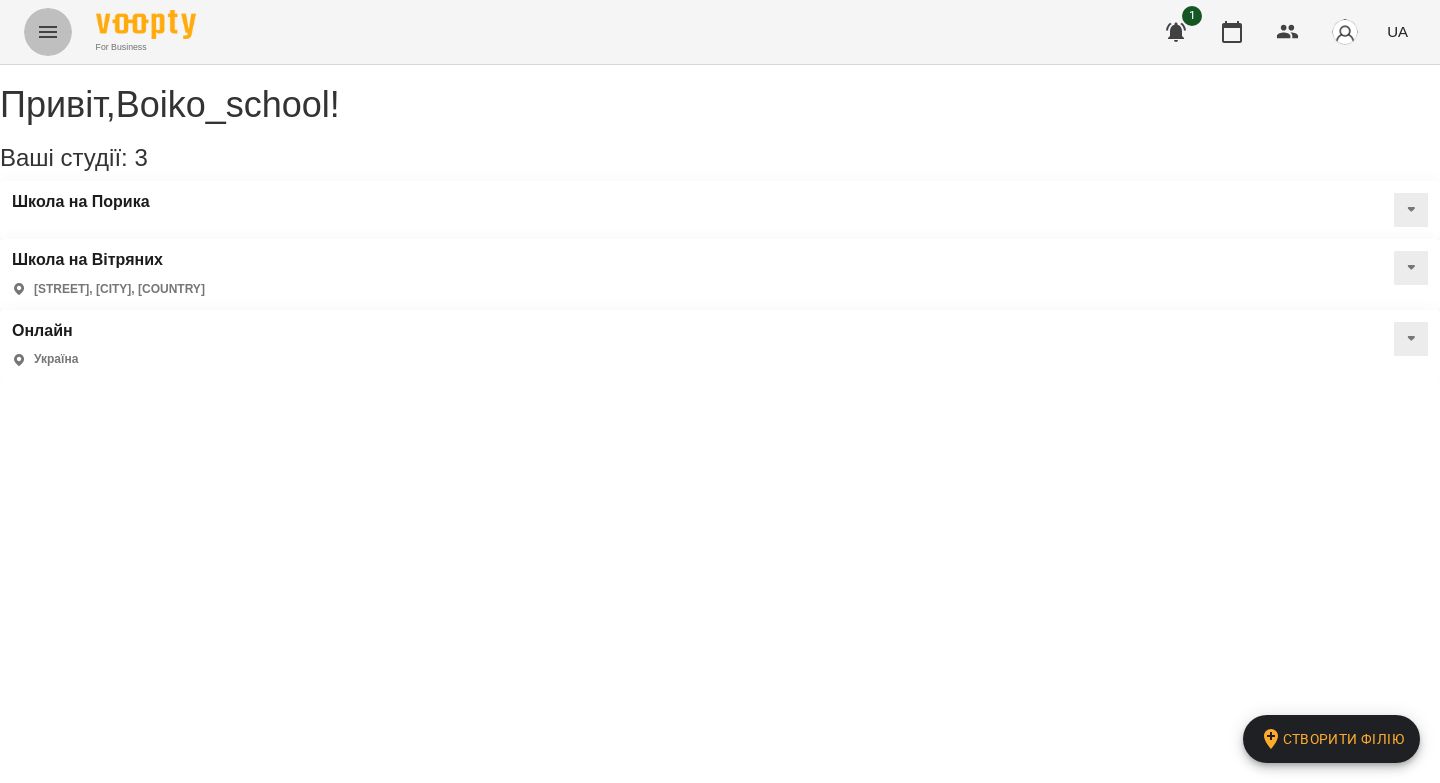 click 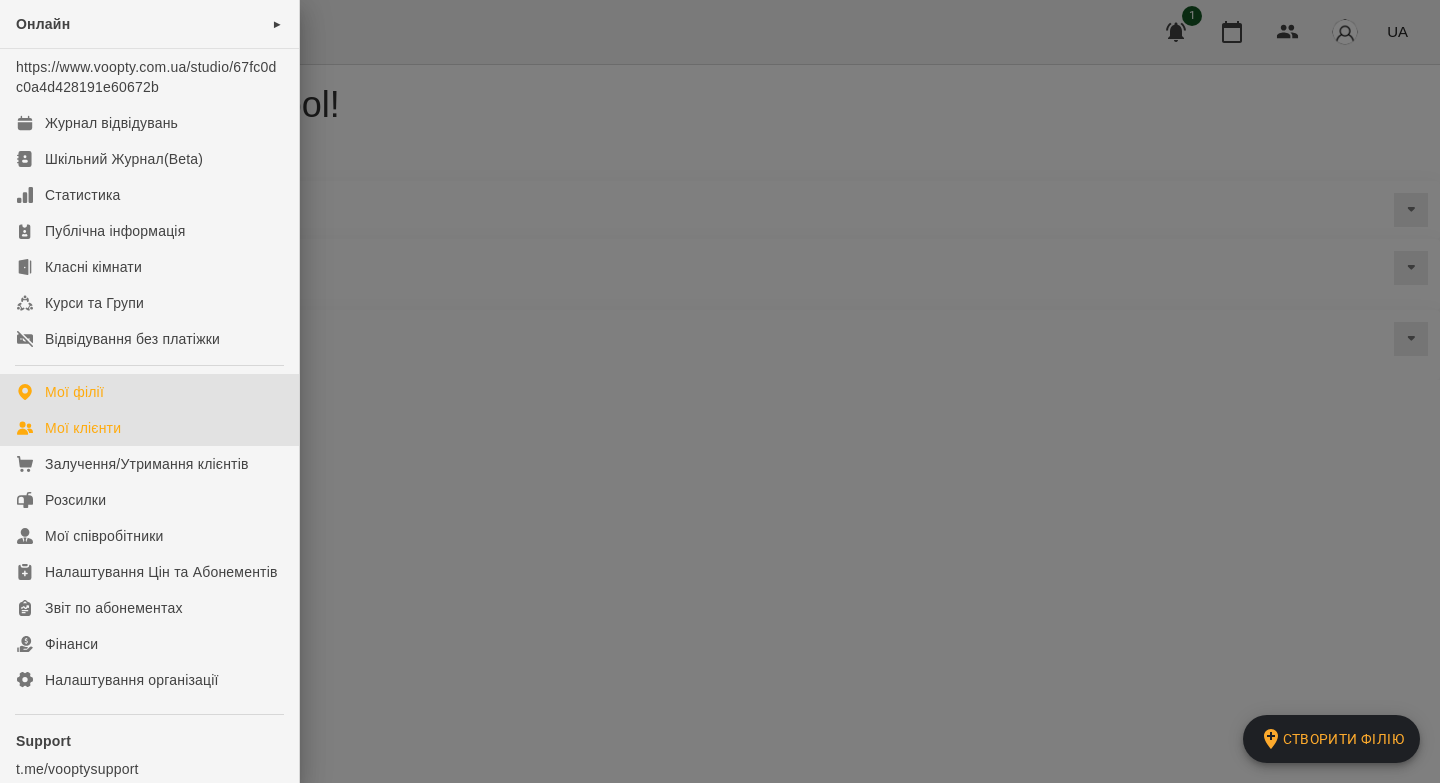 click on "Мої клієнти" at bounding box center (83, 428) 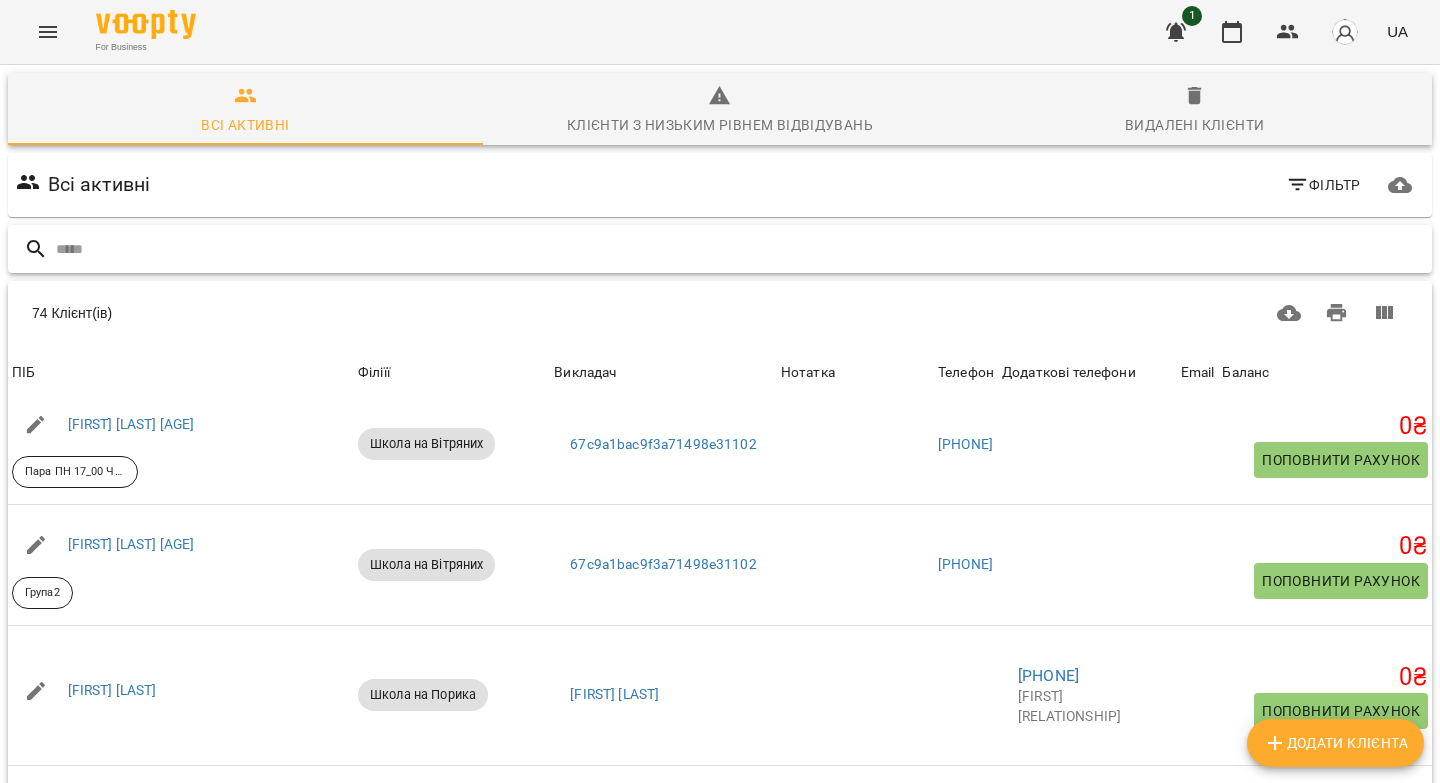 scroll, scrollTop: 5284, scrollLeft: 0, axis: vertical 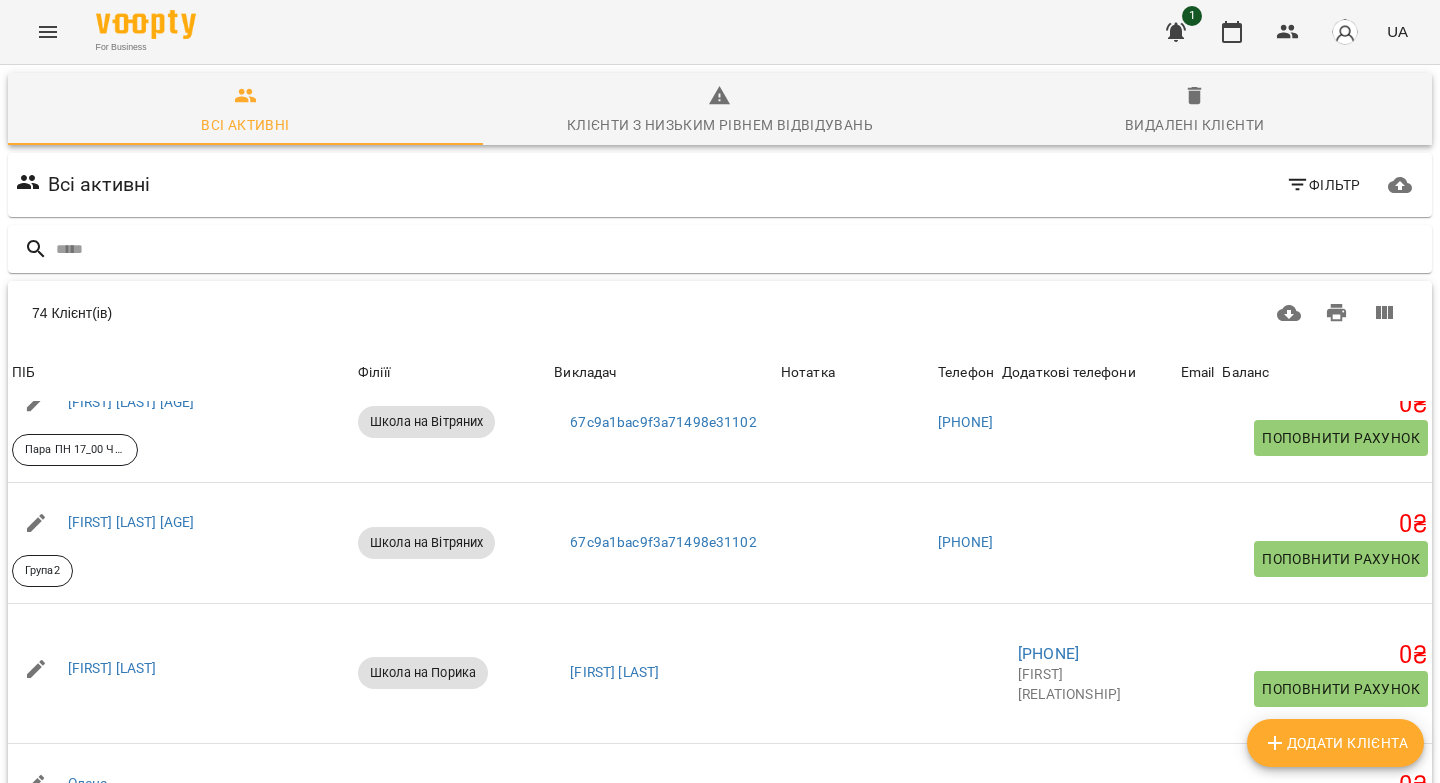 click 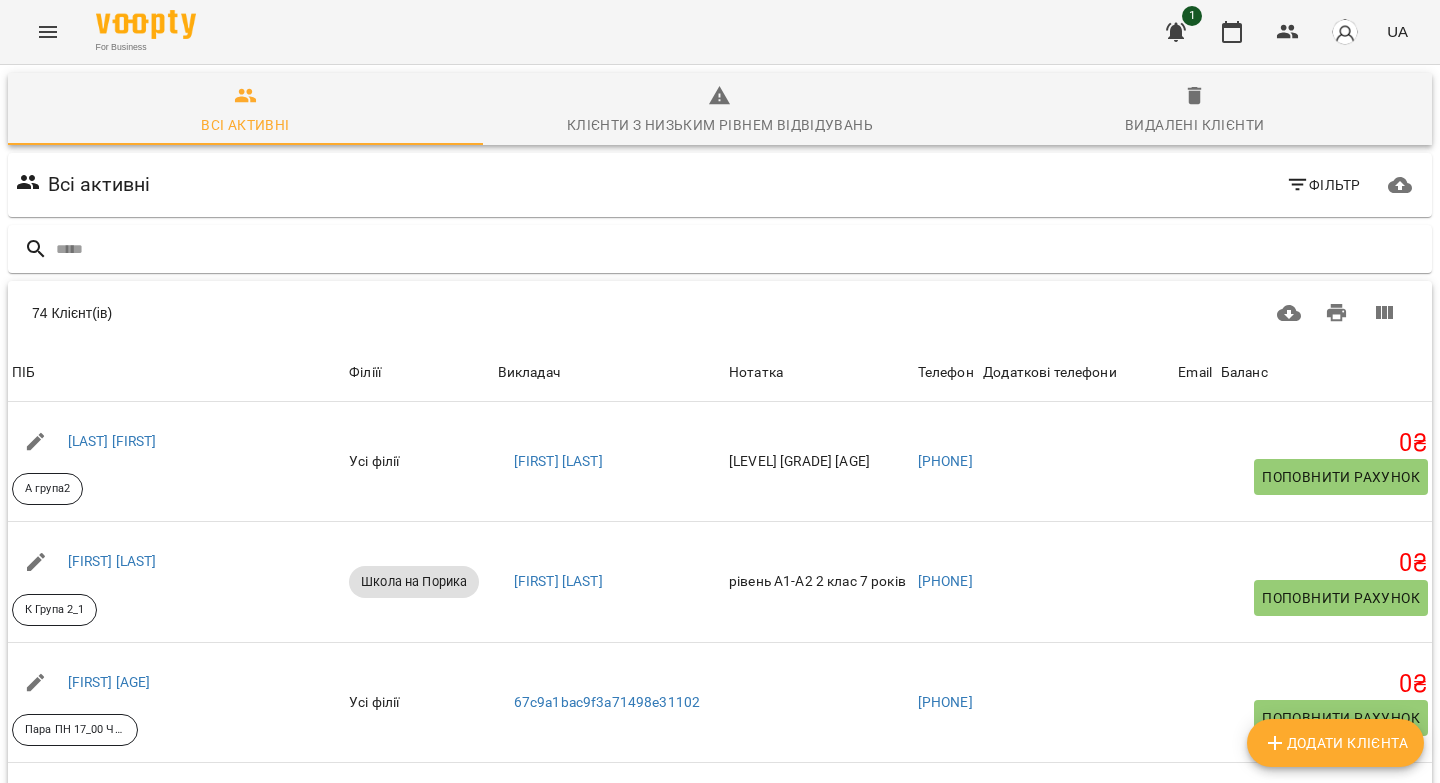 scroll, scrollTop: 184, scrollLeft: 0, axis: vertical 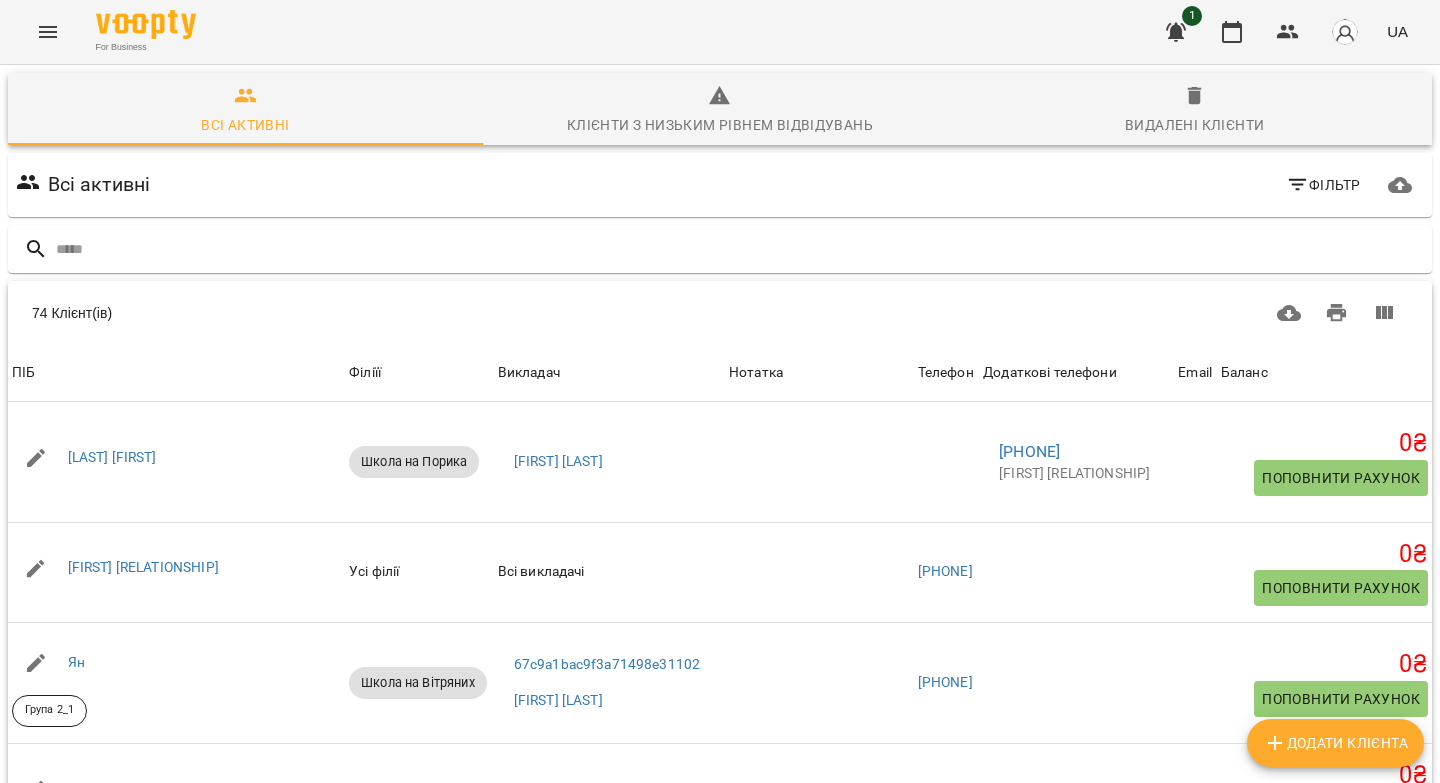 click 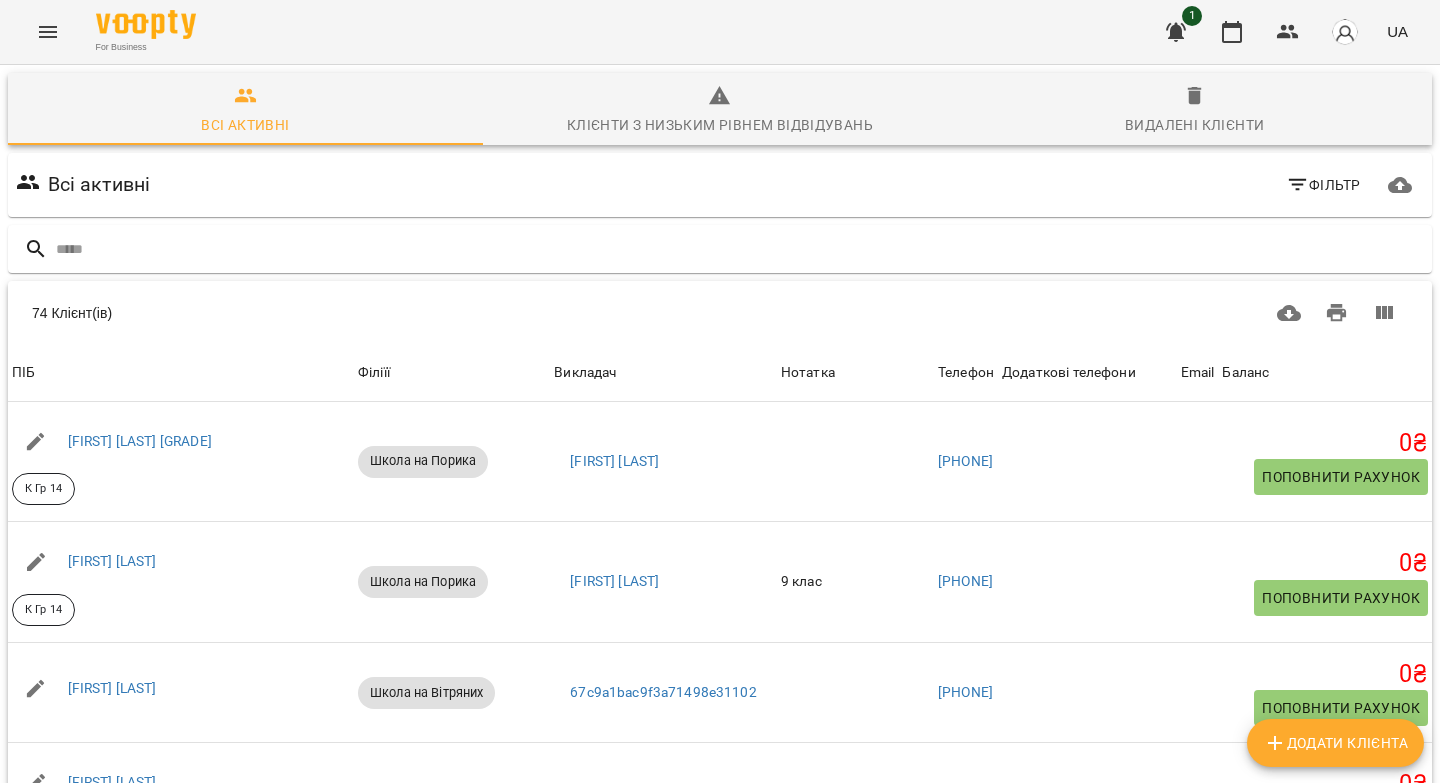 scroll, scrollTop: 184, scrollLeft: 0, axis: vertical 